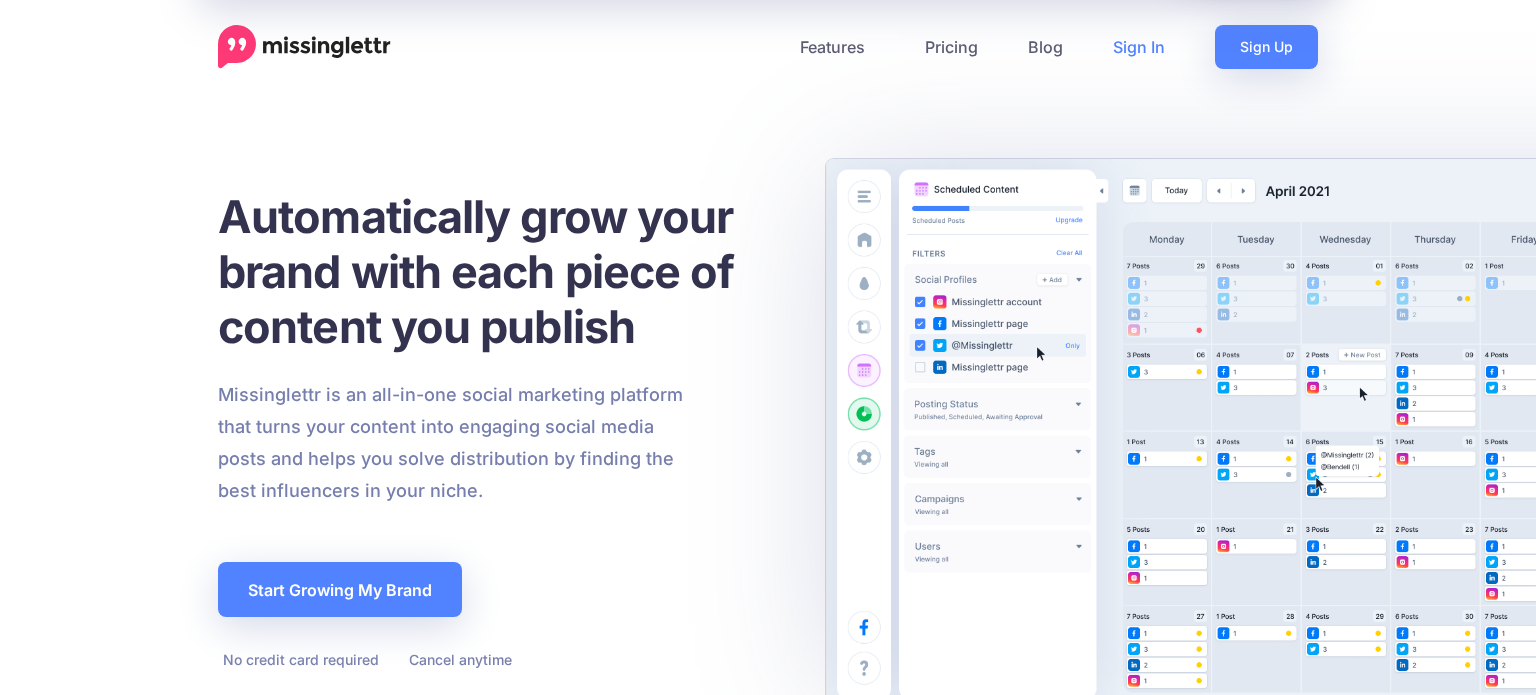 scroll, scrollTop: 0, scrollLeft: 0, axis: both 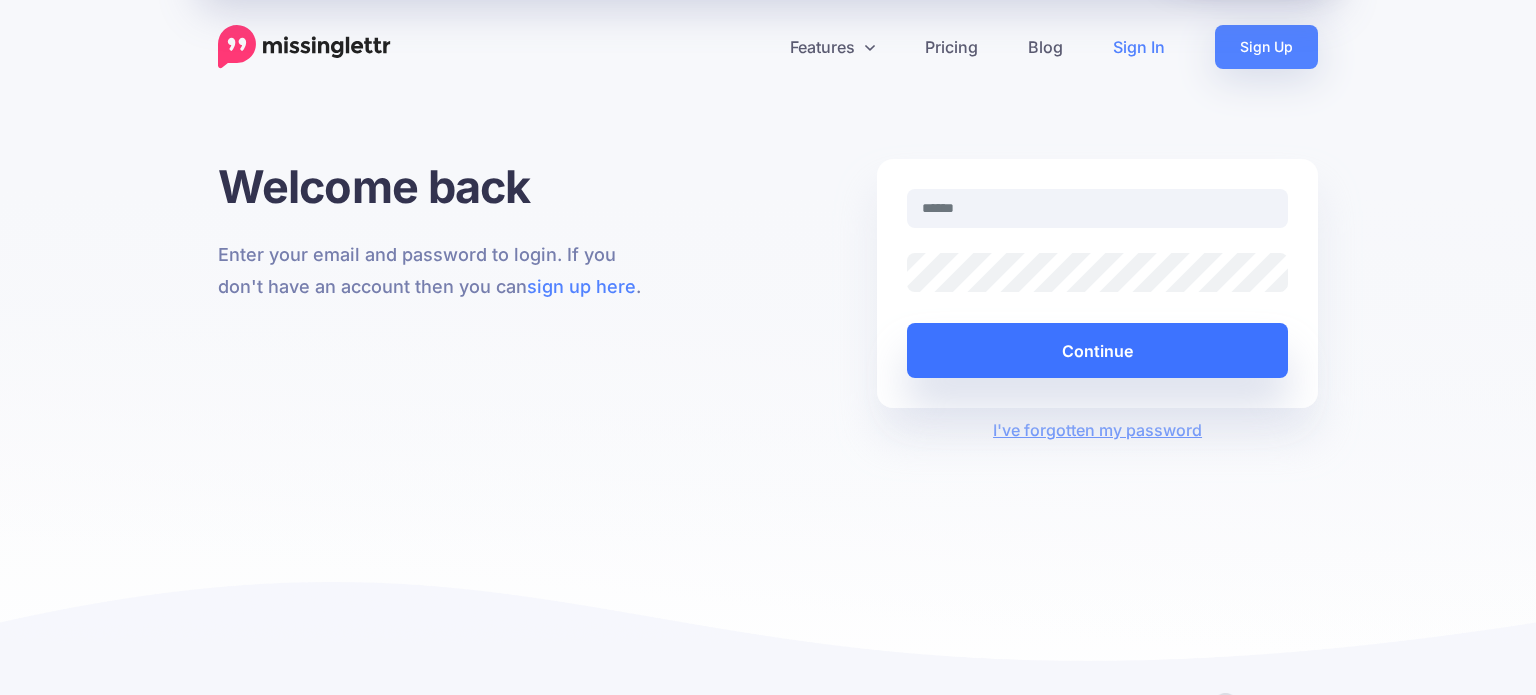 type on "**********" 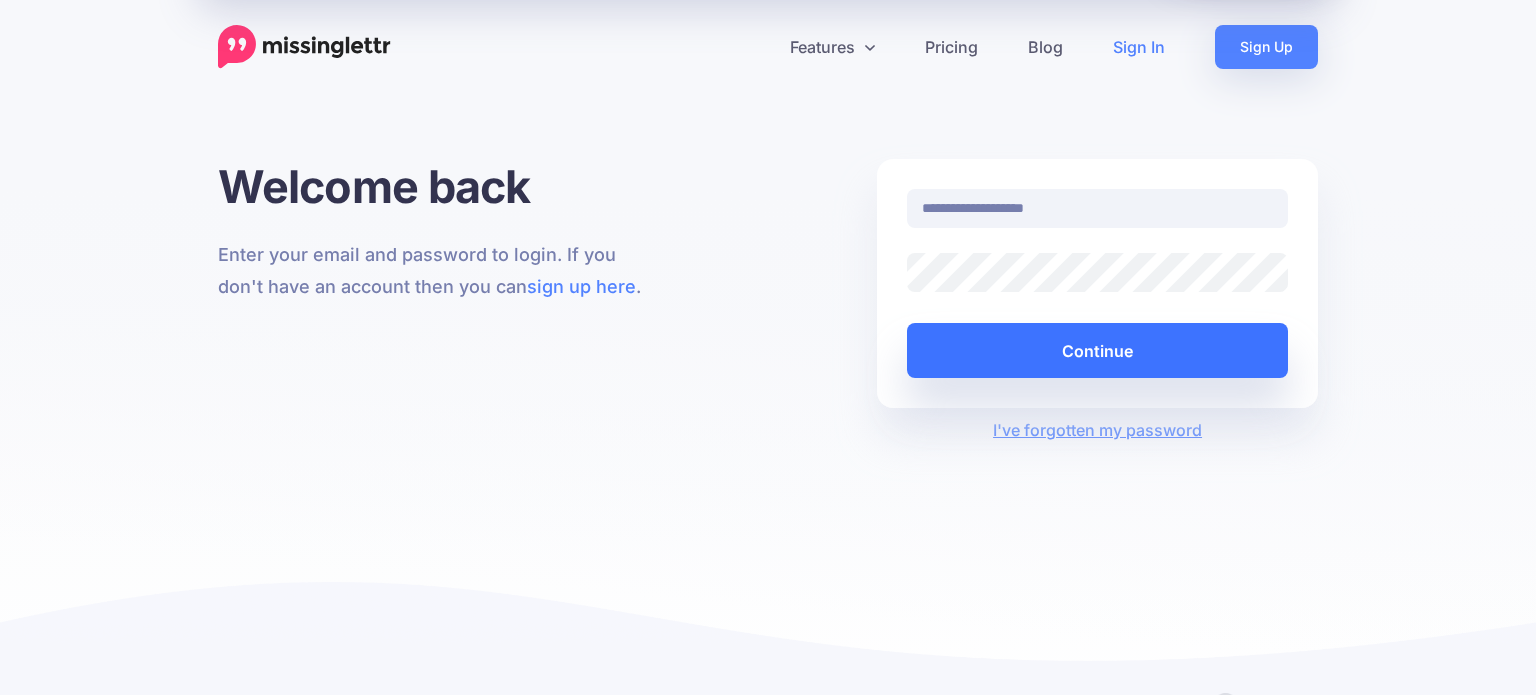 click on "Continue" at bounding box center [1097, 350] 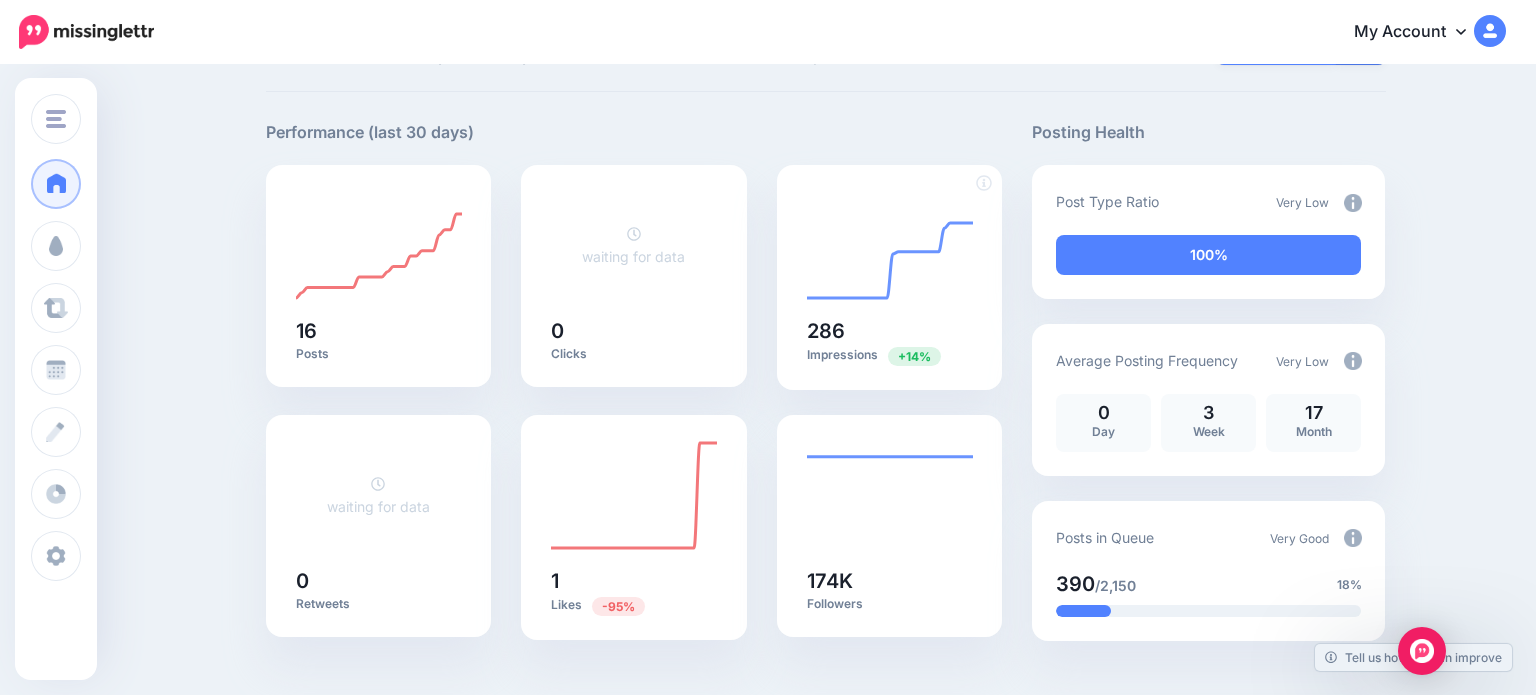 scroll, scrollTop: 0, scrollLeft: 0, axis: both 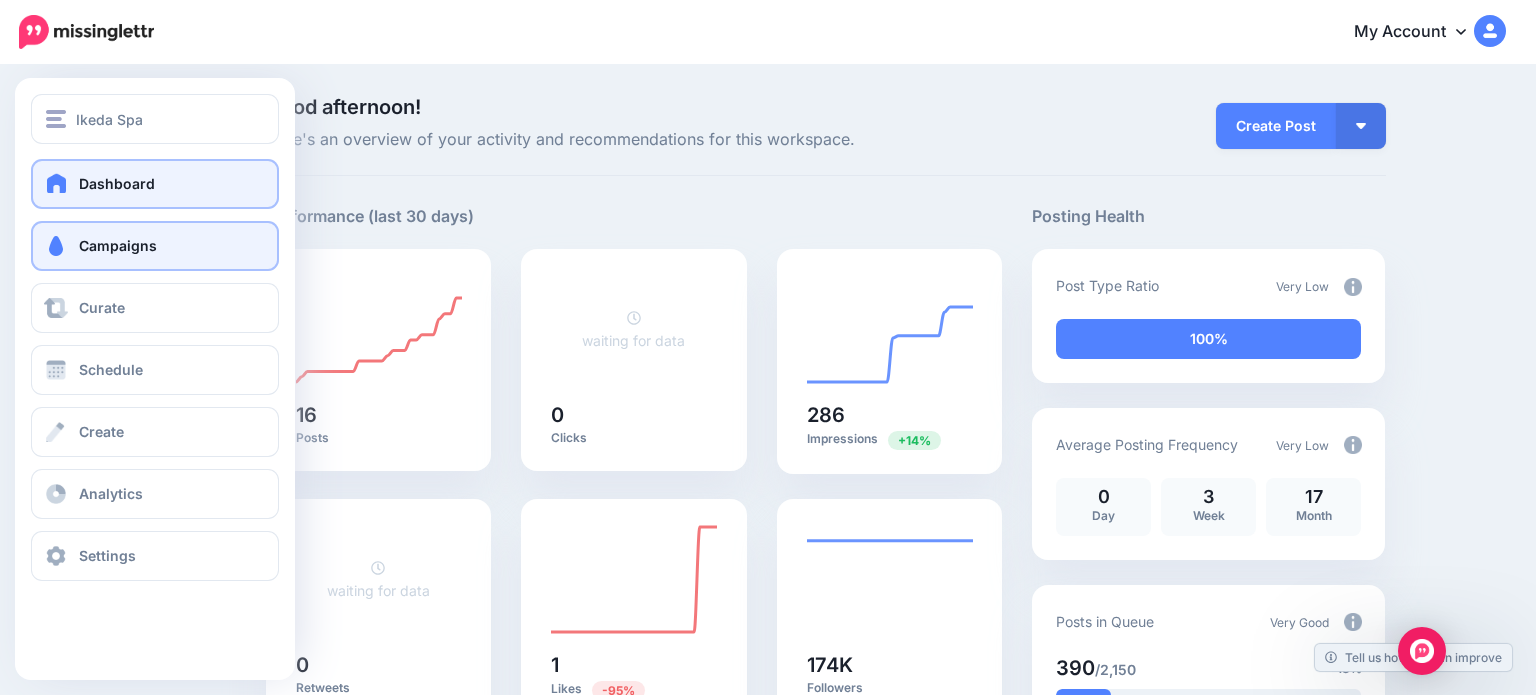click on "Campaigns" at bounding box center (118, 245) 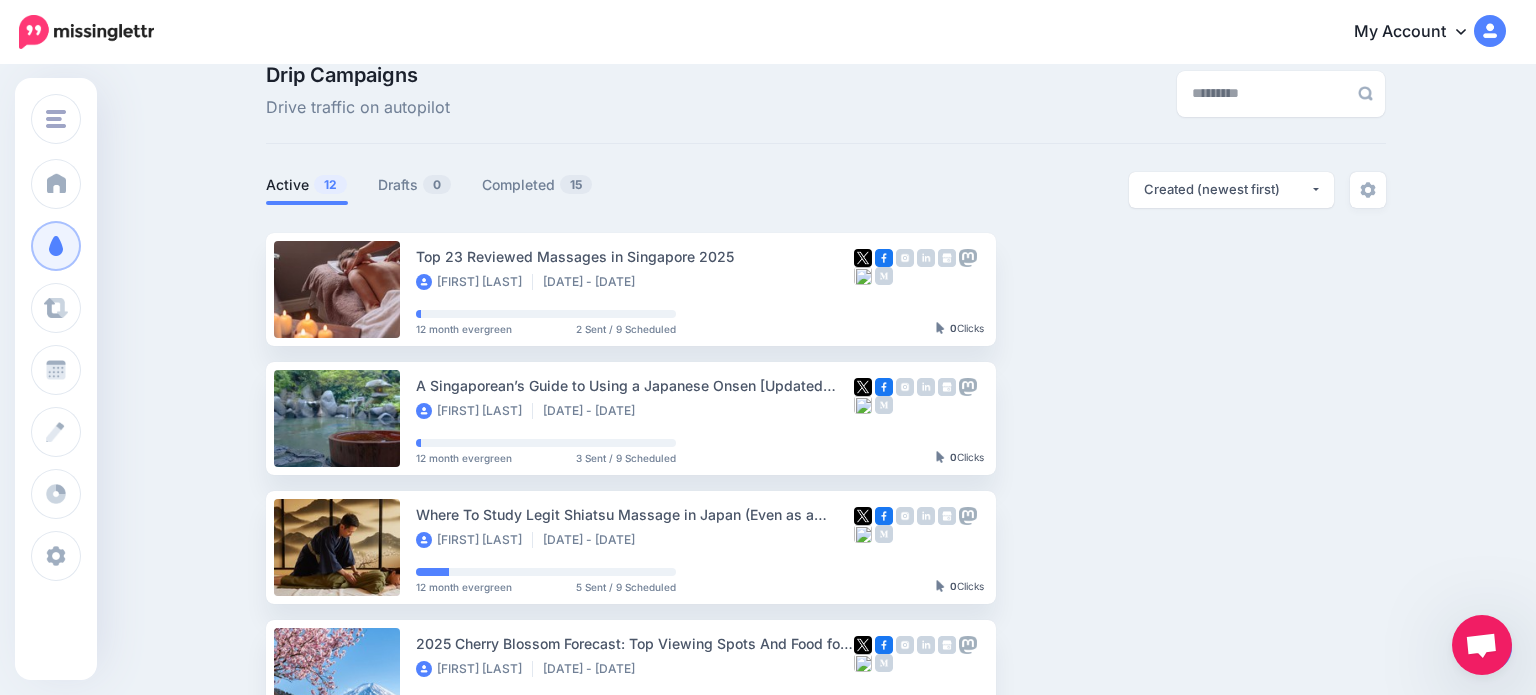 scroll, scrollTop: 2, scrollLeft: 0, axis: vertical 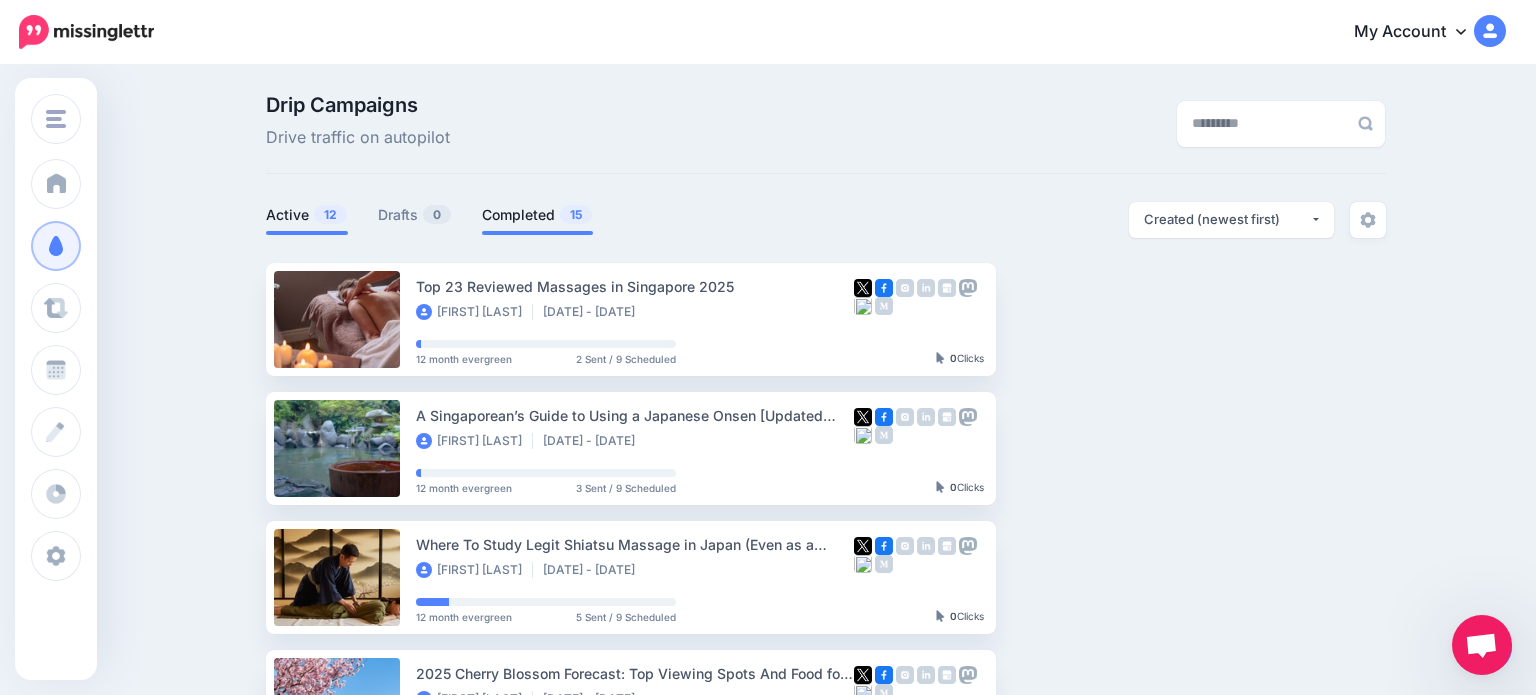 click on "Completed  15" at bounding box center [537, 215] 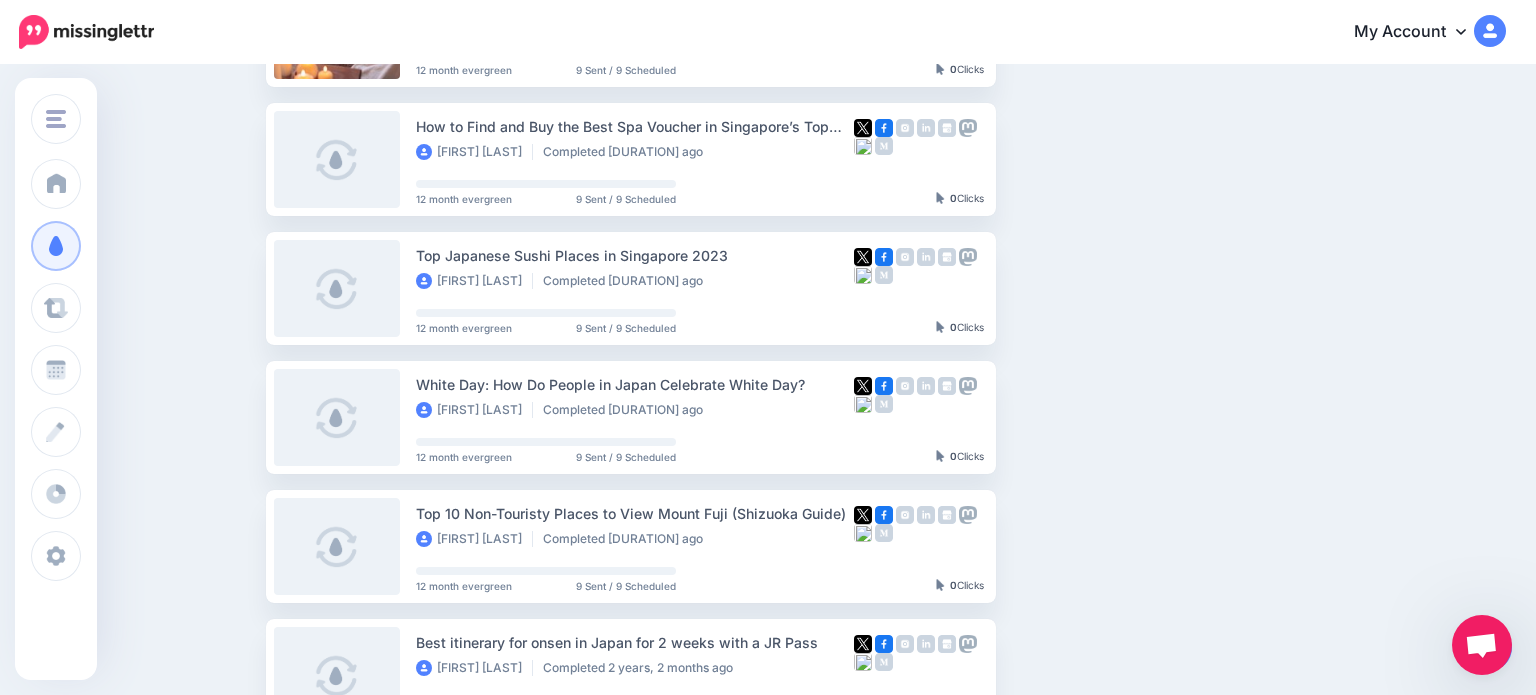 scroll, scrollTop: 1140, scrollLeft: 0, axis: vertical 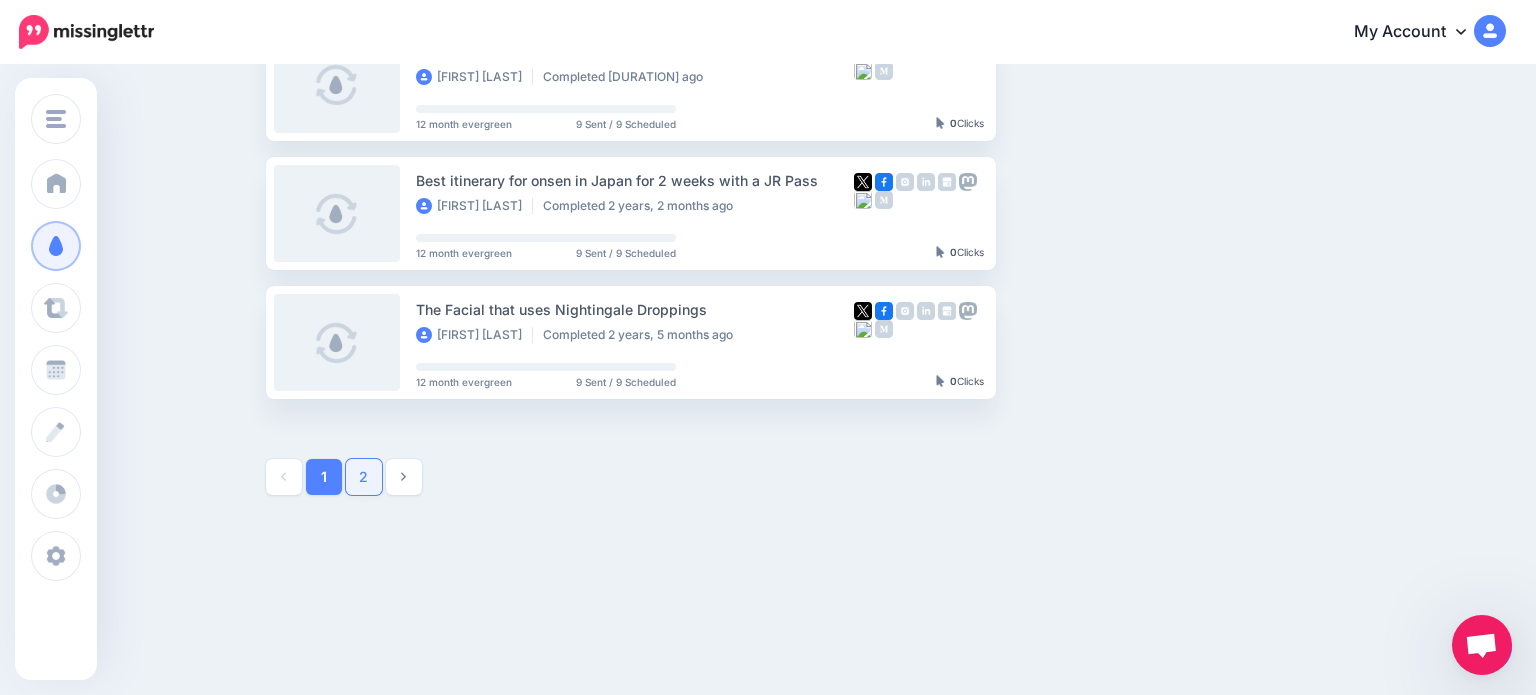 click on "2" at bounding box center (364, 477) 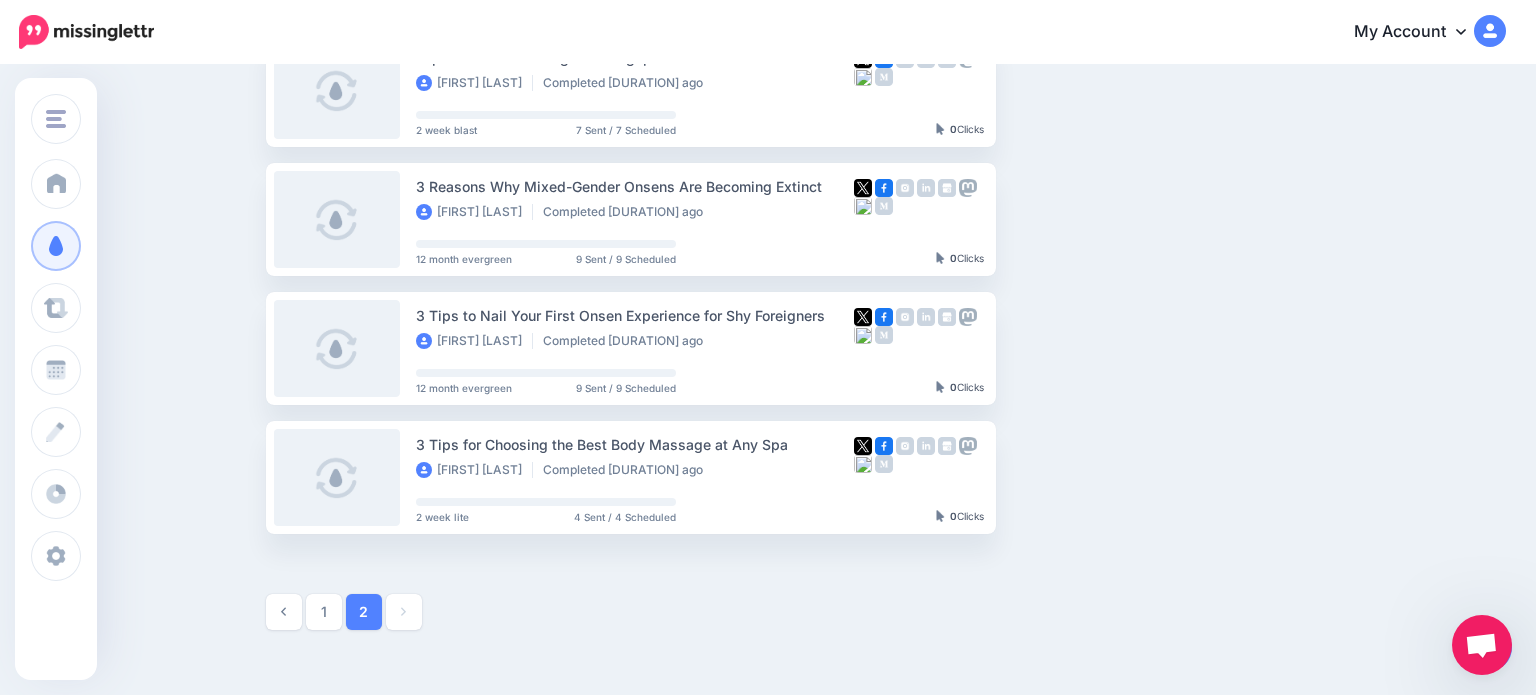 scroll, scrollTop: 0, scrollLeft: 0, axis: both 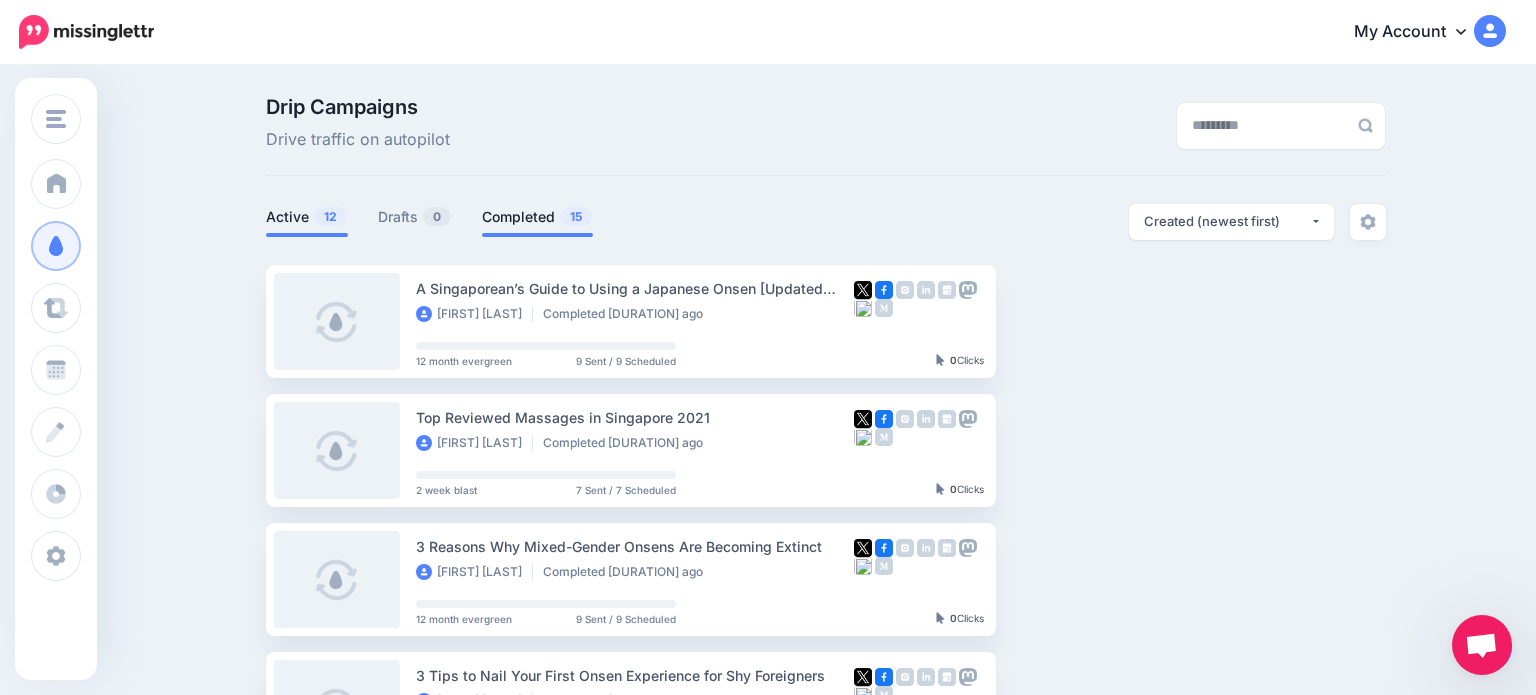 click on "Active  12" at bounding box center [307, 217] 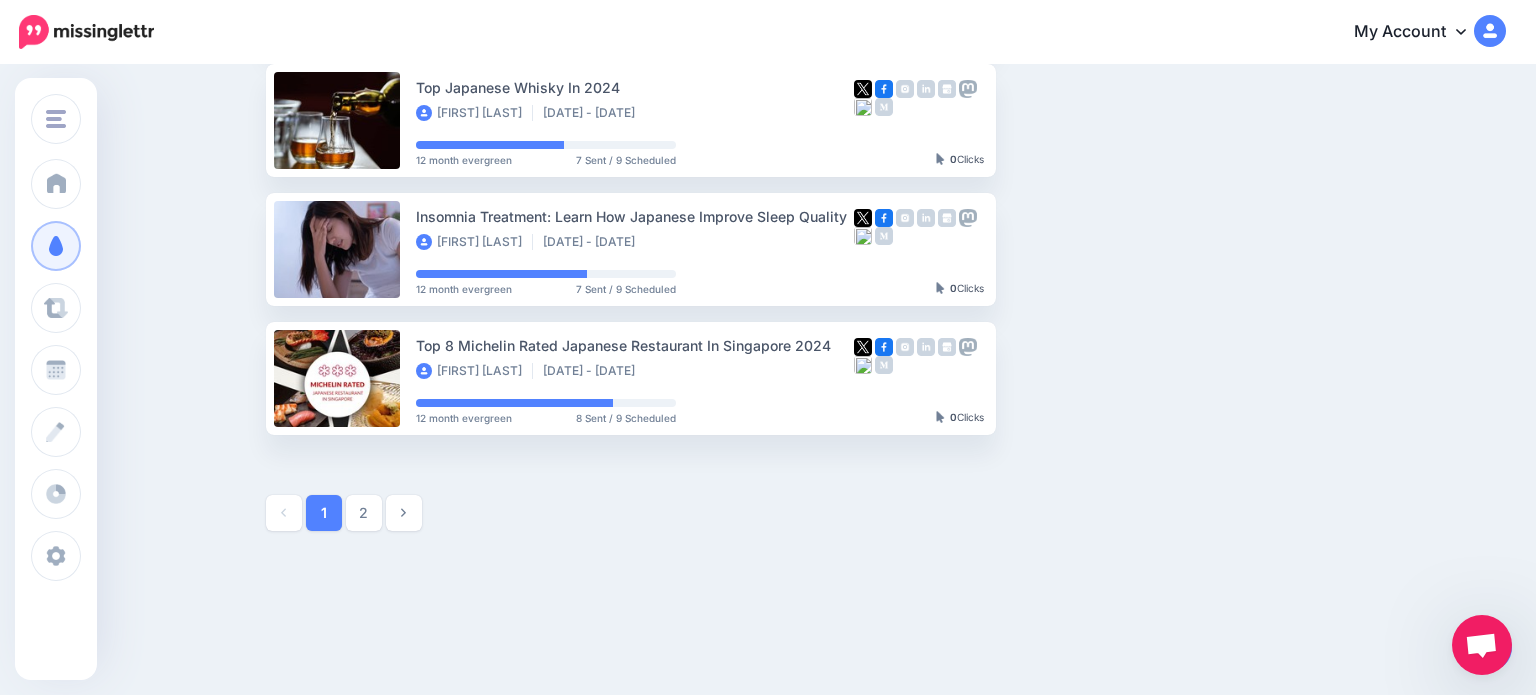 scroll, scrollTop: 1107, scrollLeft: 0, axis: vertical 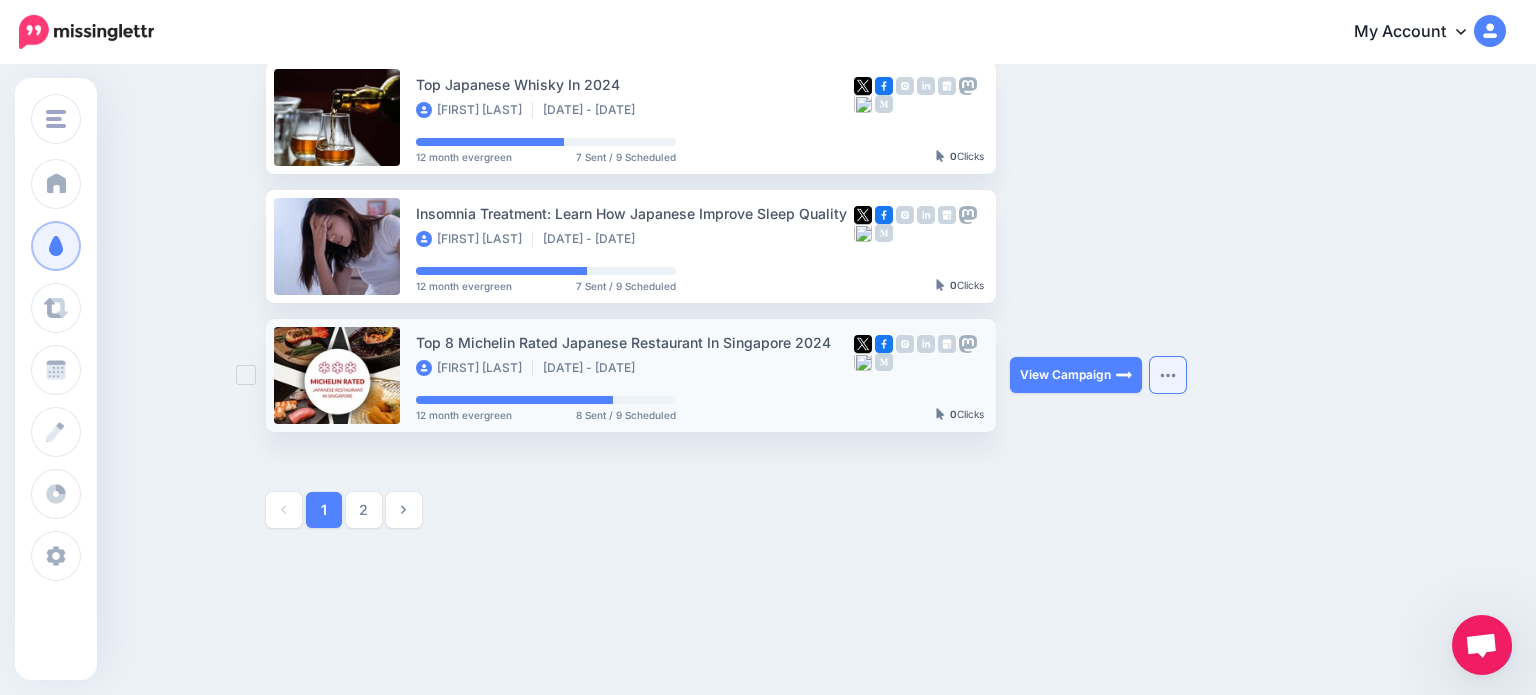 click at bounding box center [1168, 375] 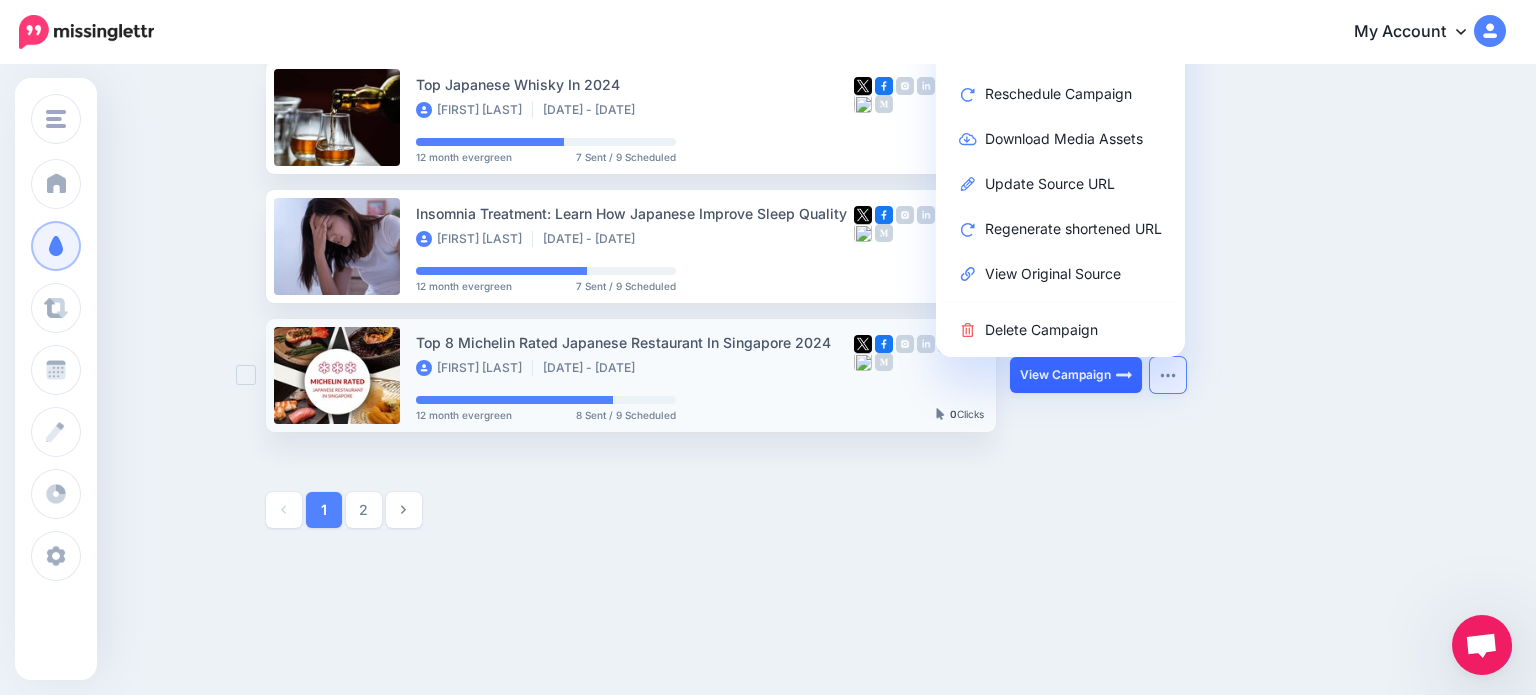 click on "View Campaign" at bounding box center [1076, 375] 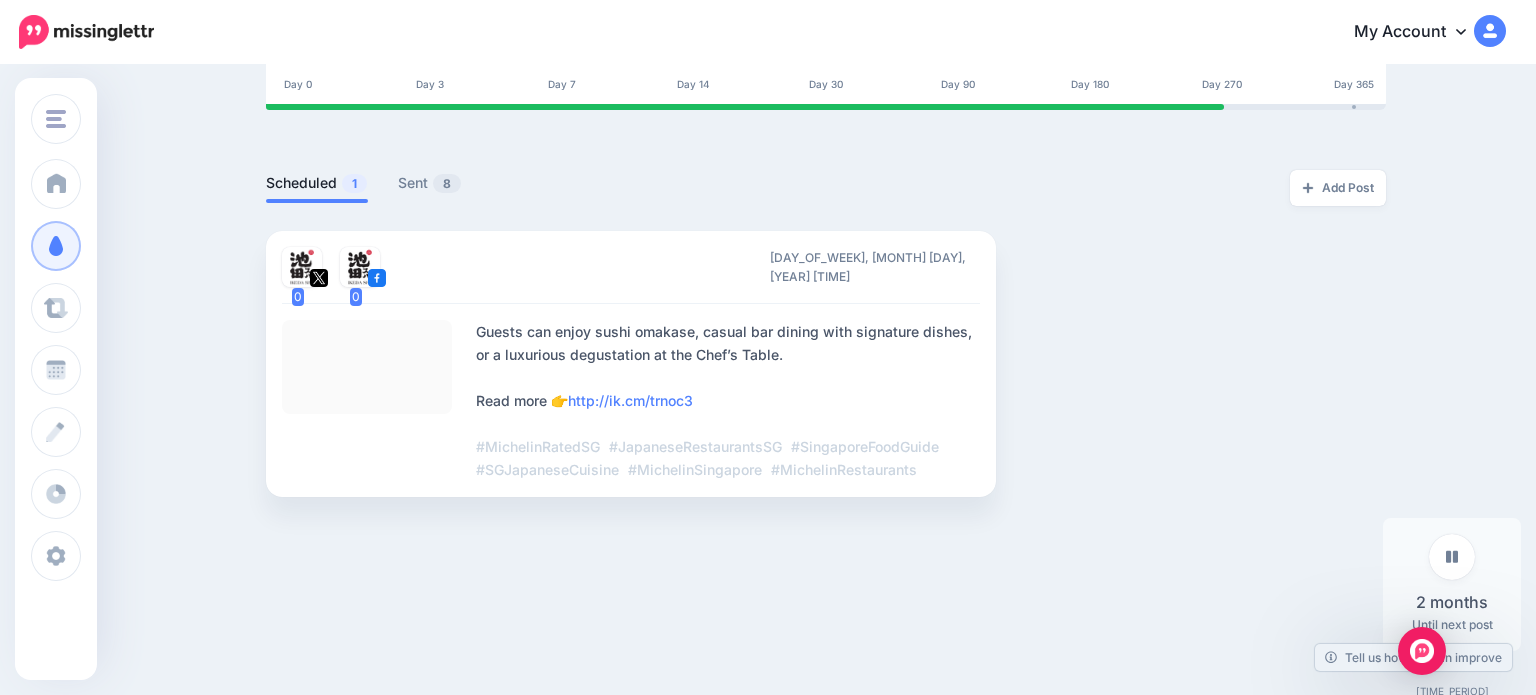 scroll, scrollTop: 402, scrollLeft: 0, axis: vertical 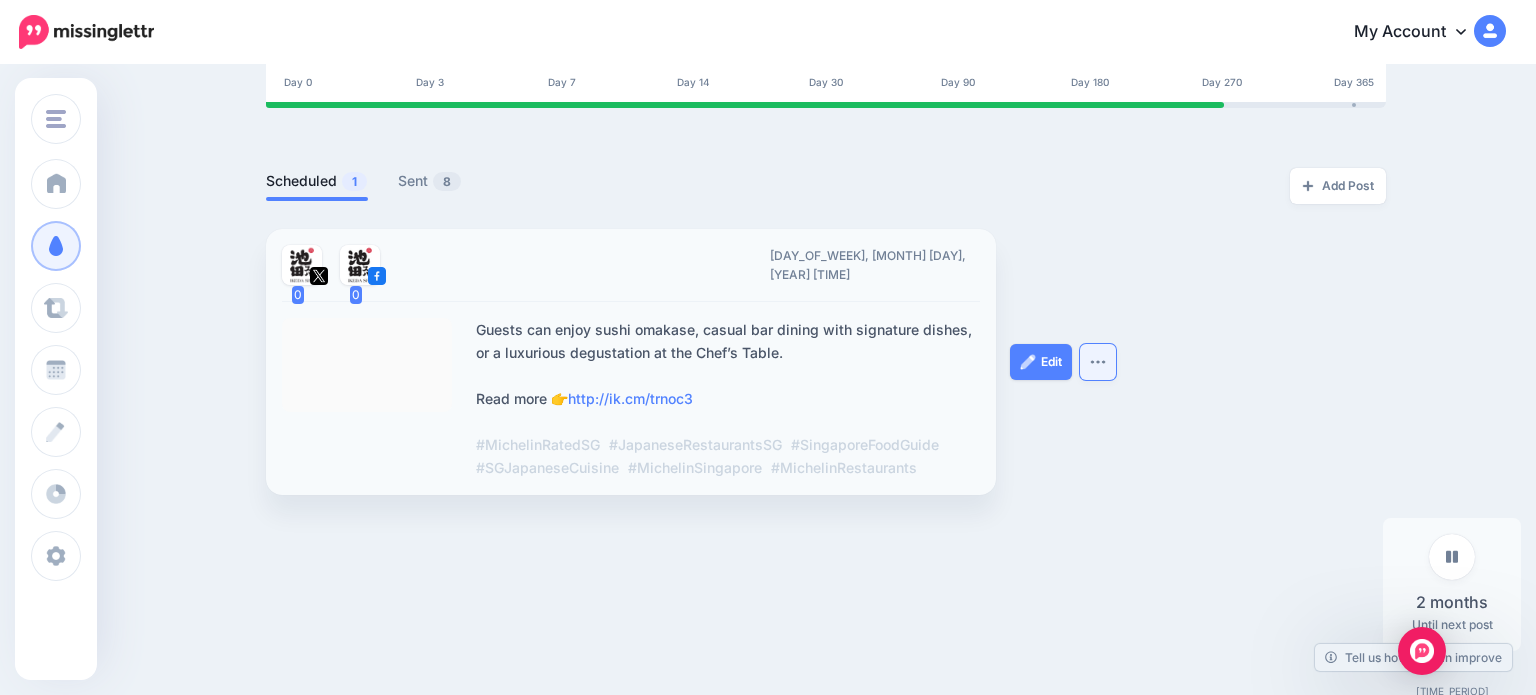 click at bounding box center [1098, 362] 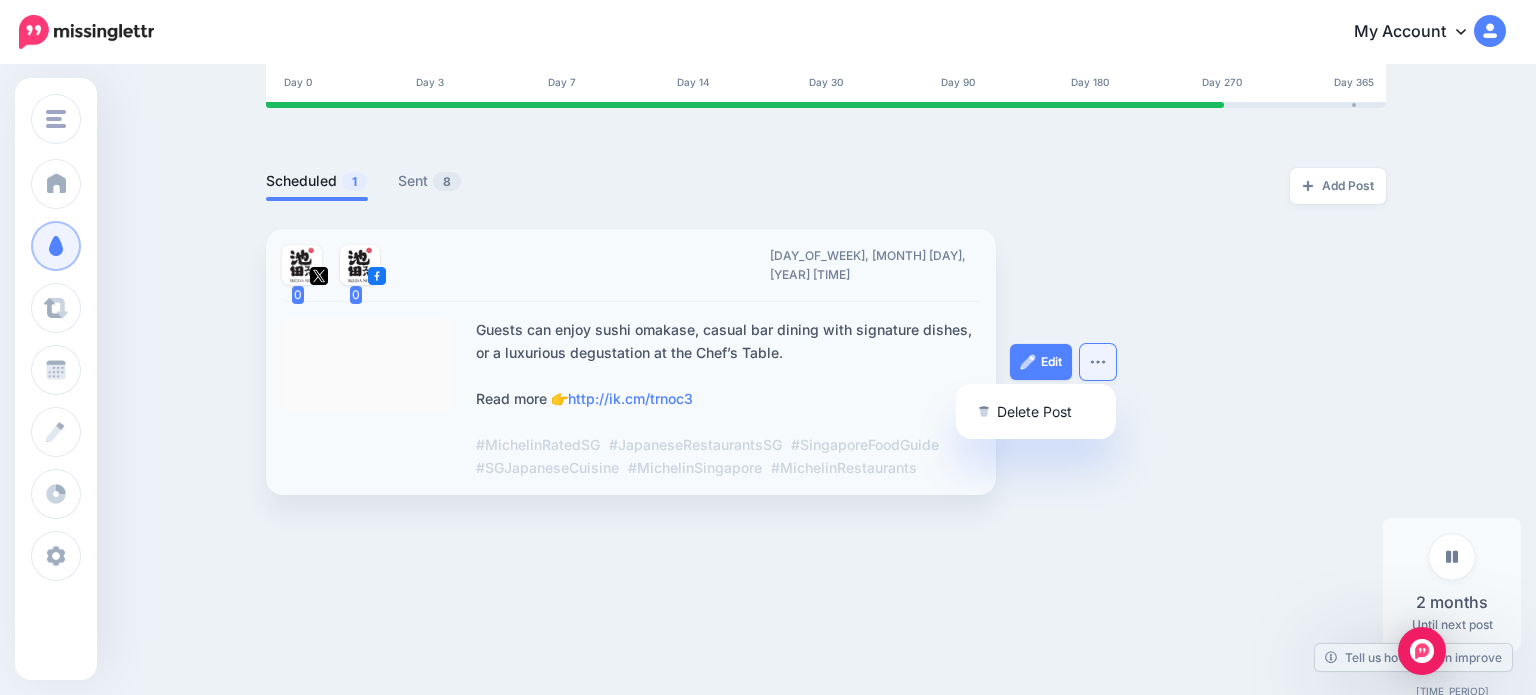 click on "Edit
Delete Post" at bounding box center [1085, 362] 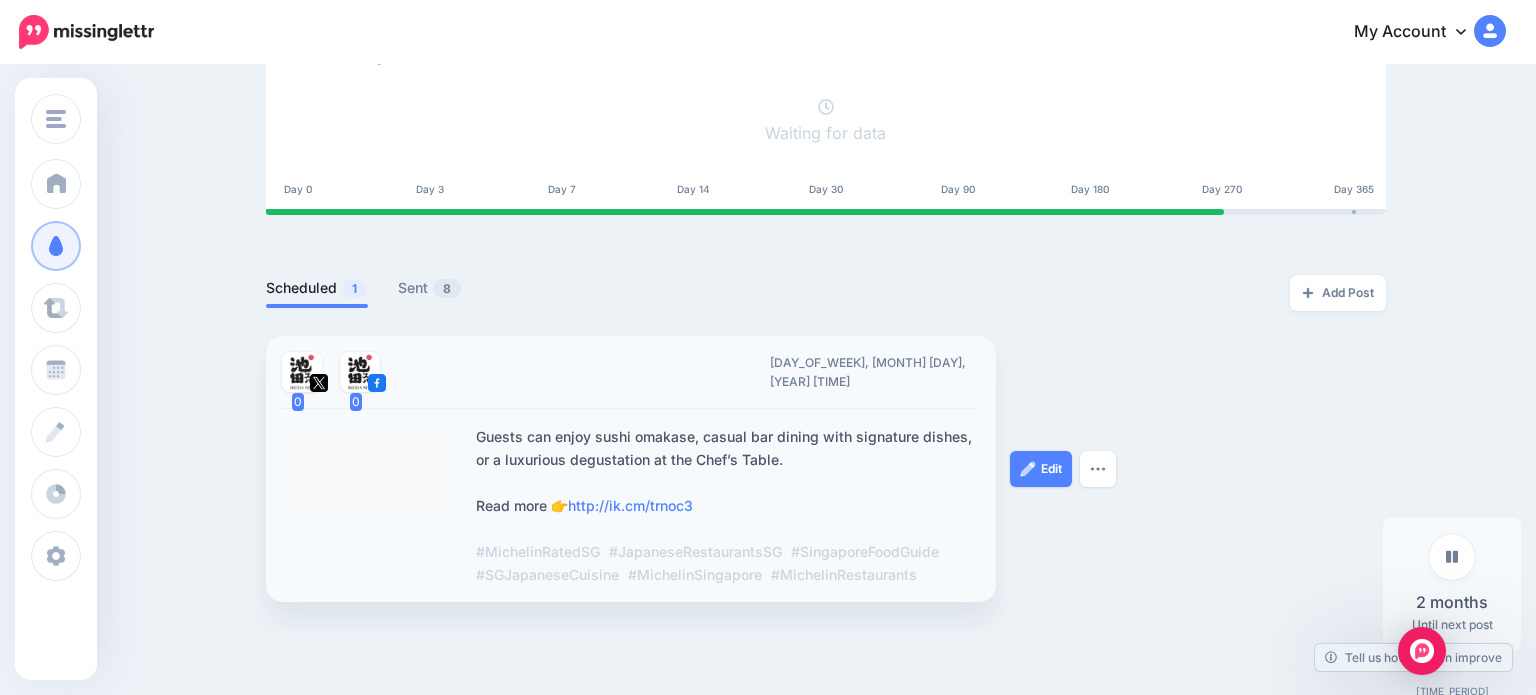 scroll, scrollTop: 0, scrollLeft: 0, axis: both 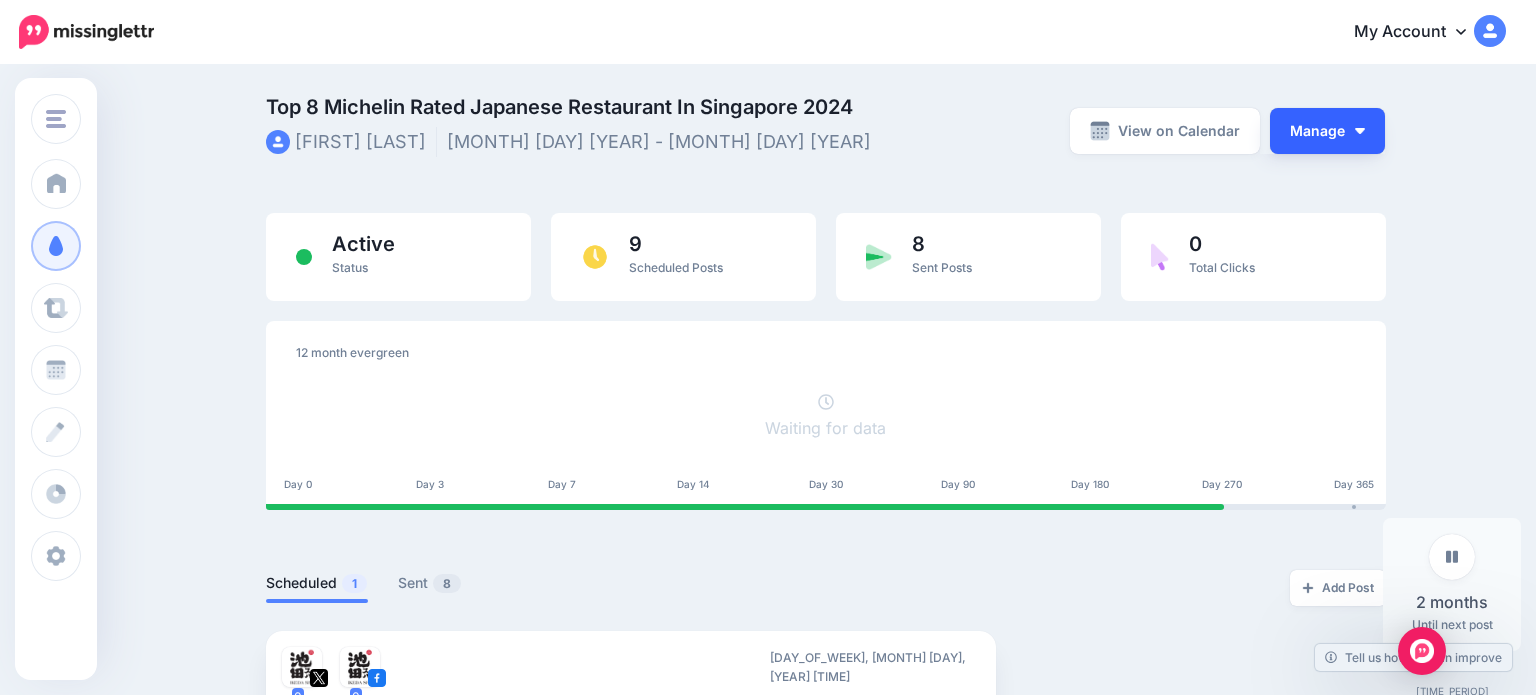 click on "Manage" at bounding box center (1327, 131) 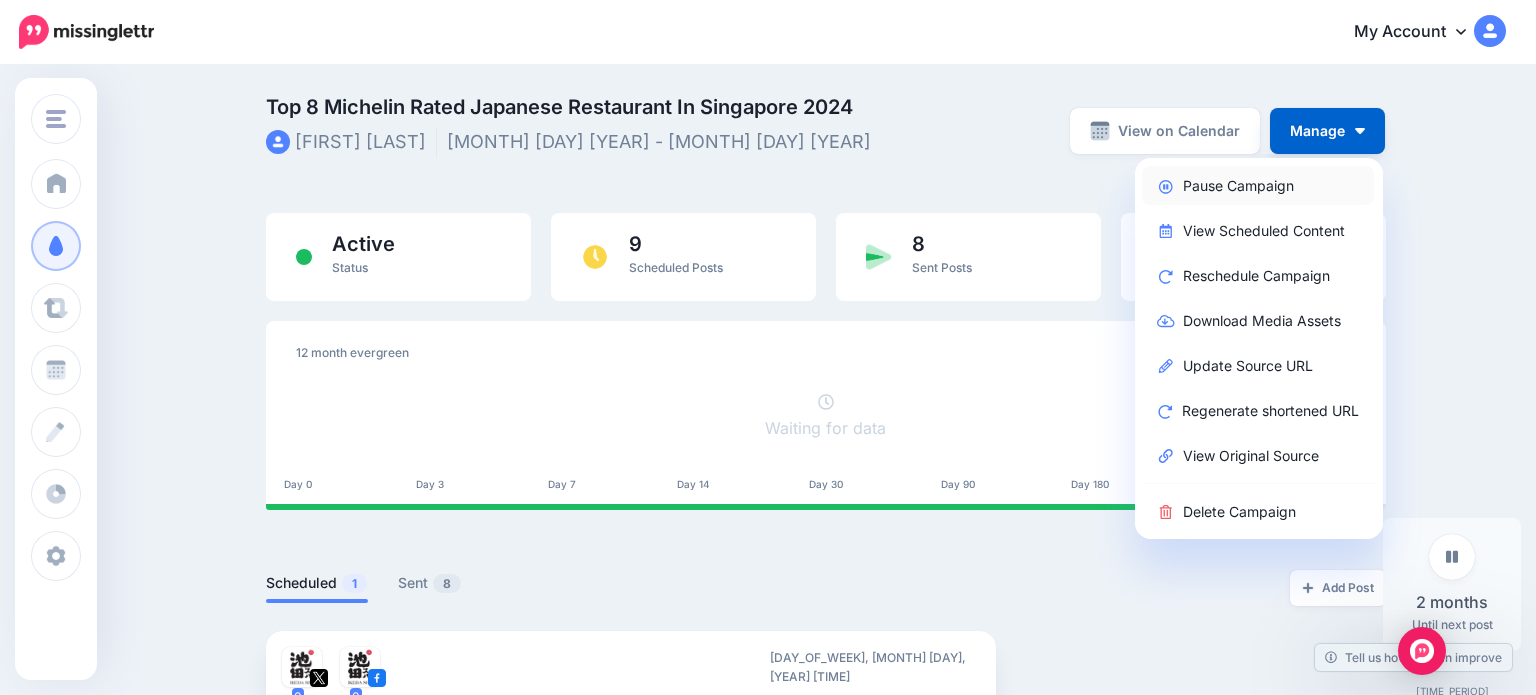 click on "Pause Campaign" at bounding box center (1258, 185) 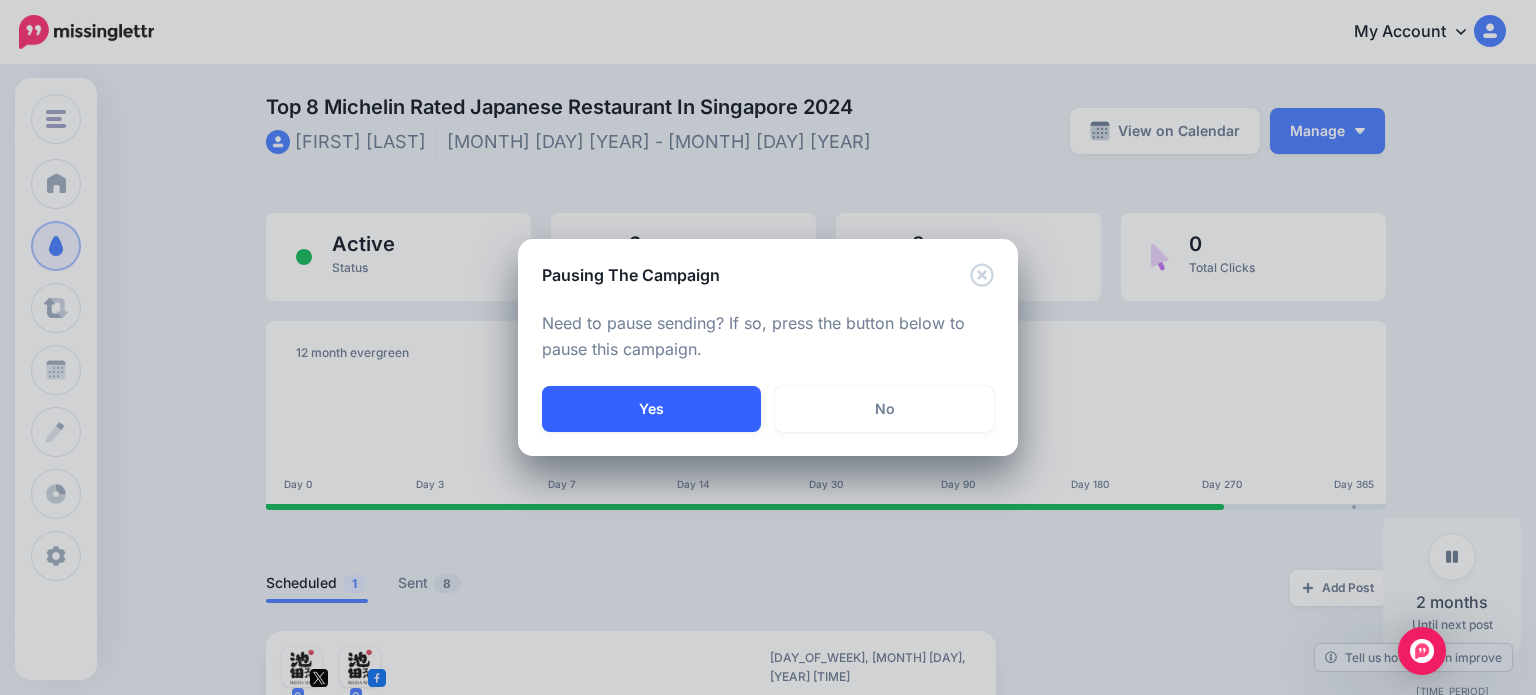 click on "Yes" at bounding box center [651, 409] 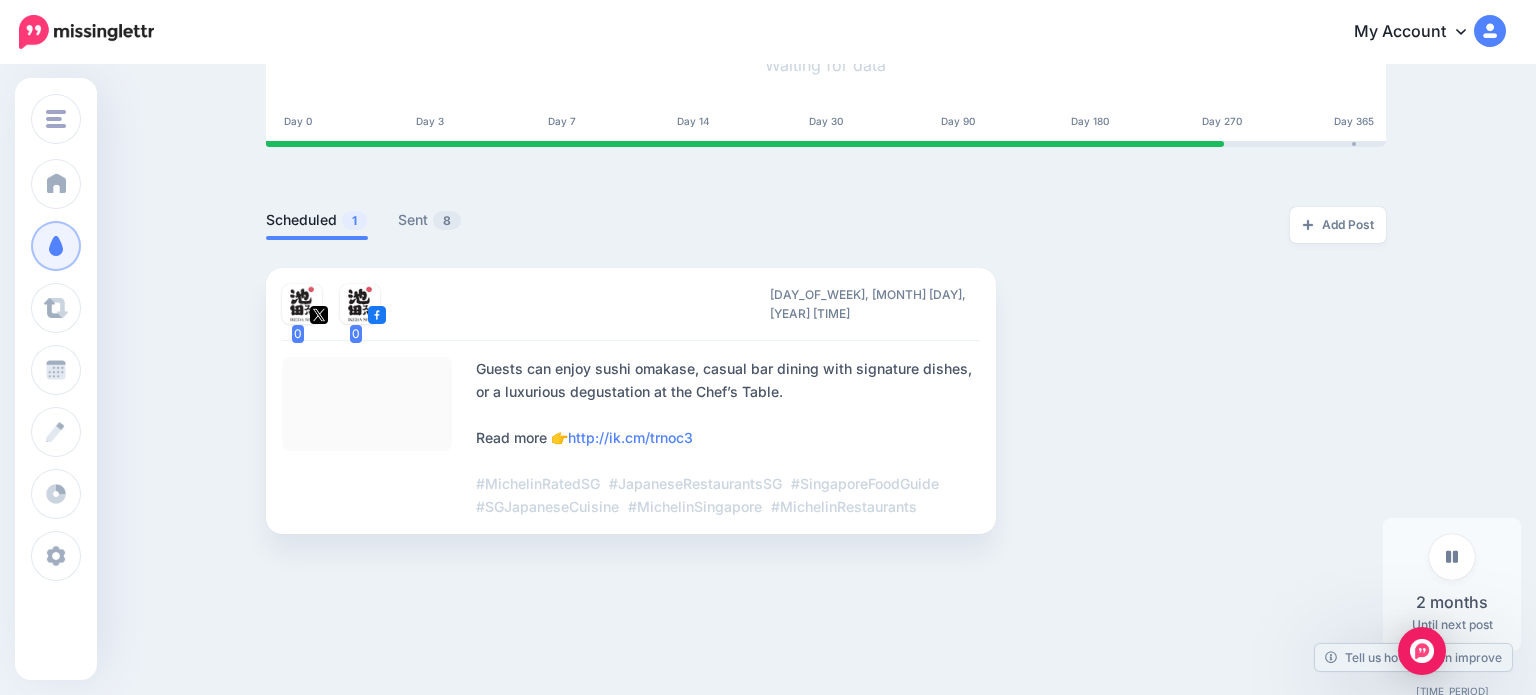 scroll, scrollTop: 377, scrollLeft: 0, axis: vertical 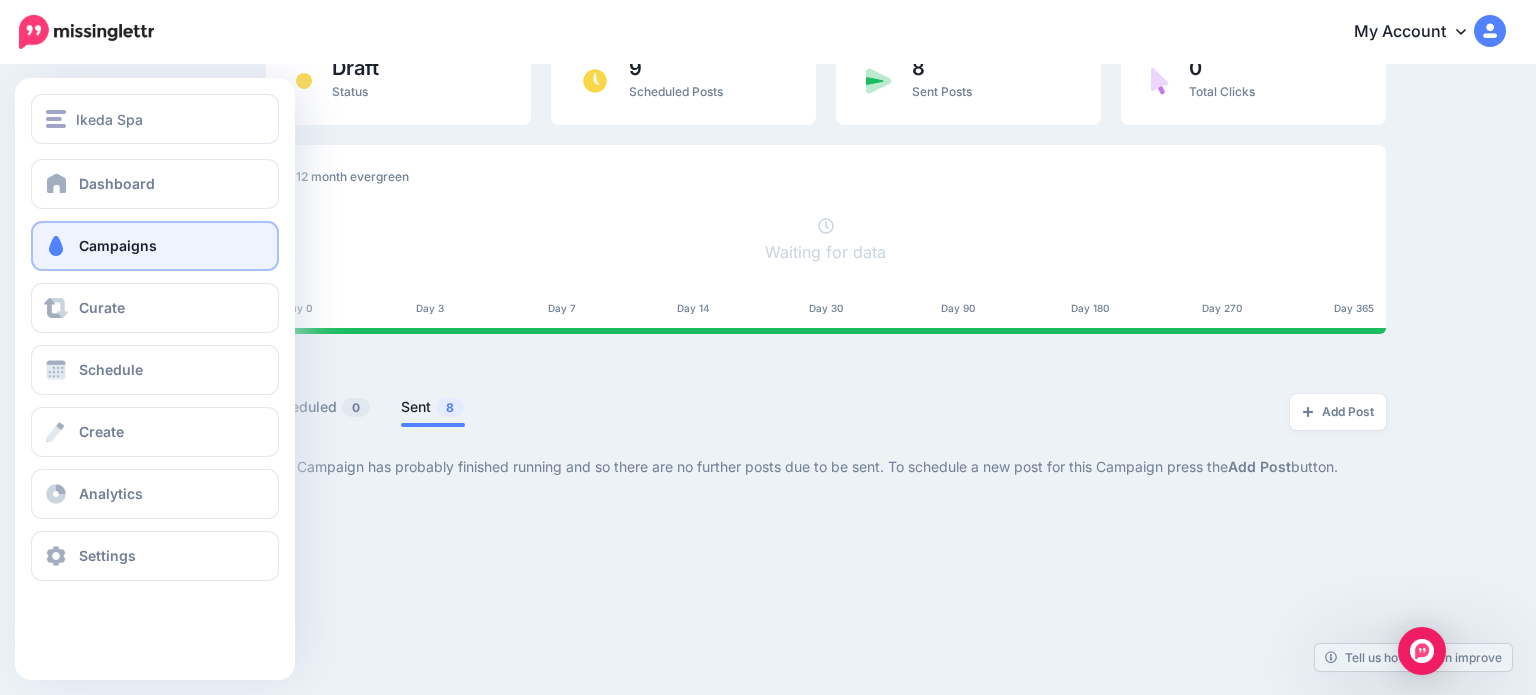 click on "Campaigns" at bounding box center [118, 245] 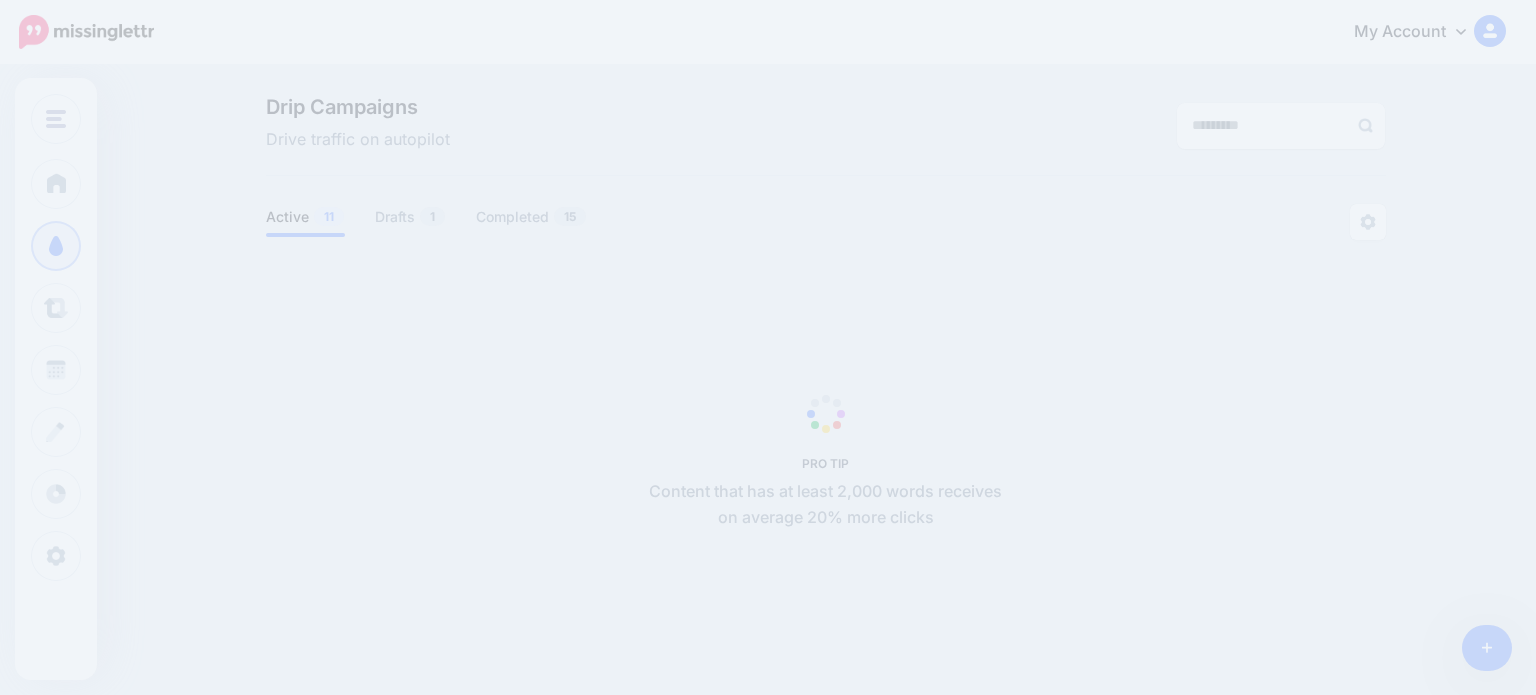 scroll, scrollTop: 0, scrollLeft: 0, axis: both 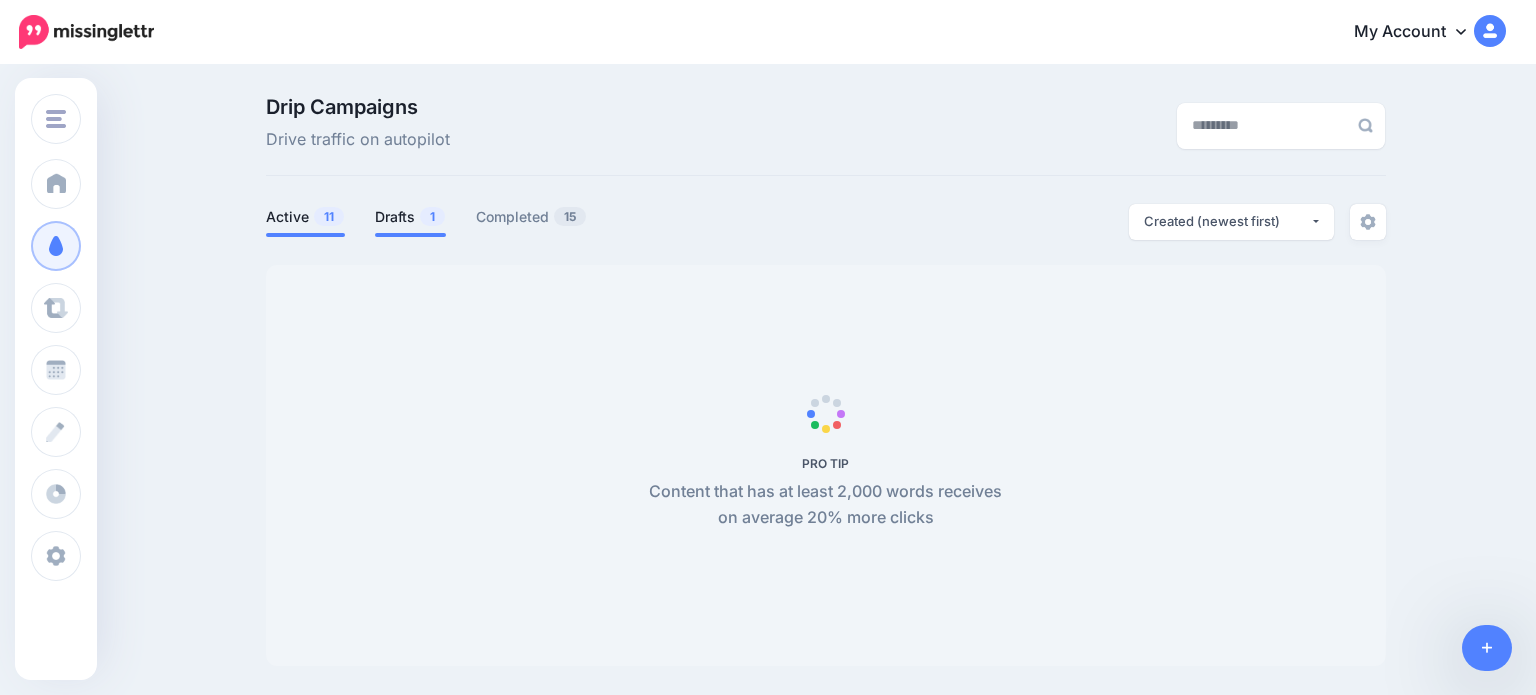 click on "Drafts  1" at bounding box center [410, 217] 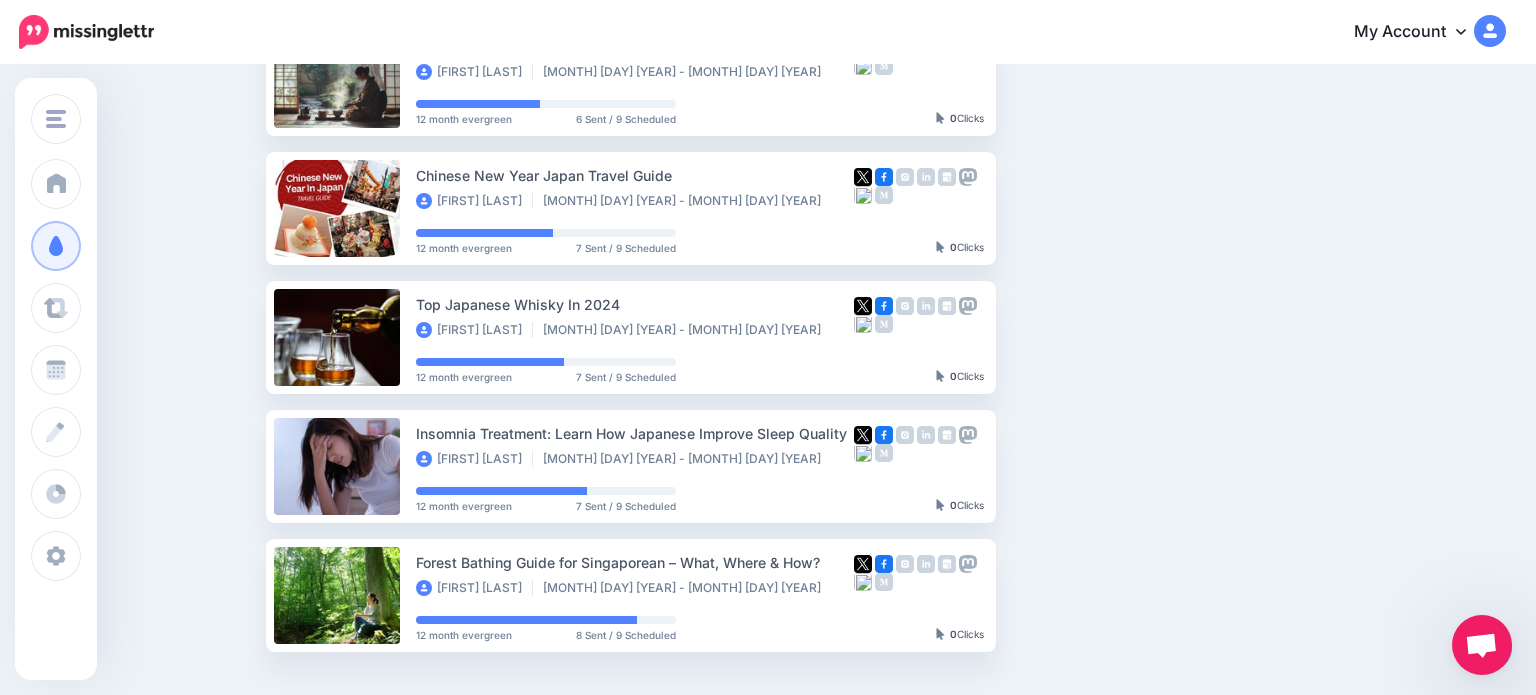 scroll, scrollTop: 0, scrollLeft: 0, axis: both 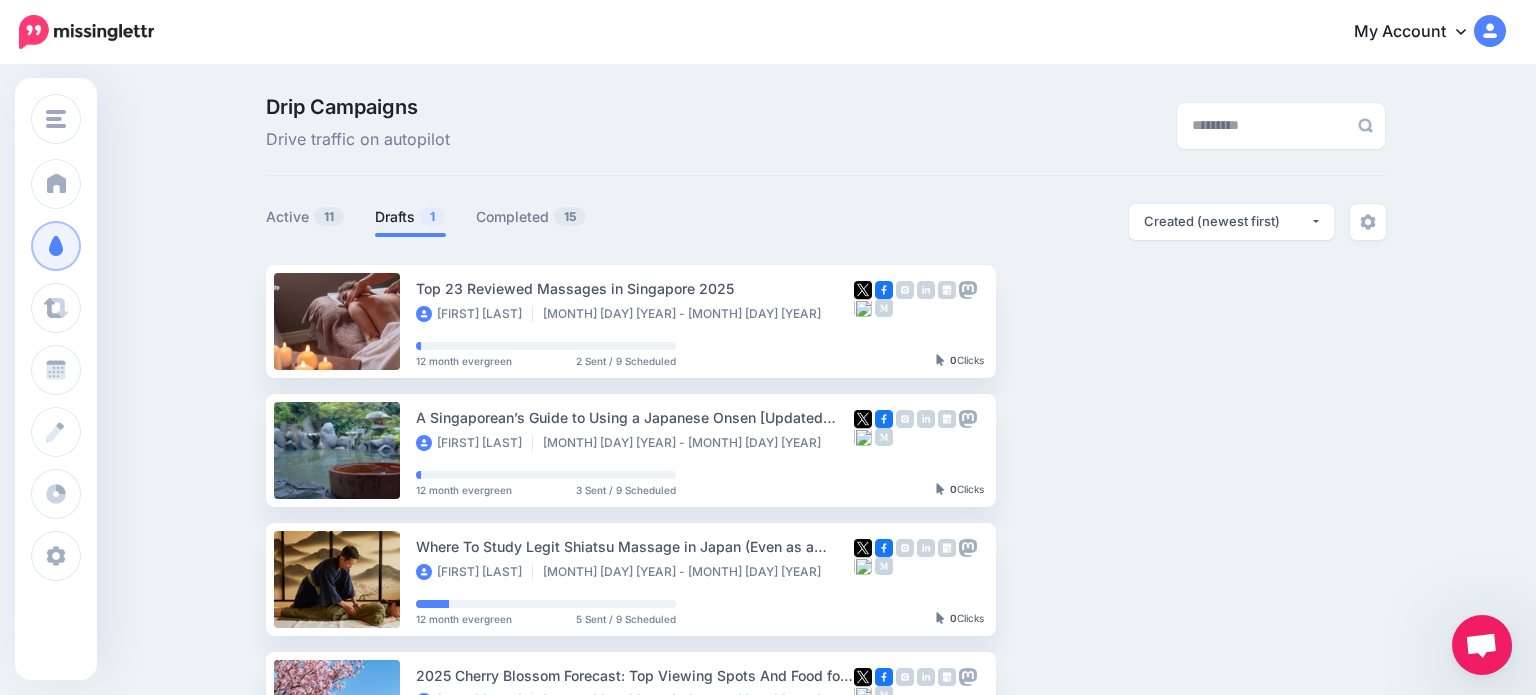 click on "Drafts  1" at bounding box center (410, 217) 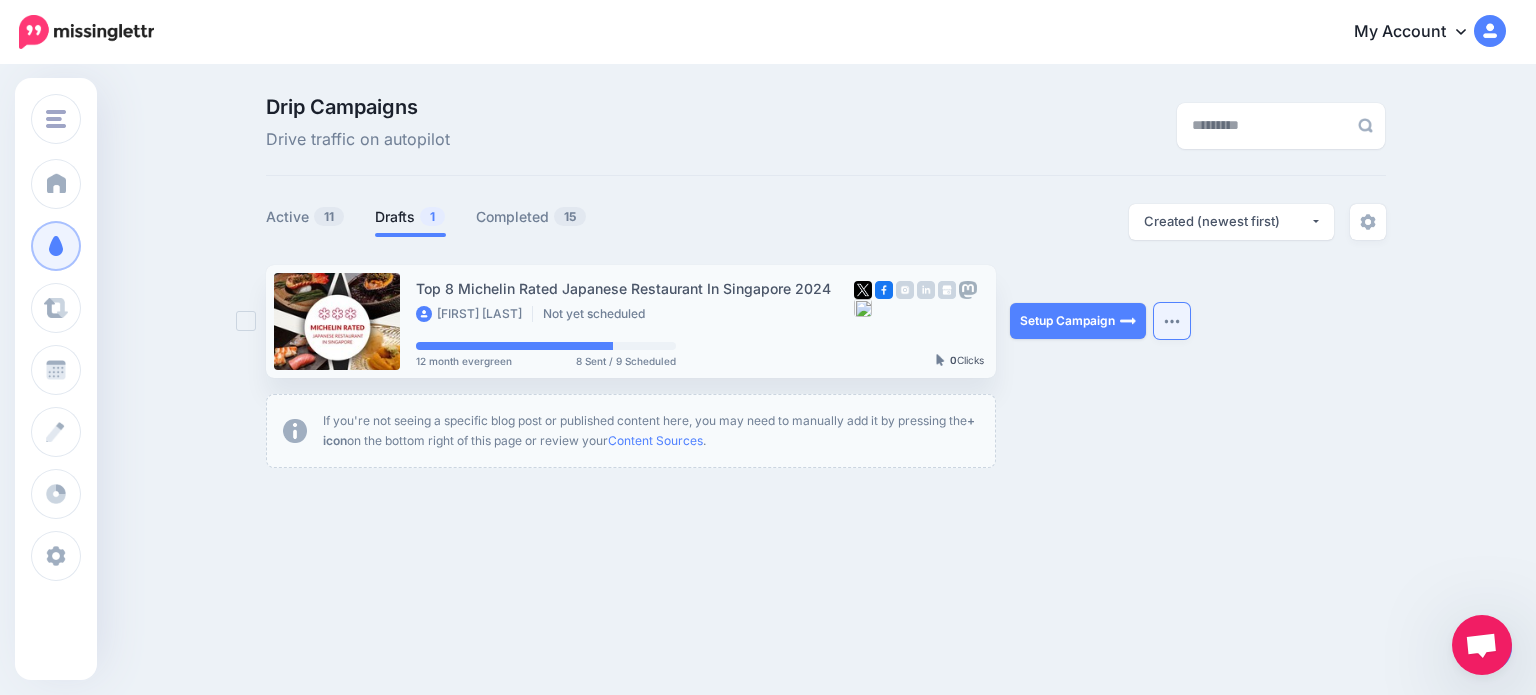 click at bounding box center [1172, 321] 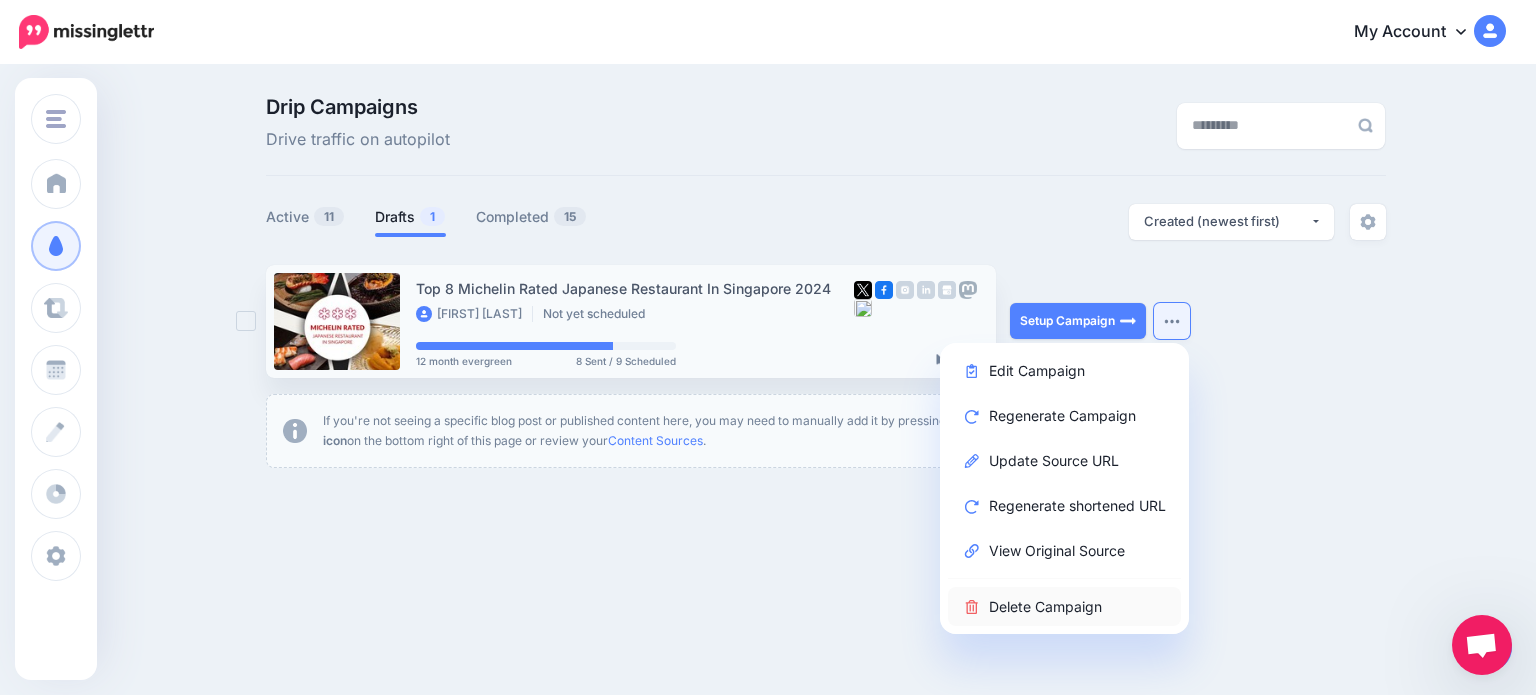 click on "Delete Campaign" at bounding box center (1064, 606) 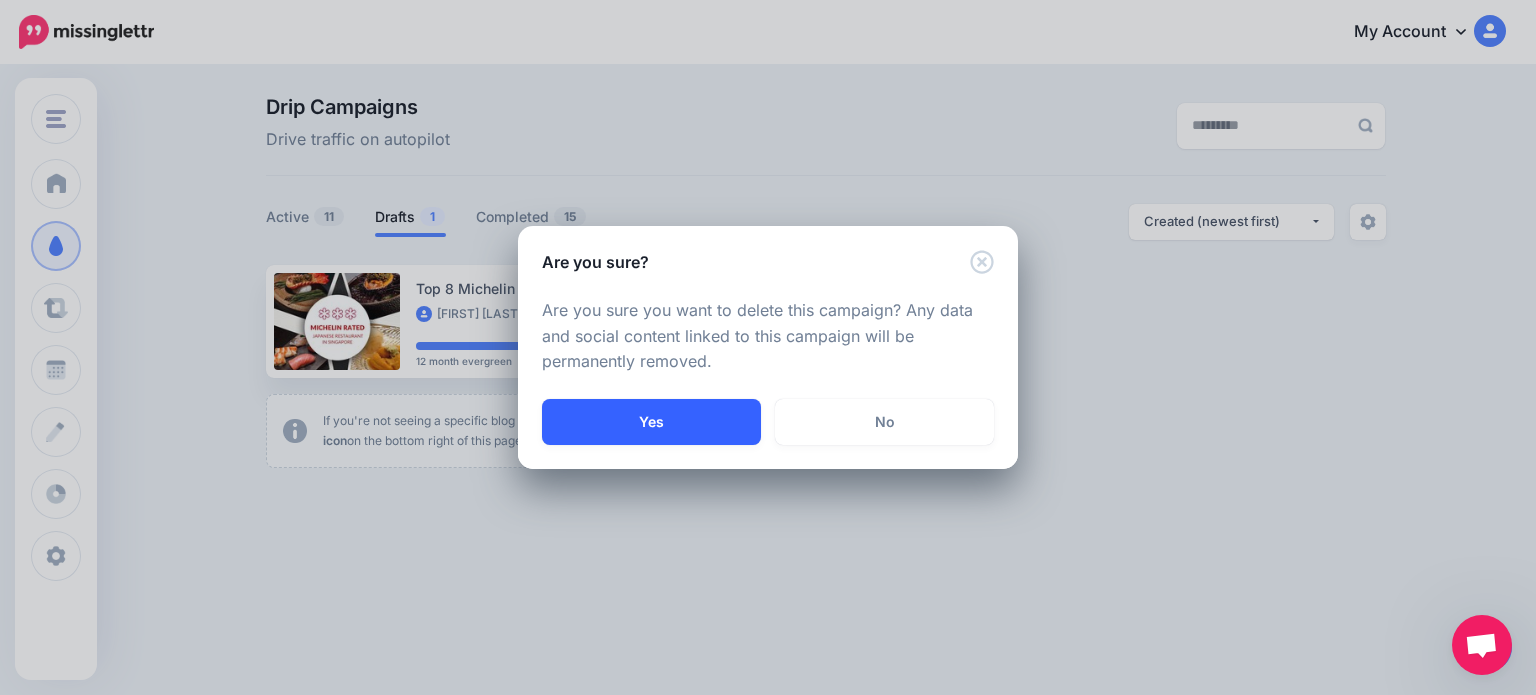 click on "Yes" at bounding box center [651, 422] 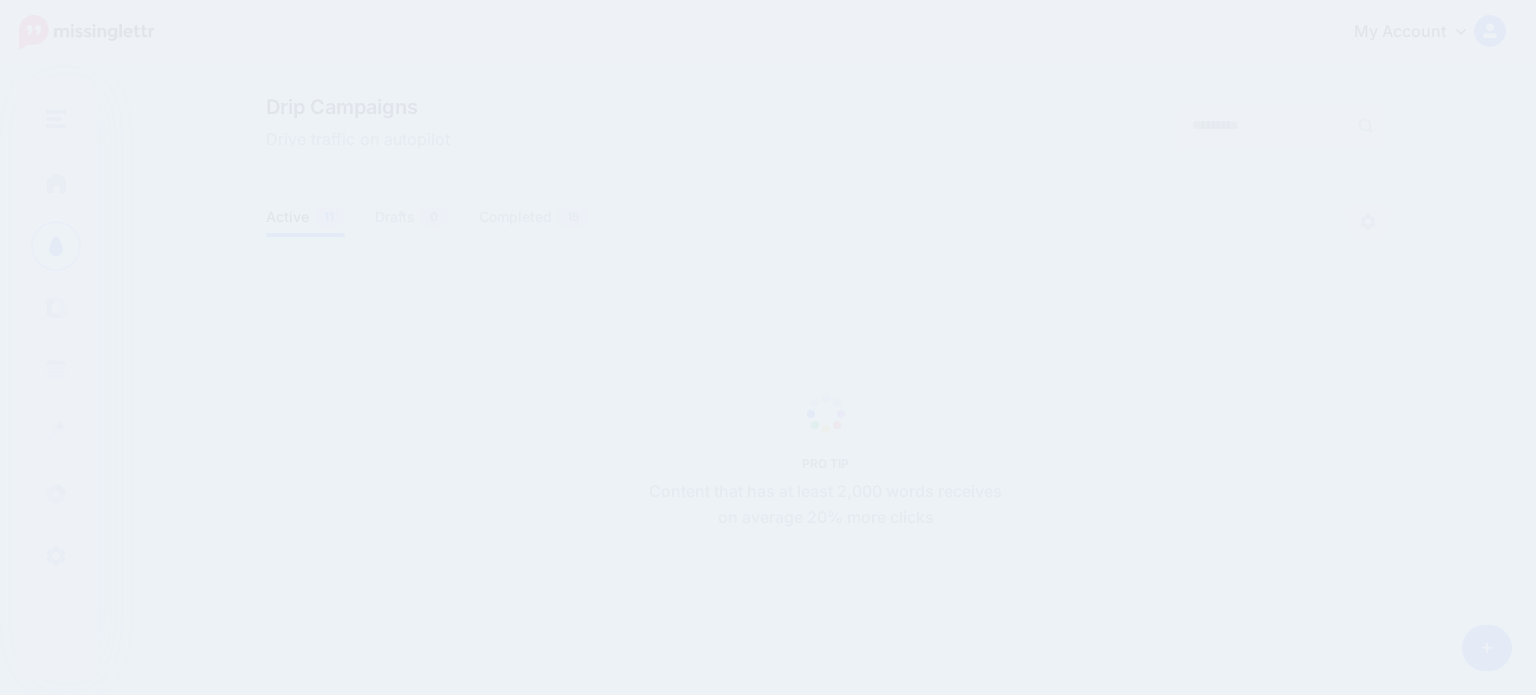 scroll, scrollTop: 0, scrollLeft: 0, axis: both 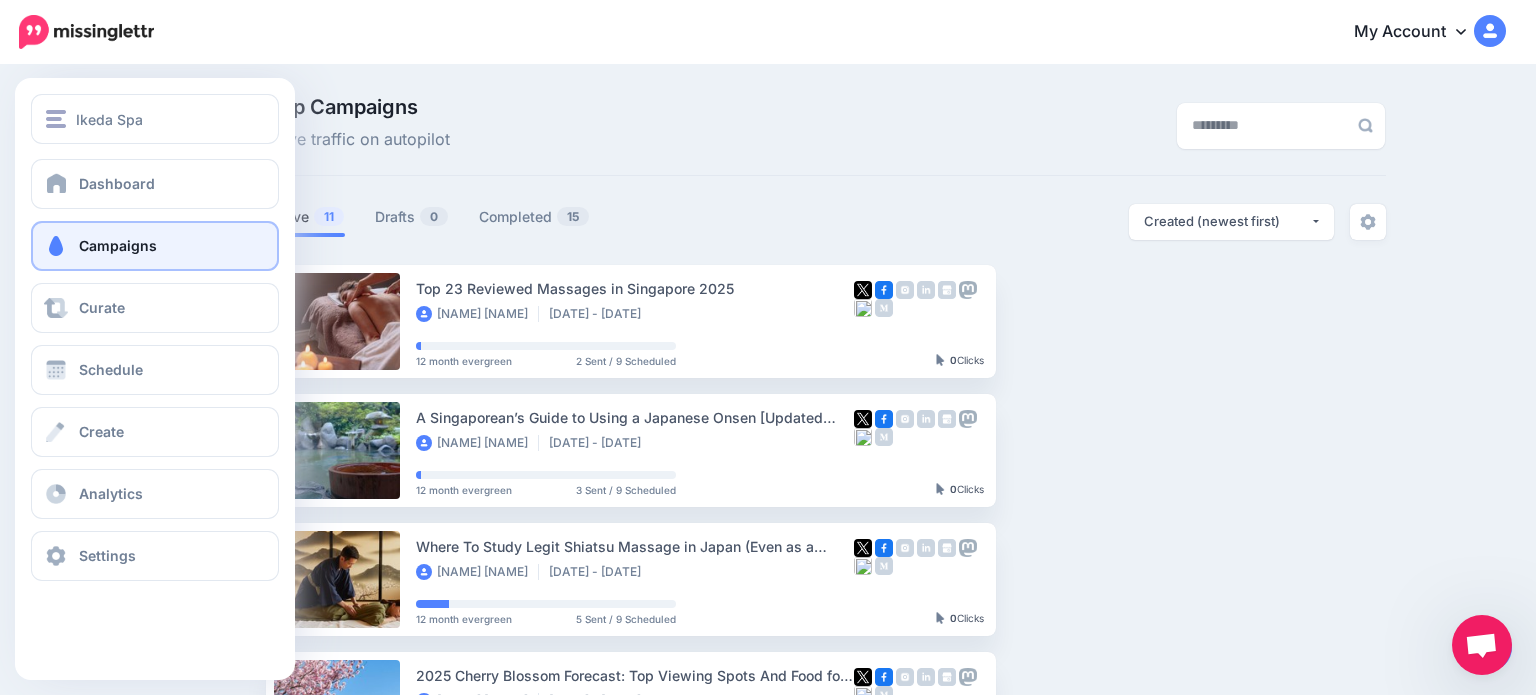 click on "Campaigns" at bounding box center [118, 245] 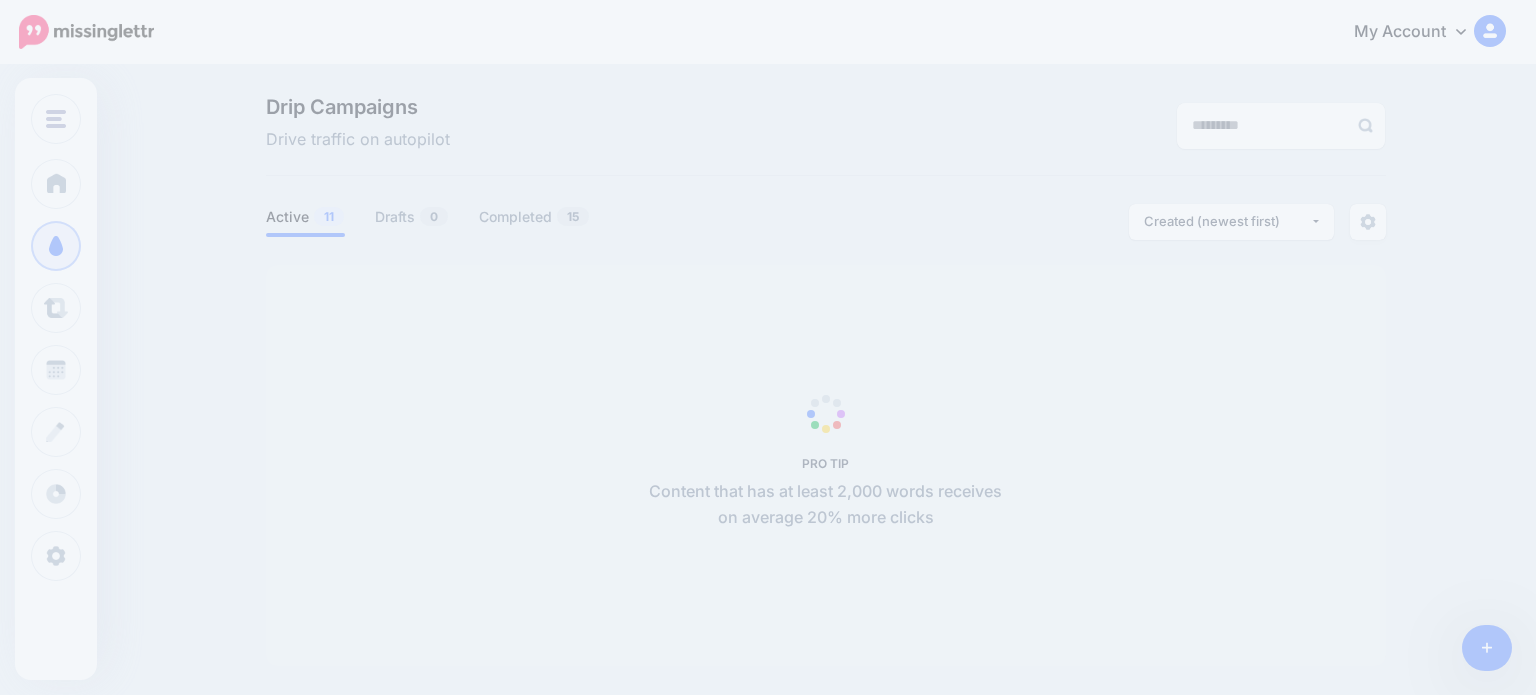 scroll, scrollTop: 0, scrollLeft: 0, axis: both 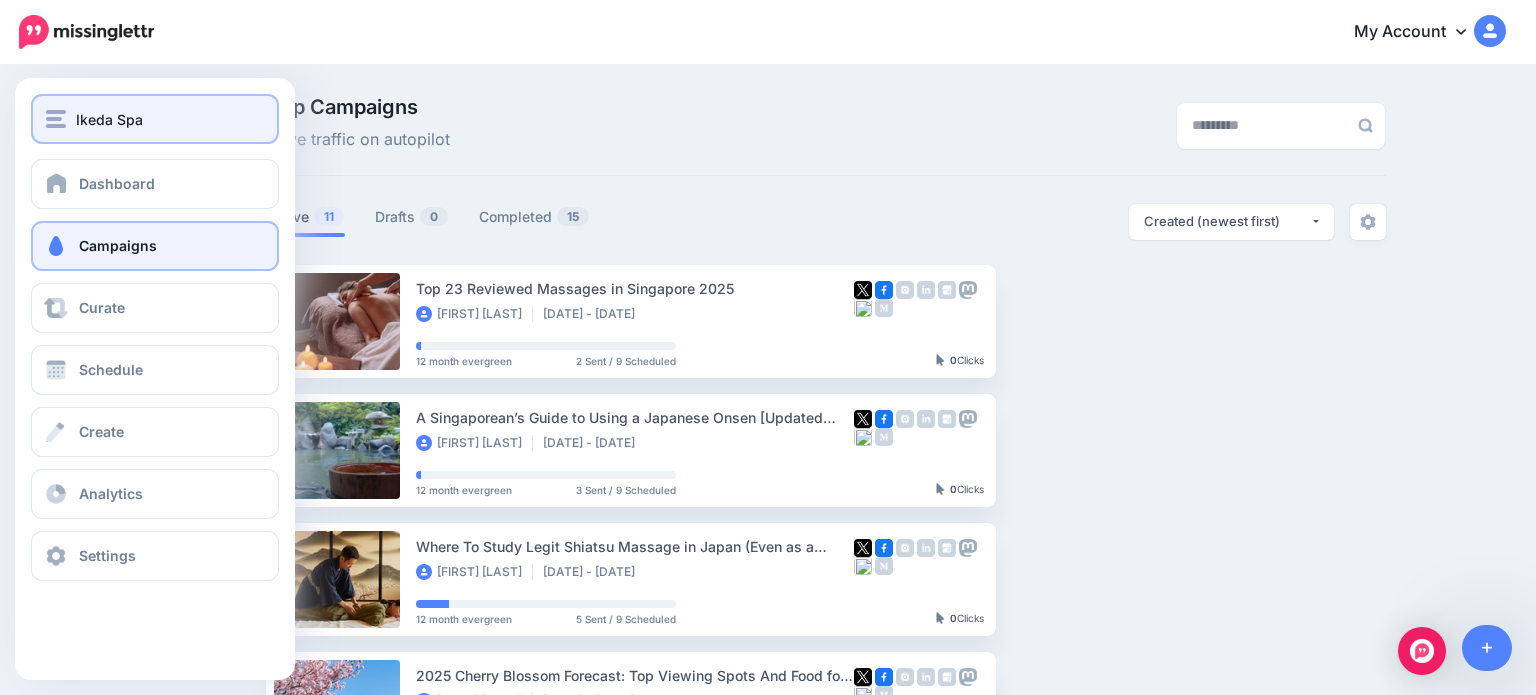 click on "Ikeda Spa" at bounding box center [109, 119] 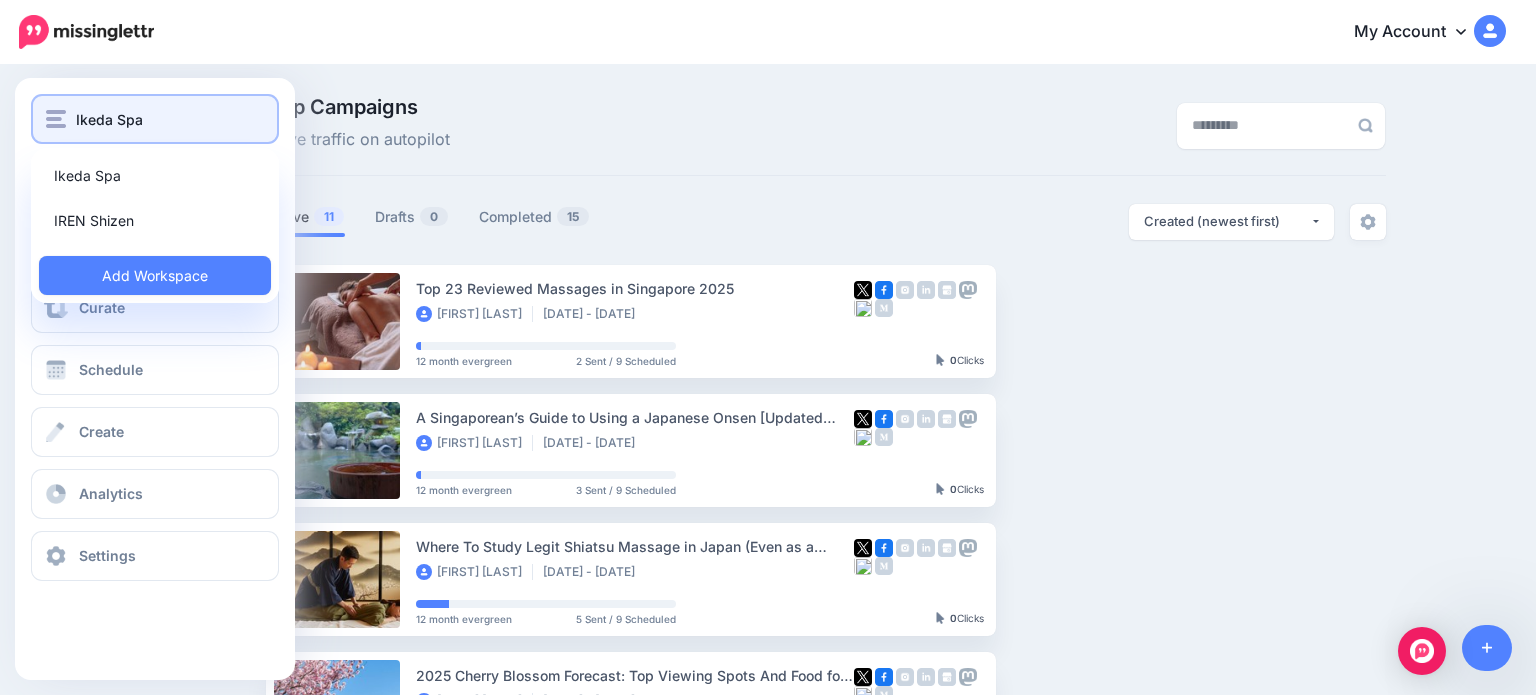 click on "Ikeda Spa" at bounding box center (109, 119) 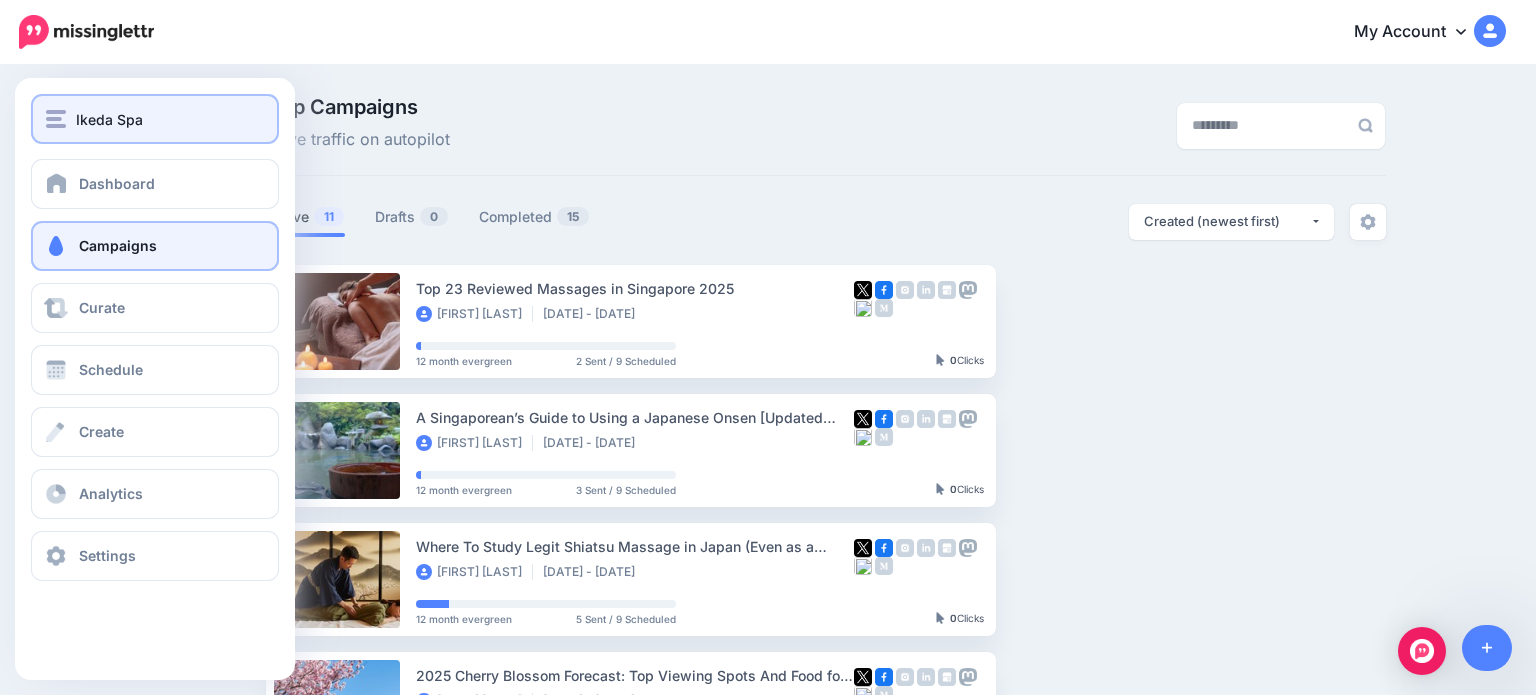 click on "Ikeda Spa" at bounding box center (109, 119) 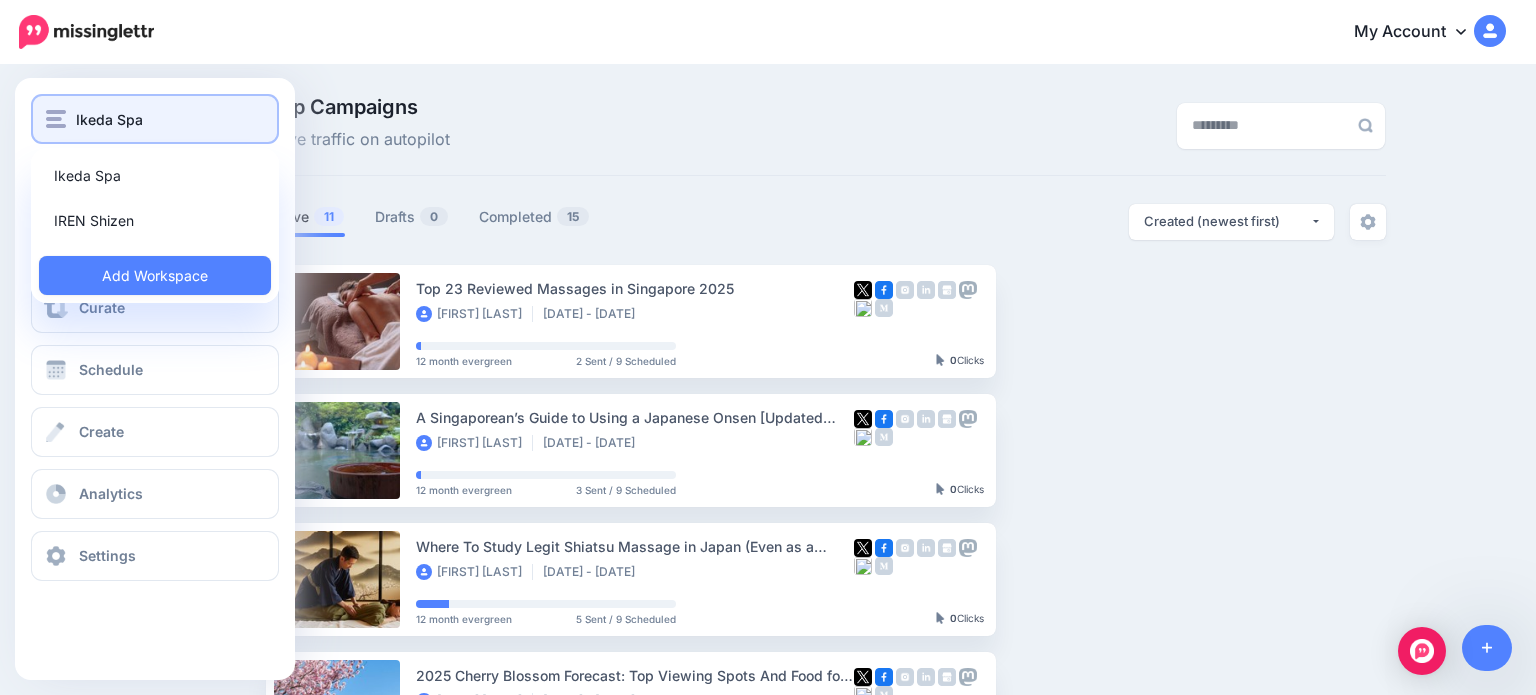 click on "Ikeda Spa" at bounding box center (155, 119) 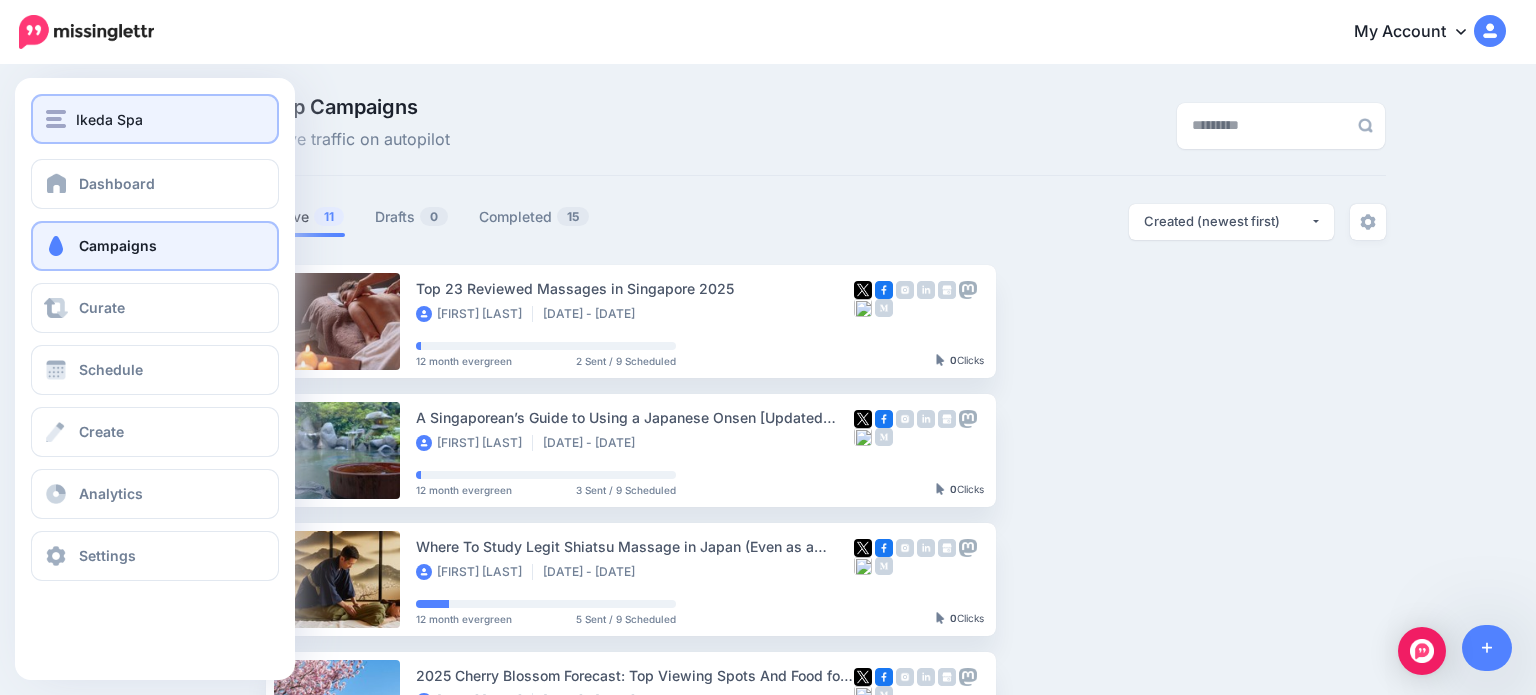 click on "Ikeda Spa" at bounding box center (155, 119) 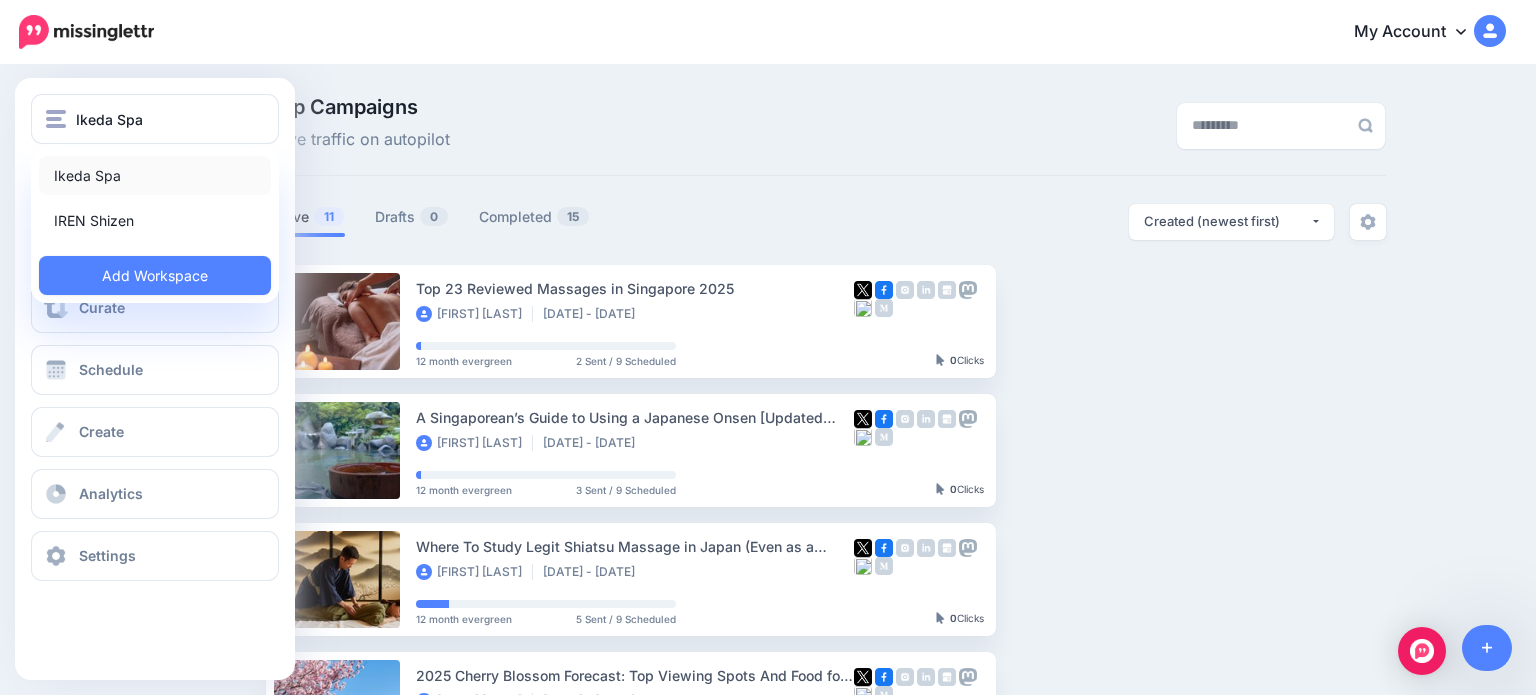 click on "Ikeda Spa" at bounding box center (155, 175) 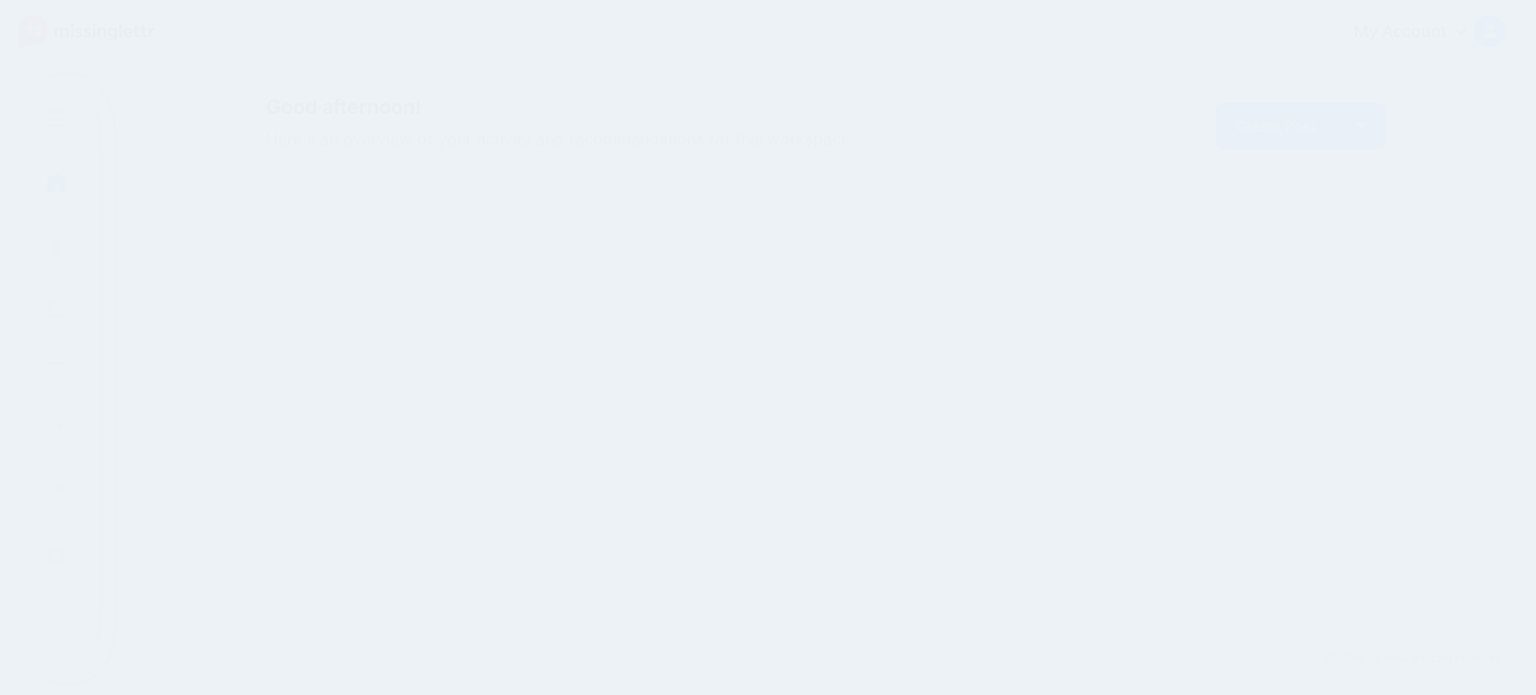 scroll, scrollTop: 0, scrollLeft: 0, axis: both 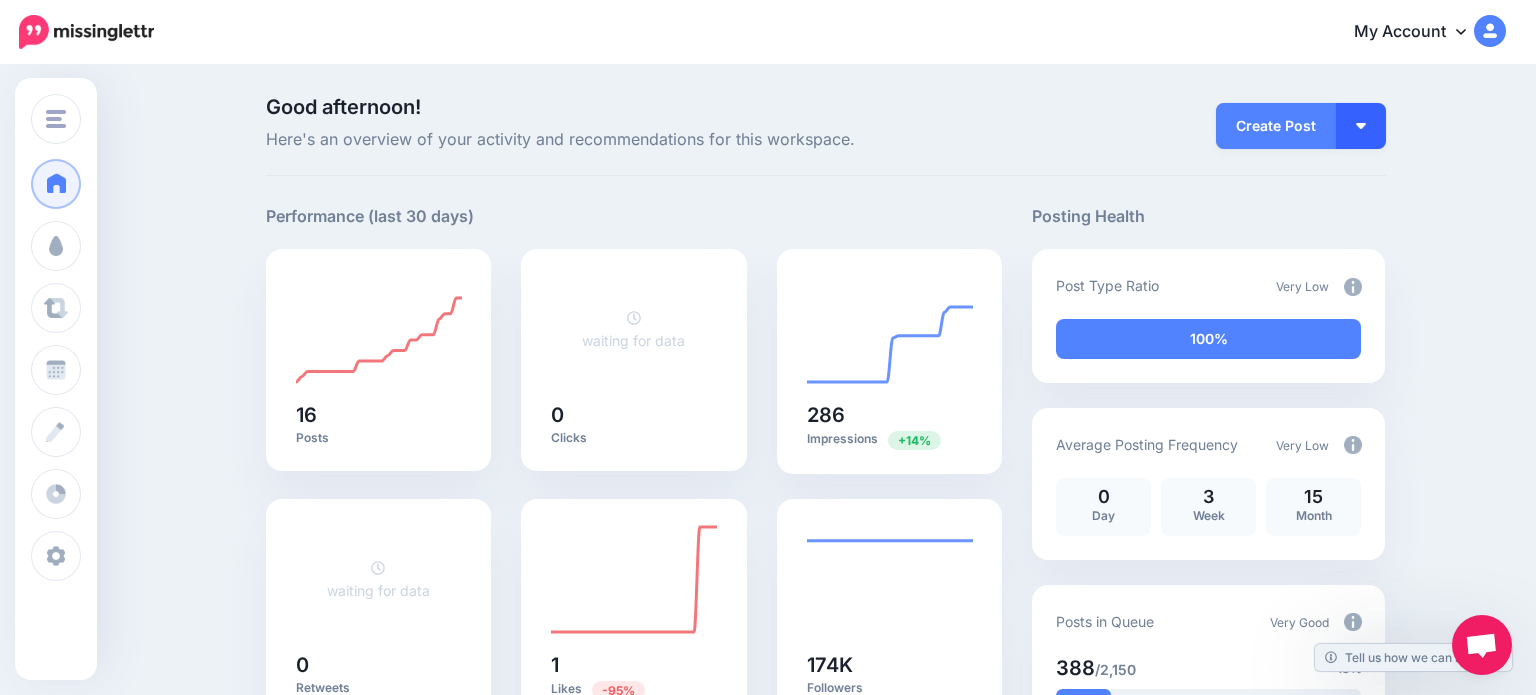 click at bounding box center [1361, 126] 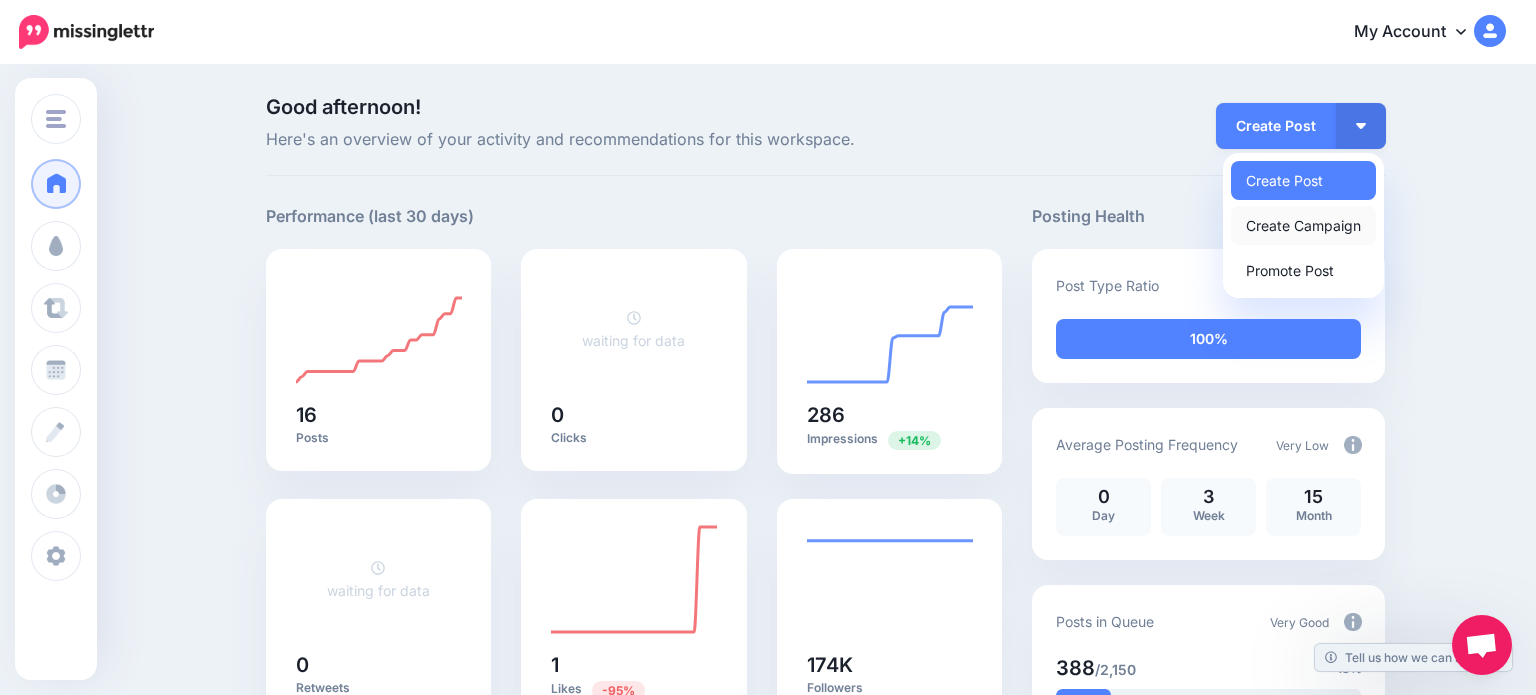 click on "Create Campaign" at bounding box center [1303, 225] 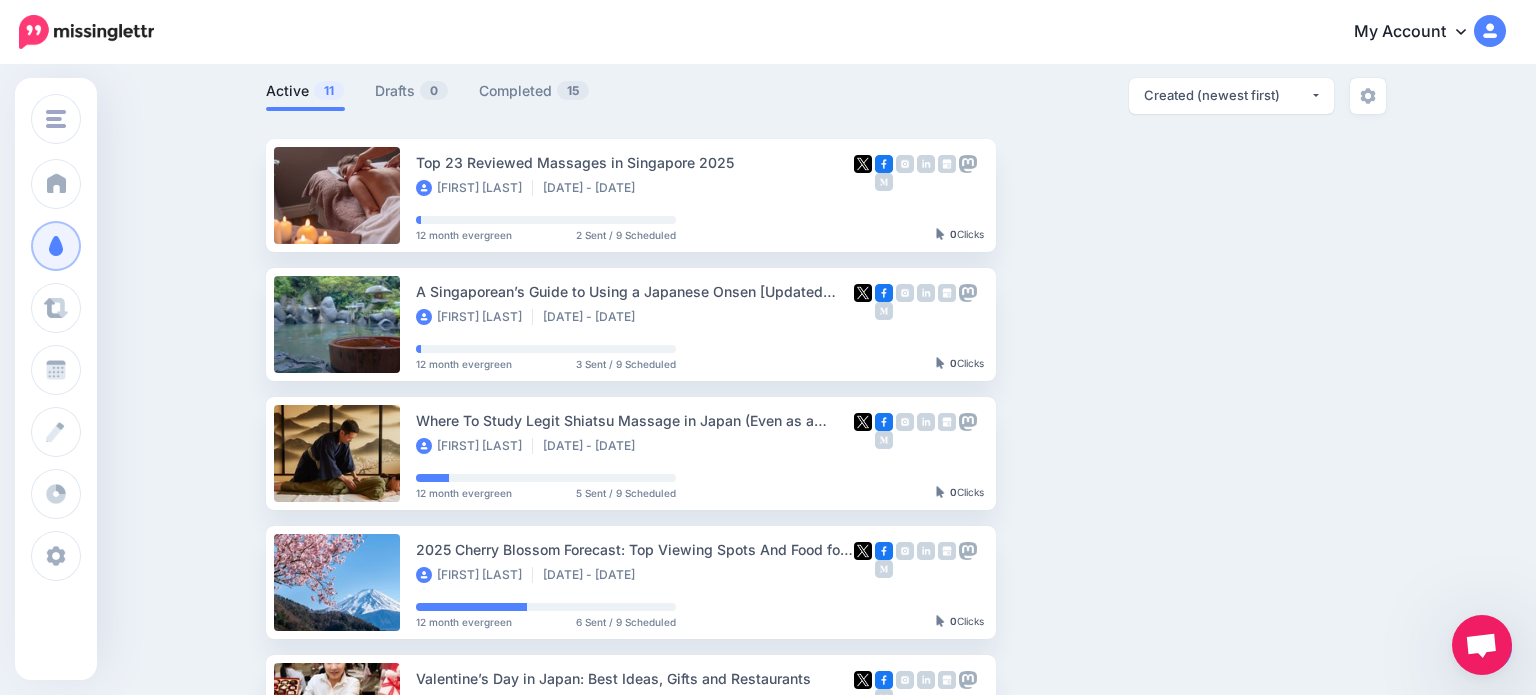 scroll, scrollTop: 0, scrollLeft: 0, axis: both 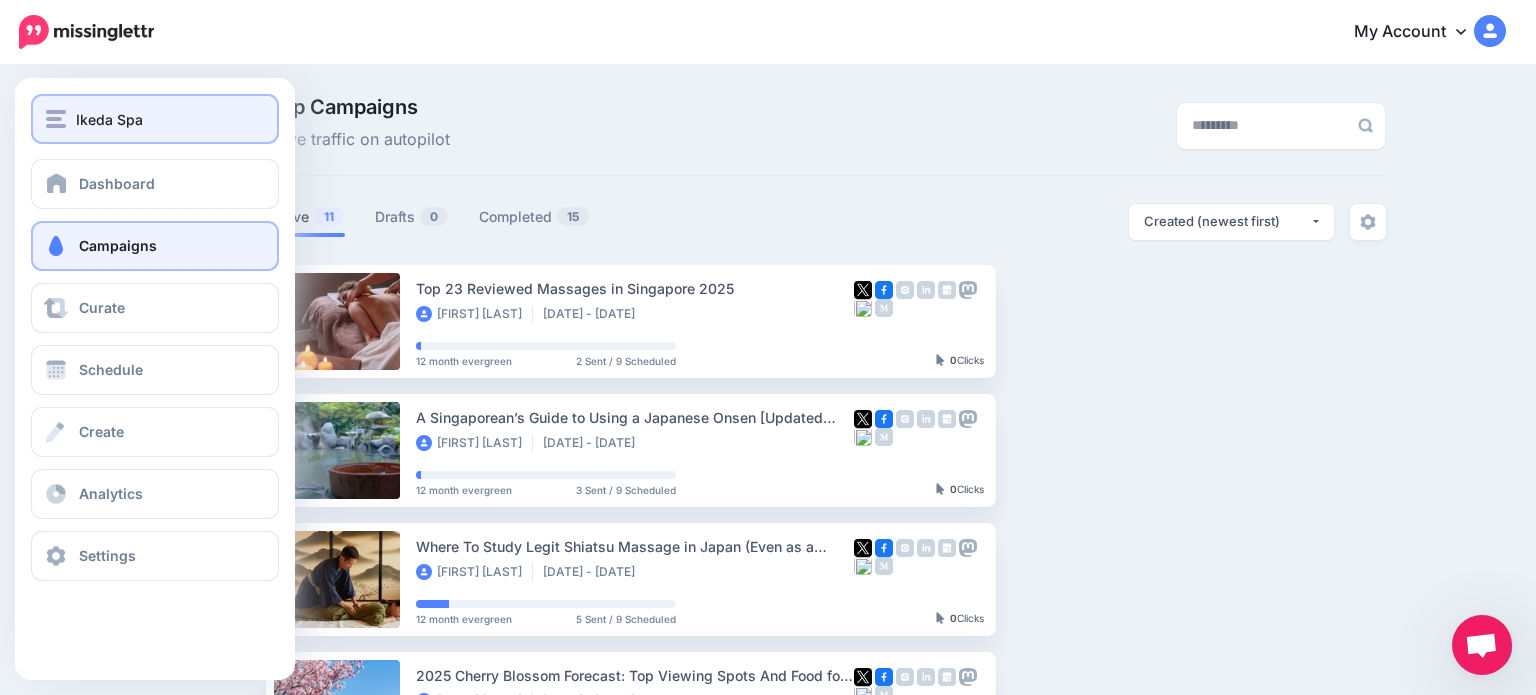 click on "Ikeda Spa" at bounding box center (155, 119) 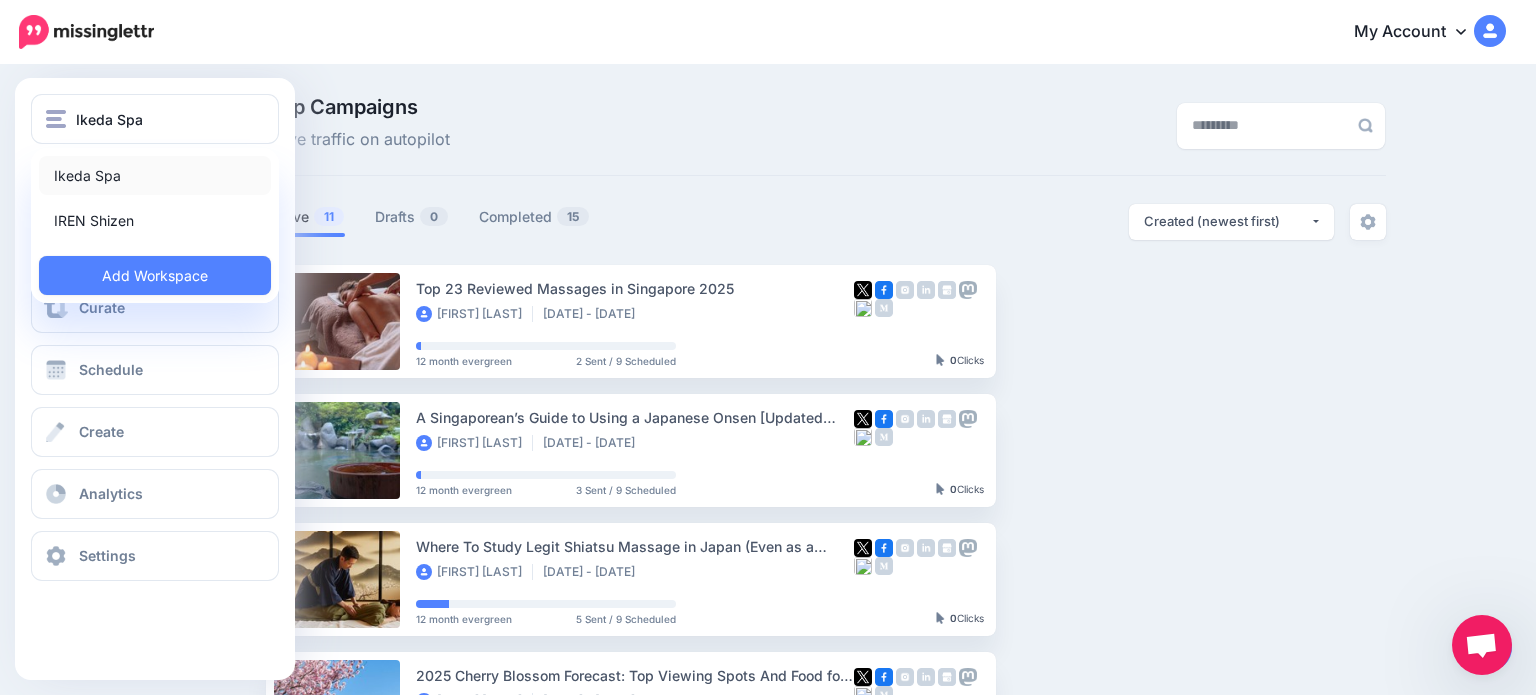 click on "Ikeda Spa" at bounding box center (155, 175) 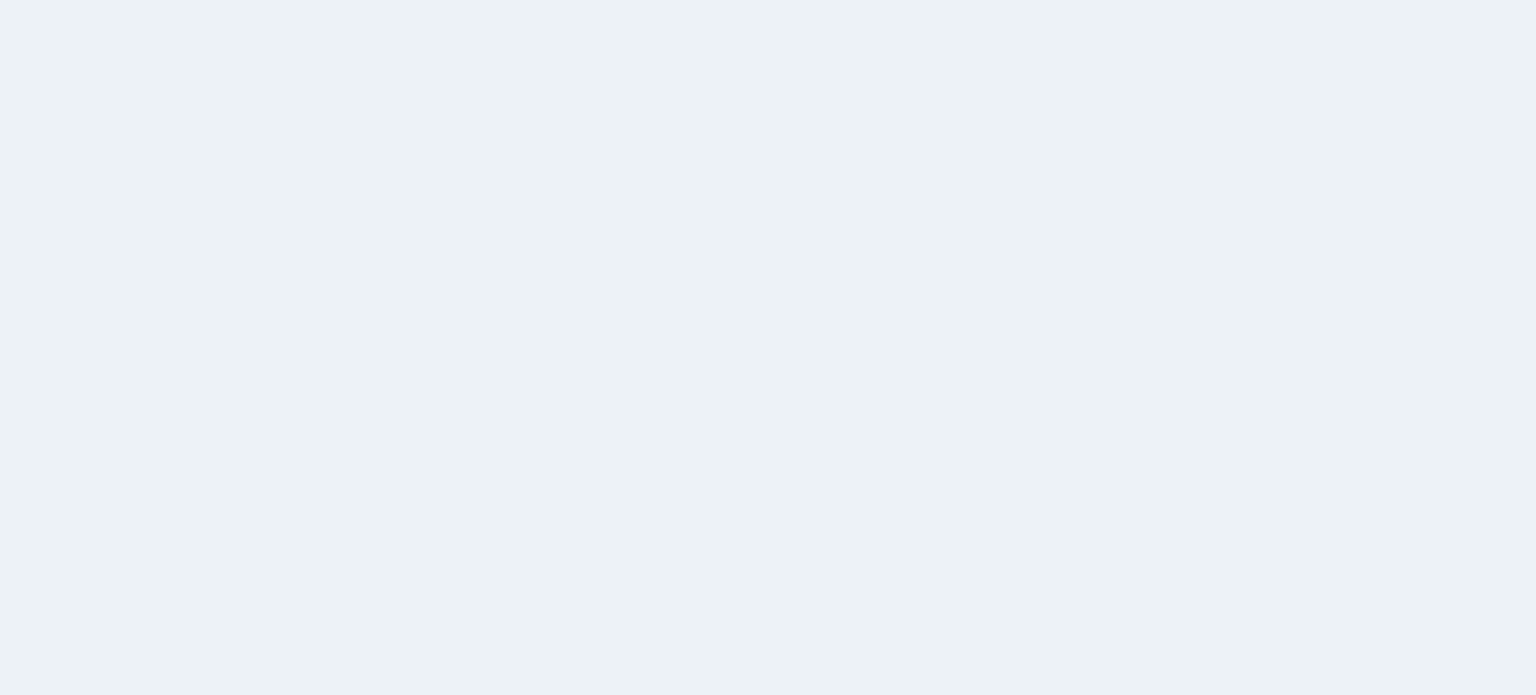 scroll, scrollTop: 0, scrollLeft: 0, axis: both 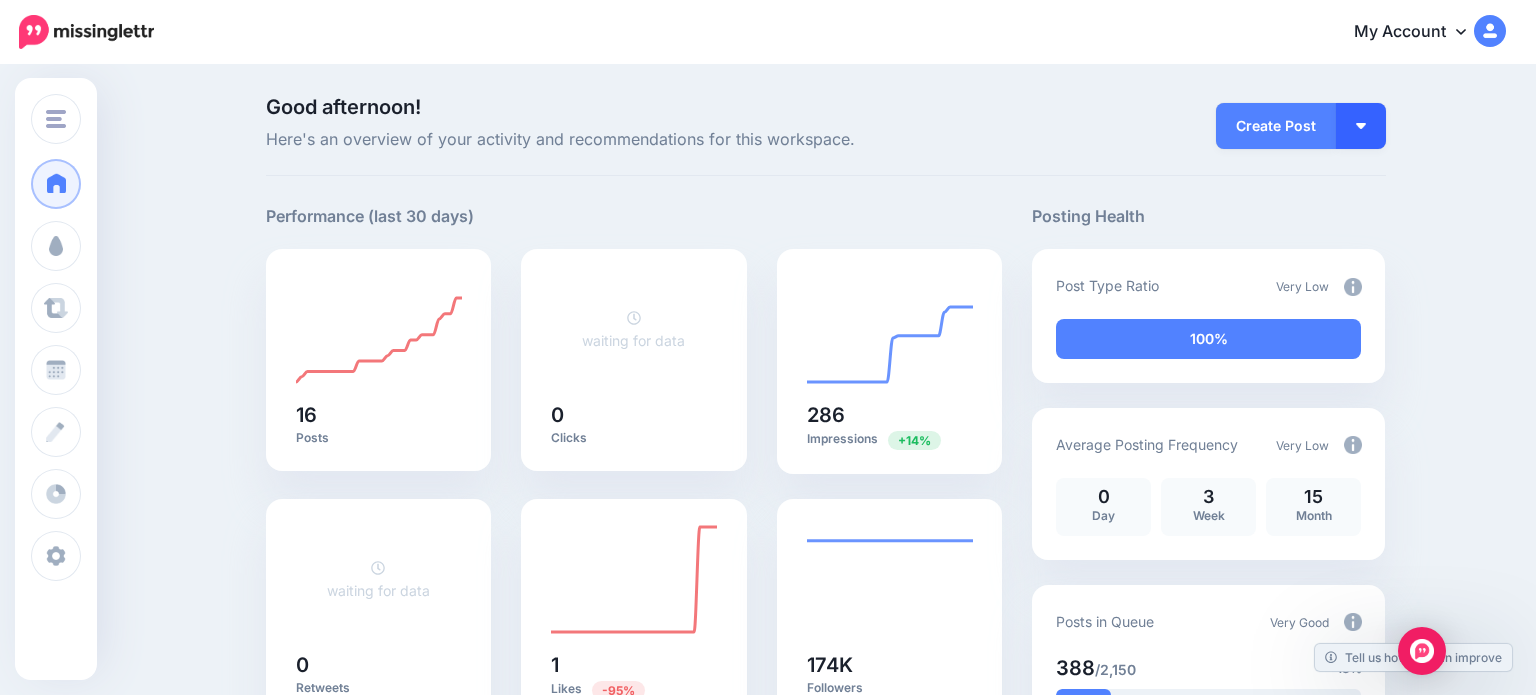 click at bounding box center (1361, 126) 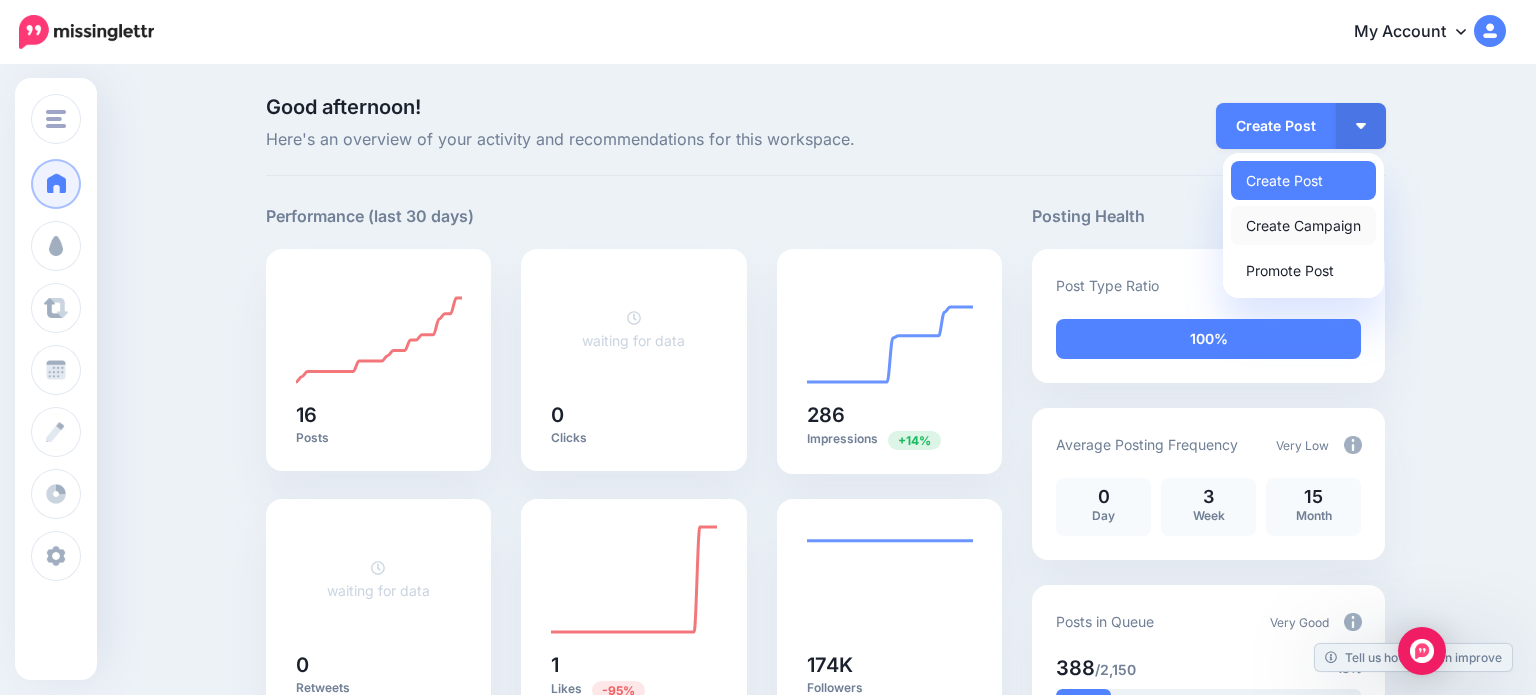 click on "Create Campaign" at bounding box center (1303, 225) 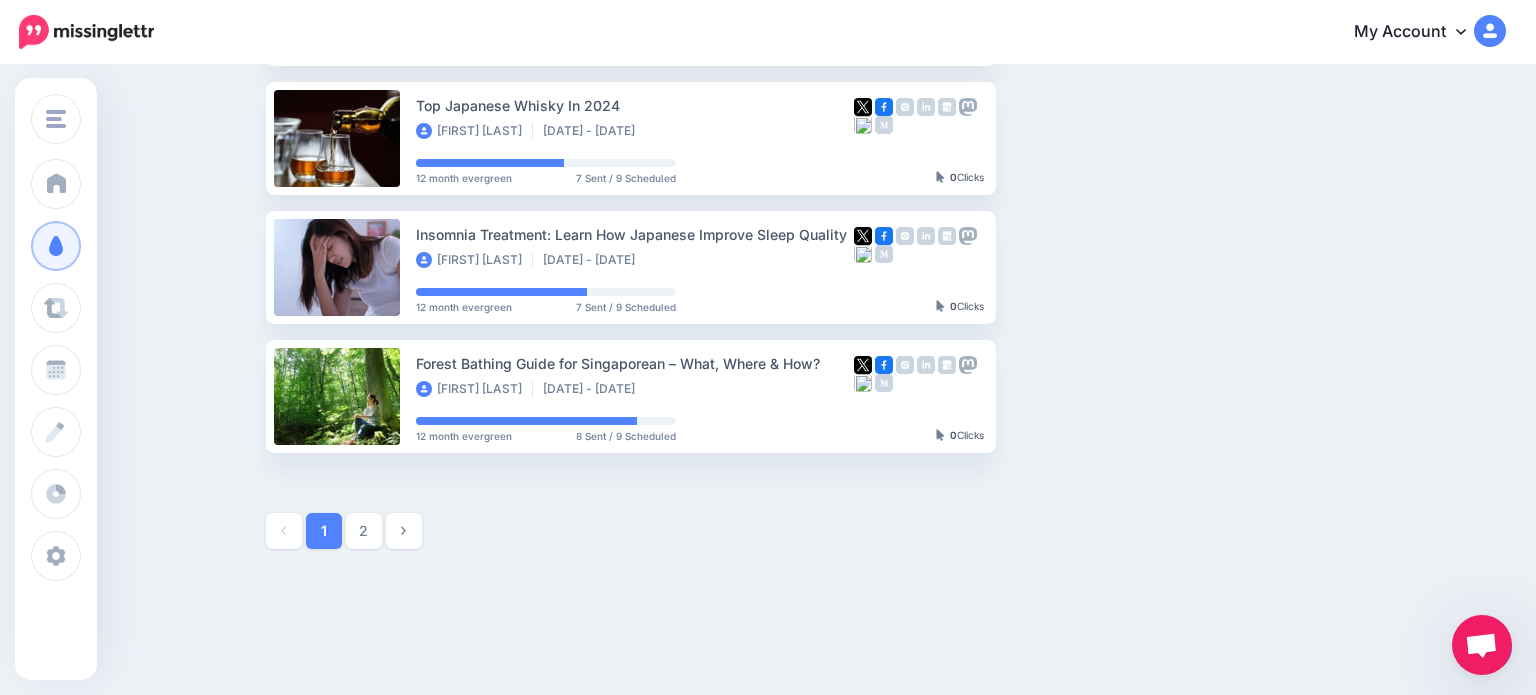 scroll, scrollTop: 1140, scrollLeft: 0, axis: vertical 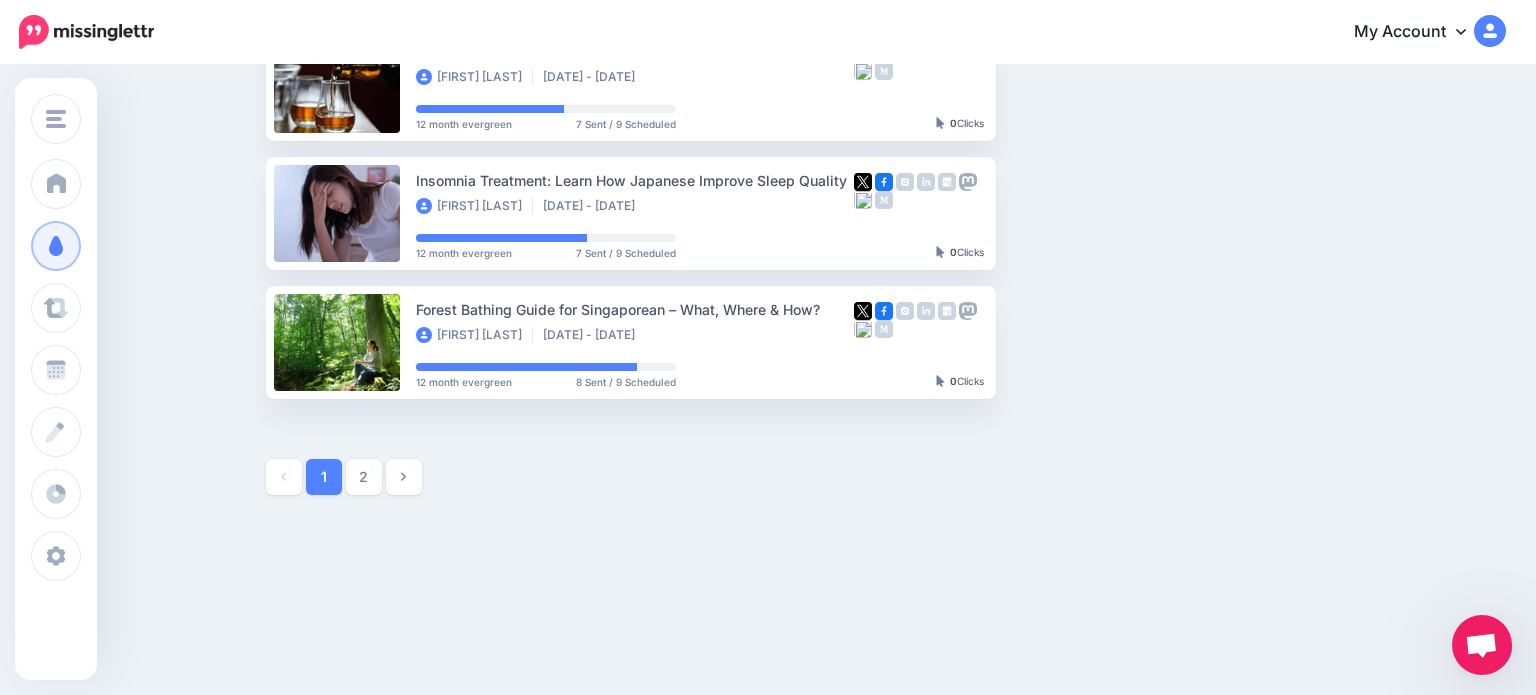 click at bounding box center [1481, 647] 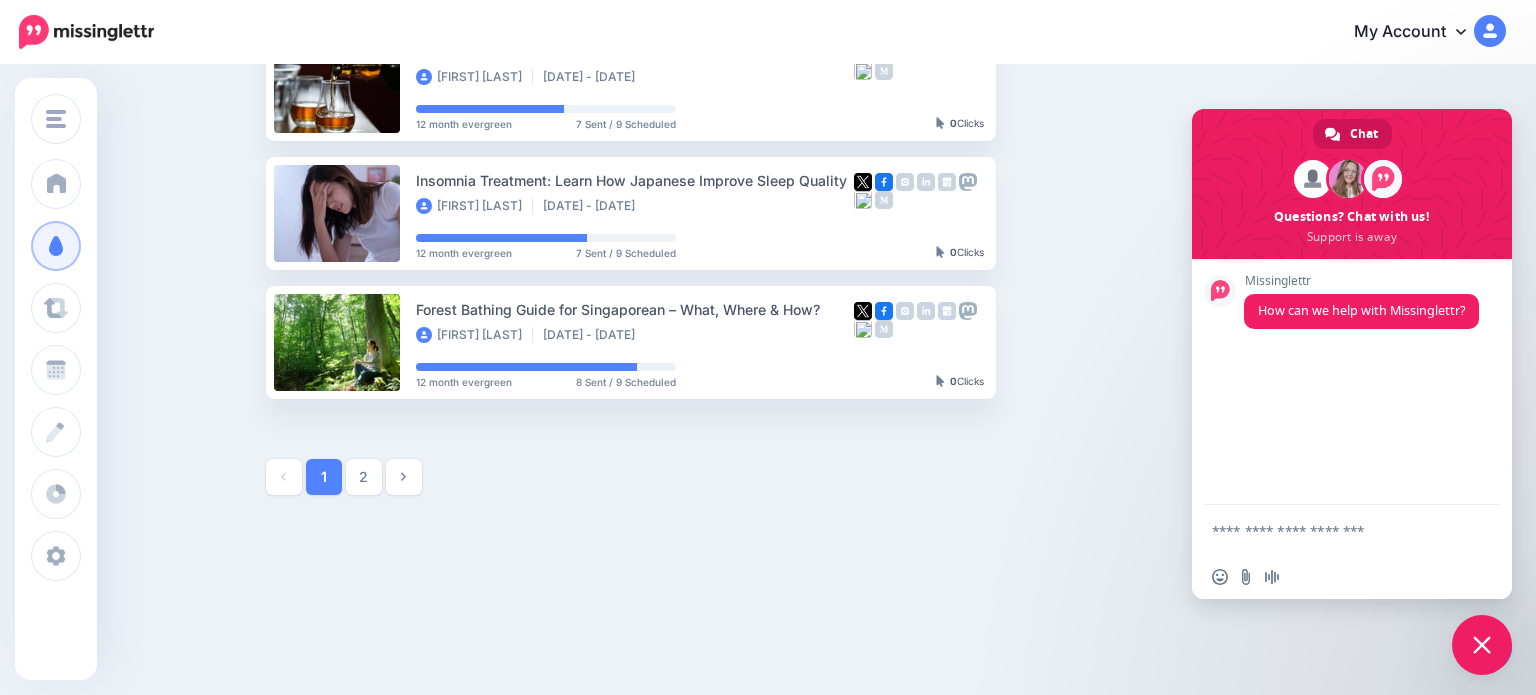 click at bounding box center [1482, 645] 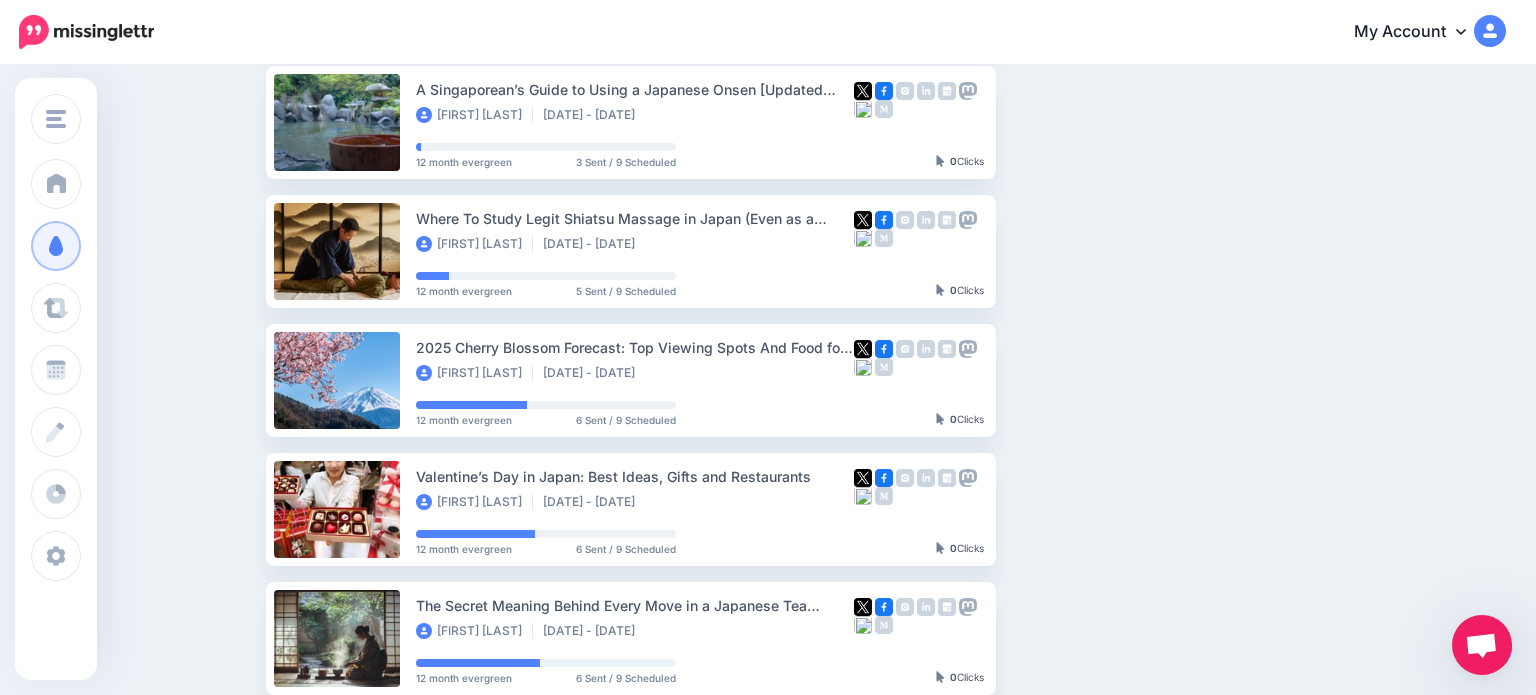 scroll, scrollTop: 0, scrollLeft: 0, axis: both 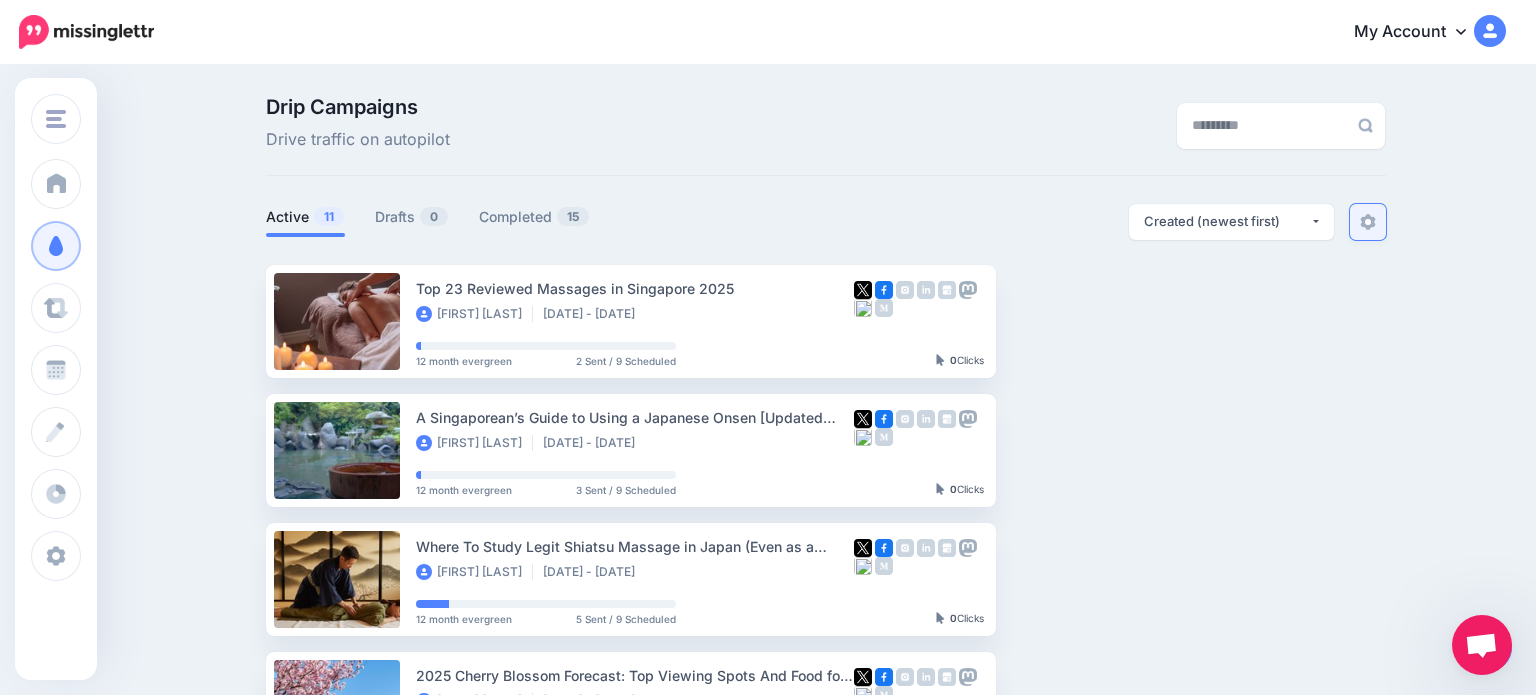 click at bounding box center (1368, 222) 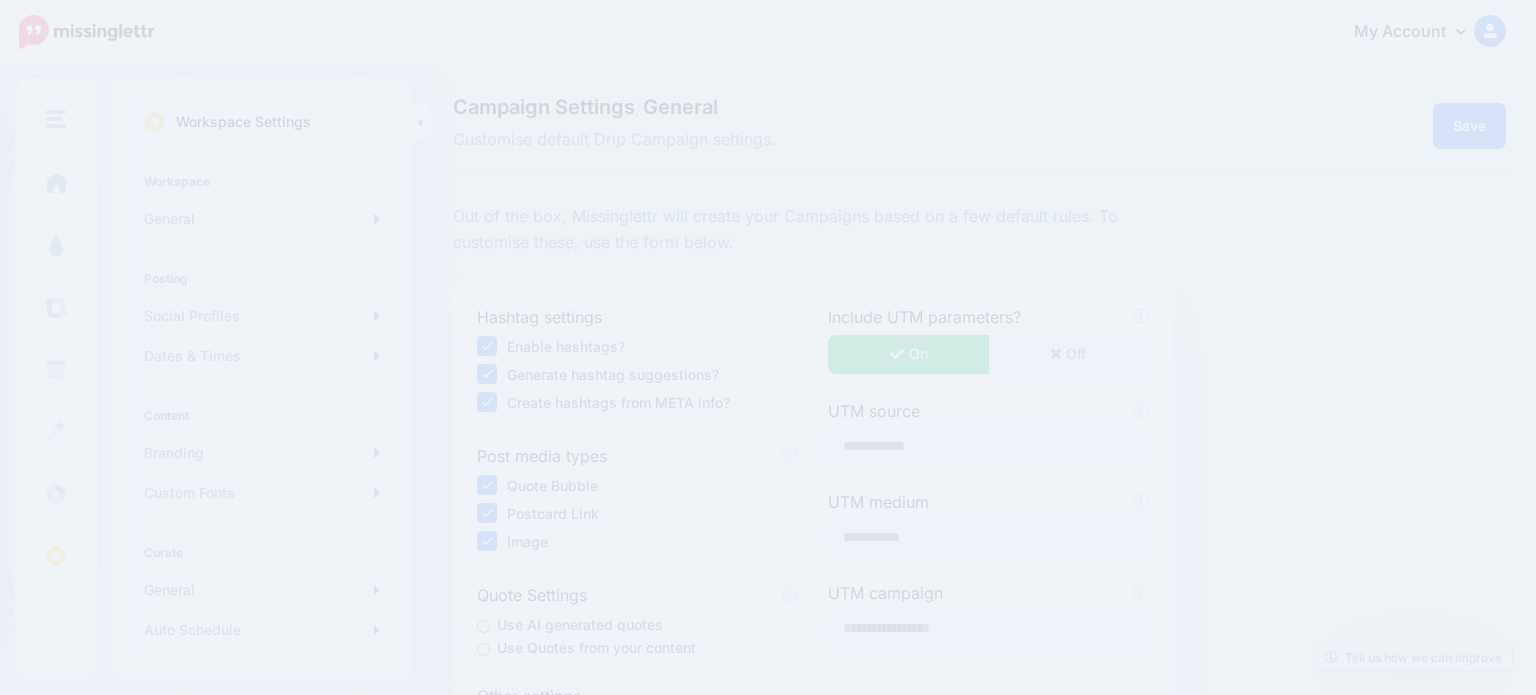 scroll, scrollTop: 0, scrollLeft: 0, axis: both 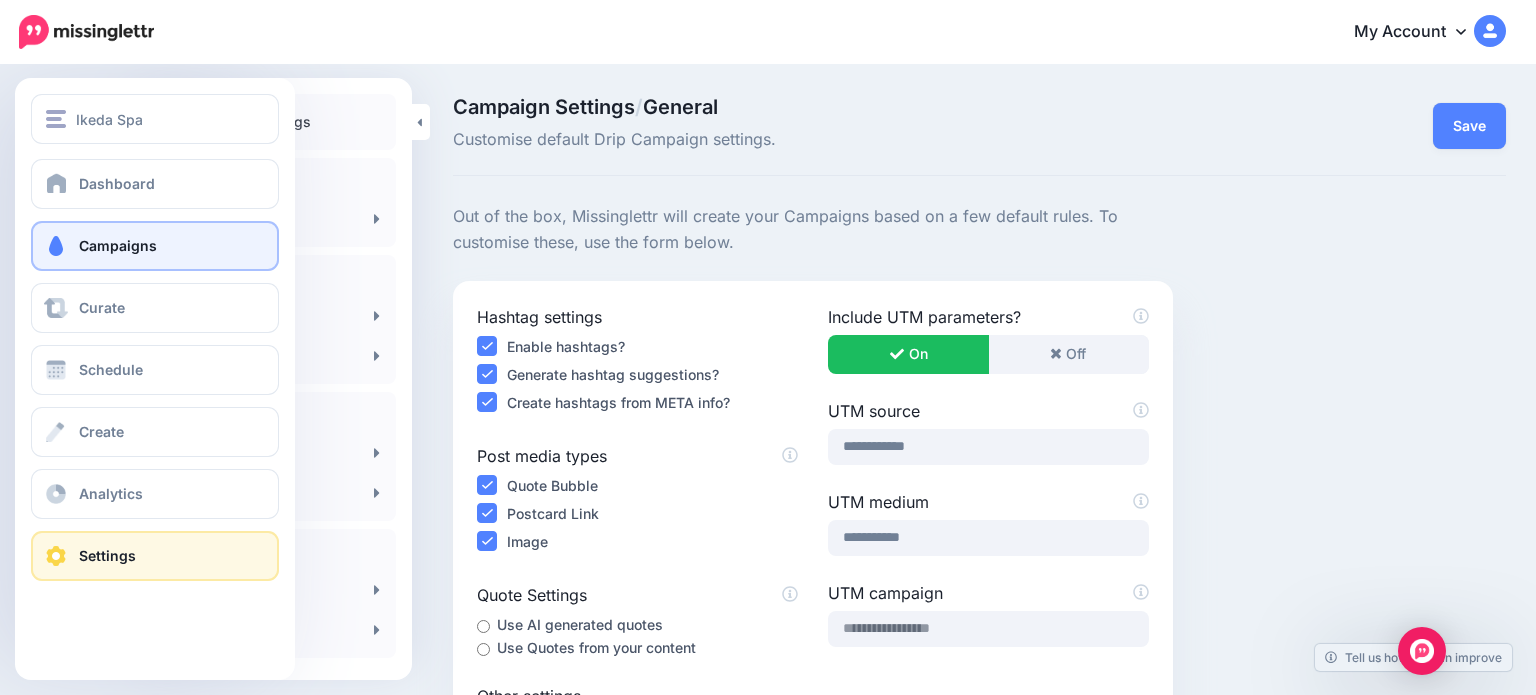 click on "Campaigns" at bounding box center (118, 245) 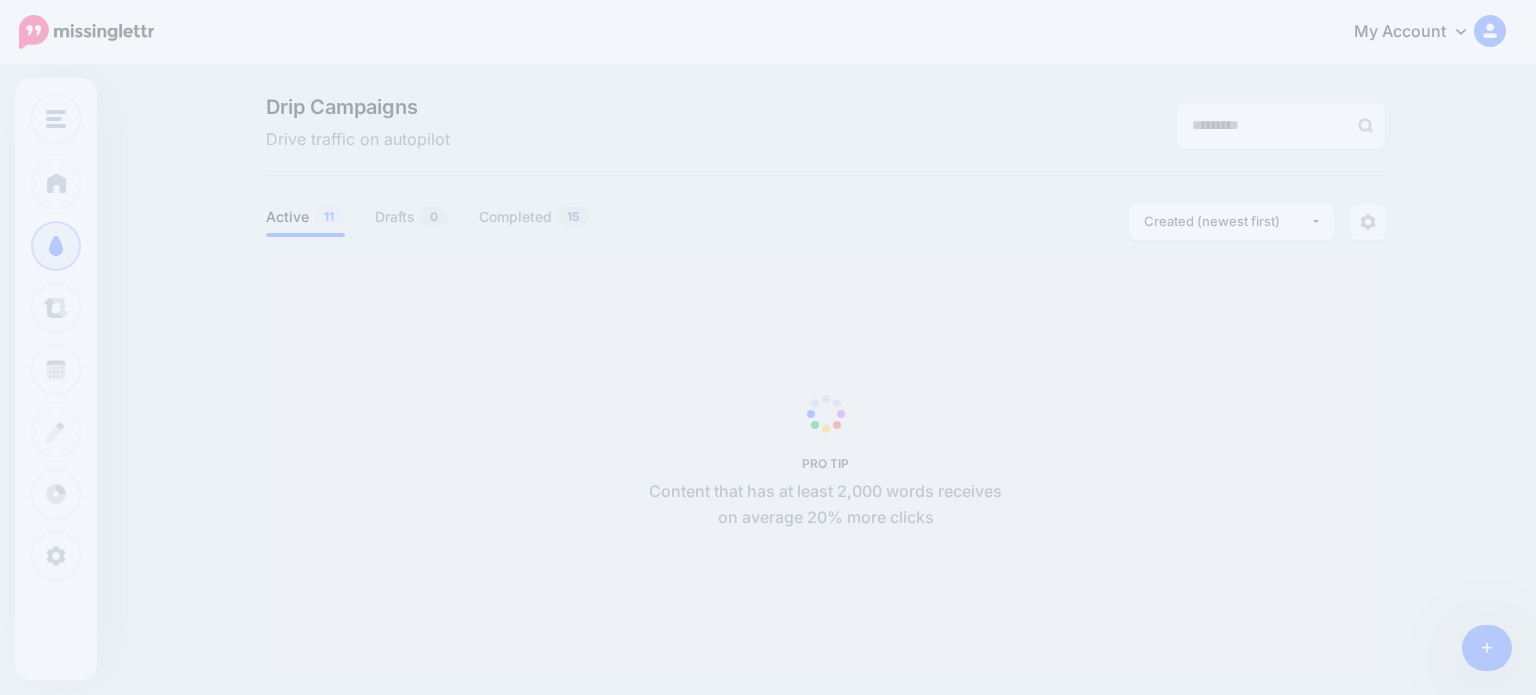 scroll, scrollTop: 0, scrollLeft: 0, axis: both 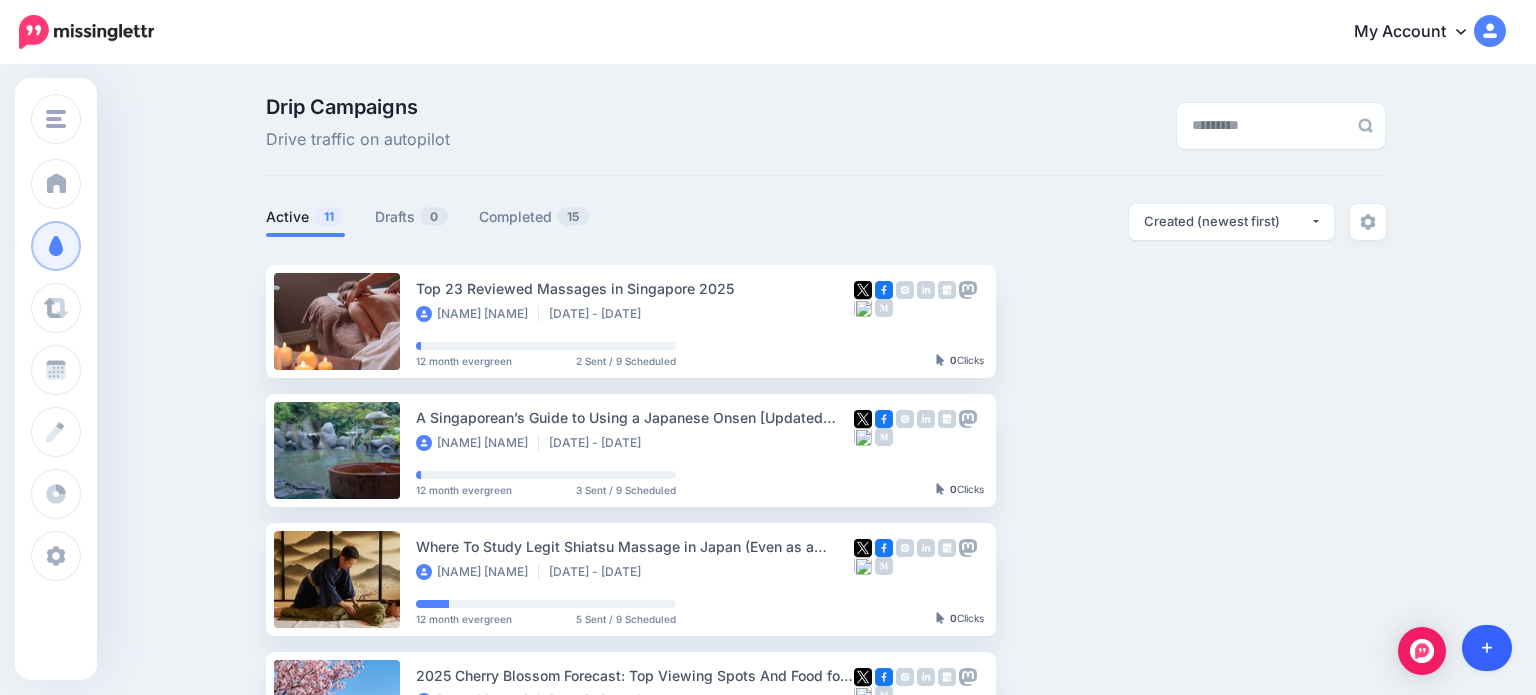 click at bounding box center [1487, 648] 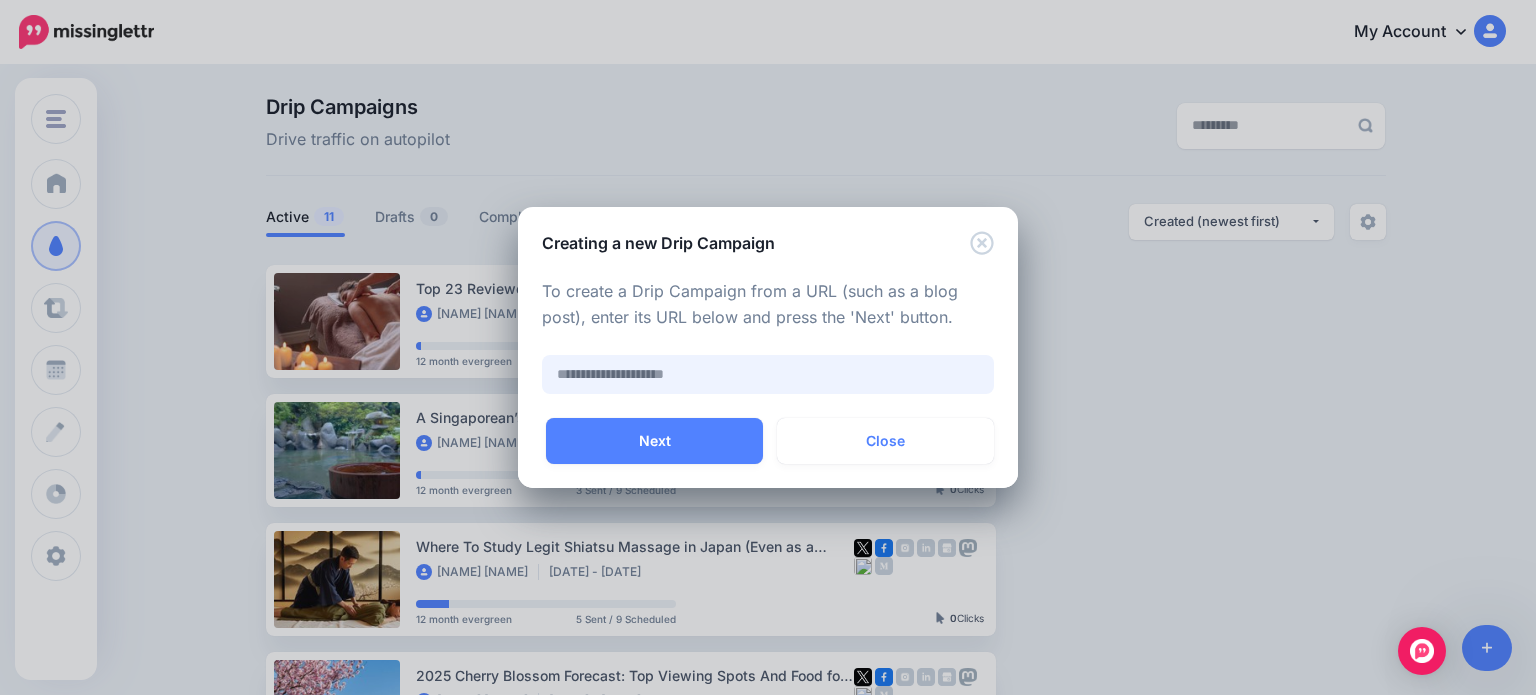 click at bounding box center [768, 374] 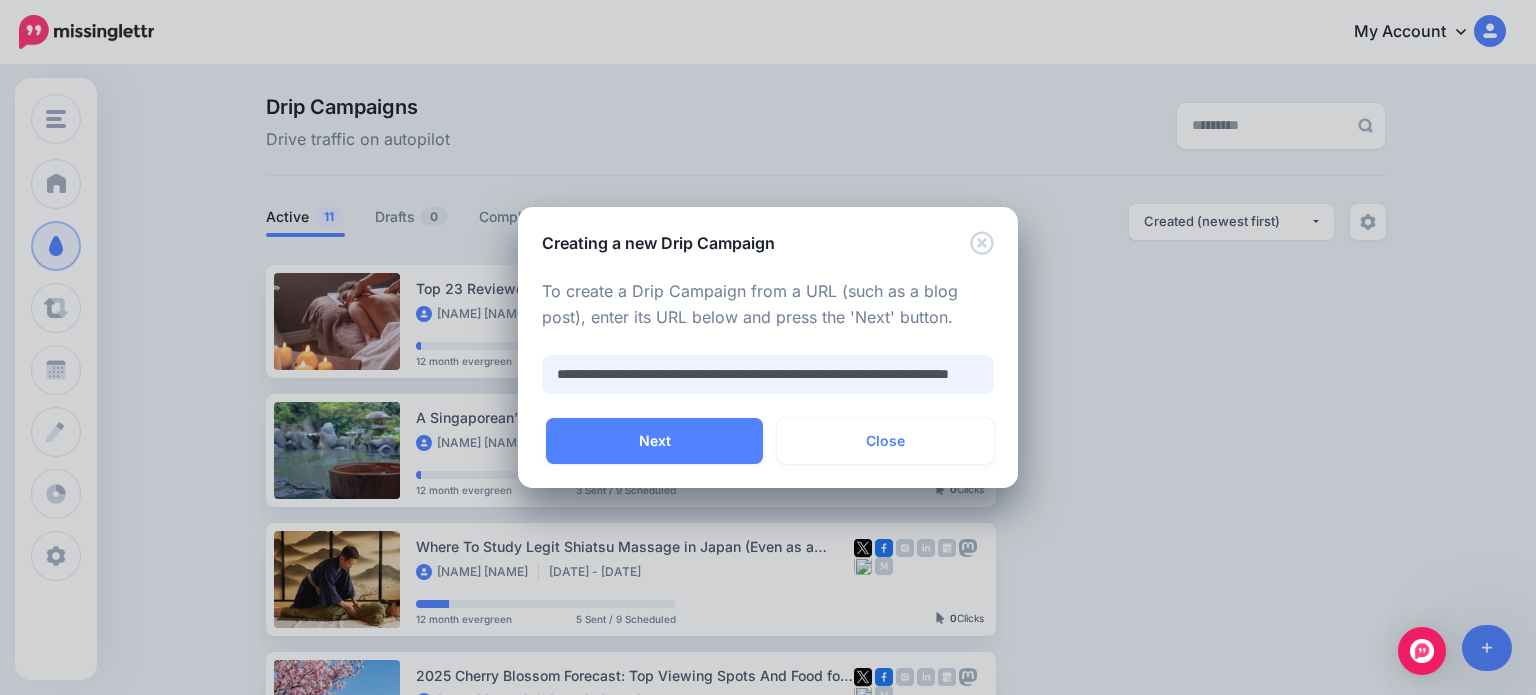 scroll, scrollTop: 0, scrollLeft: 133, axis: horizontal 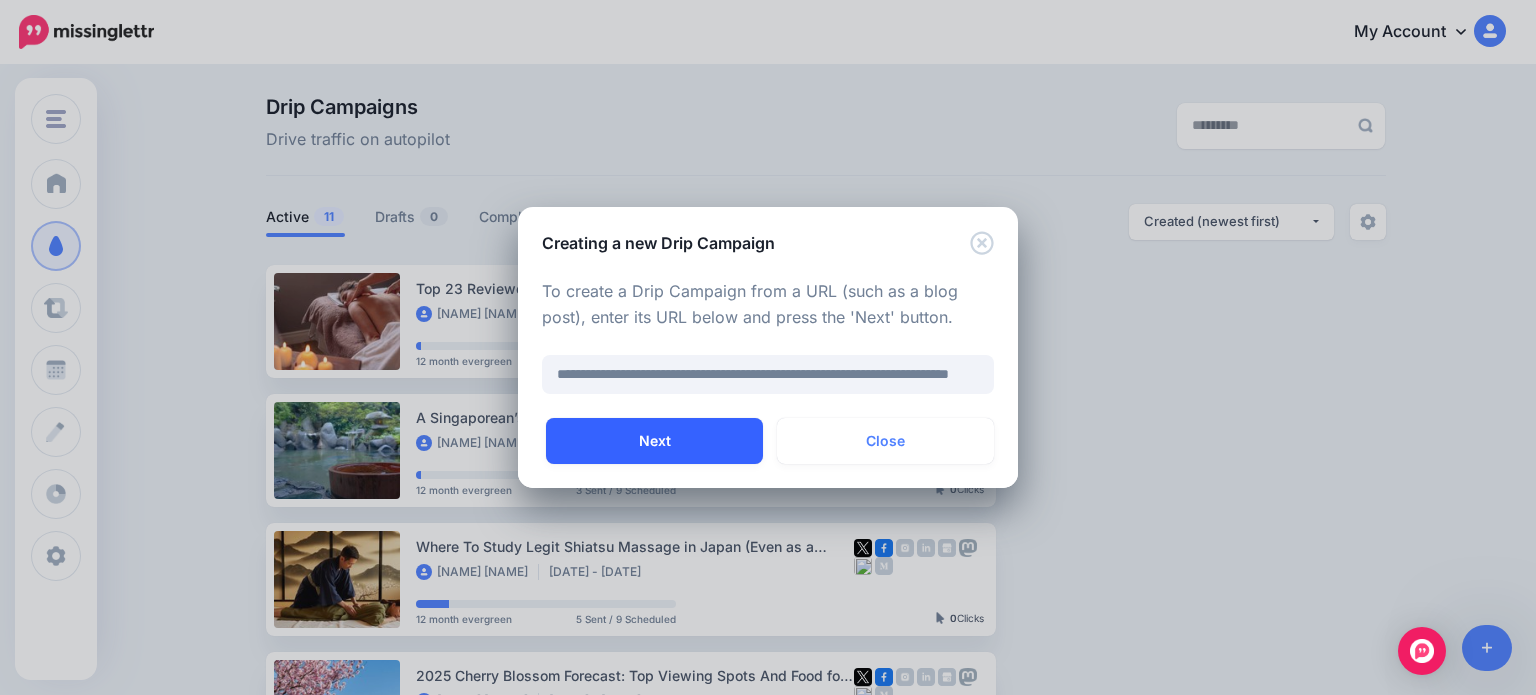click on "Next" at bounding box center (654, 441) 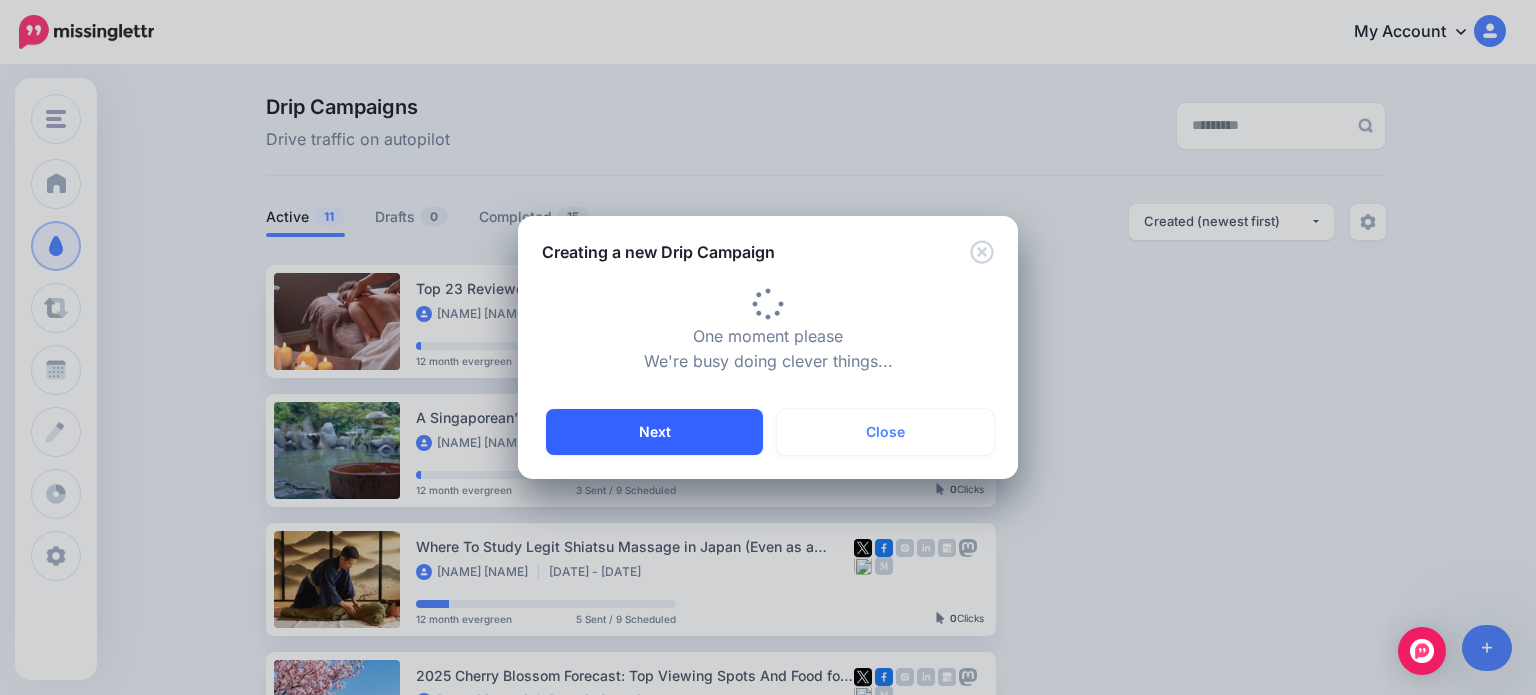 type on "**********" 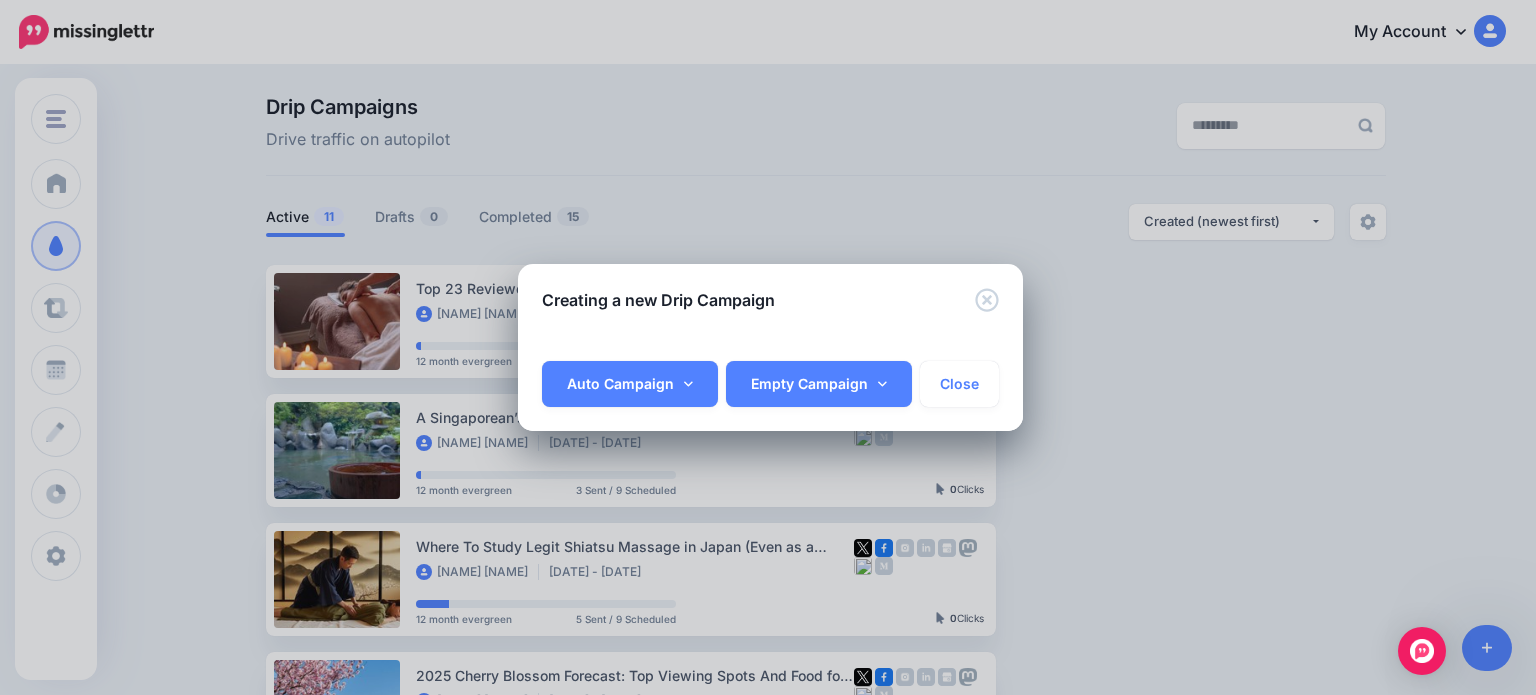 scroll, scrollTop: 0, scrollLeft: 0, axis: both 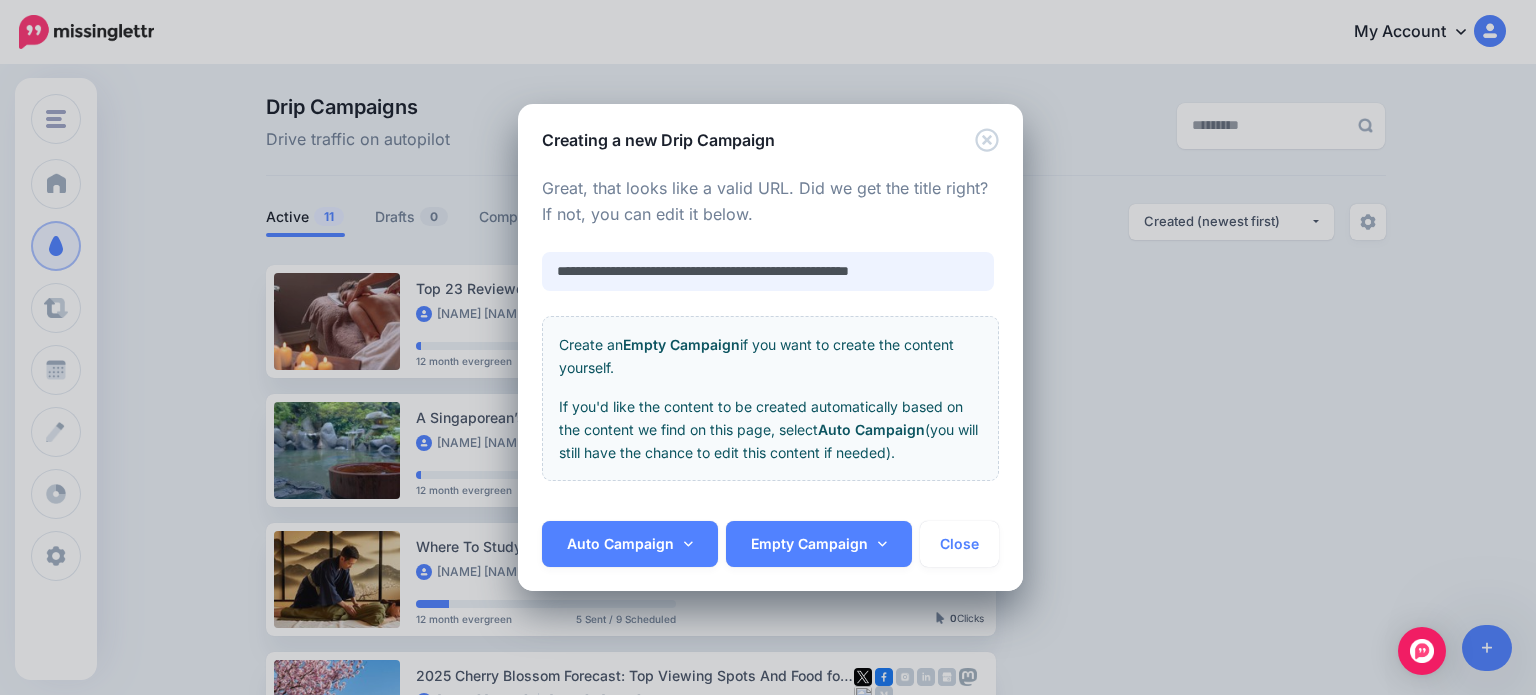 click on "**********" at bounding box center [768, 271] 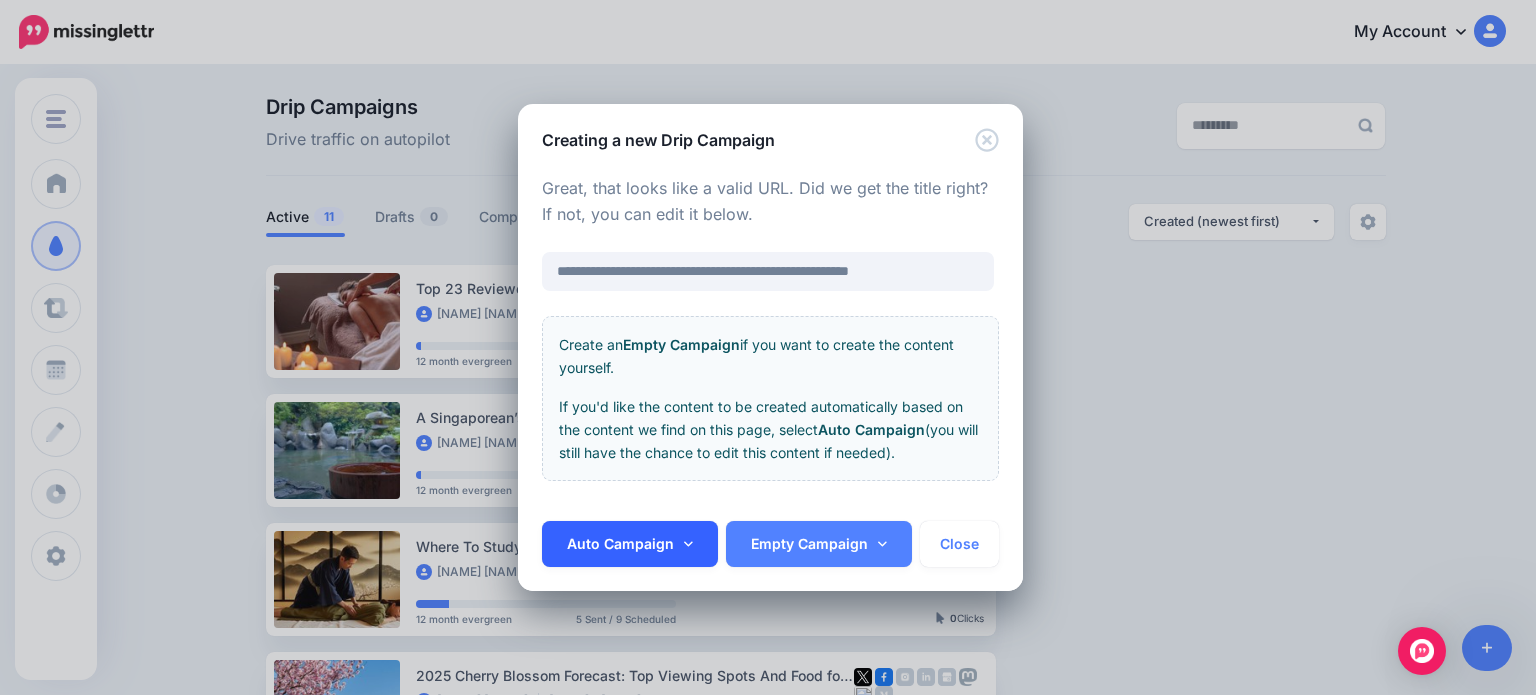 click 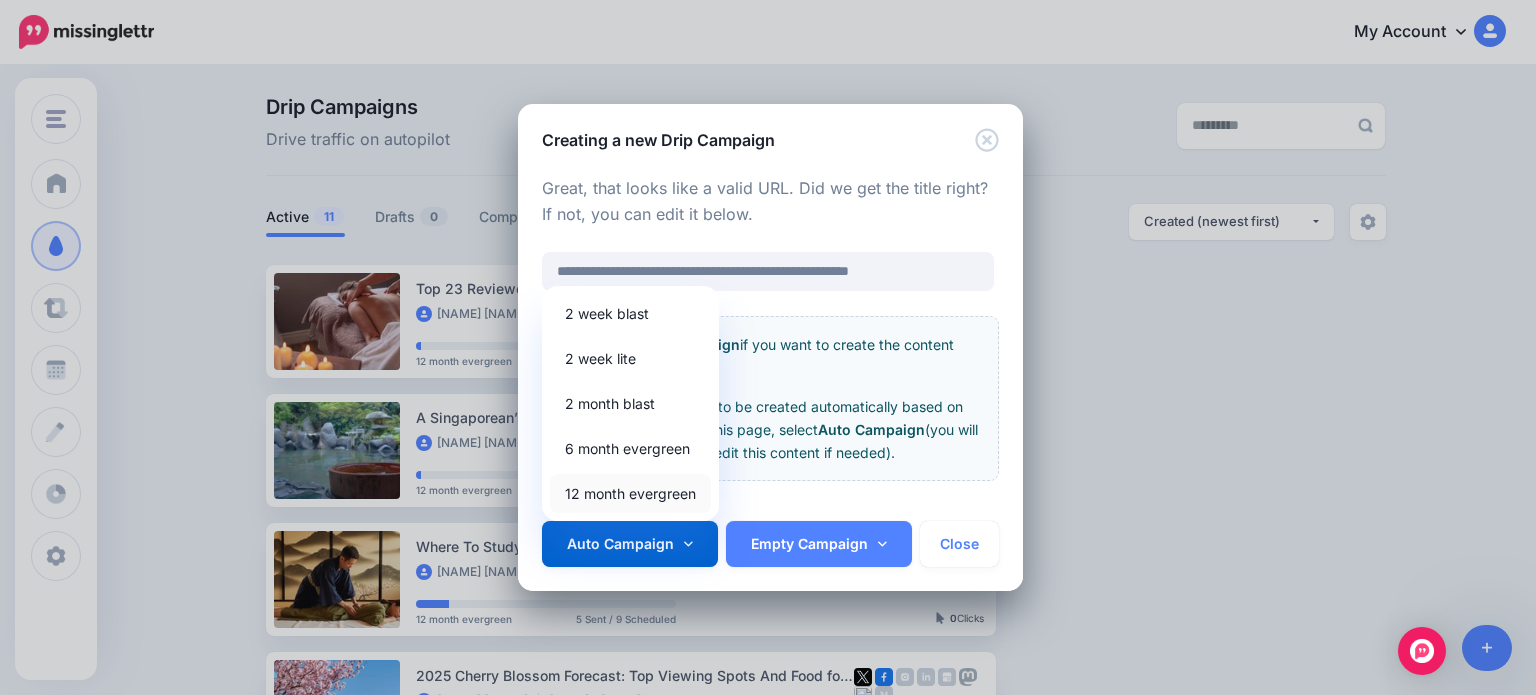 click on "12 month evergreen" at bounding box center (630, 493) 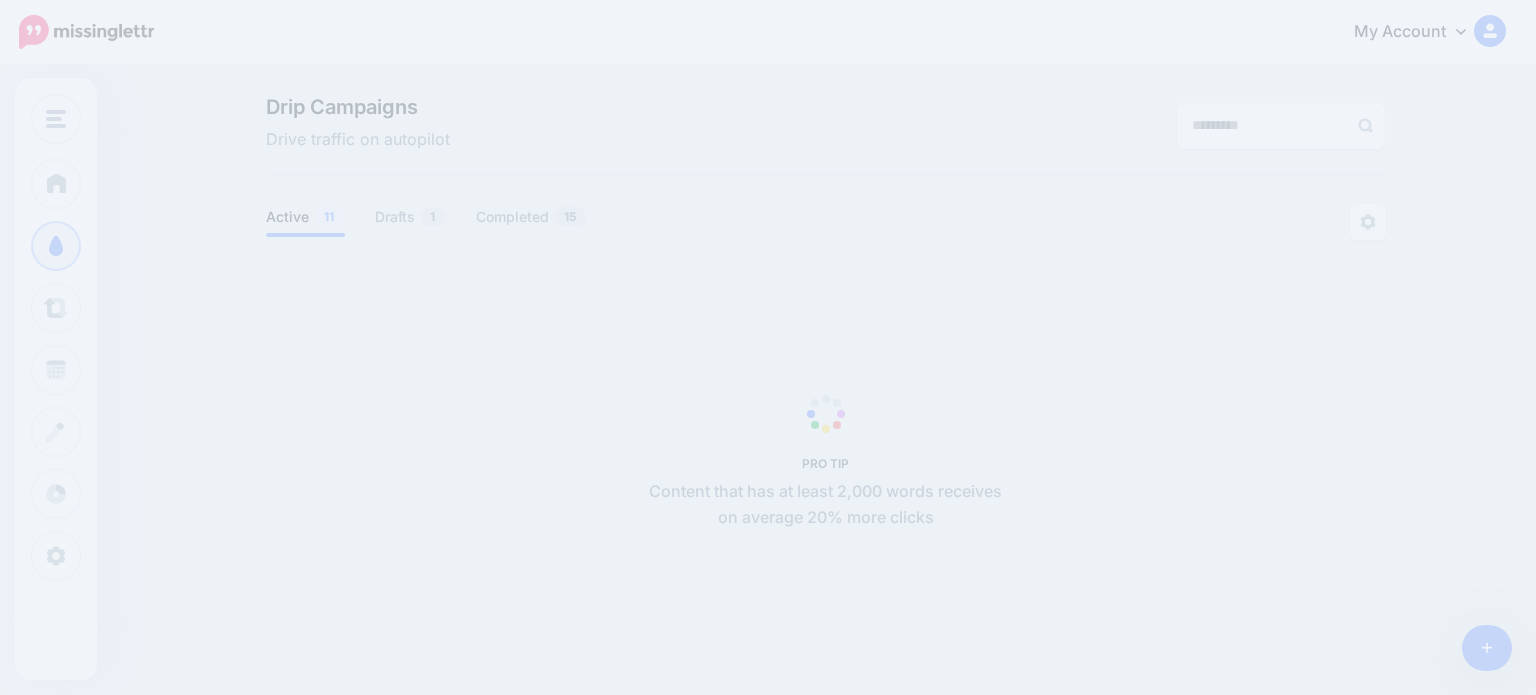 scroll, scrollTop: 0, scrollLeft: 0, axis: both 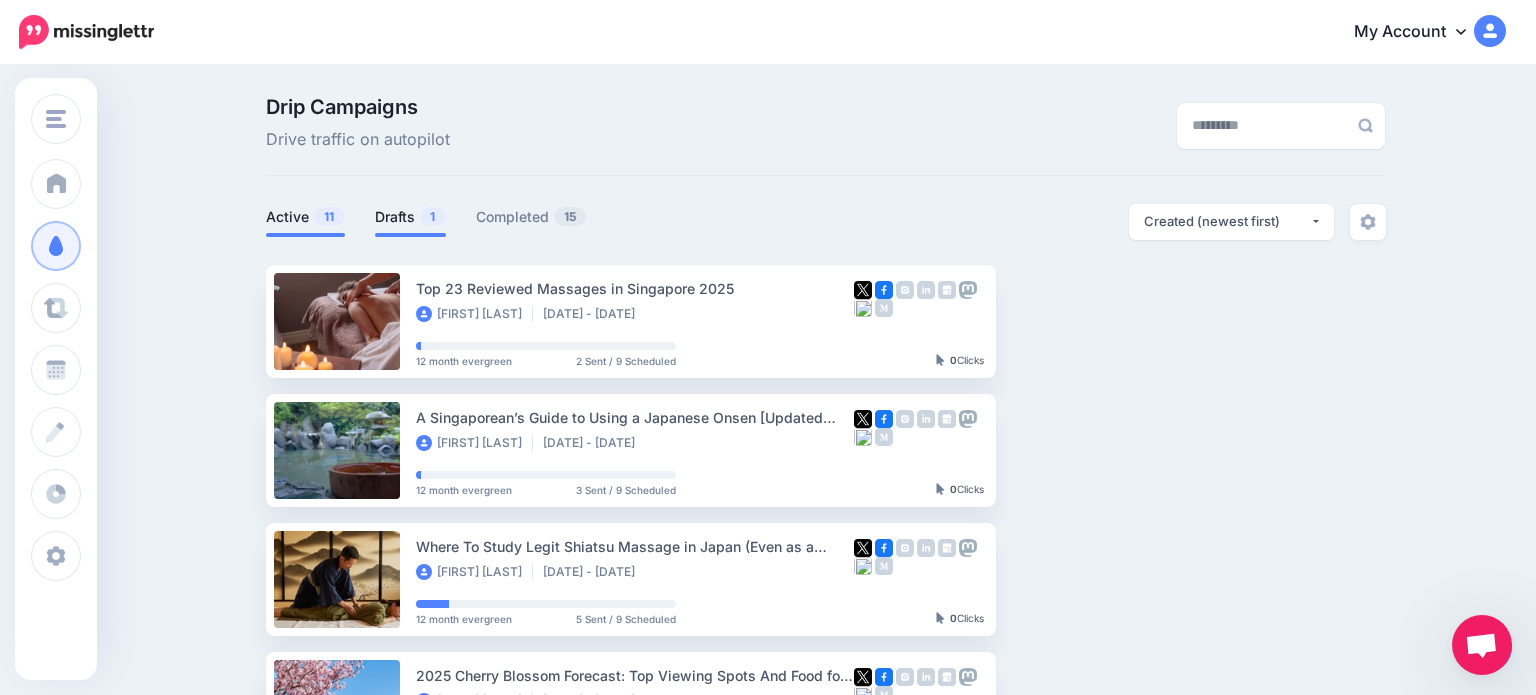 click on "Drafts  1" at bounding box center (410, 217) 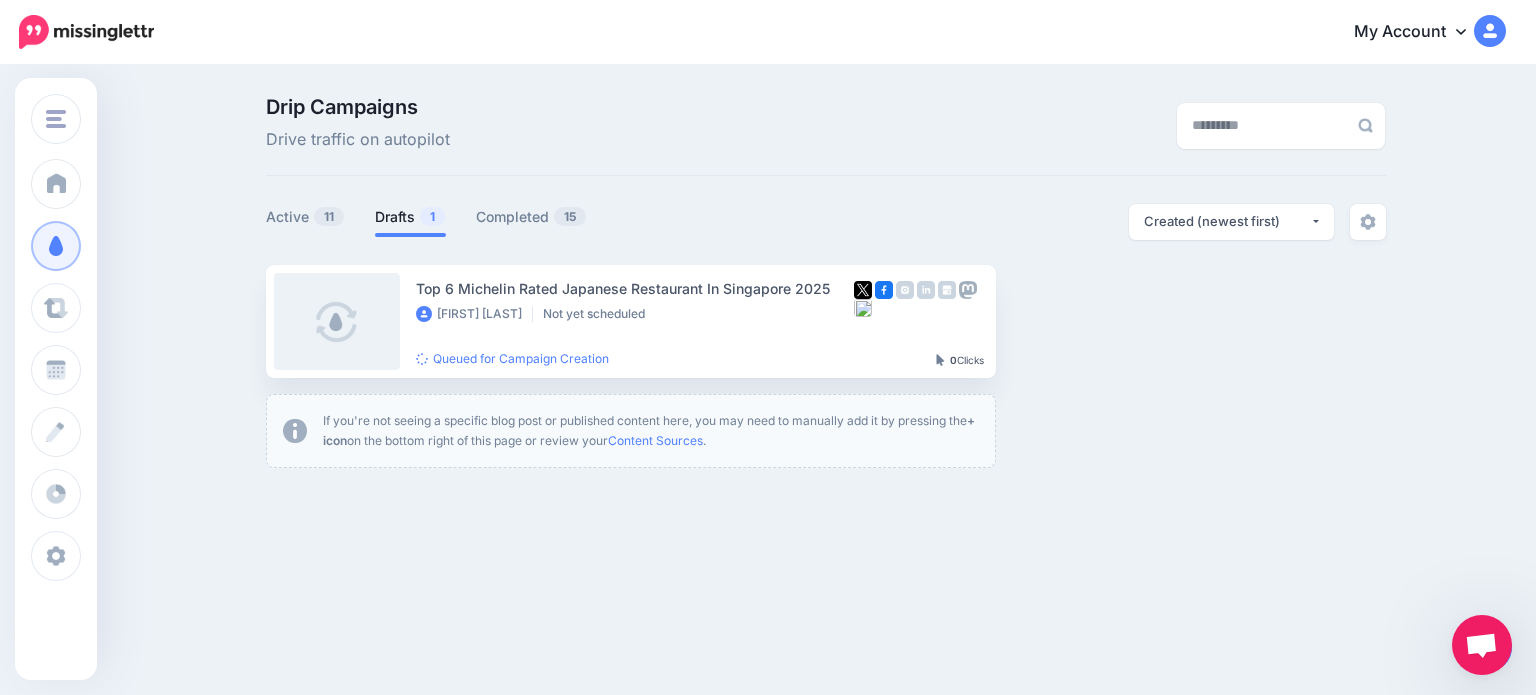 click on "Drip Campaigns
Drive traffic on autopilot" at bounding box center [826, 136] 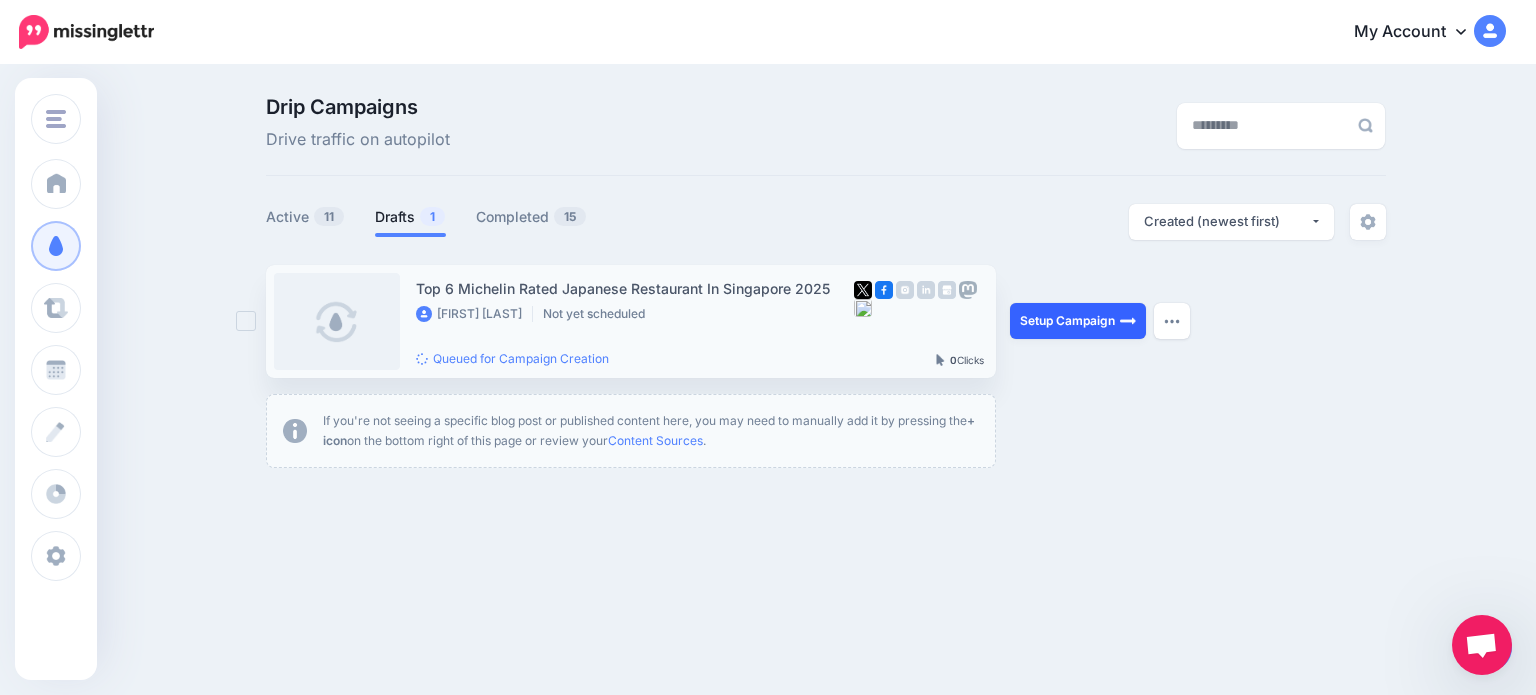 click on "Setup Campaign" at bounding box center [1078, 321] 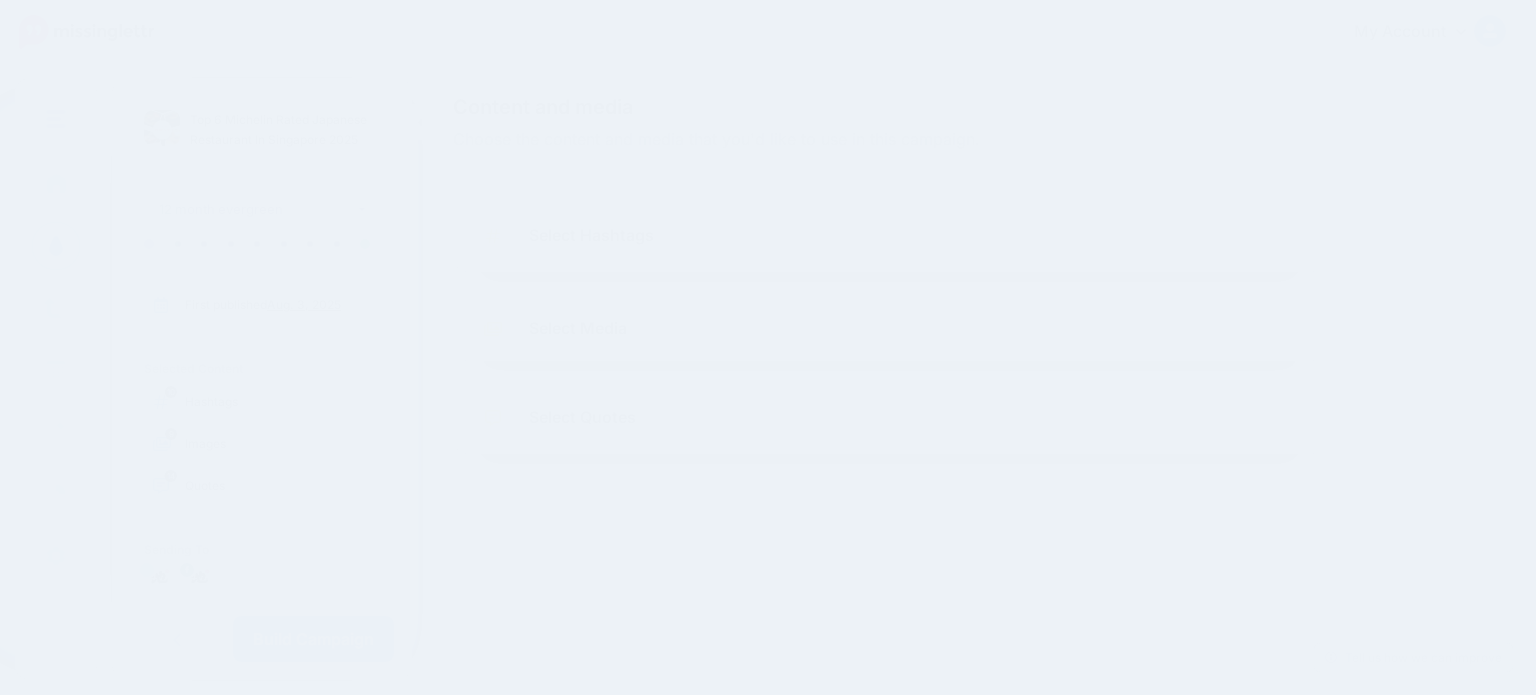 scroll, scrollTop: 0, scrollLeft: 0, axis: both 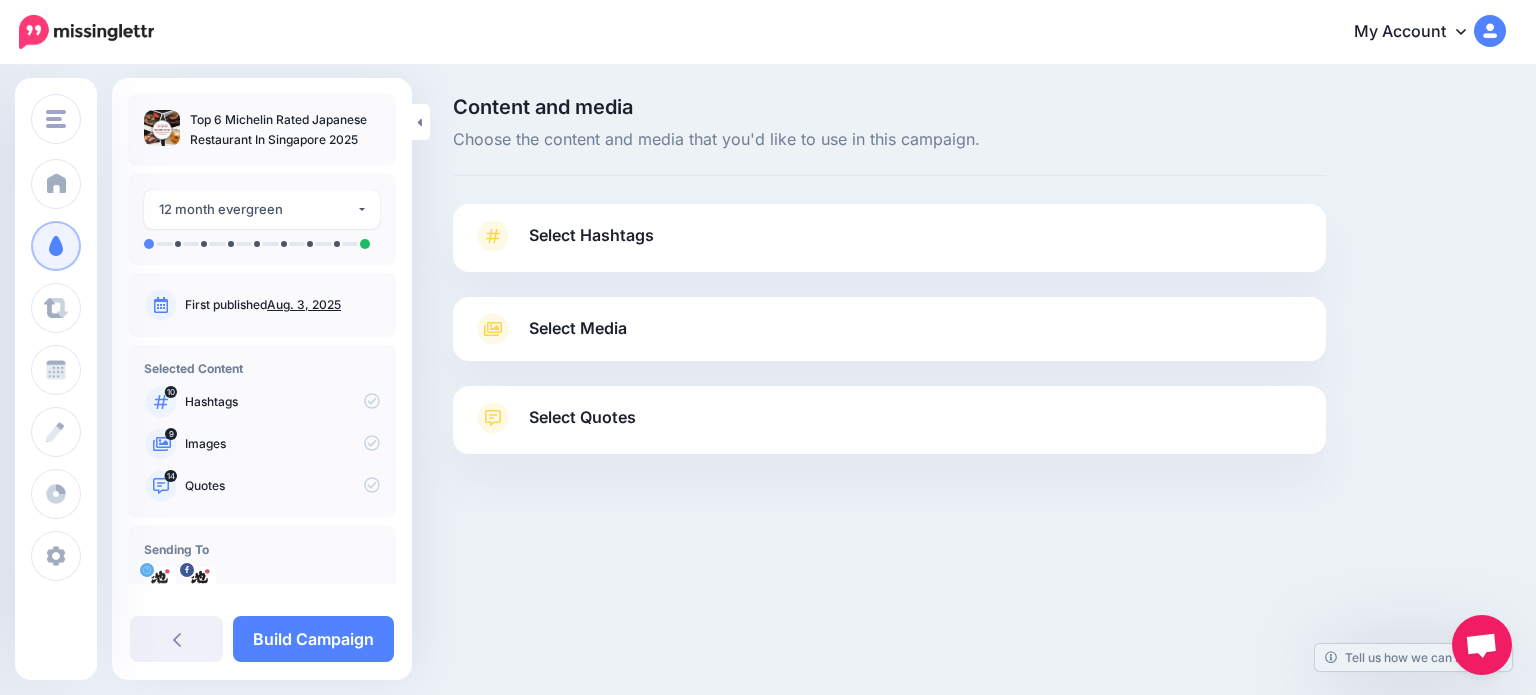click on "Select Hashtags" at bounding box center (591, 235) 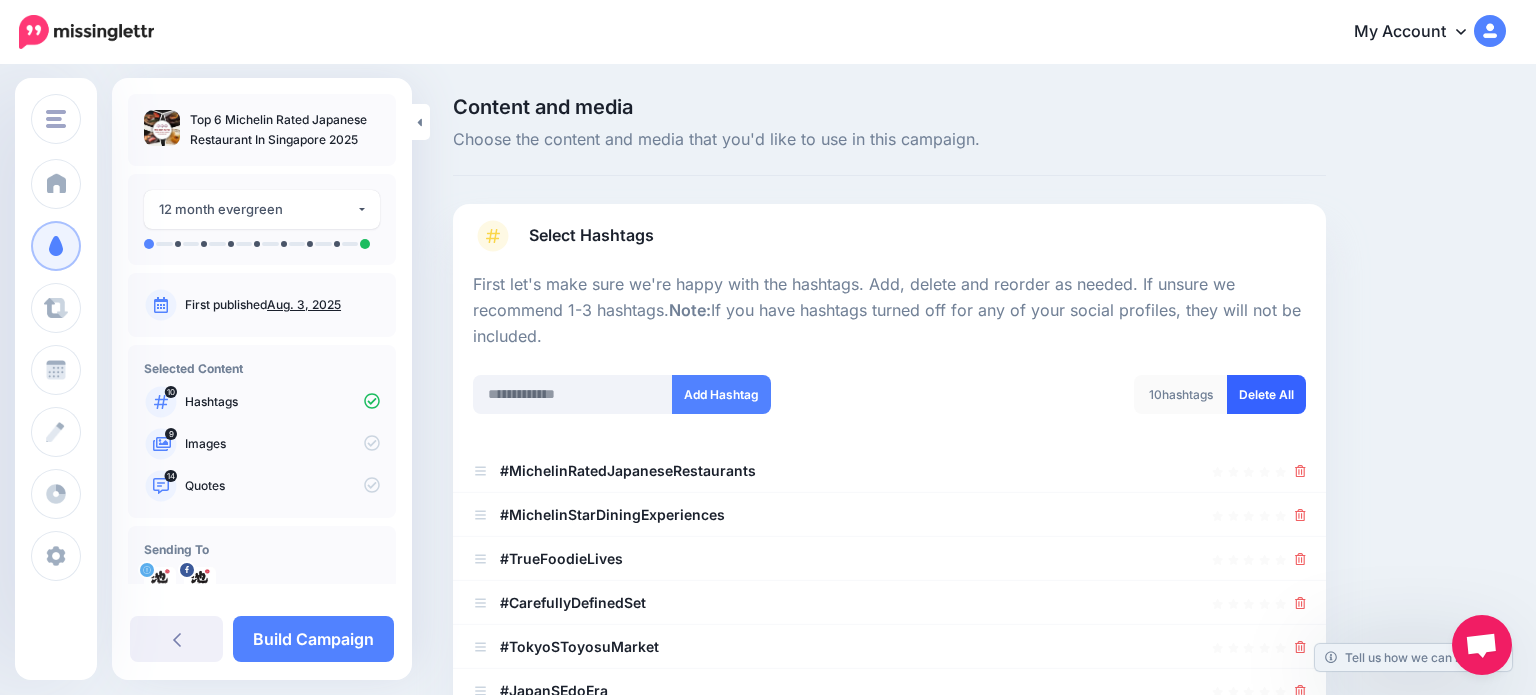 click on "Delete All" at bounding box center (1266, 394) 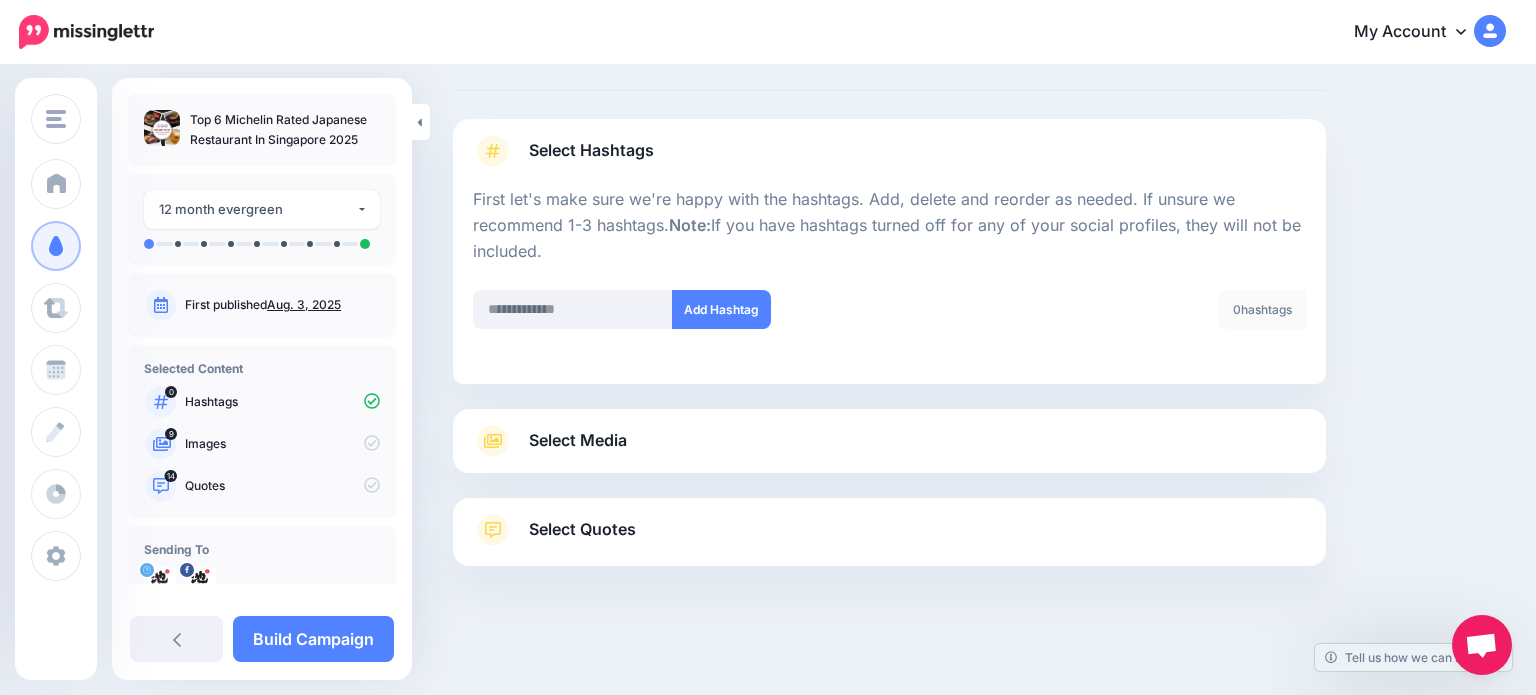 scroll, scrollTop: 0, scrollLeft: 0, axis: both 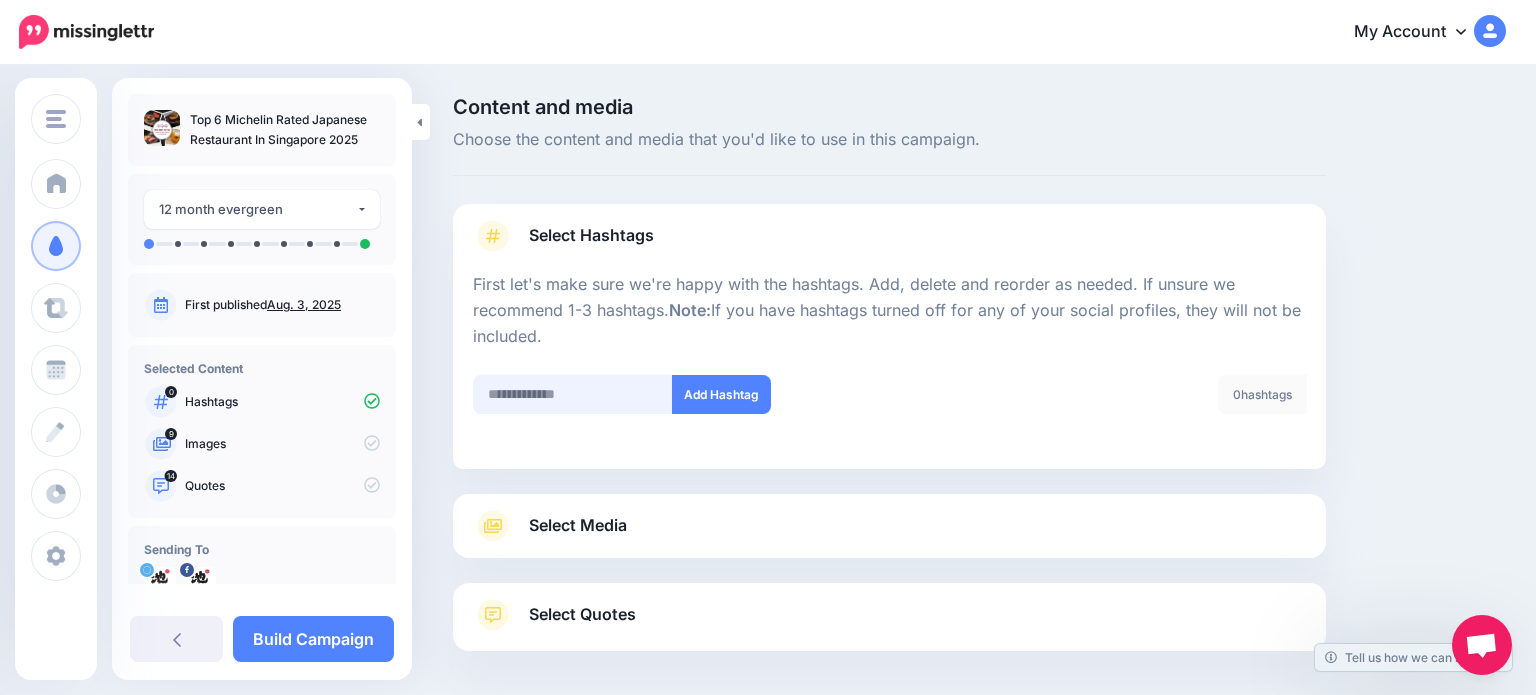click at bounding box center [573, 394] 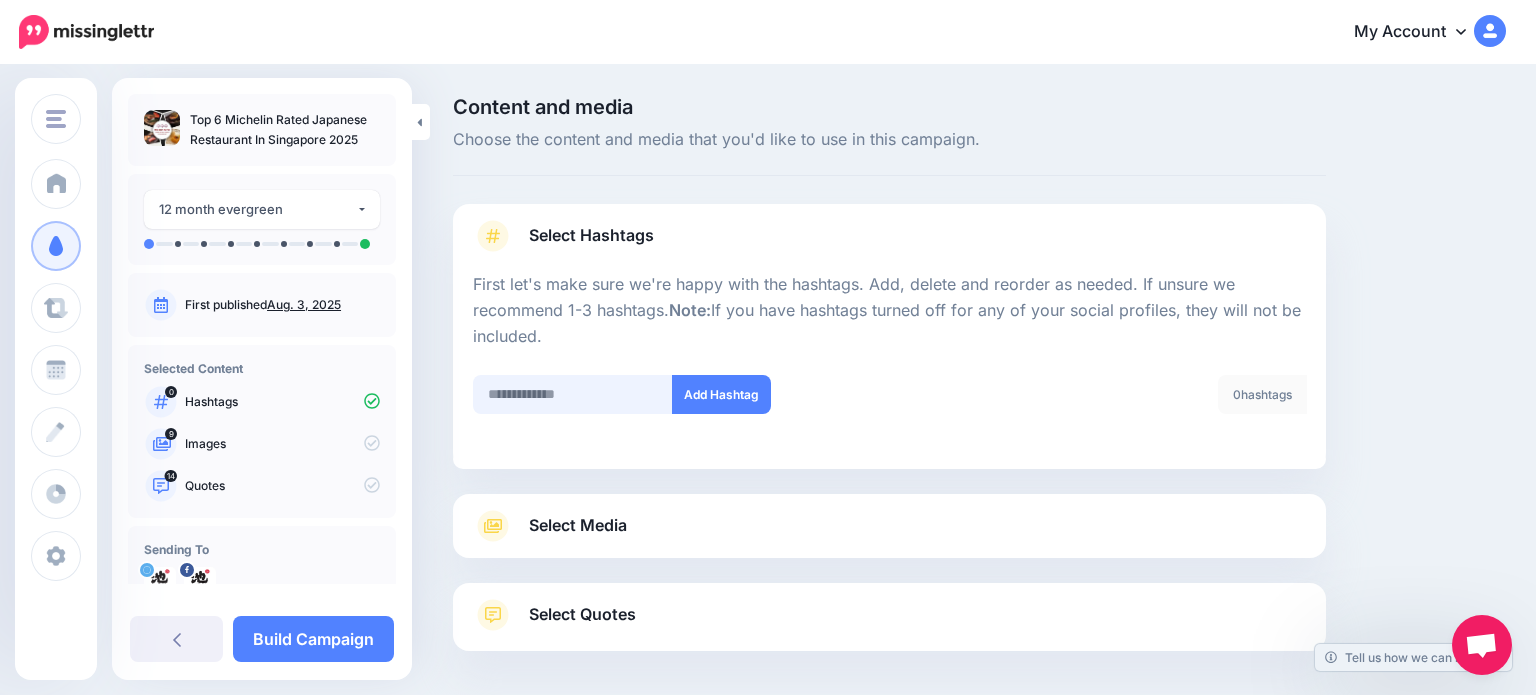 paste on "**********" 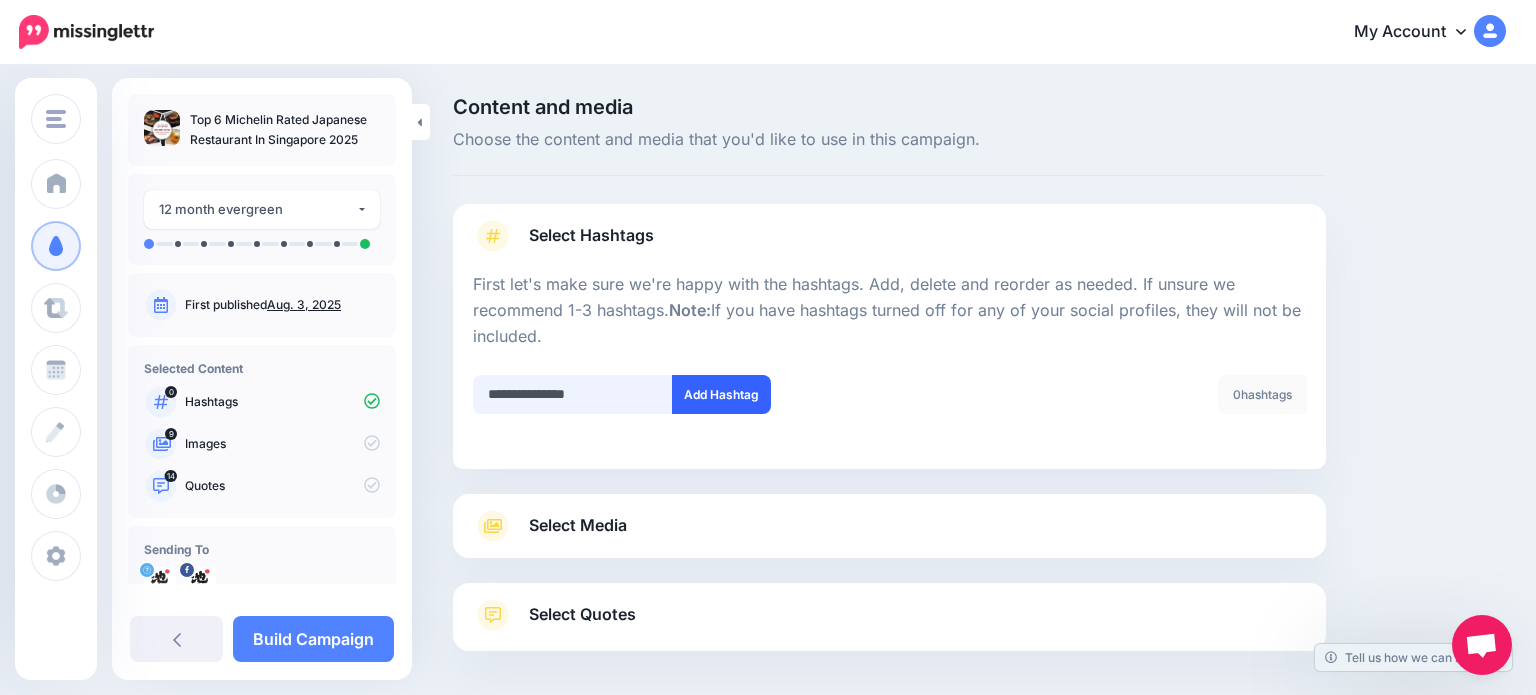 type on "**********" 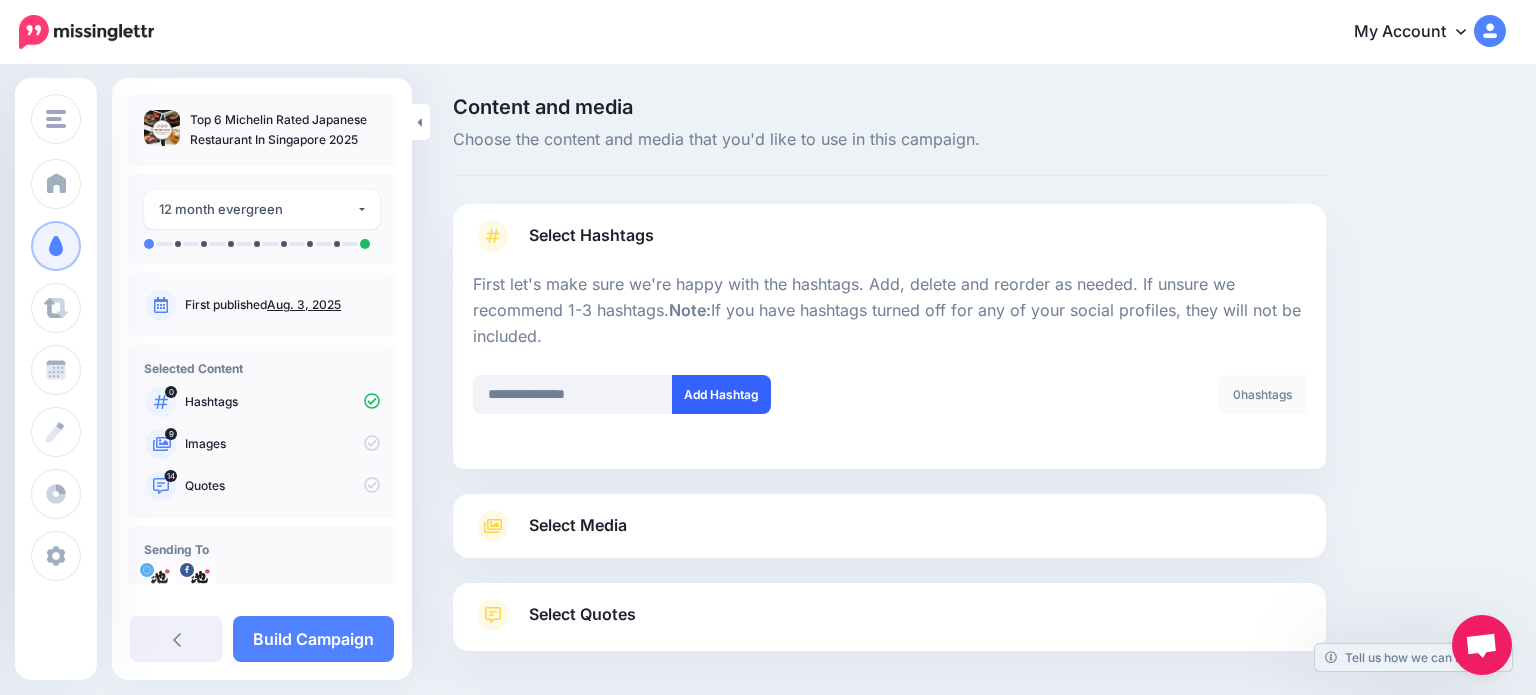 click on "Add Hashtag" at bounding box center [721, 394] 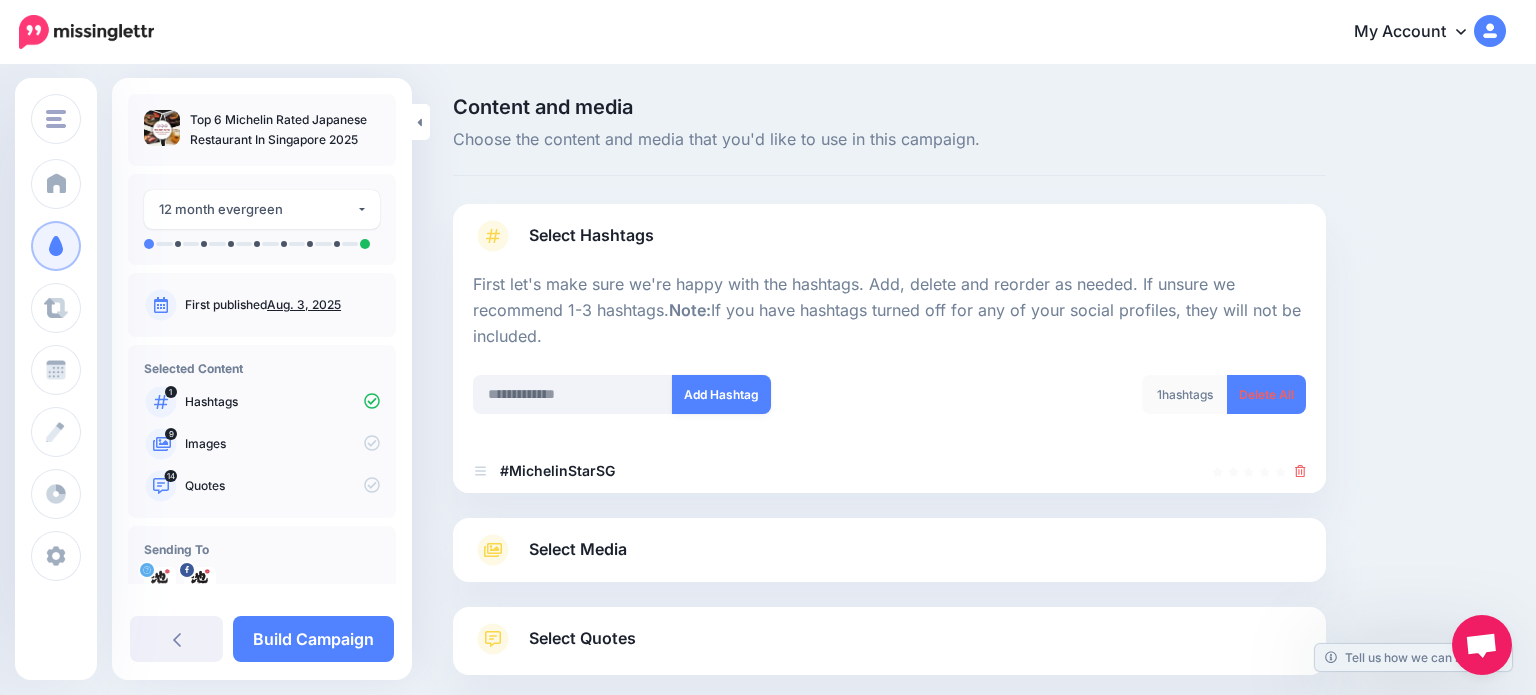 scroll, scrollTop: 109, scrollLeft: 0, axis: vertical 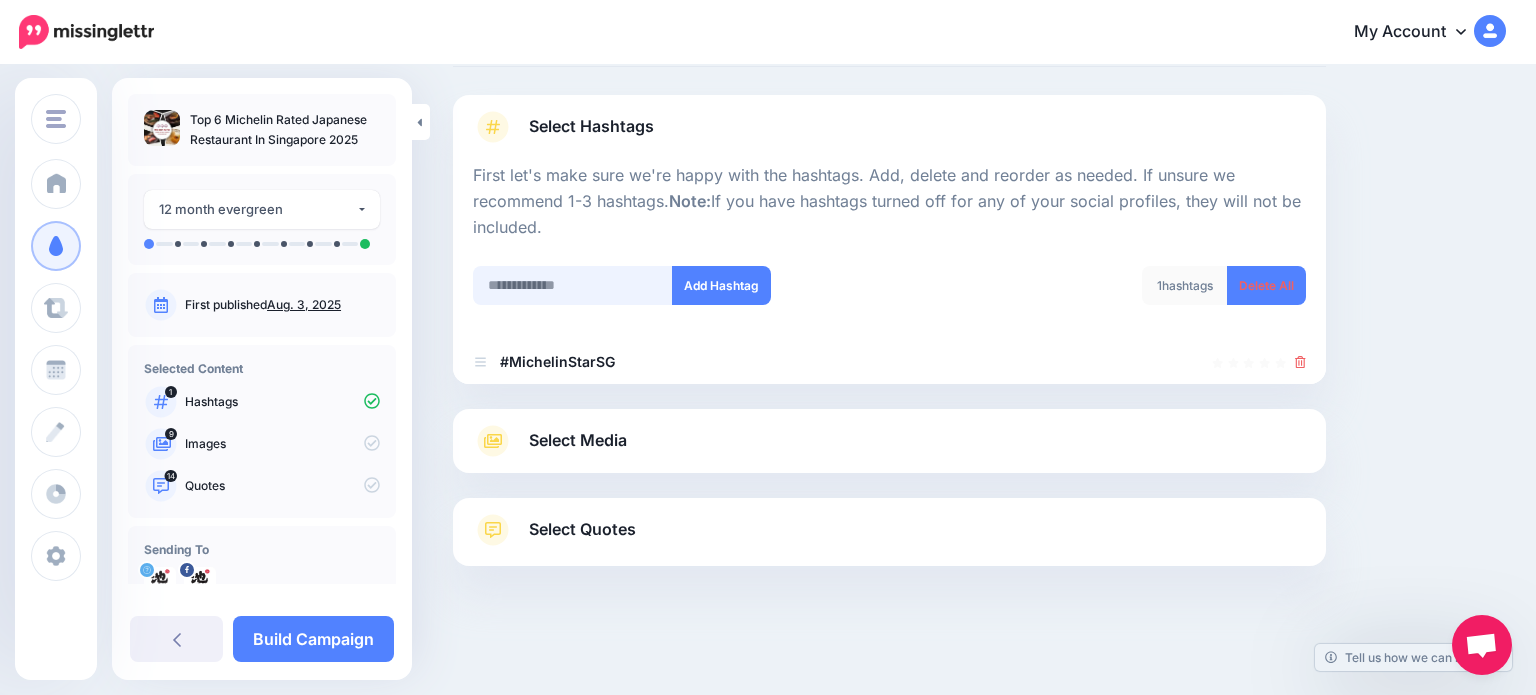 click at bounding box center (573, 285) 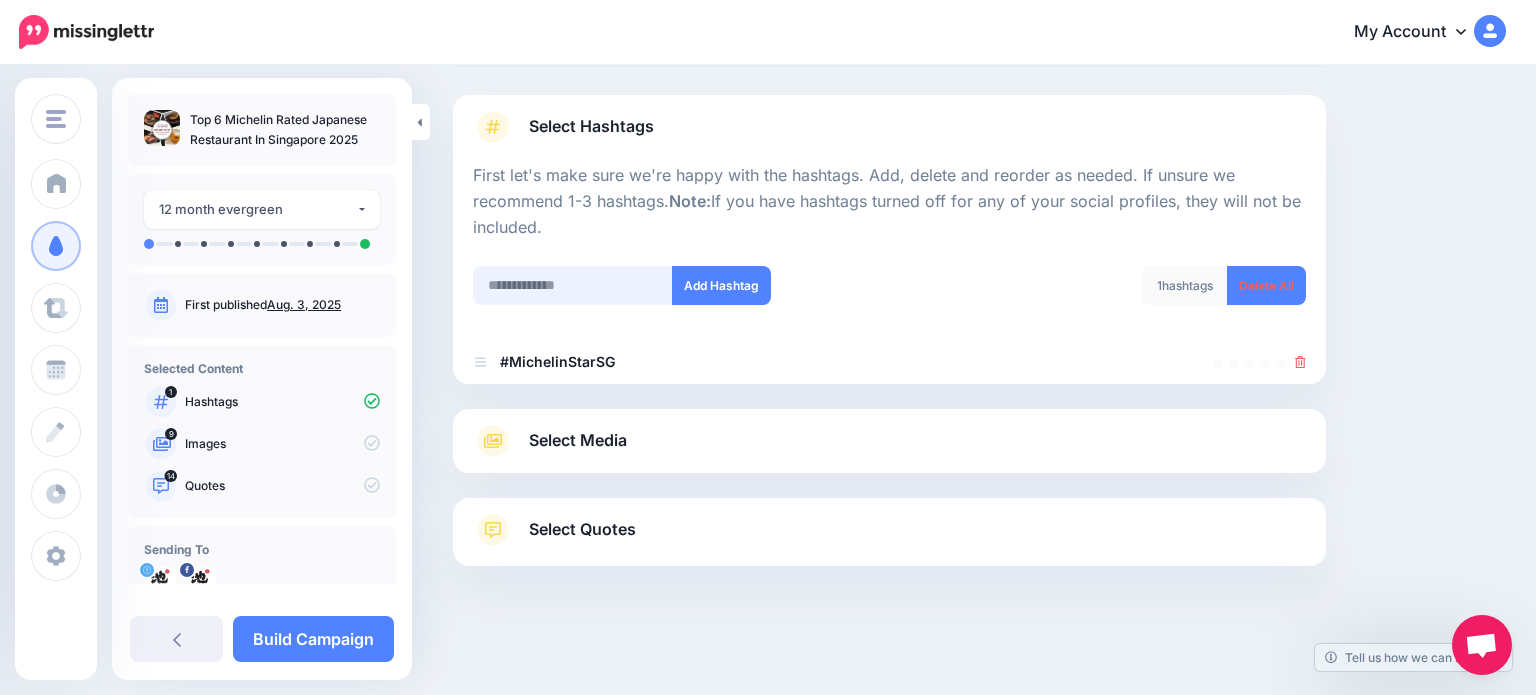 paste on "**********" 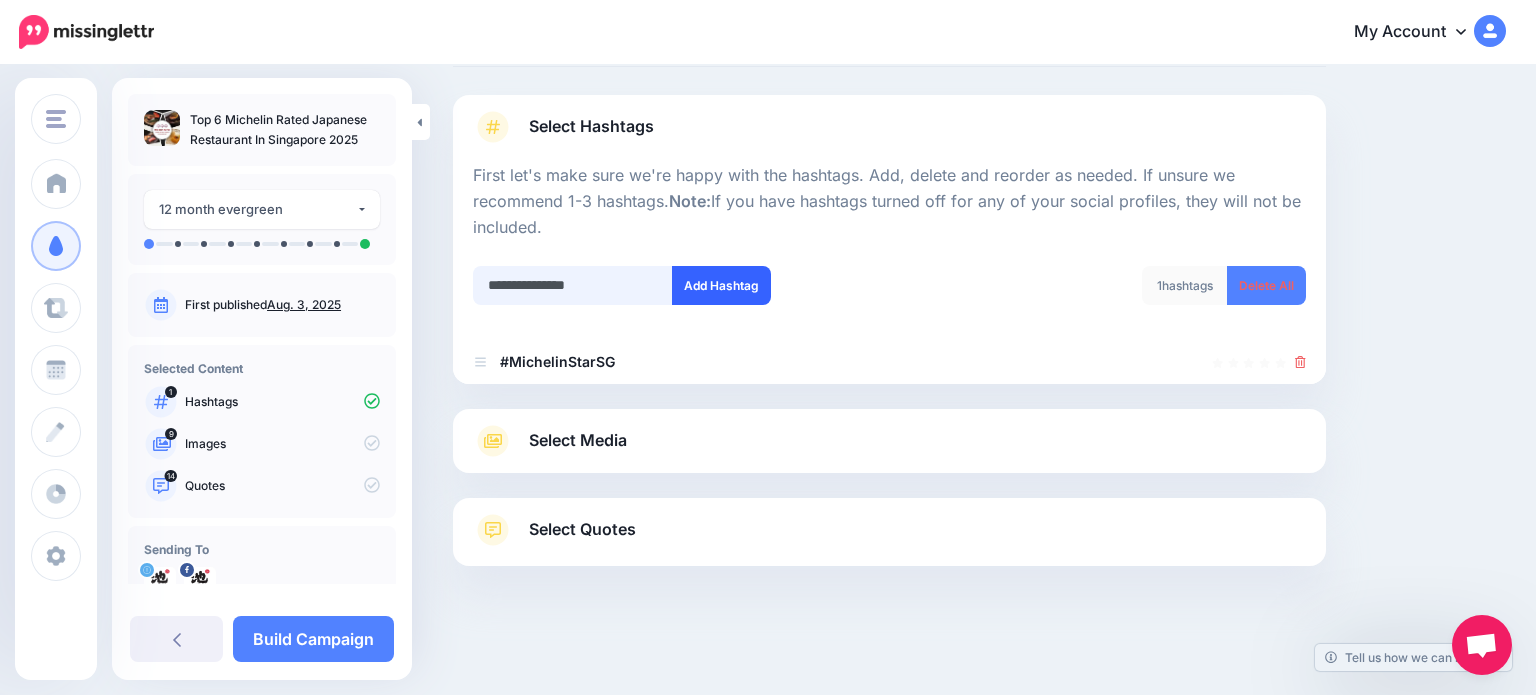 type on "**********" 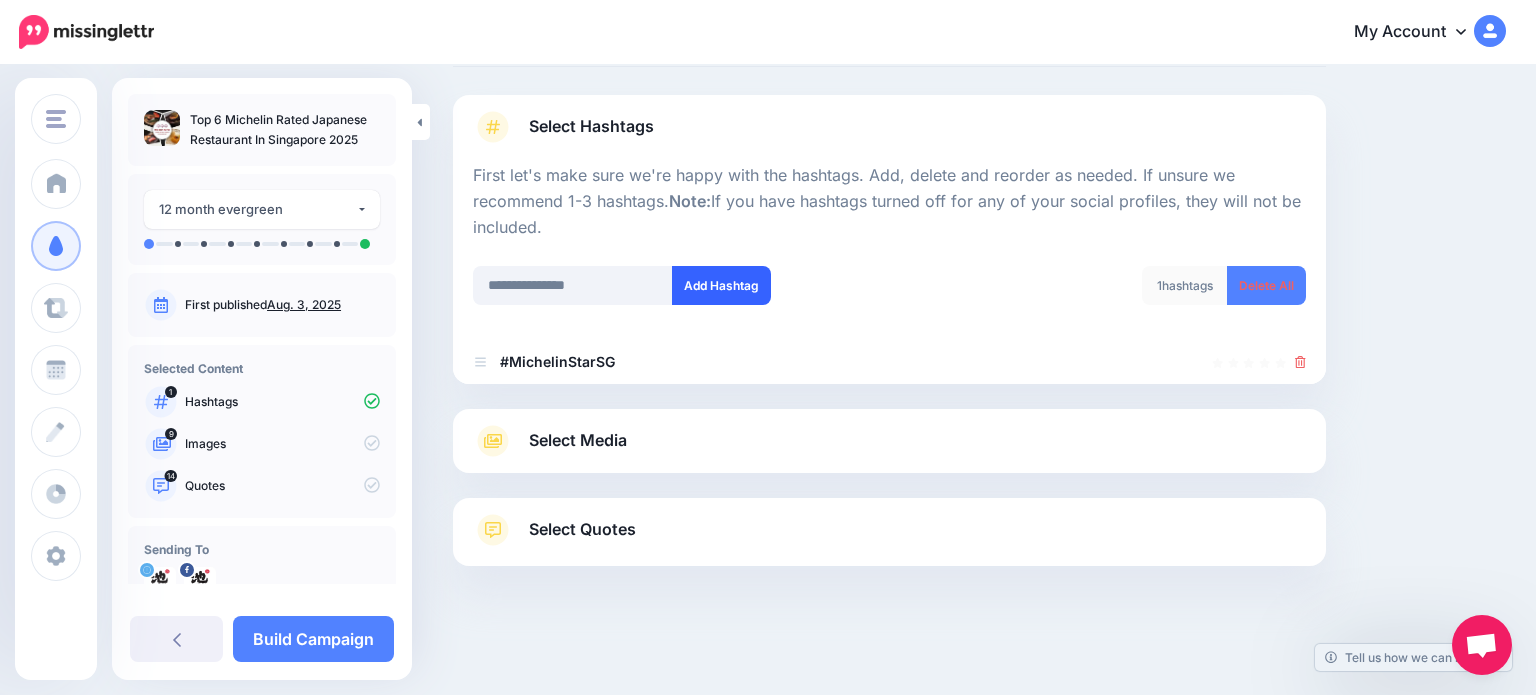 click on "Add Hashtag" at bounding box center [721, 285] 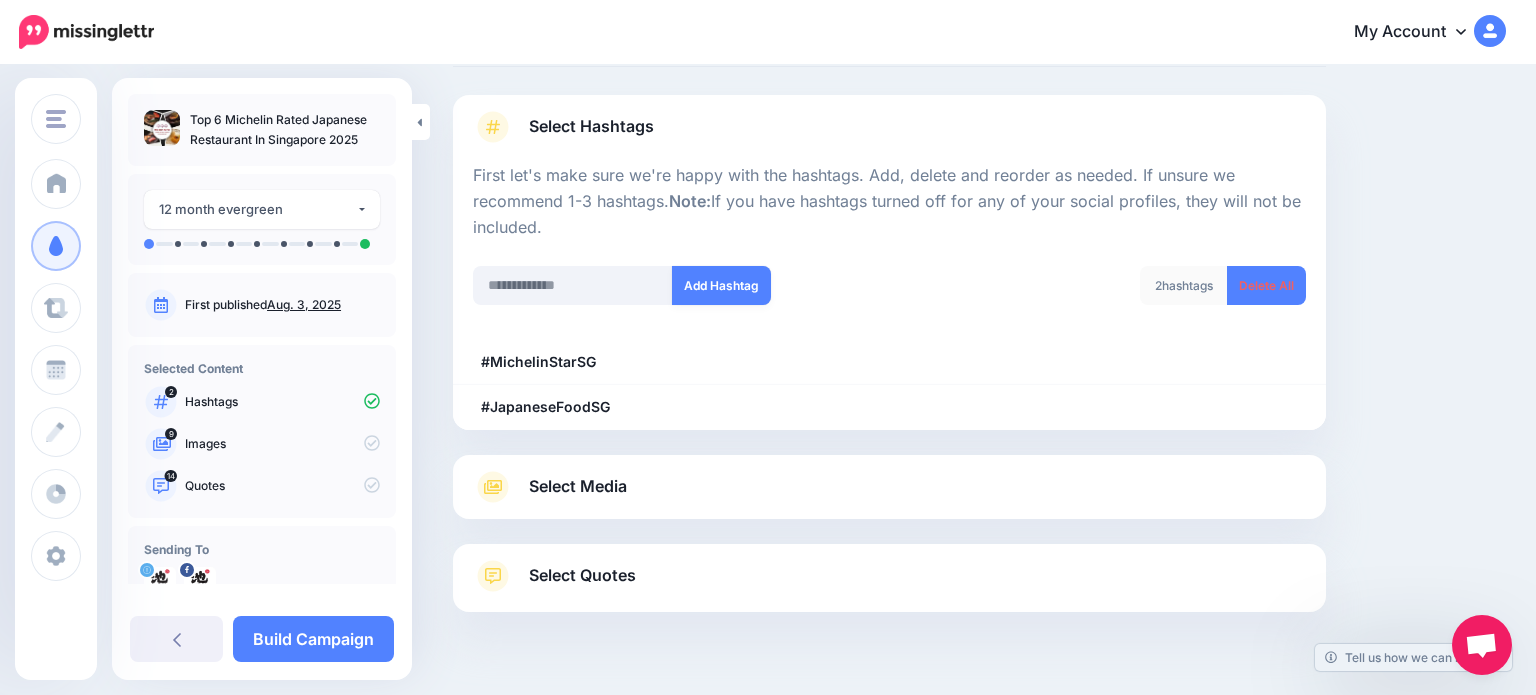 scroll, scrollTop: 153, scrollLeft: 0, axis: vertical 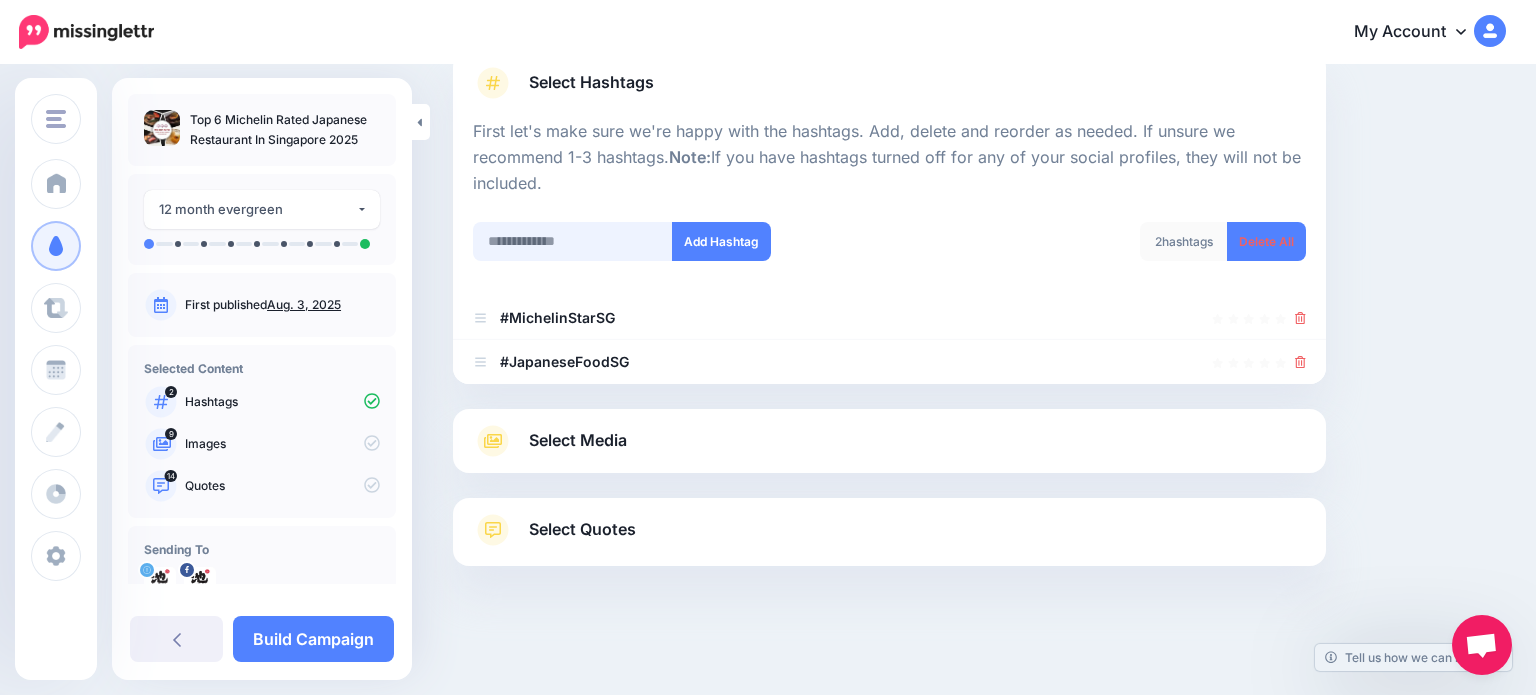 click at bounding box center [573, 241] 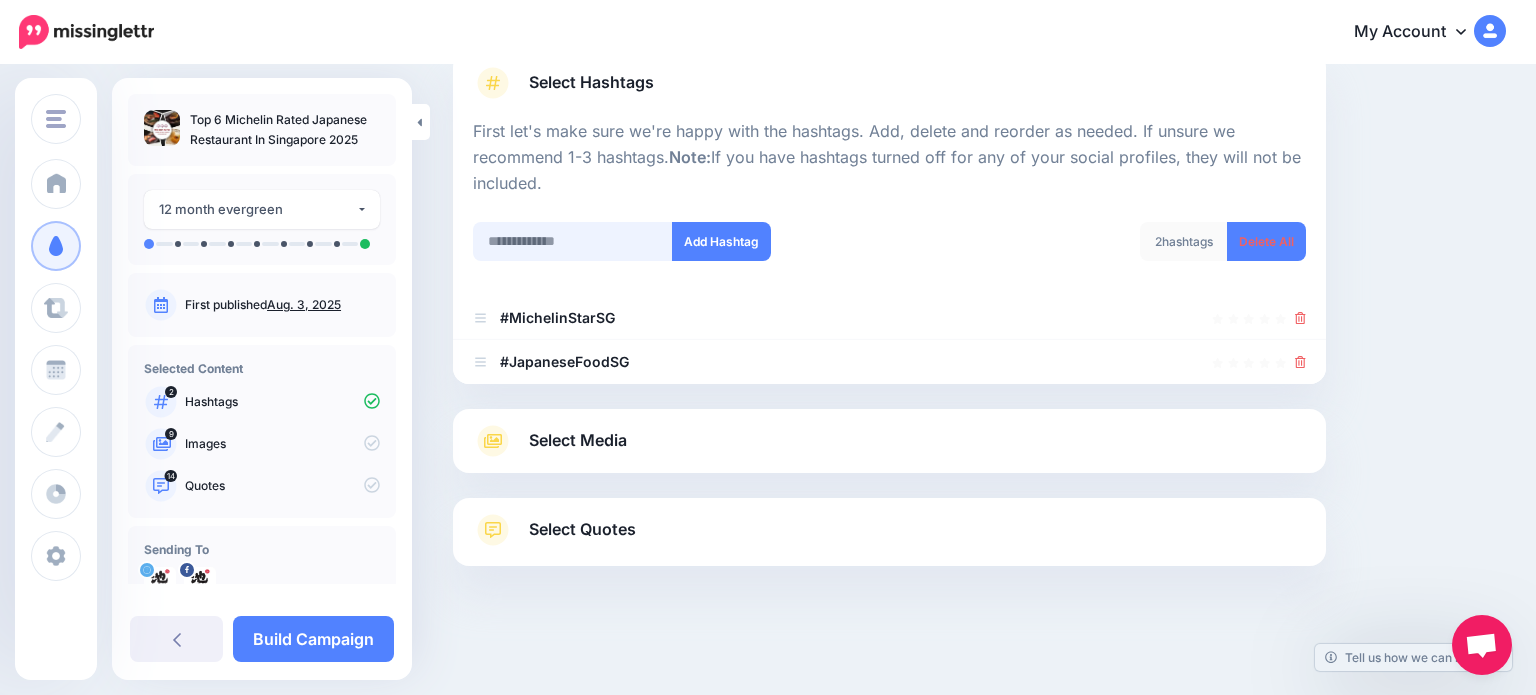 paste on "**********" 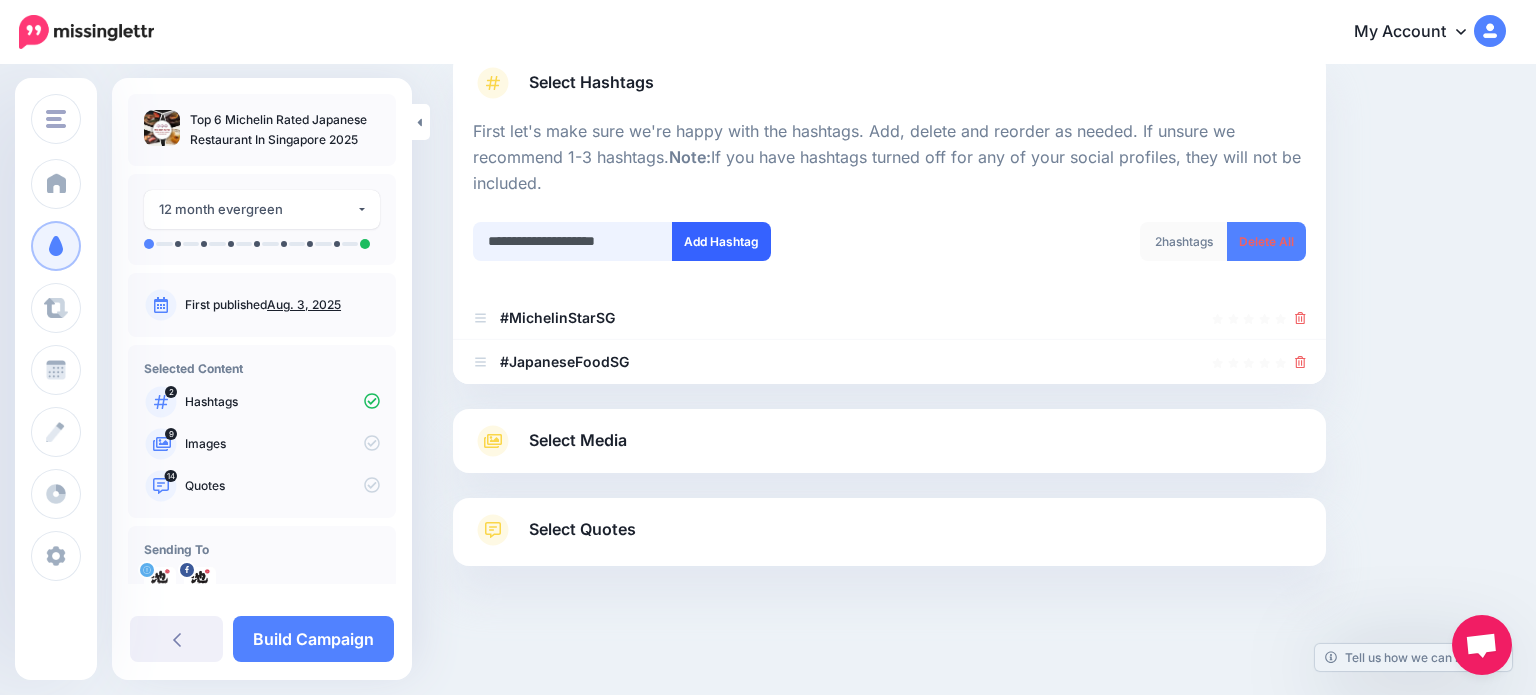 type on "**********" 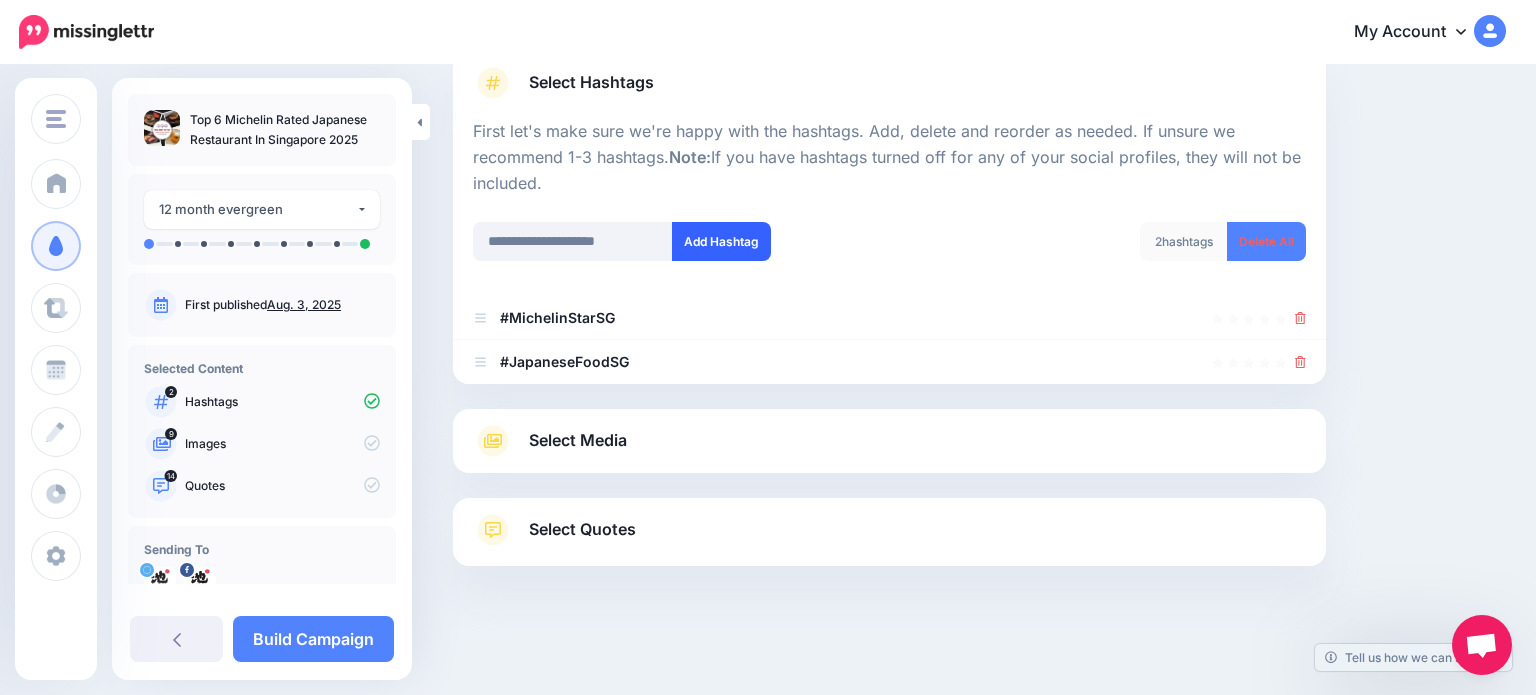 click on "Add Hashtag" at bounding box center [721, 241] 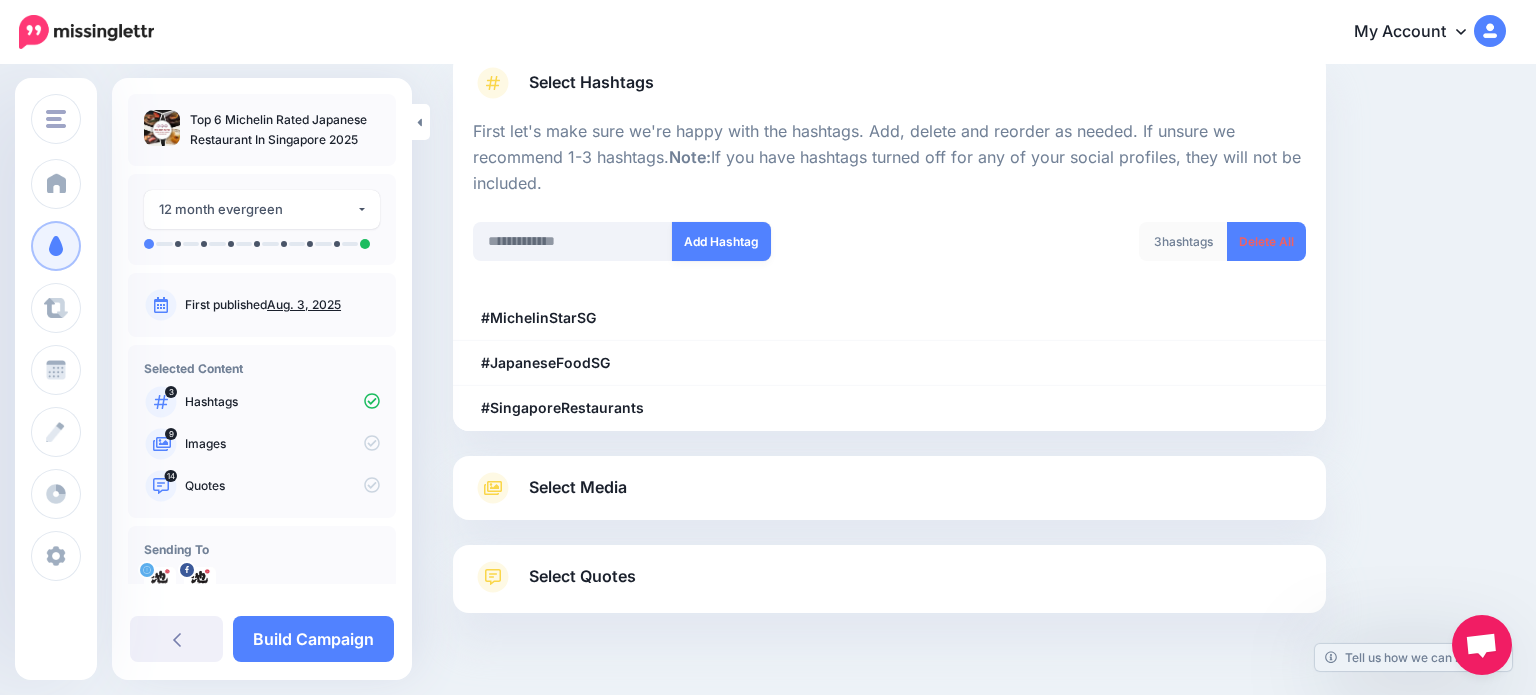 scroll, scrollTop: 197, scrollLeft: 0, axis: vertical 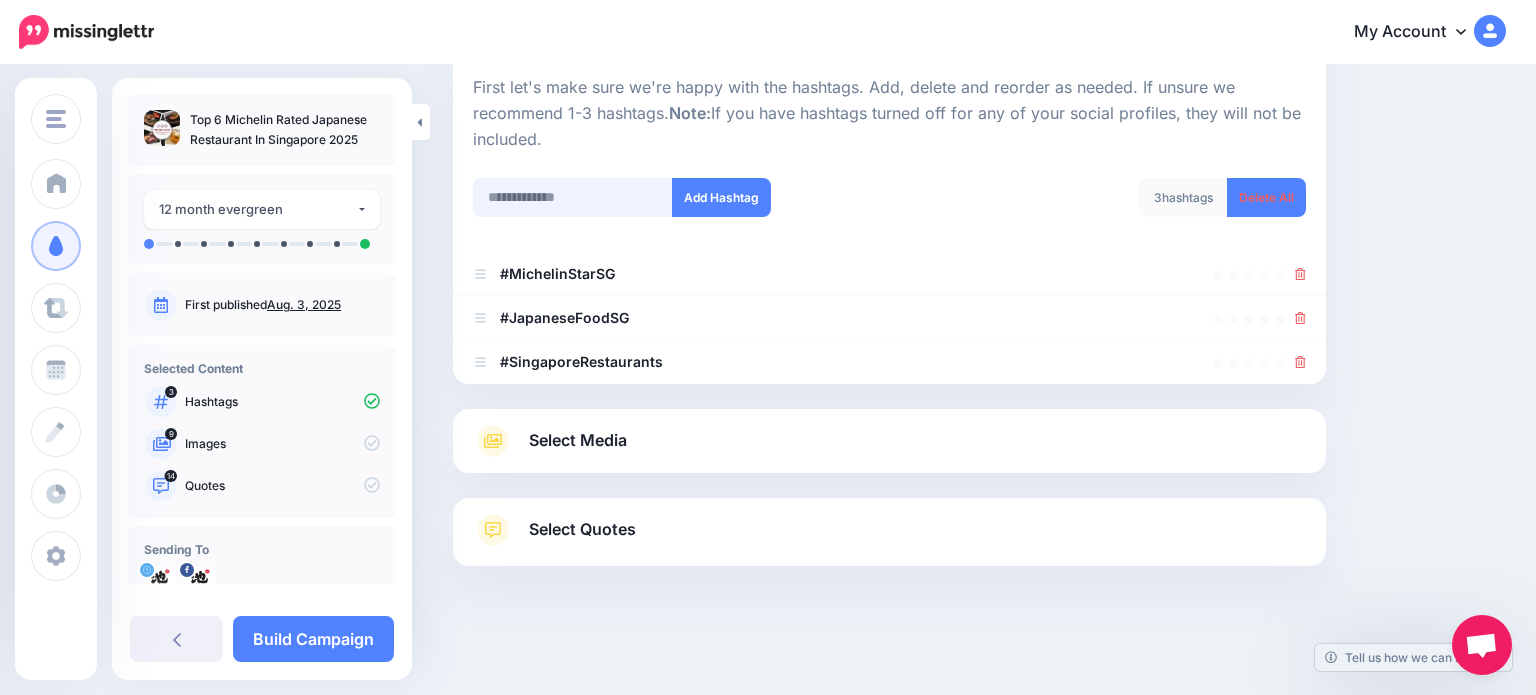 click at bounding box center (573, 197) 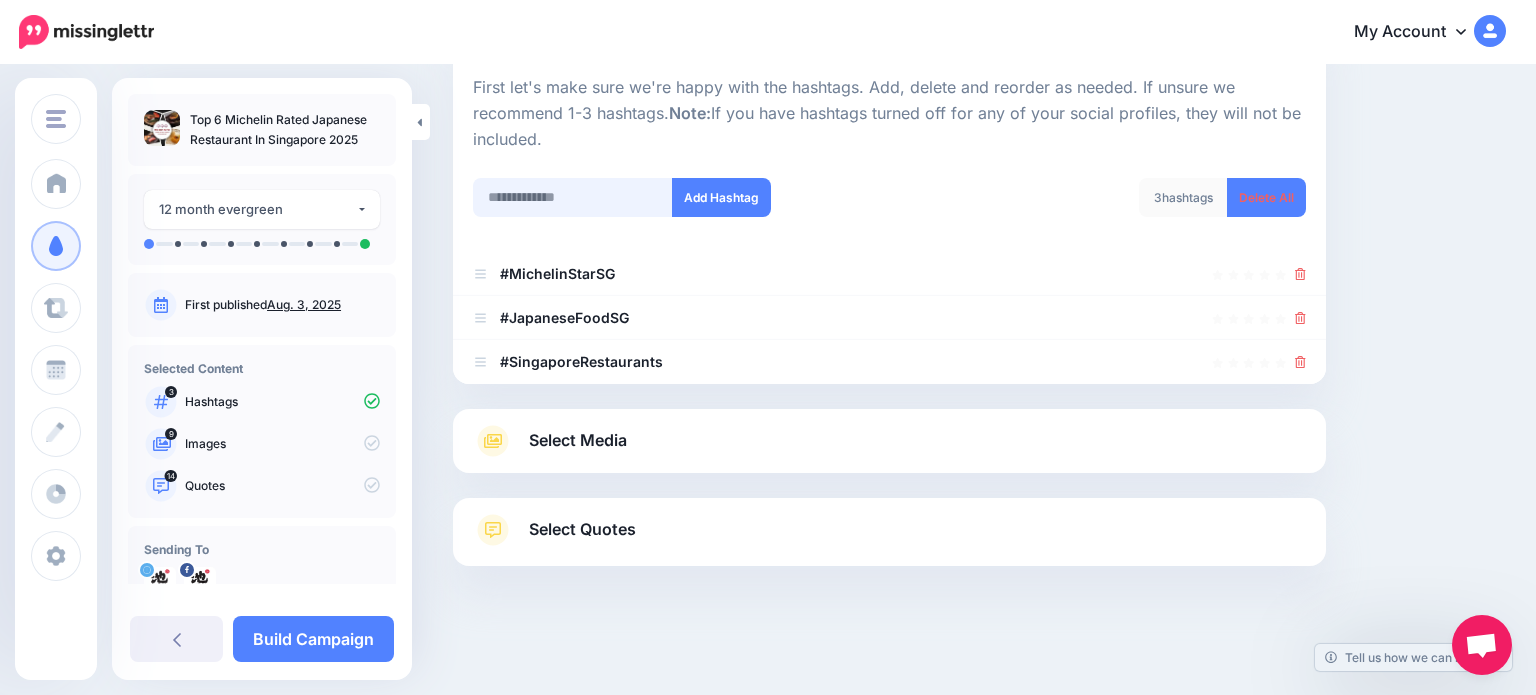 paste on "**********" 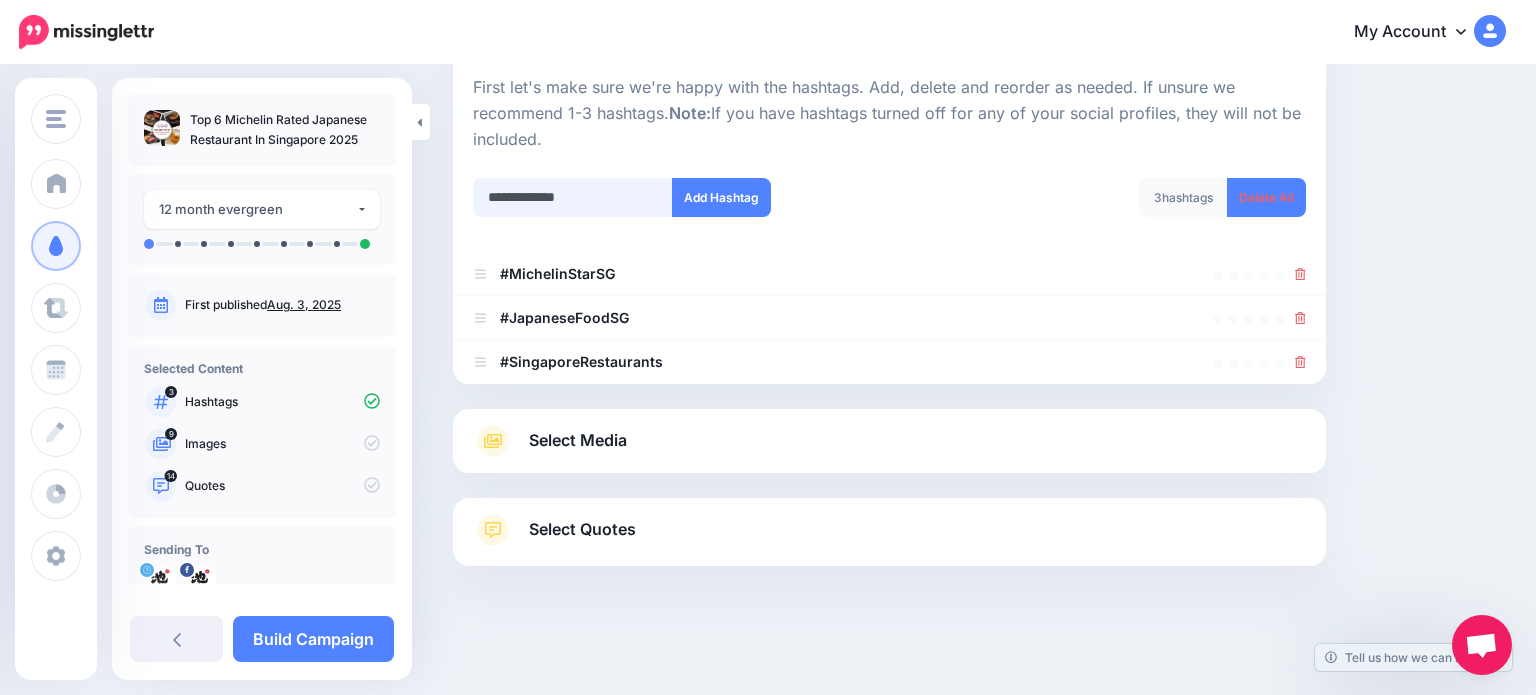 click on "**********" at bounding box center (573, 197) 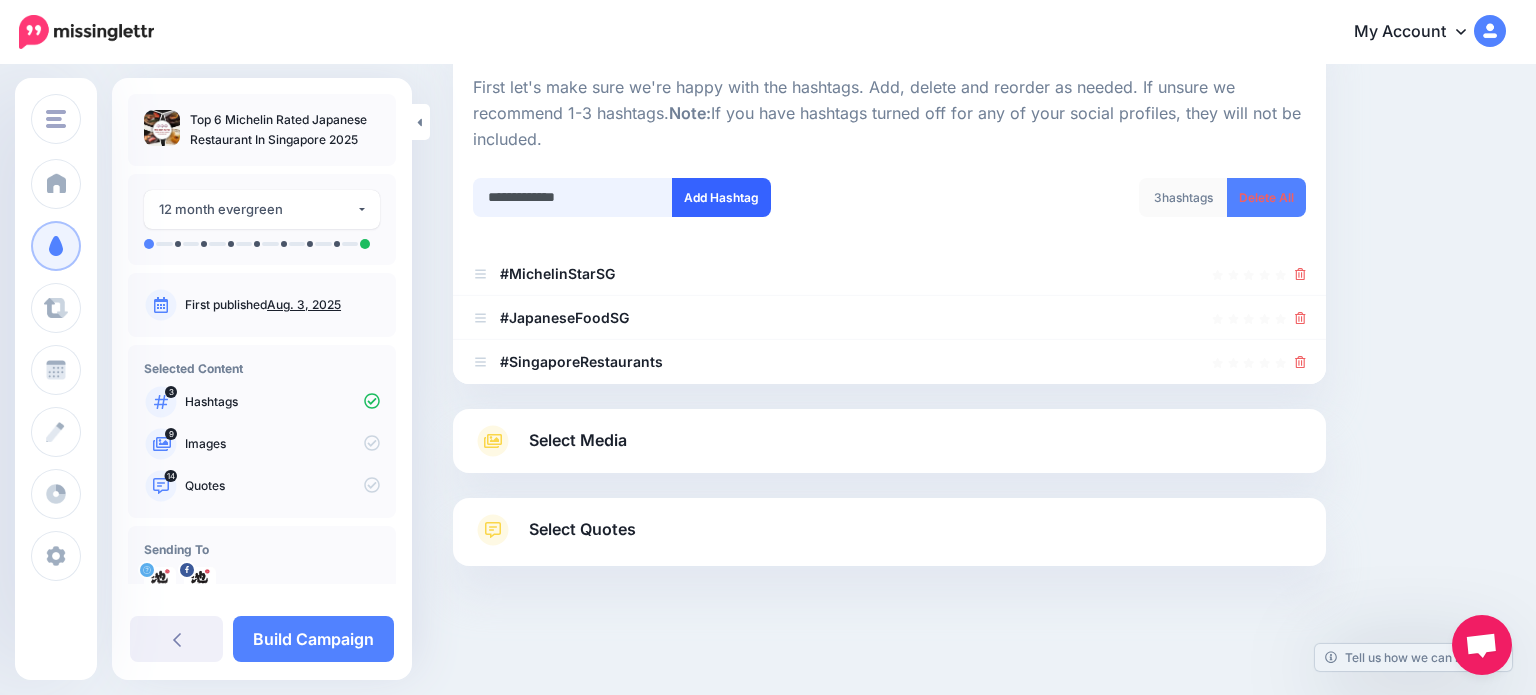 type on "**********" 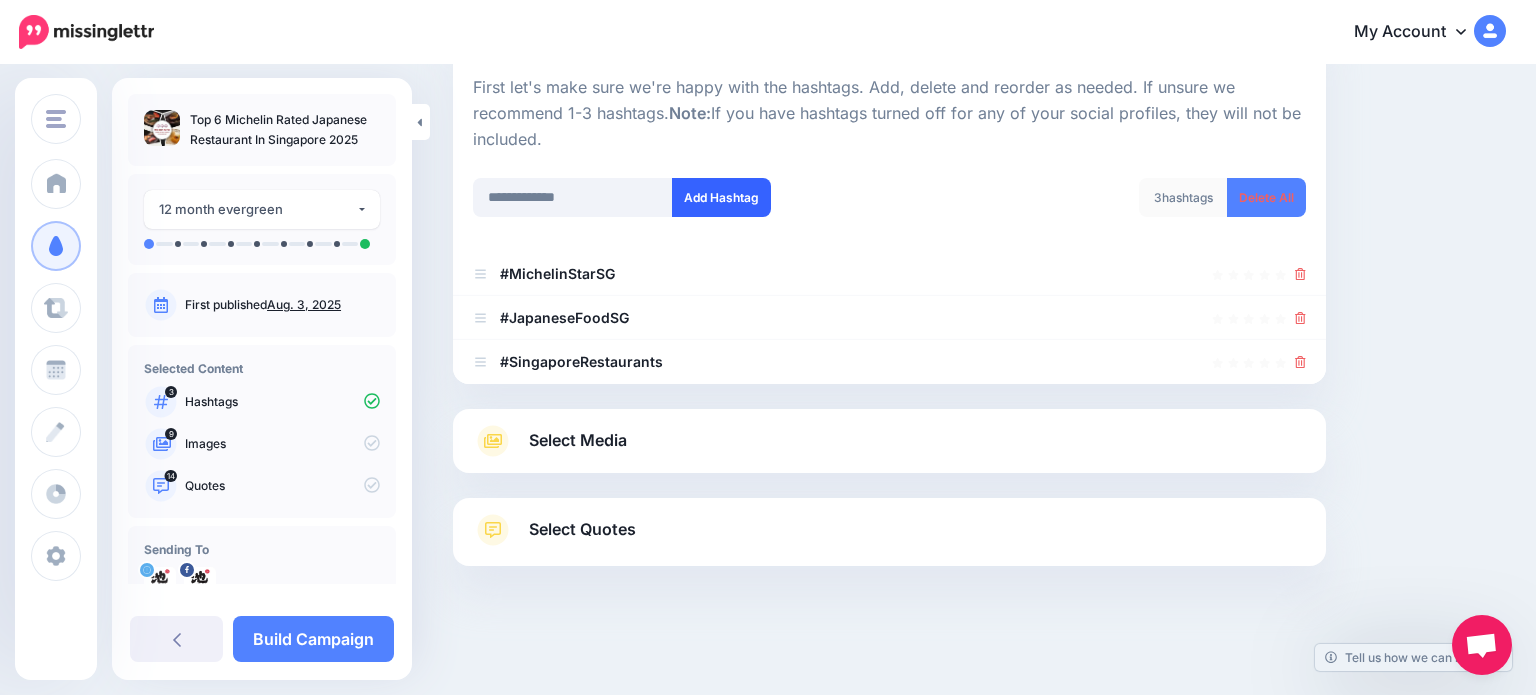 click on "Add Hashtag" at bounding box center [721, 197] 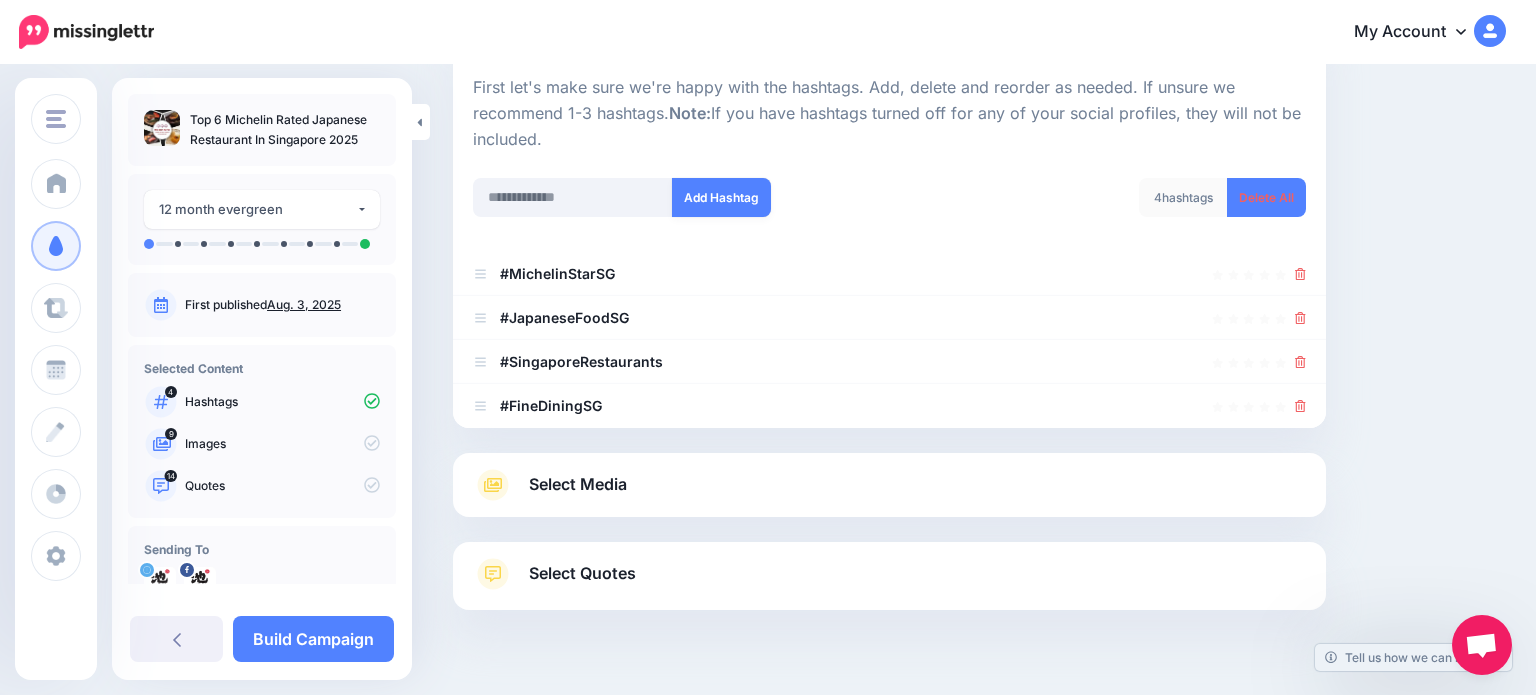 scroll, scrollTop: 241, scrollLeft: 0, axis: vertical 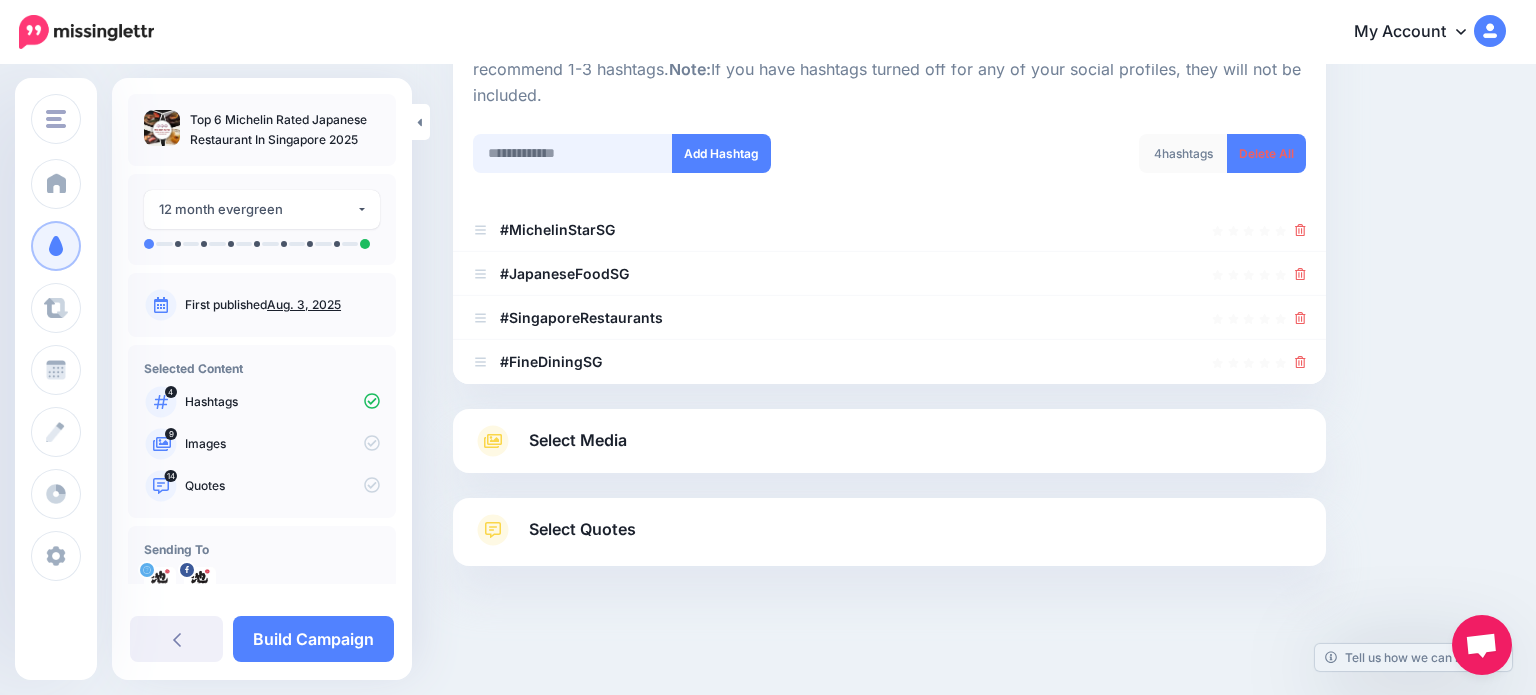 click at bounding box center (573, 153) 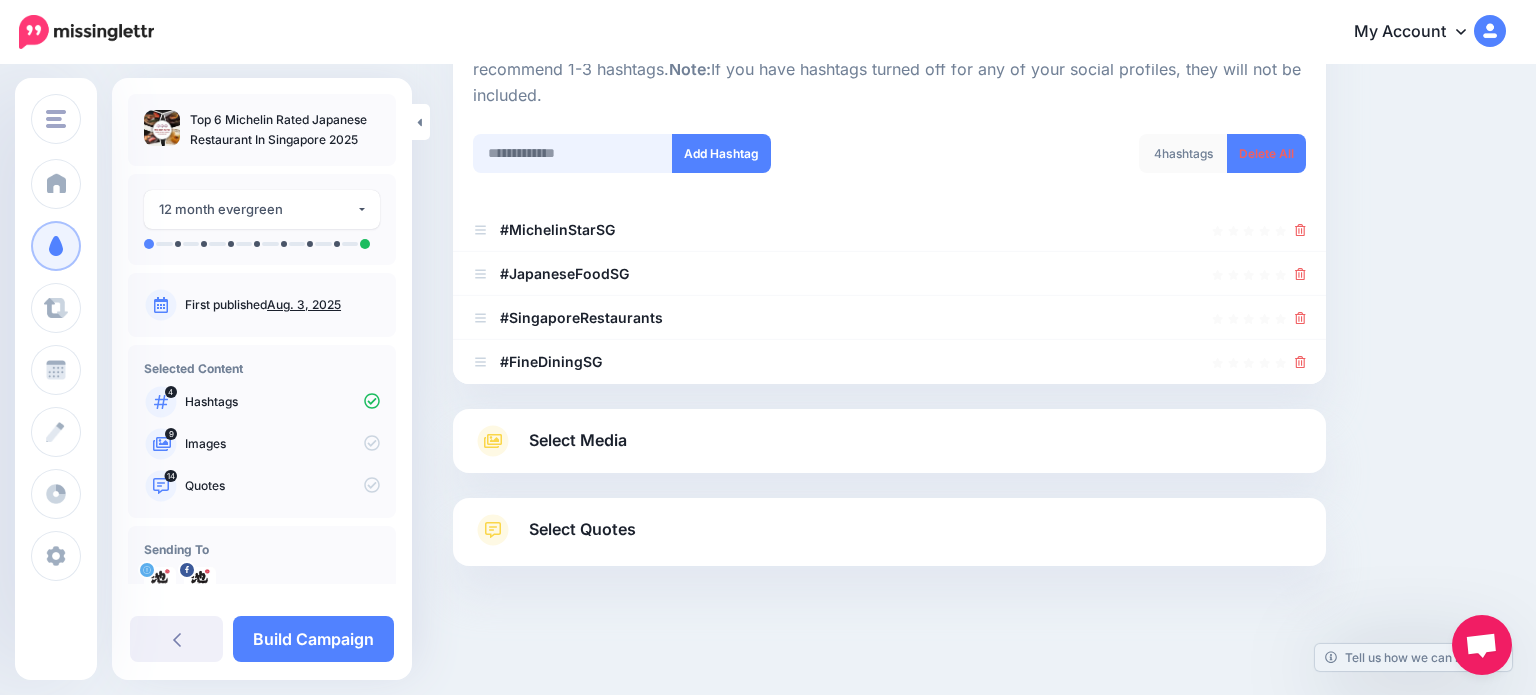 paste on "**********" 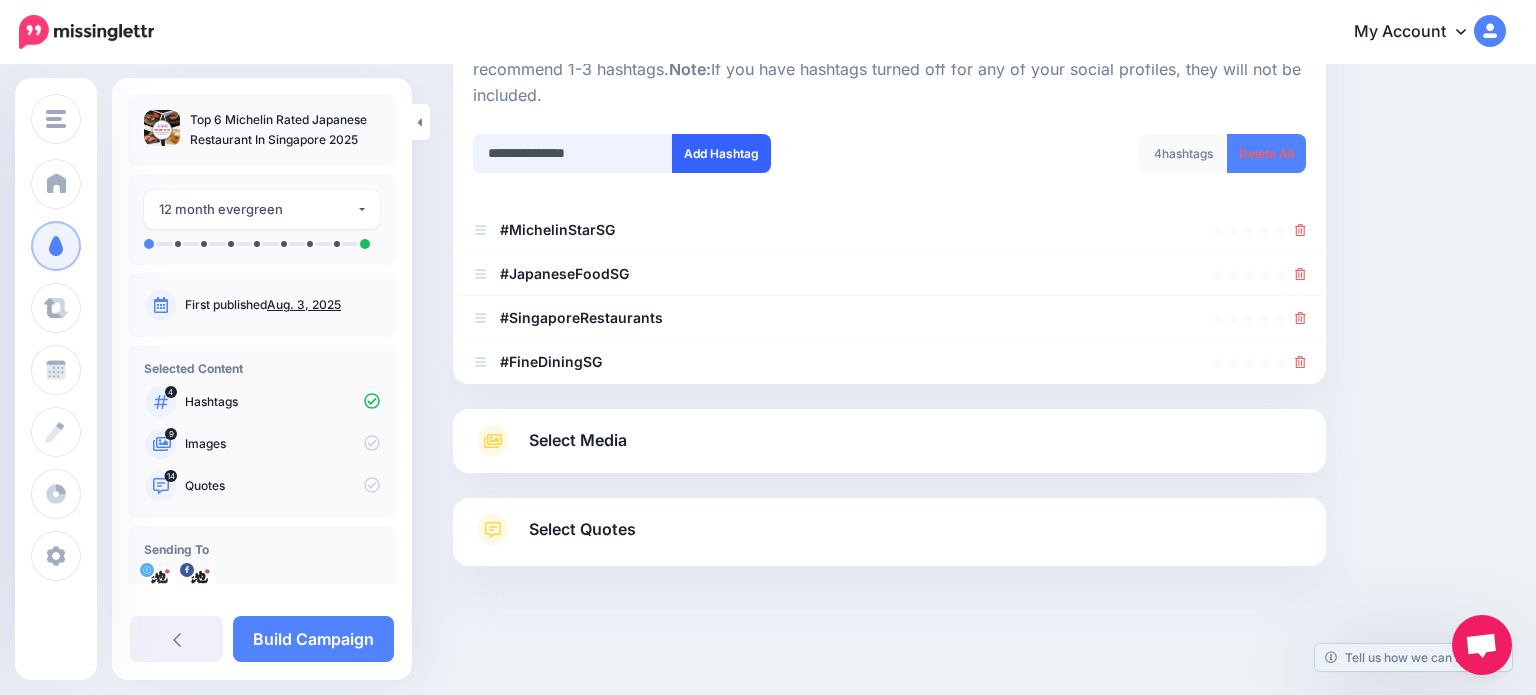 type on "**********" 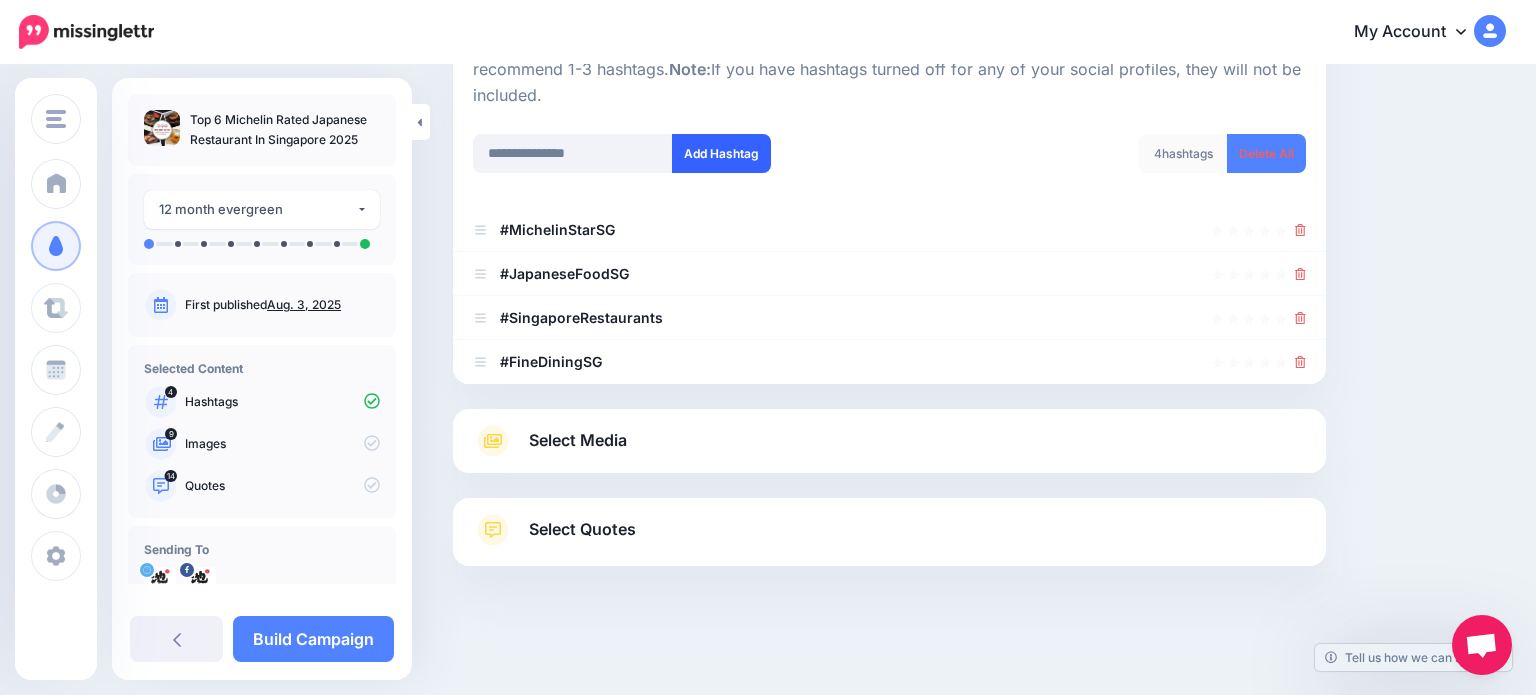 click on "Add Hashtag" at bounding box center (721, 153) 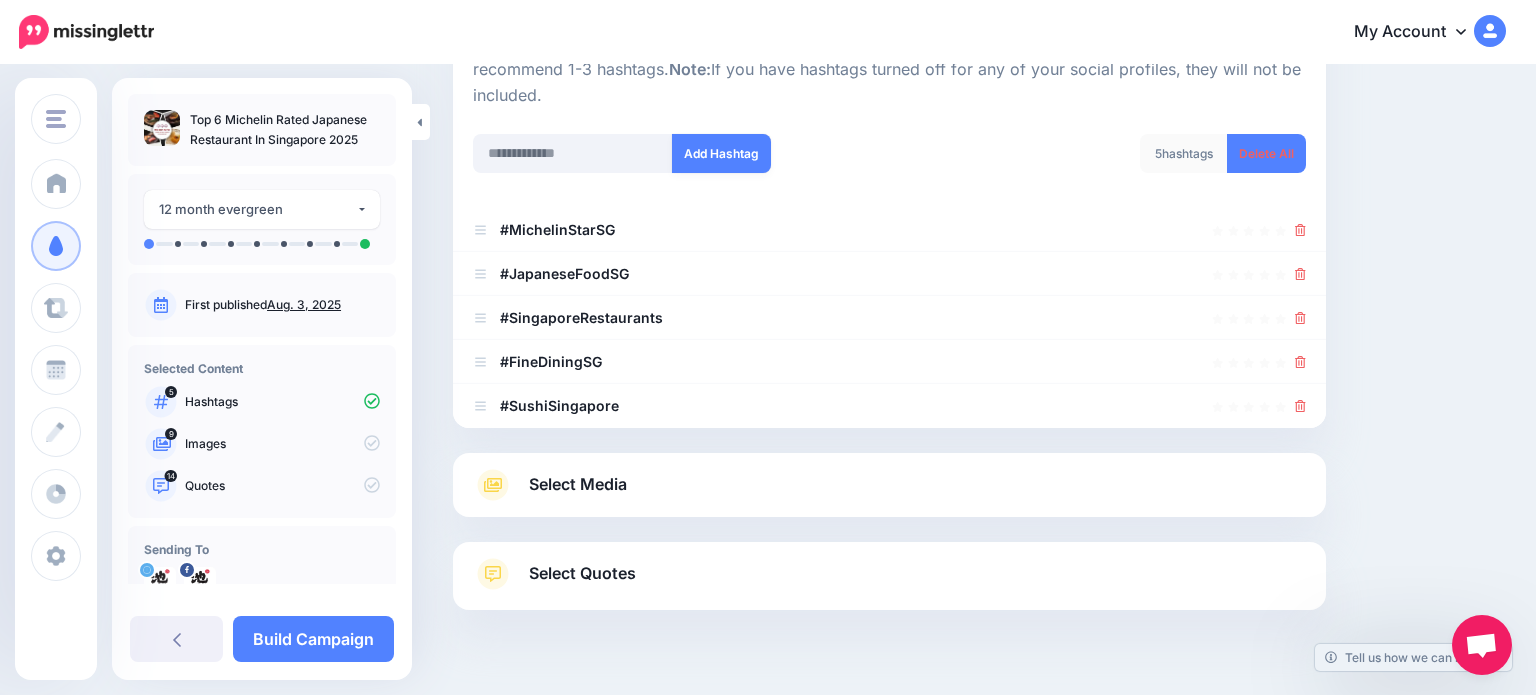 scroll, scrollTop: 285, scrollLeft: 0, axis: vertical 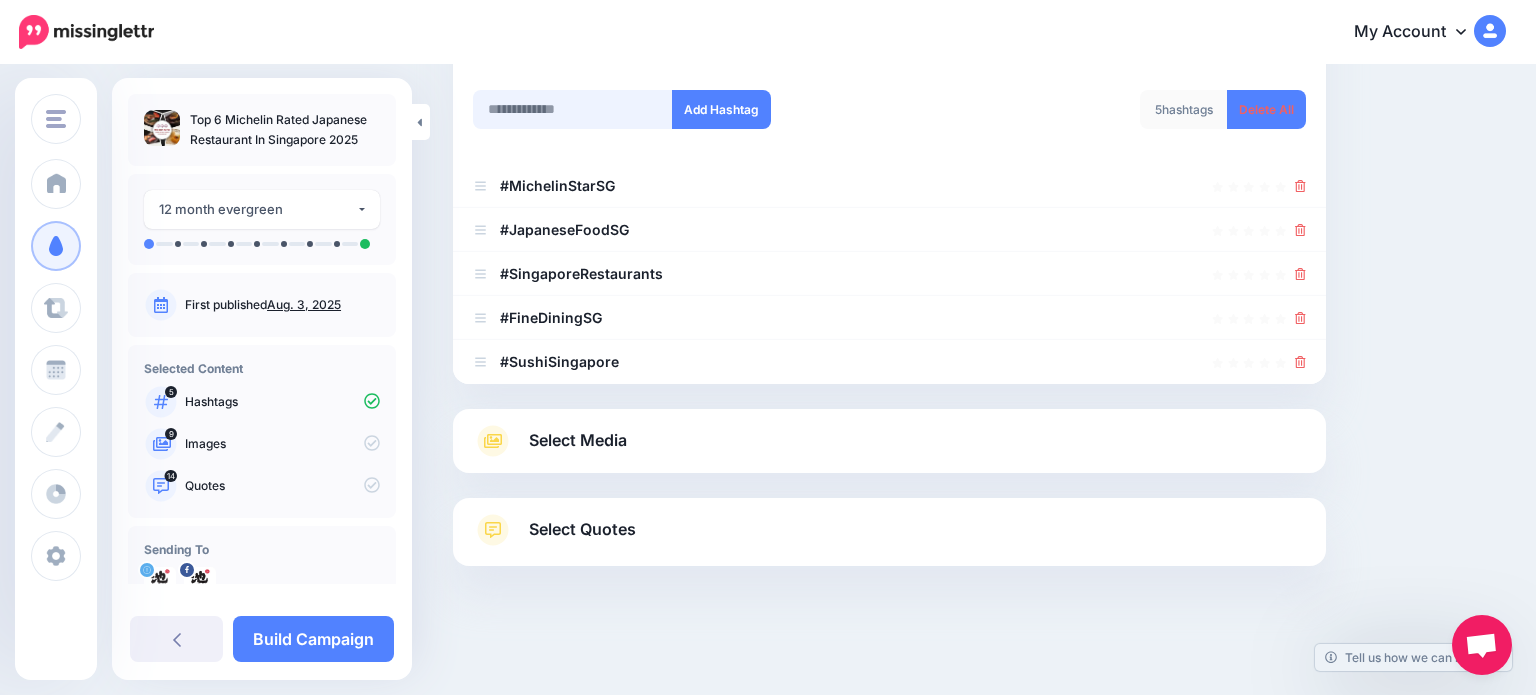click at bounding box center [573, 109] 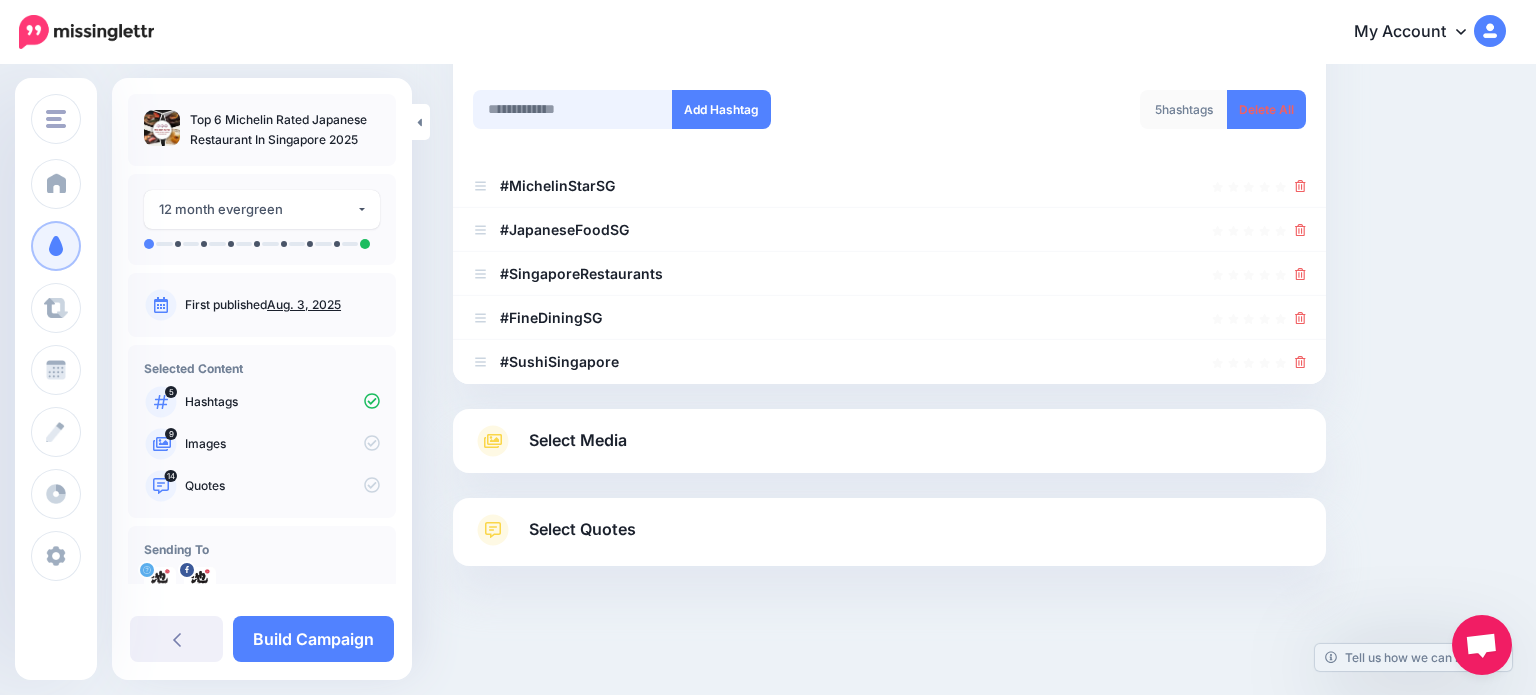 paste on "**********" 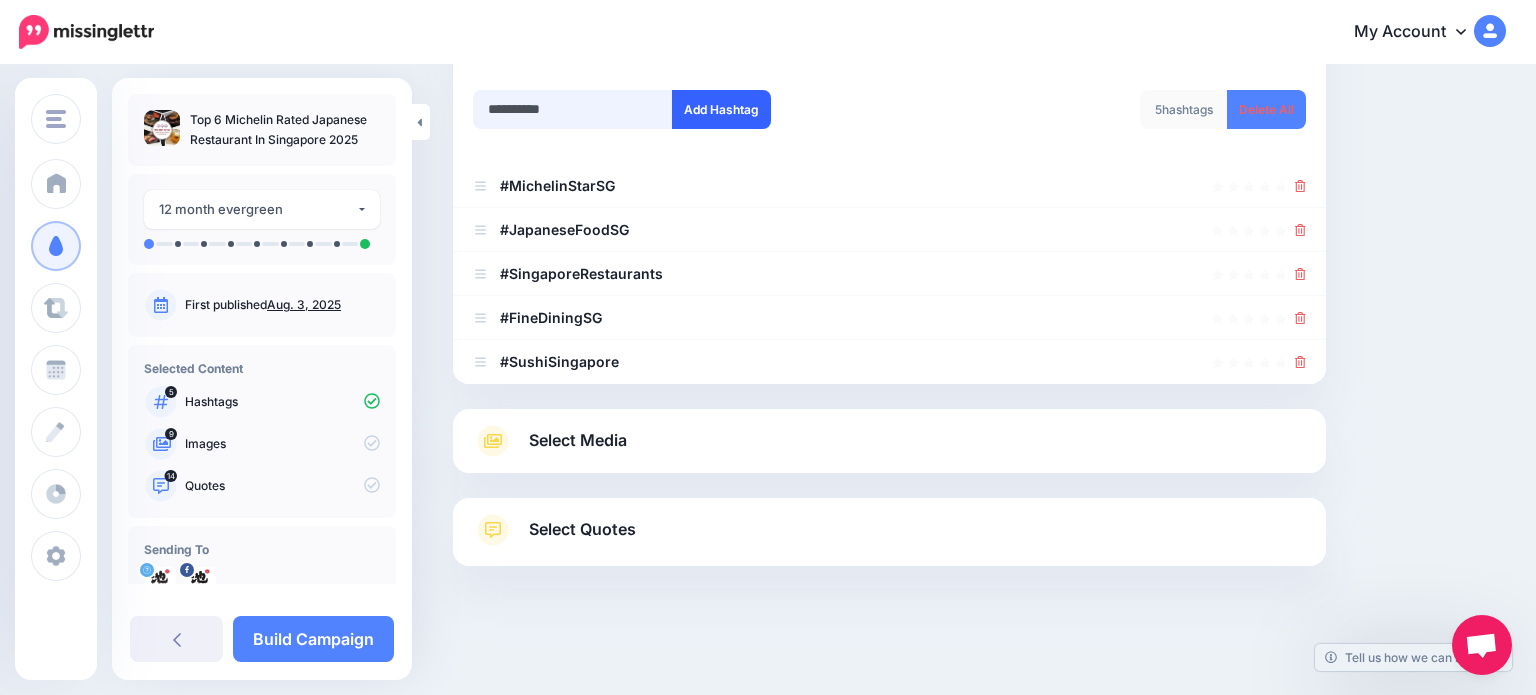 type on "**********" 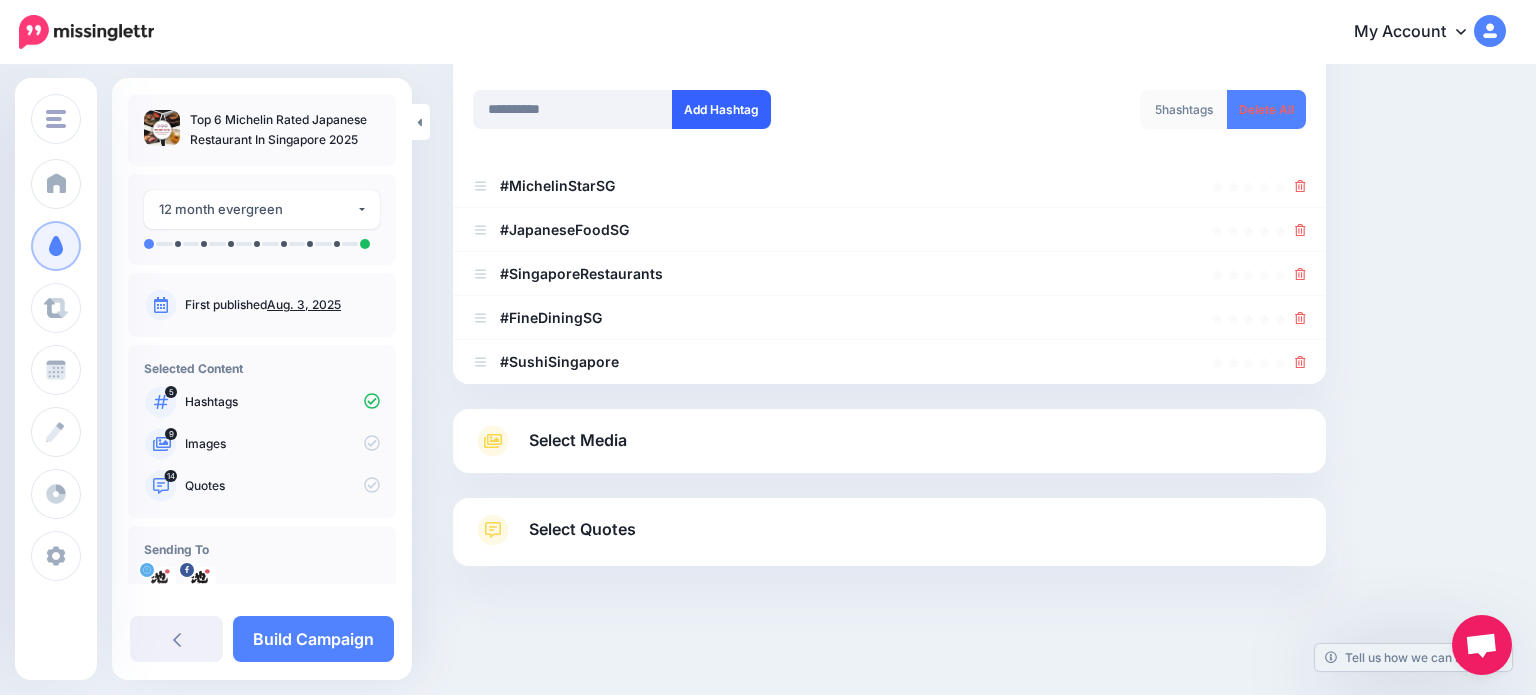 click on "Add Hashtag" at bounding box center [721, 109] 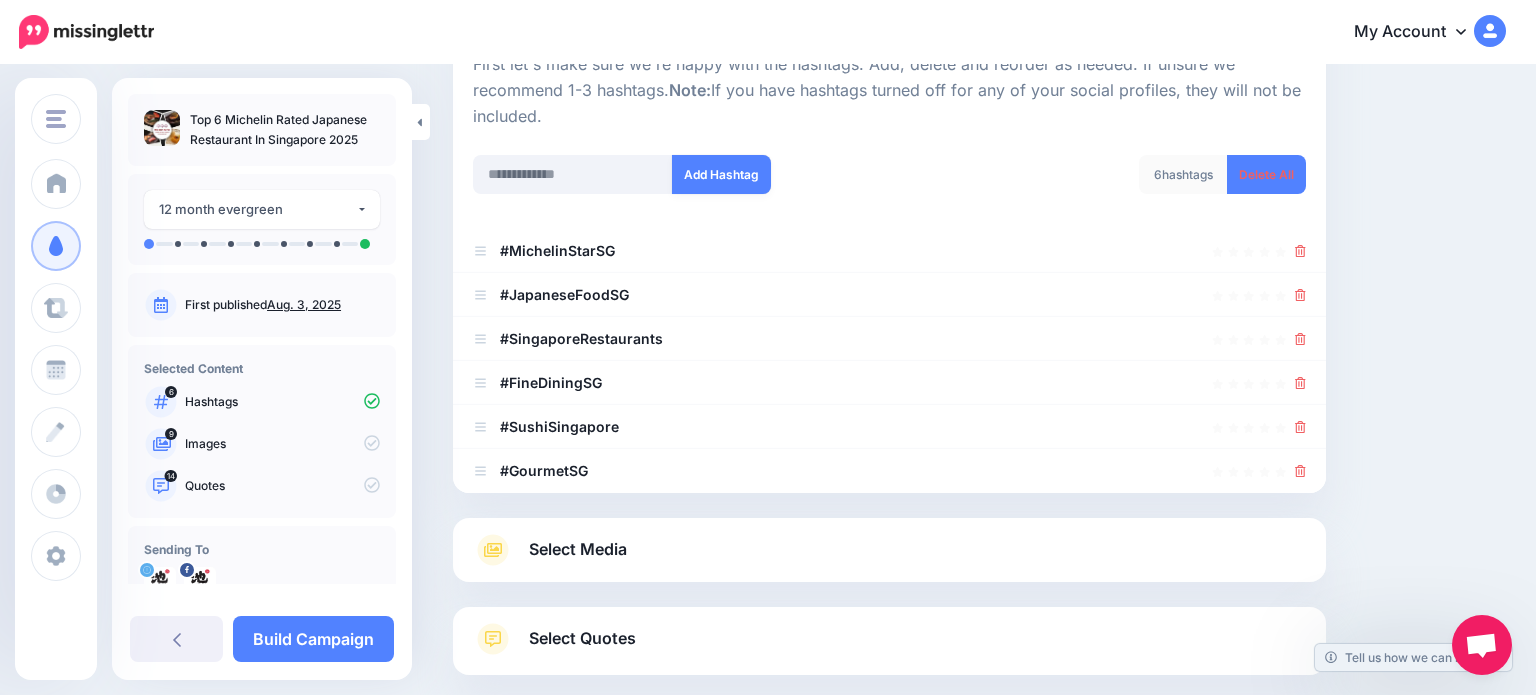 scroll, scrollTop: 217, scrollLeft: 0, axis: vertical 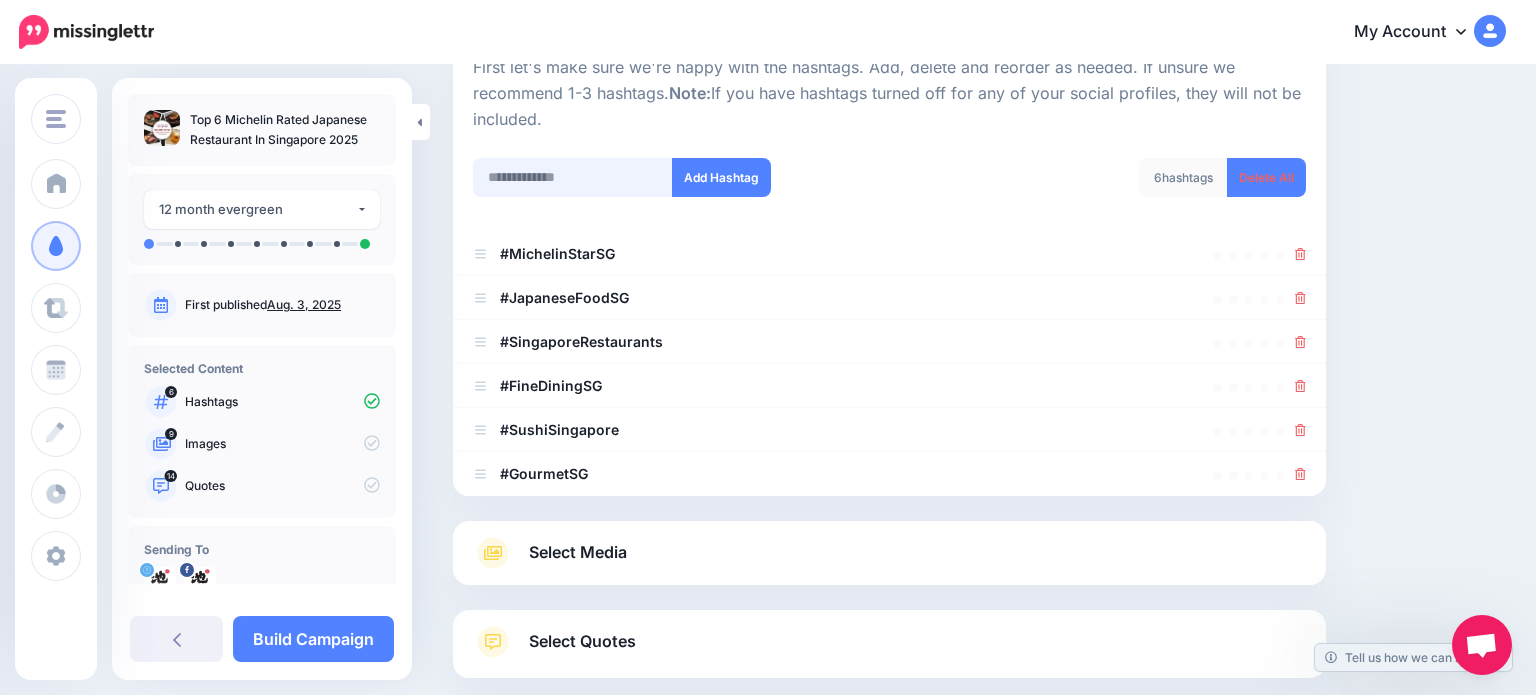 click at bounding box center [573, 177] 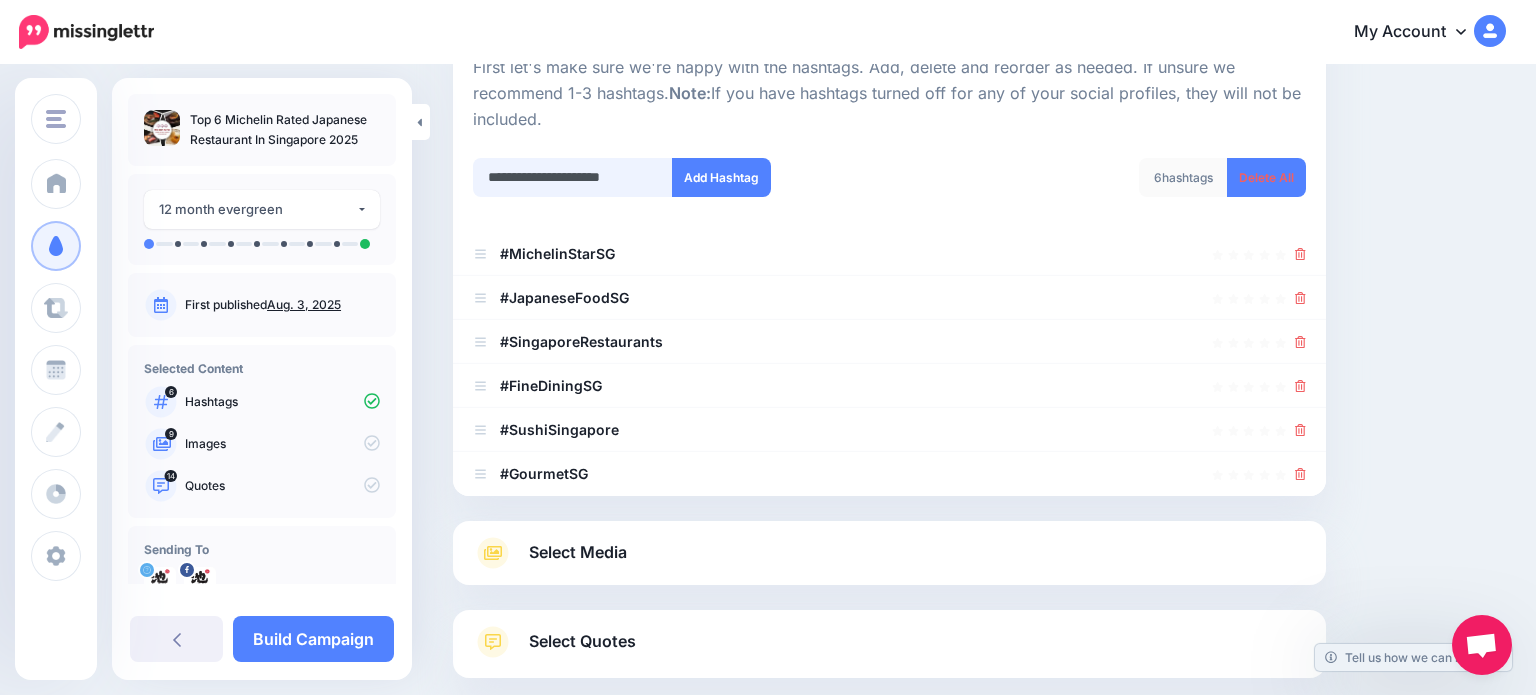 scroll, scrollTop: 0, scrollLeft: 0, axis: both 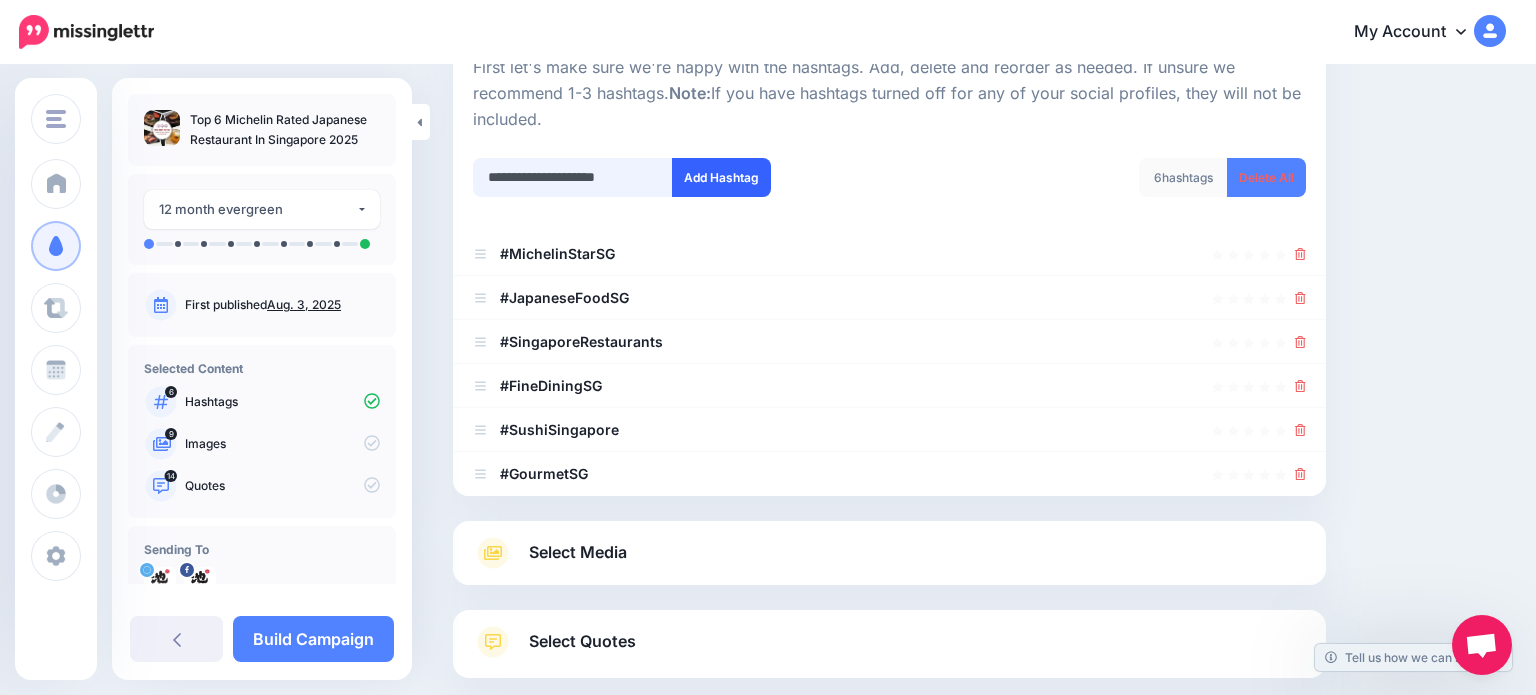 type on "**********" 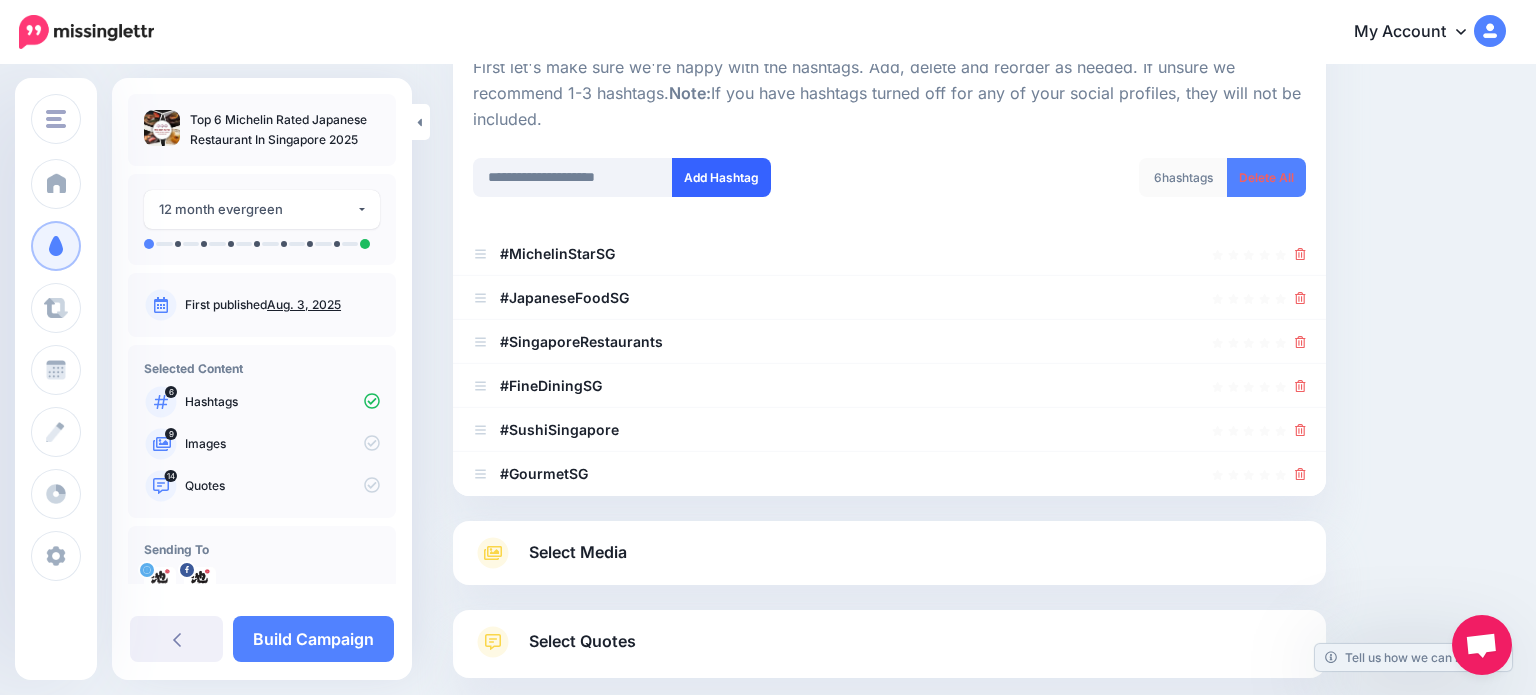 click on "Add Hashtag" at bounding box center [721, 177] 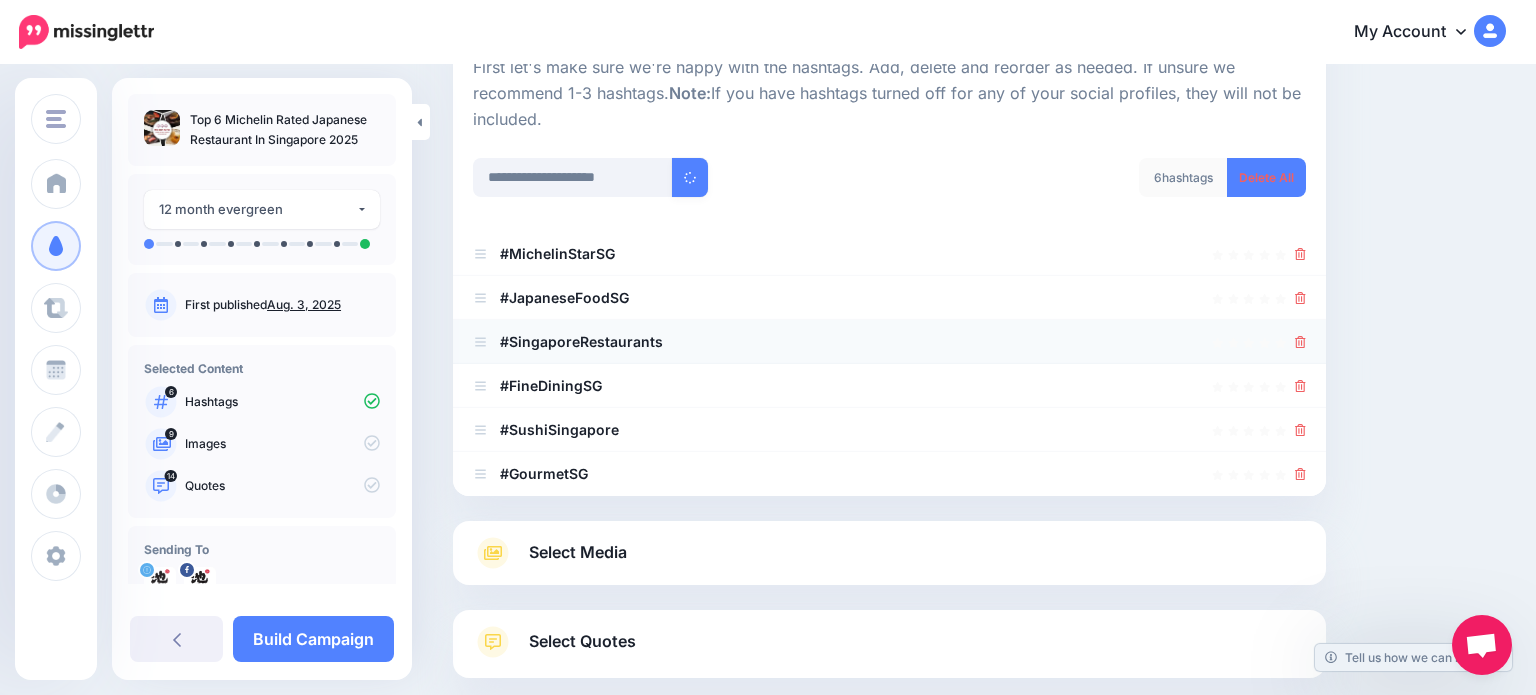 type 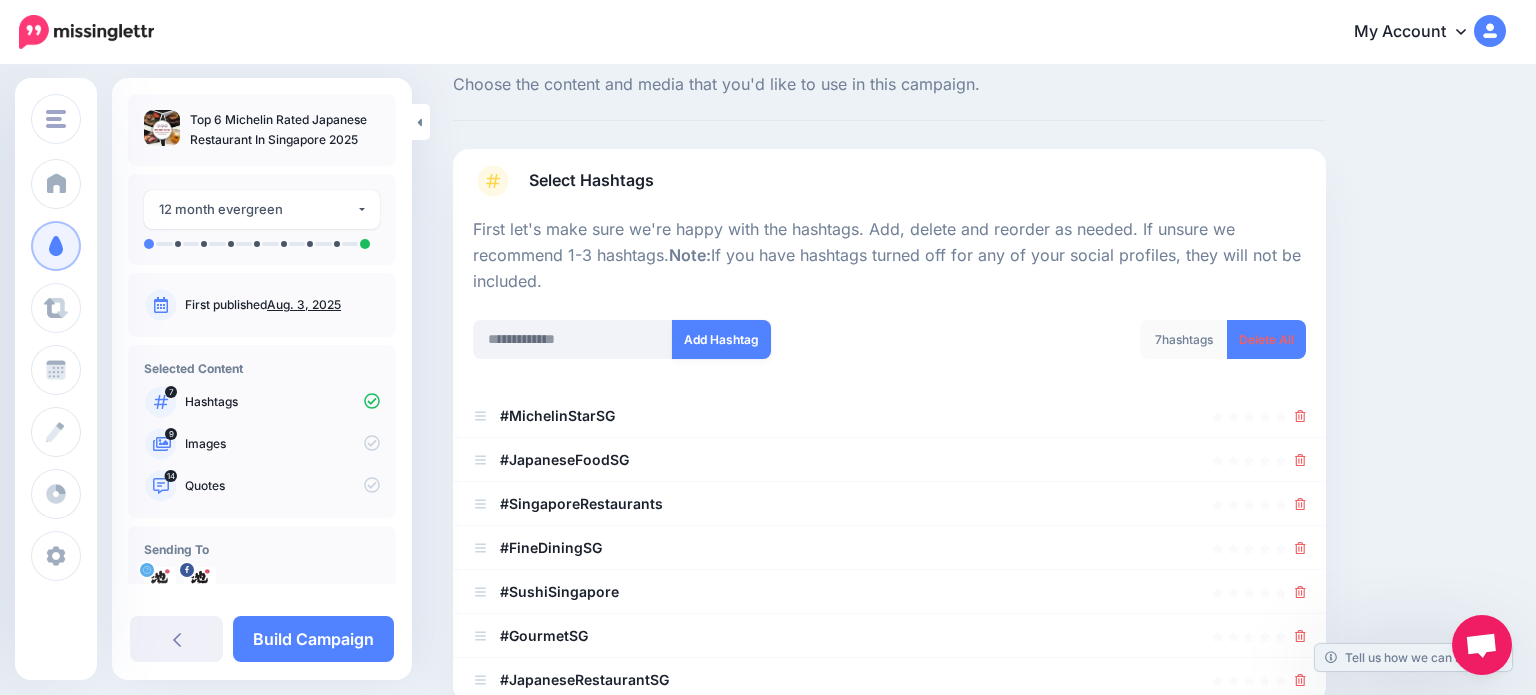 scroll, scrollTop: 52, scrollLeft: 0, axis: vertical 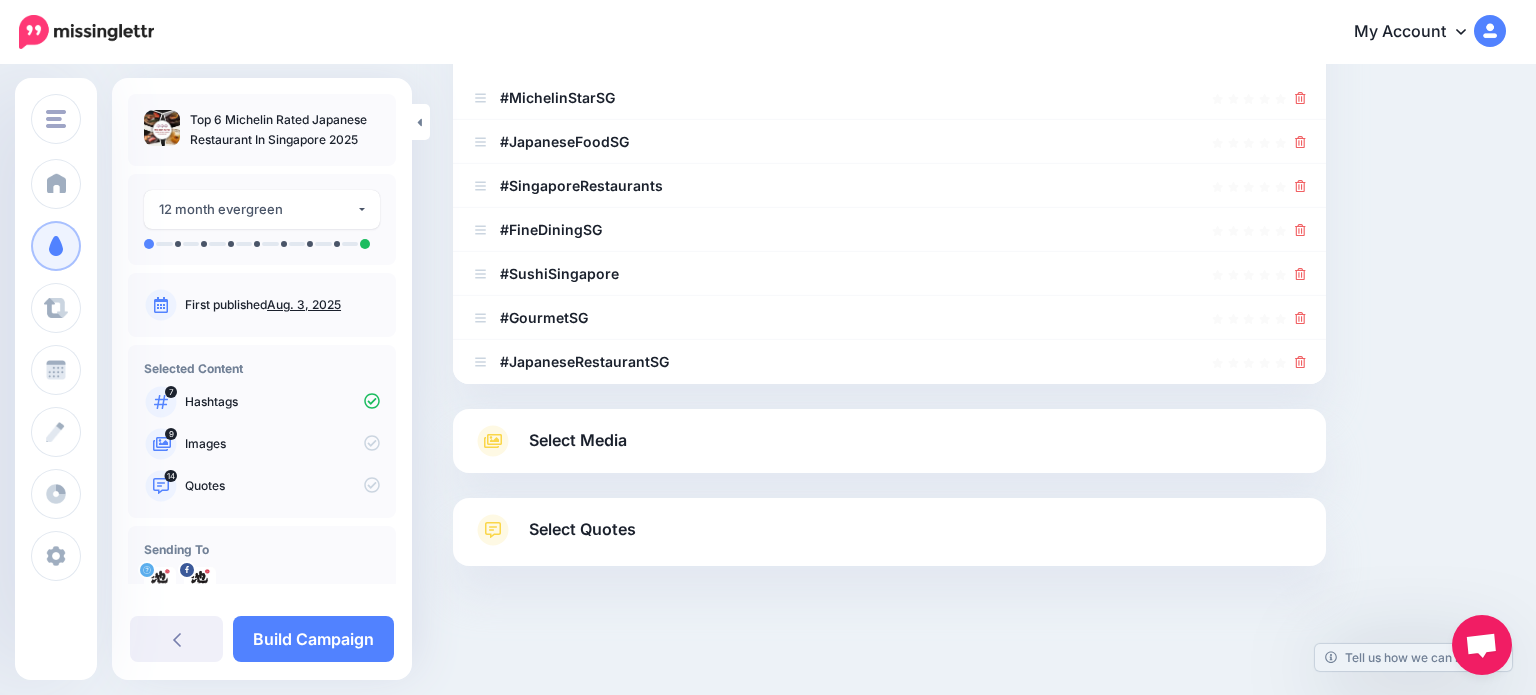click on "Select Media" at bounding box center (578, 440) 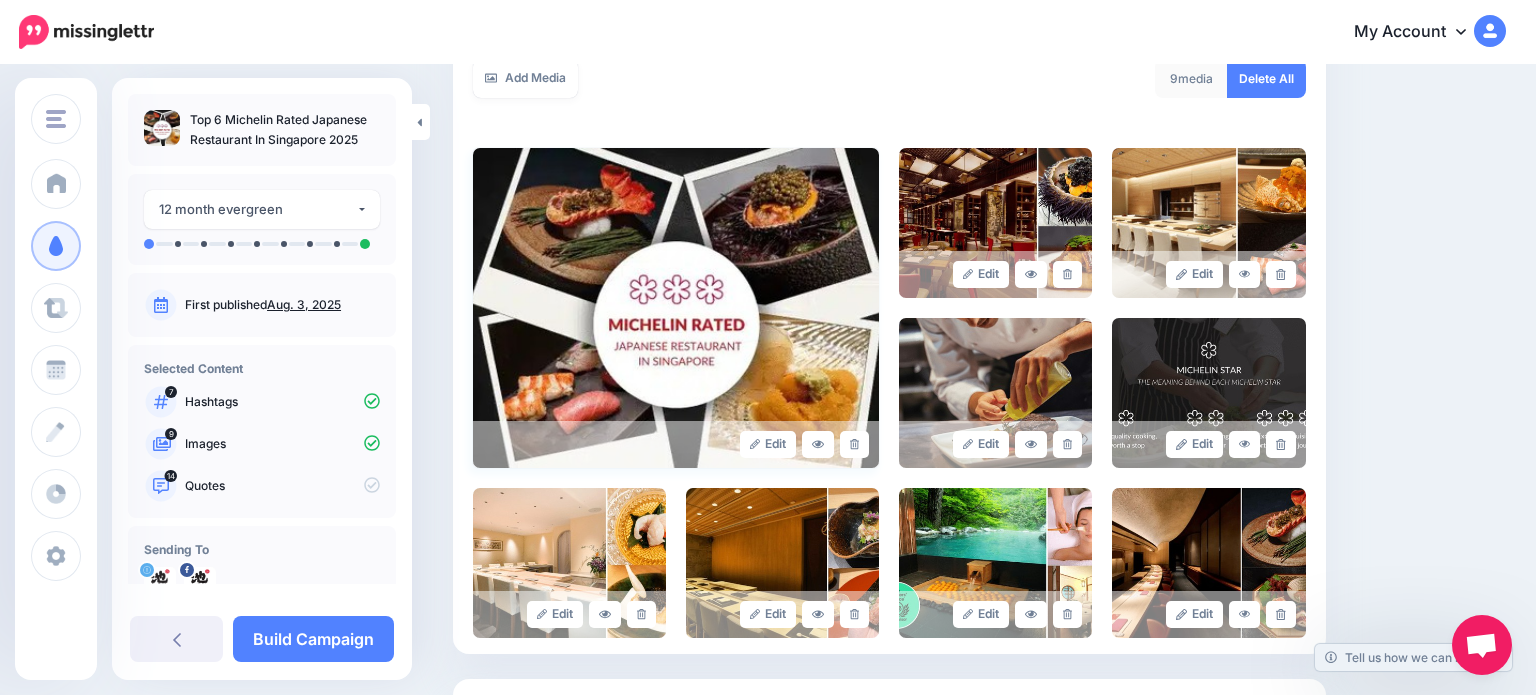 scroll, scrollTop: 0, scrollLeft: 0, axis: both 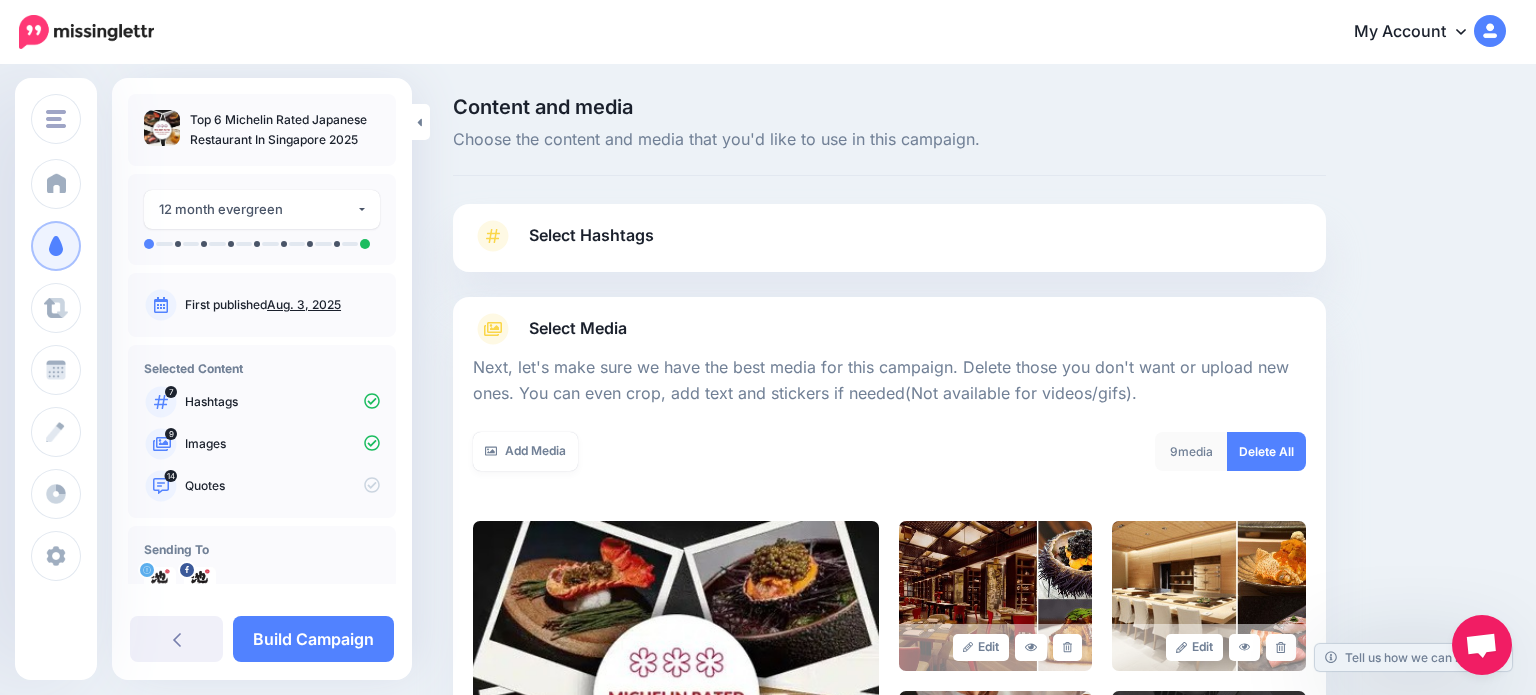 click on "Select Hashtags" at bounding box center [889, 246] 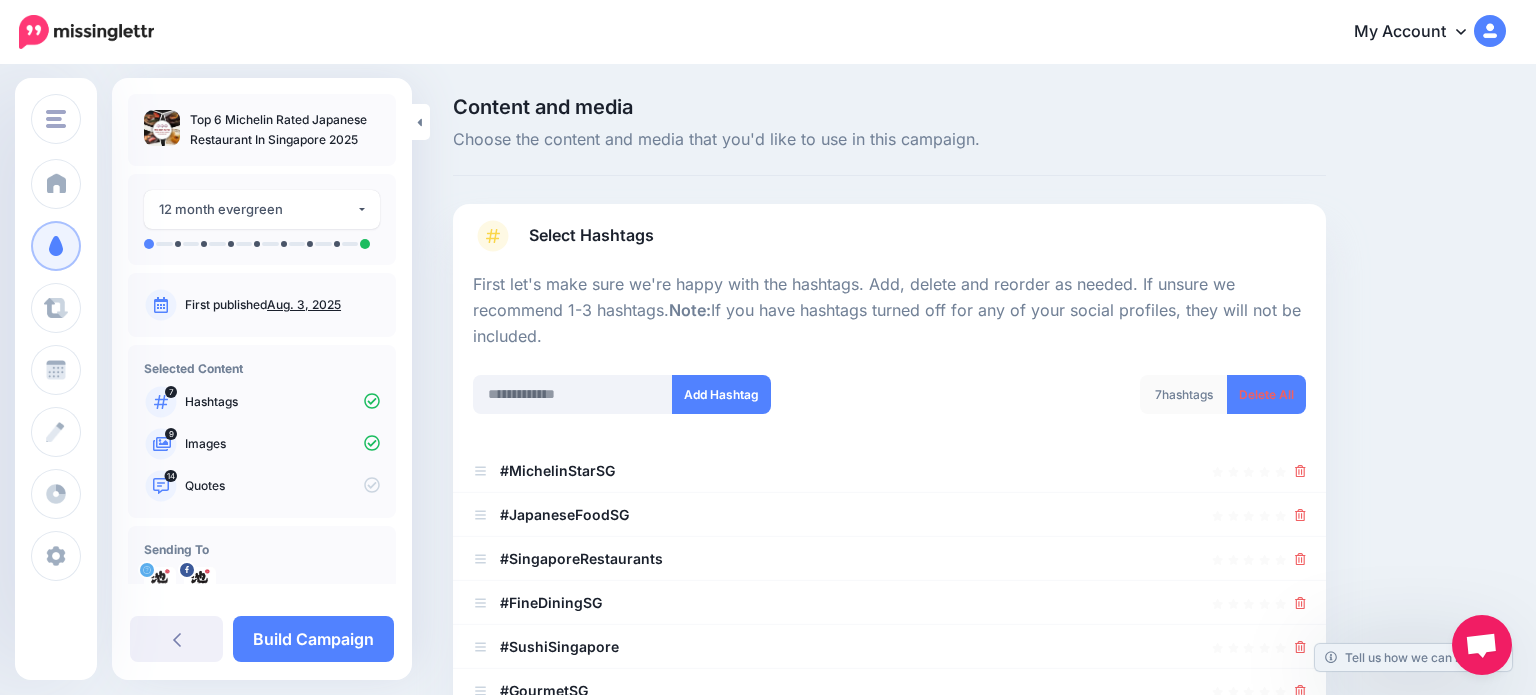 click on "Select Hashtags" at bounding box center (889, 246) 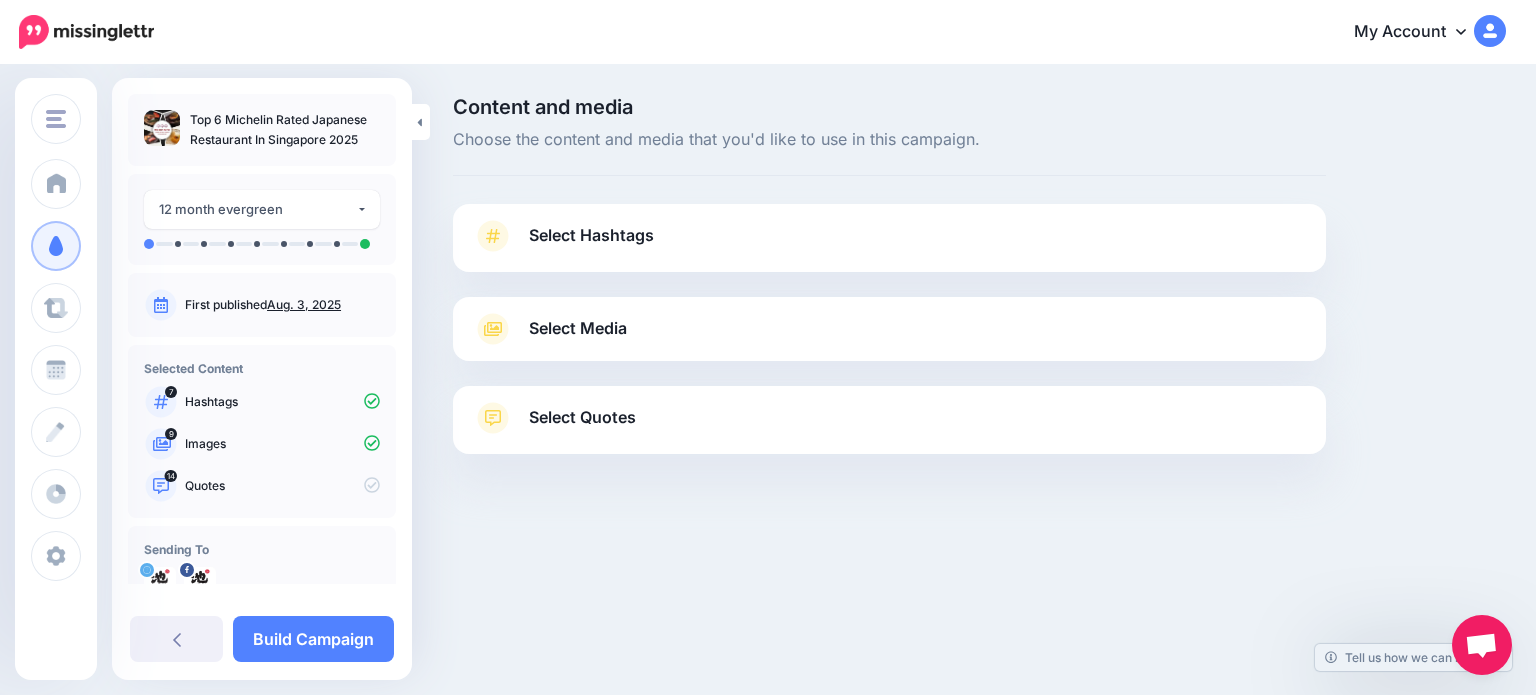click on "Select Media" at bounding box center (889, 329) 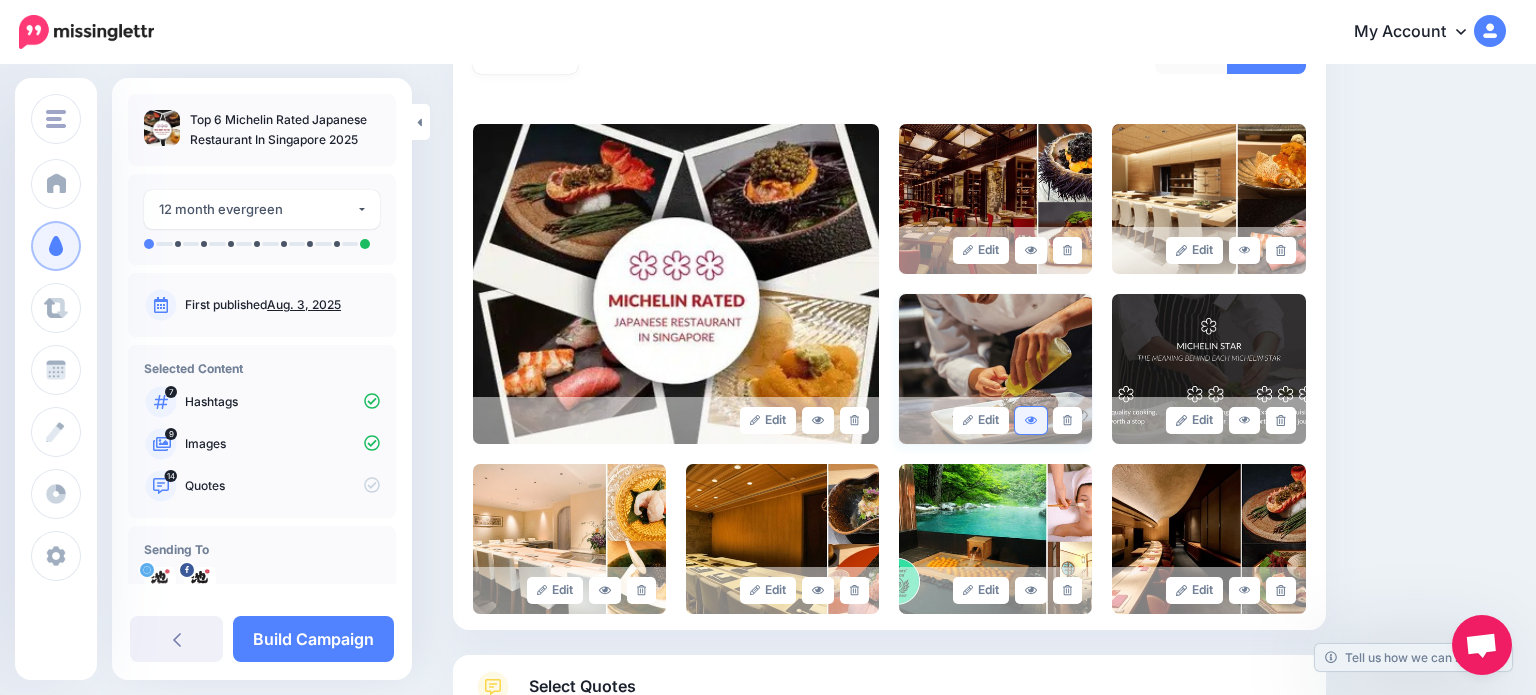 scroll, scrollTop: 401, scrollLeft: 0, axis: vertical 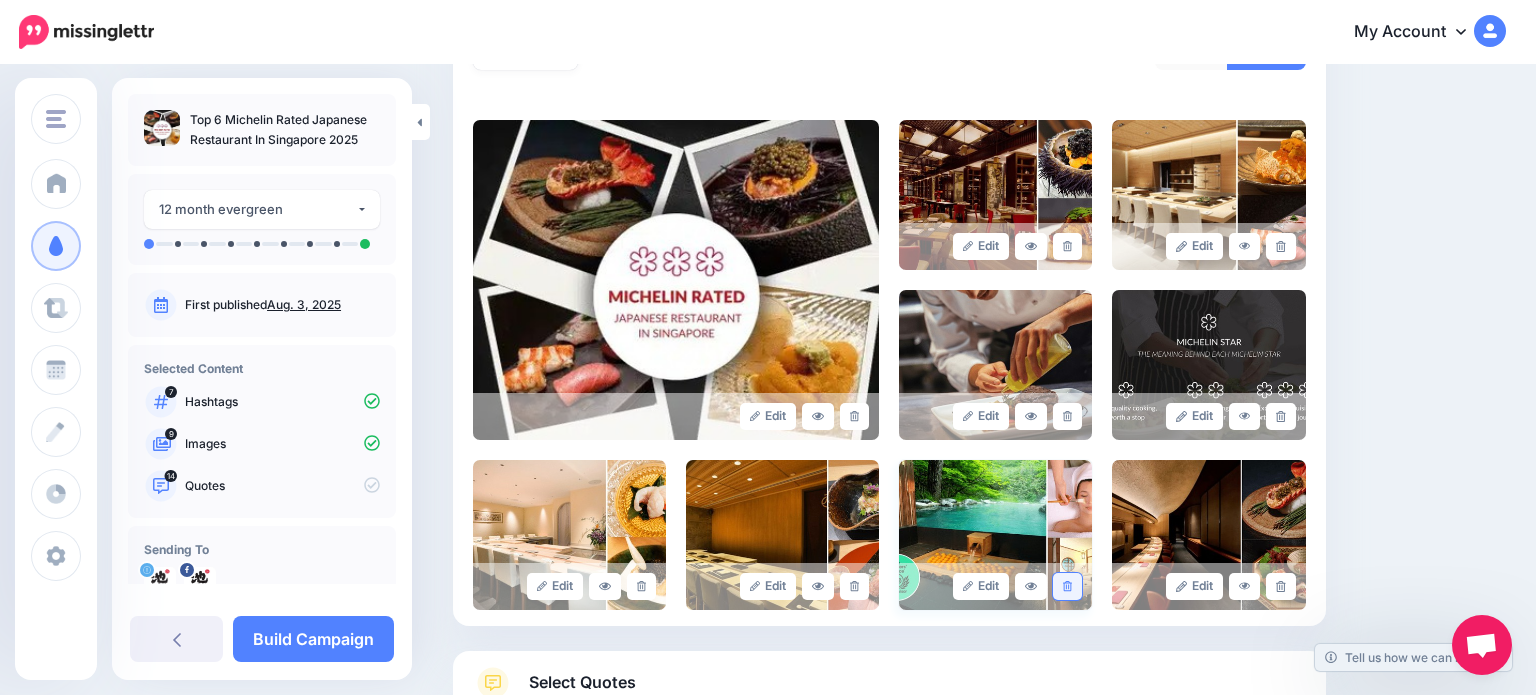 click 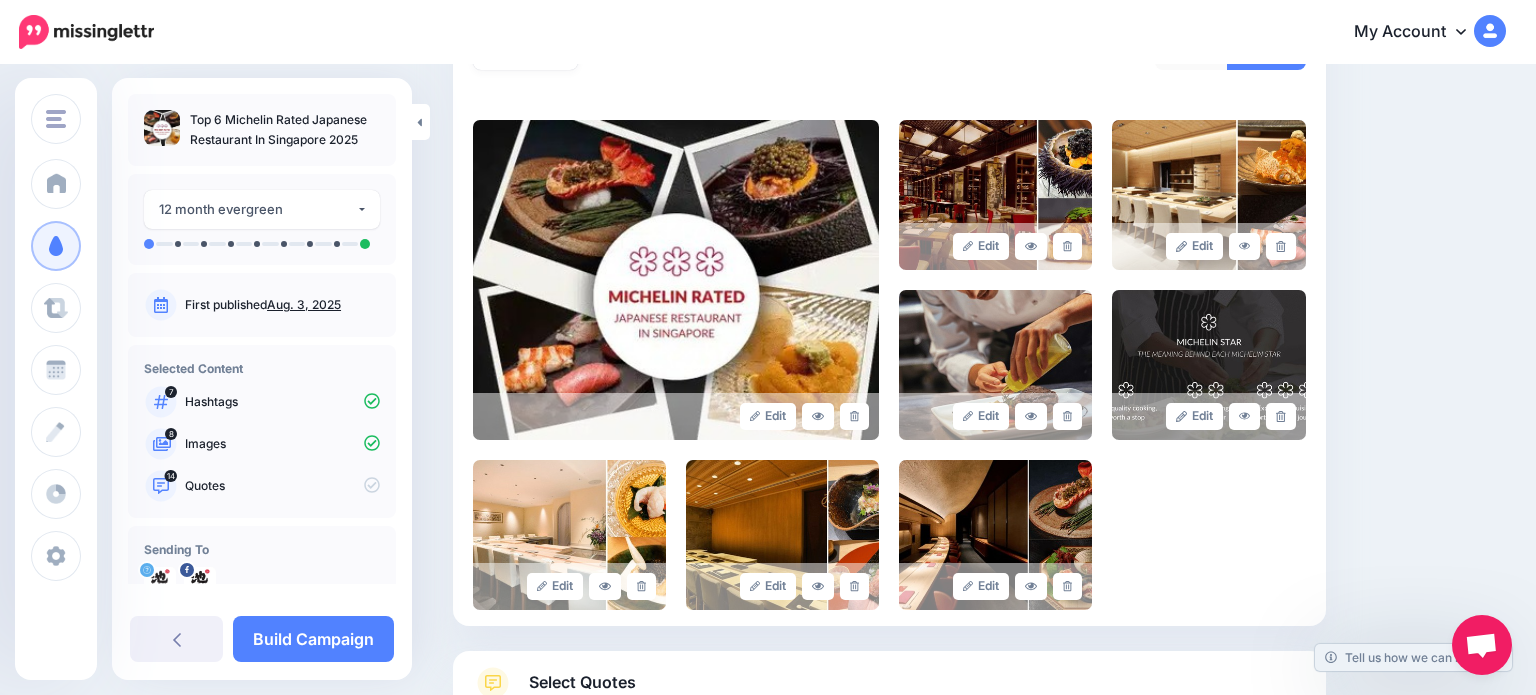 scroll, scrollTop: 554, scrollLeft: 0, axis: vertical 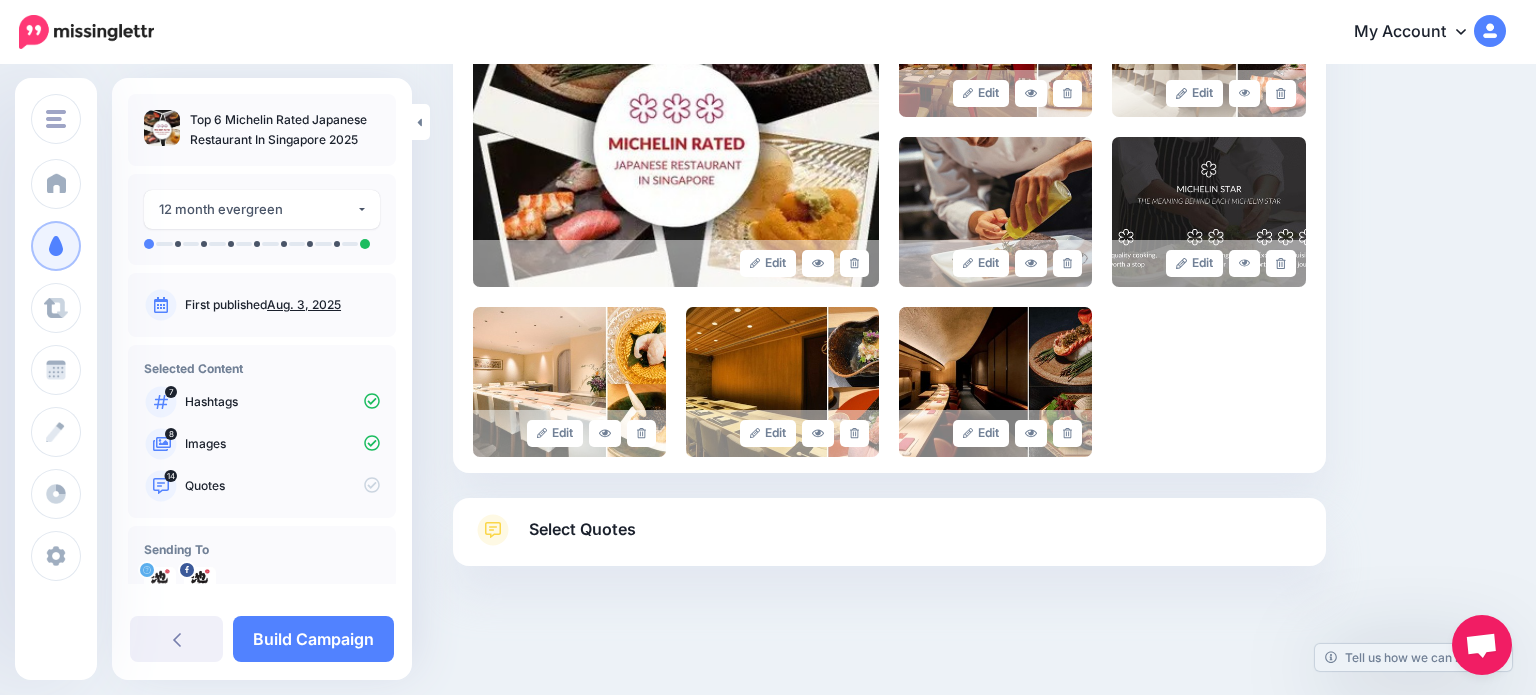 click on "Select Quotes" at bounding box center [889, 540] 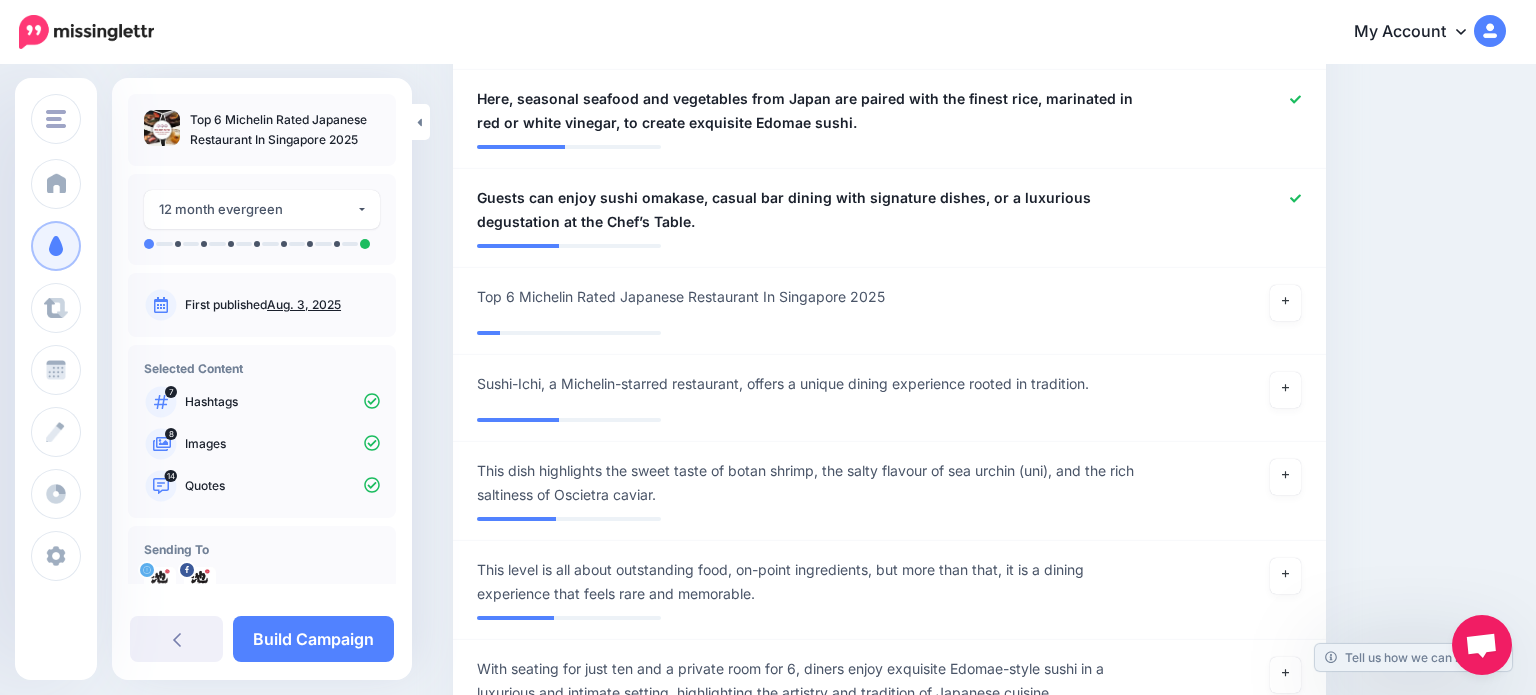 scroll, scrollTop: 1846, scrollLeft: 0, axis: vertical 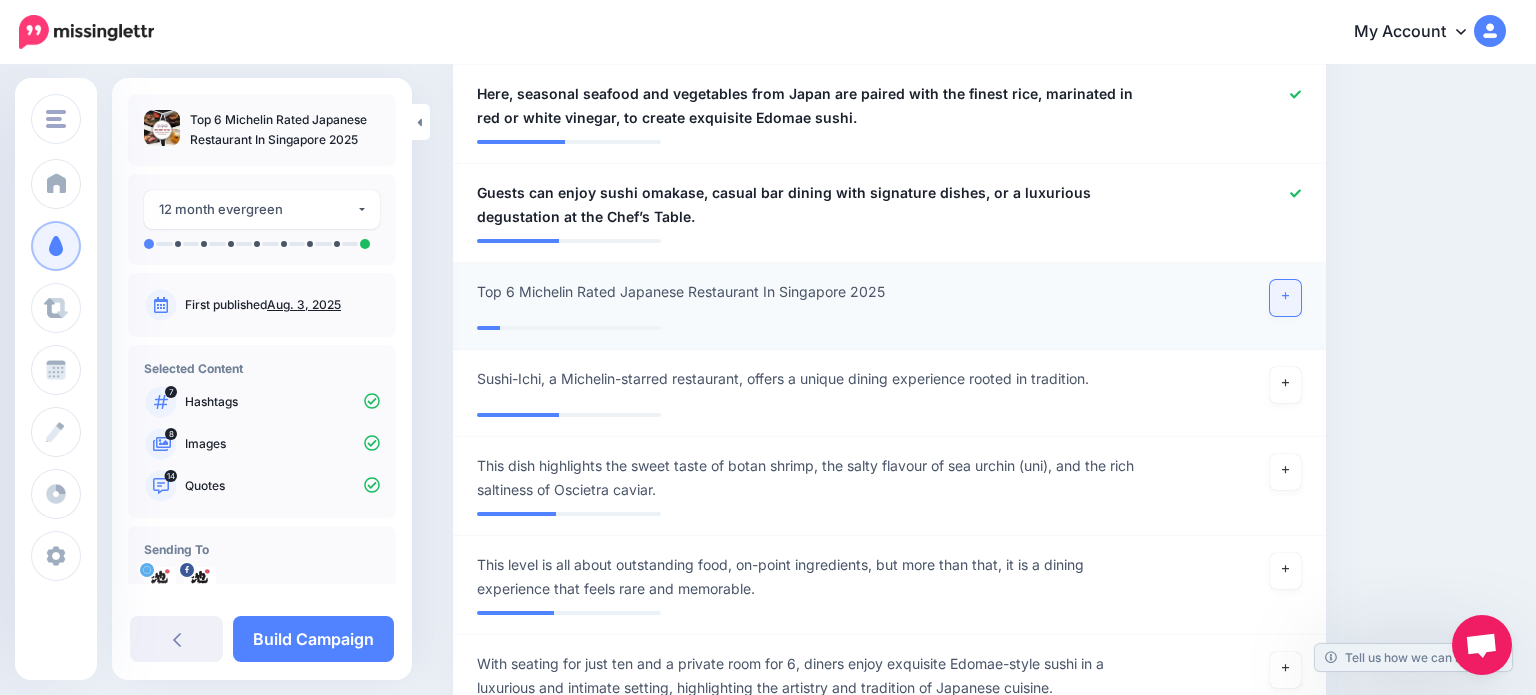 click at bounding box center [1286, 298] 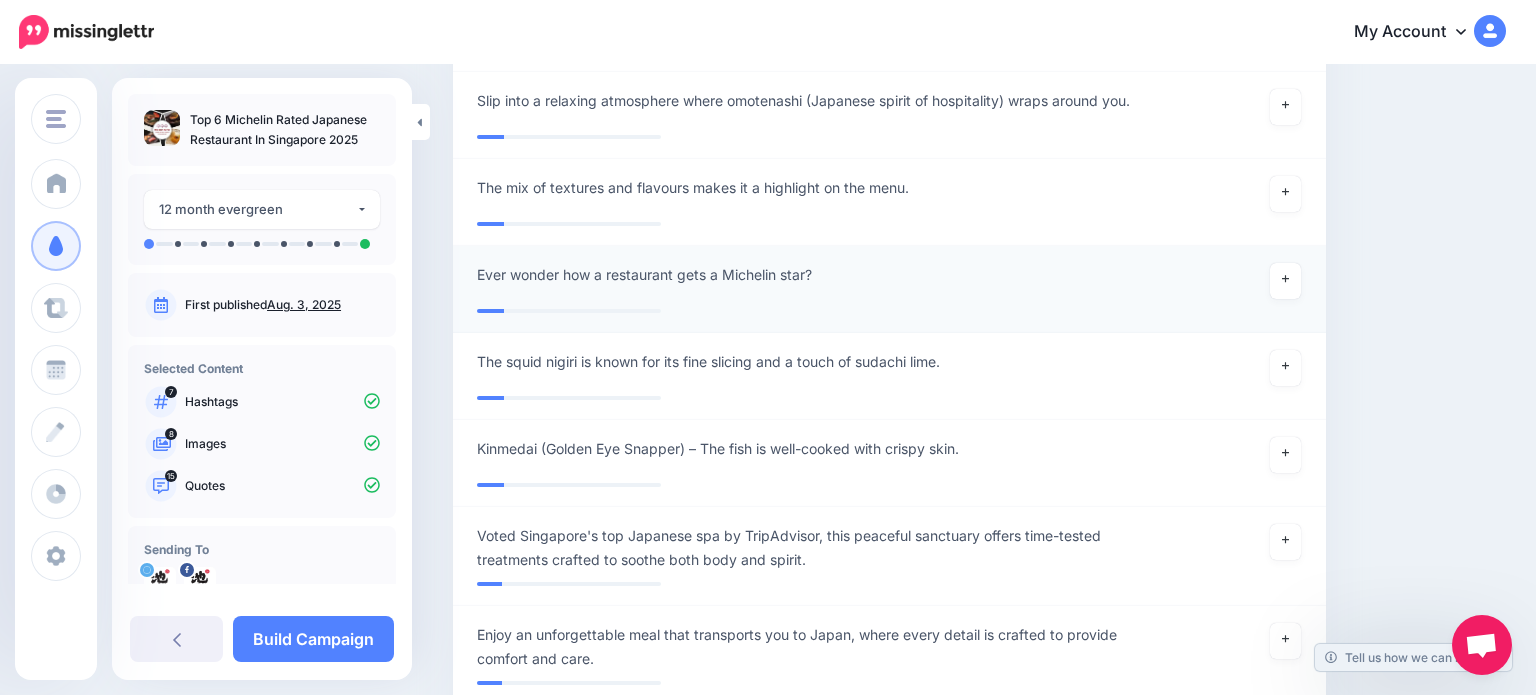 scroll, scrollTop: 9179, scrollLeft: 0, axis: vertical 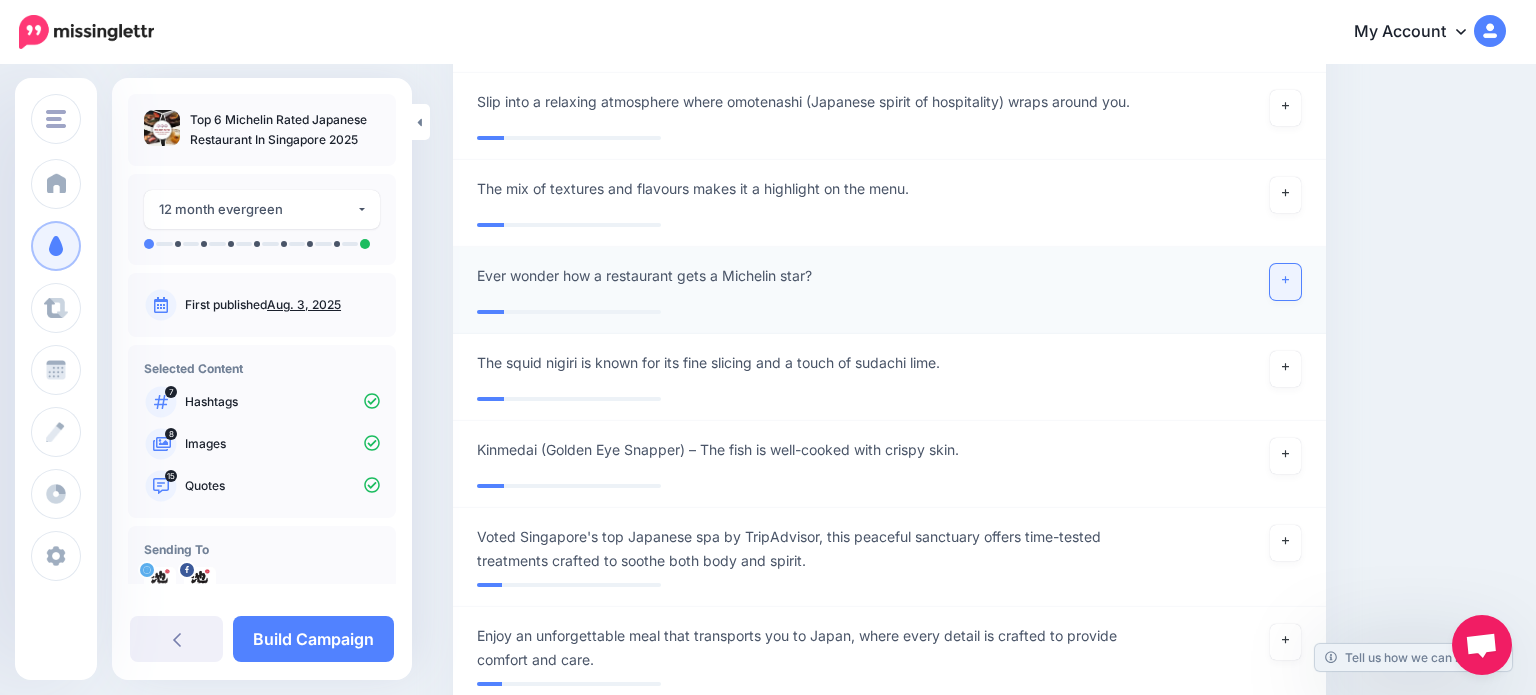 click at bounding box center [1286, 282] 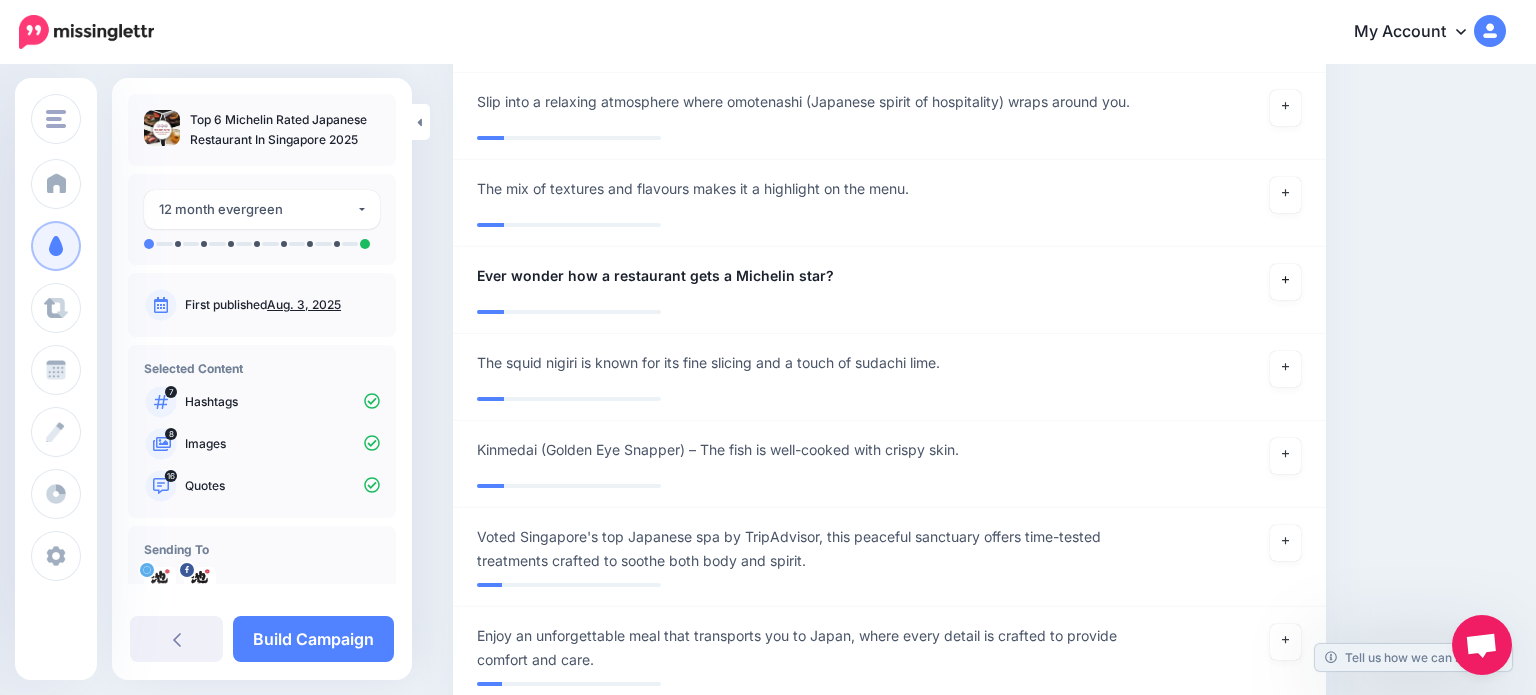 scroll, scrollTop: 48, scrollLeft: 0, axis: vertical 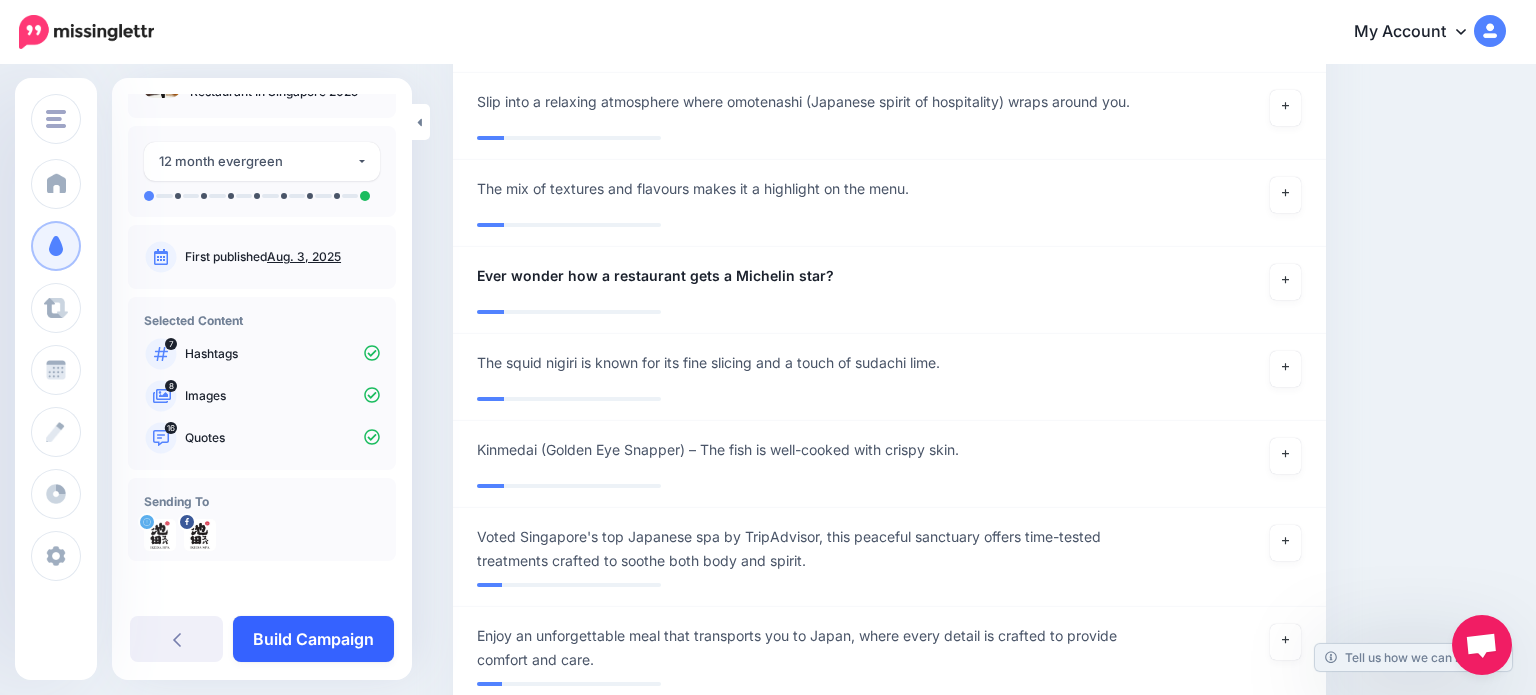 click on "Build Campaign" at bounding box center (313, 639) 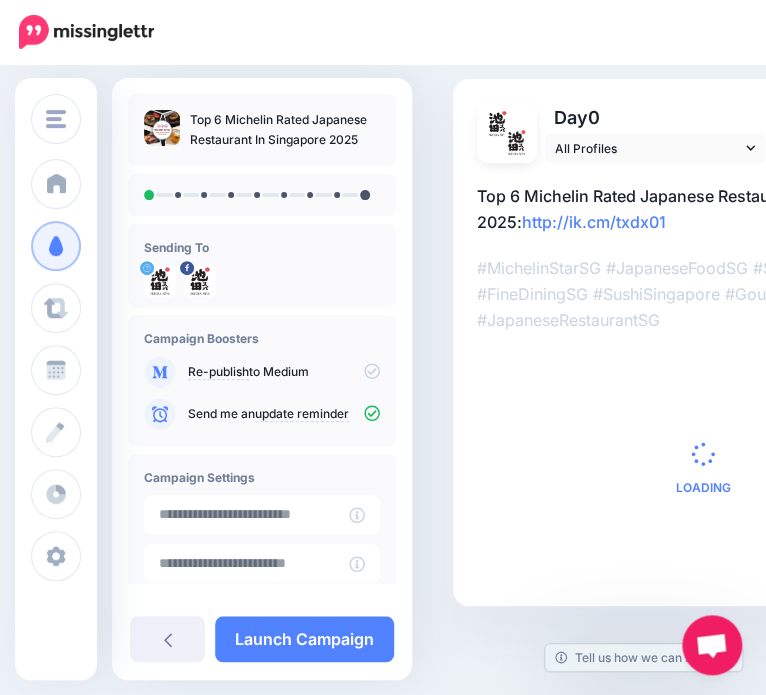 scroll, scrollTop: 0, scrollLeft: 0, axis: both 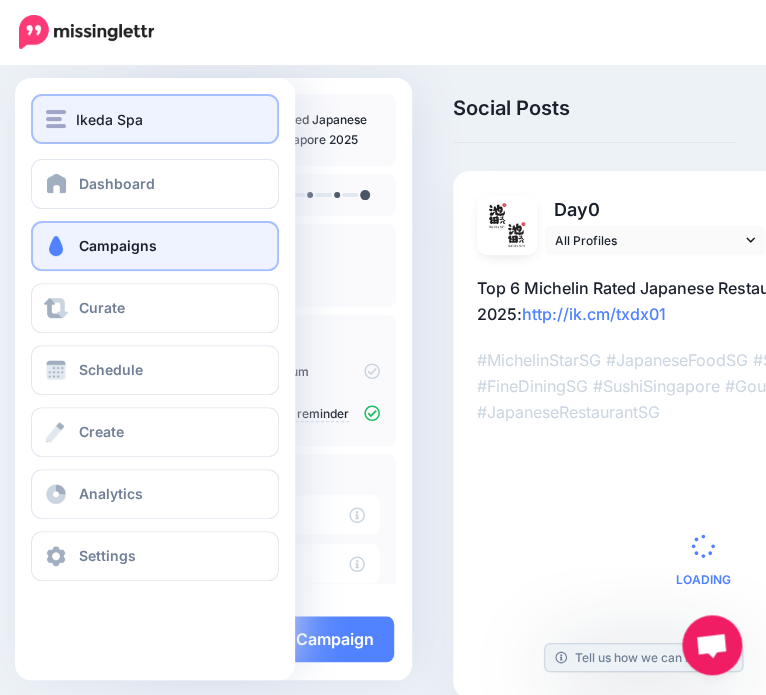click on "Ikeda Spa" at bounding box center [155, 119] 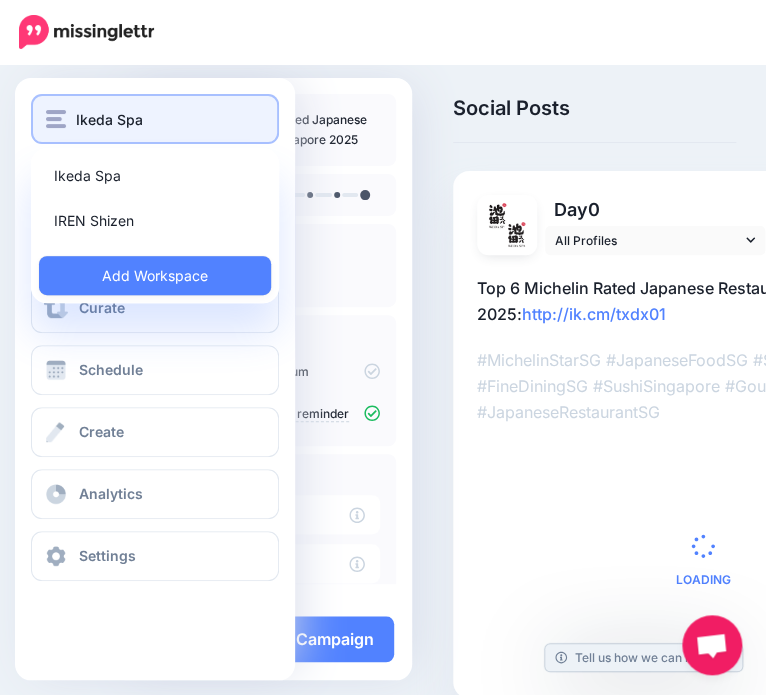 click on "Ikeda Spa" at bounding box center (155, 119) 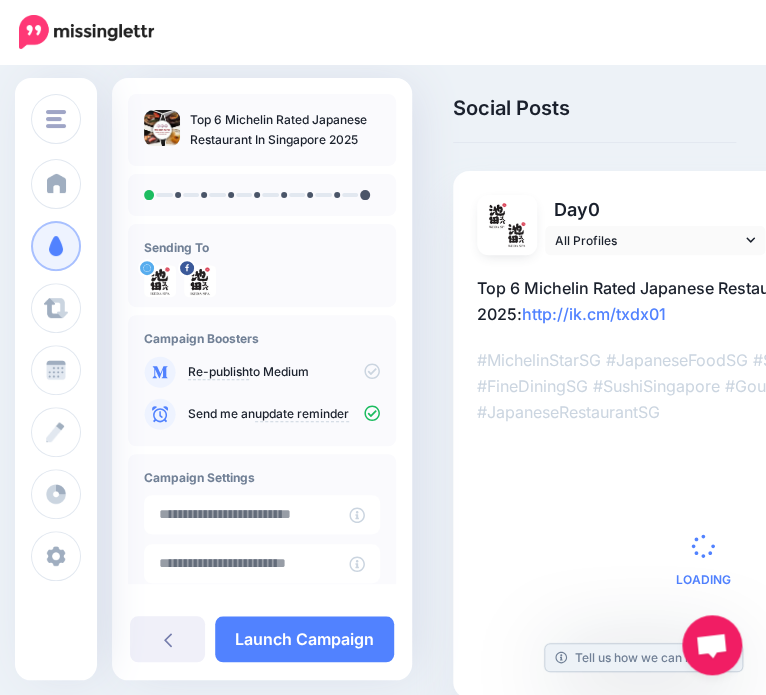 click on "Social Posts
Review the social posts that will be sent to promote this content.
Day  0" at bounding box center (383, 427) 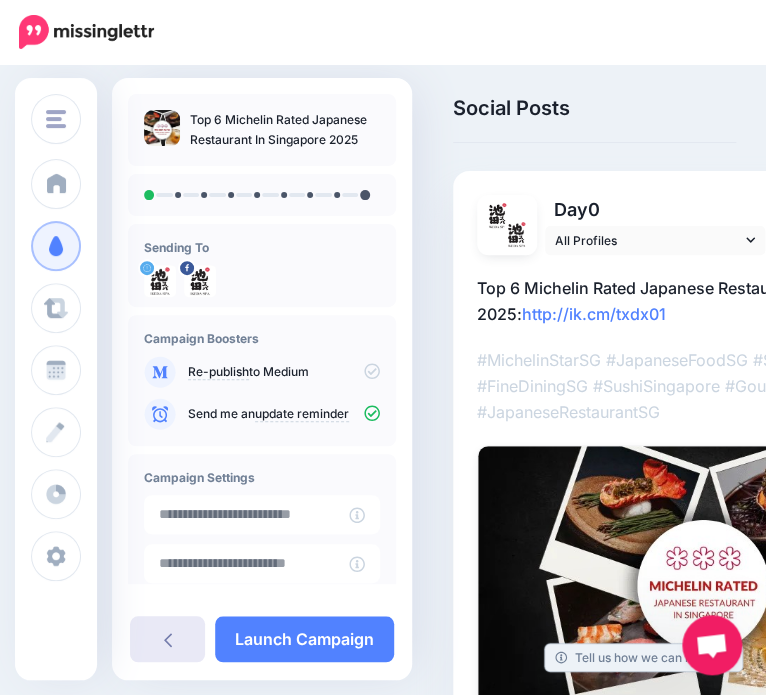 click 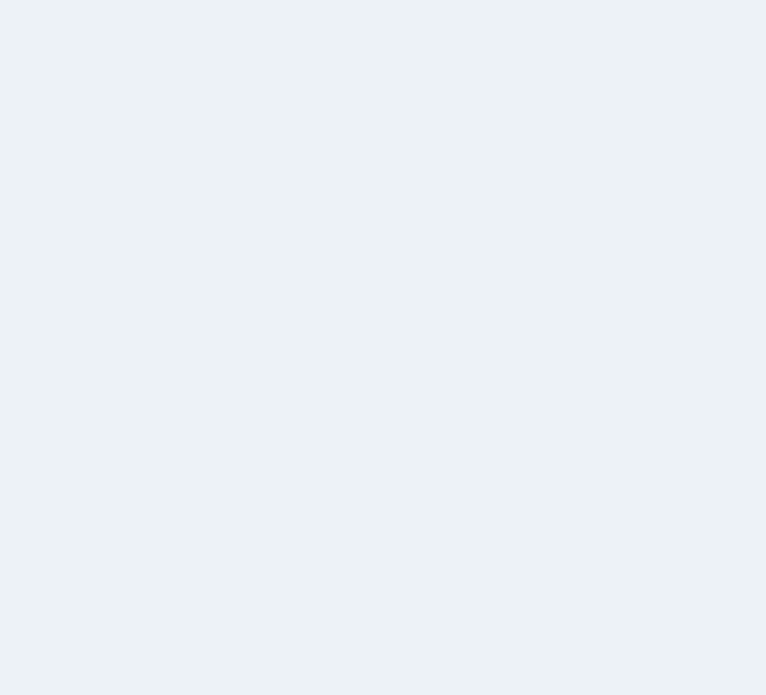 scroll, scrollTop: 0, scrollLeft: 0, axis: both 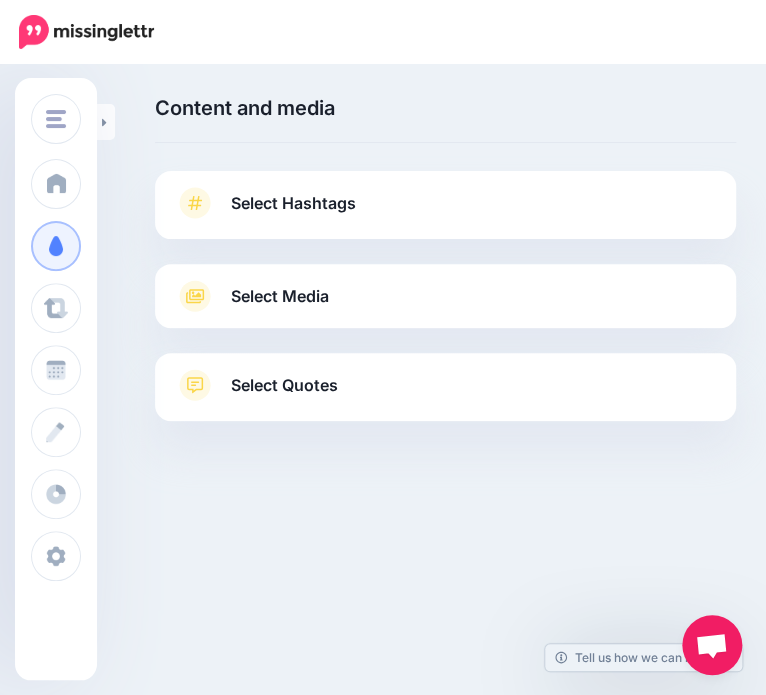 click on "Select Quotes" at bounding box center (284, 385) 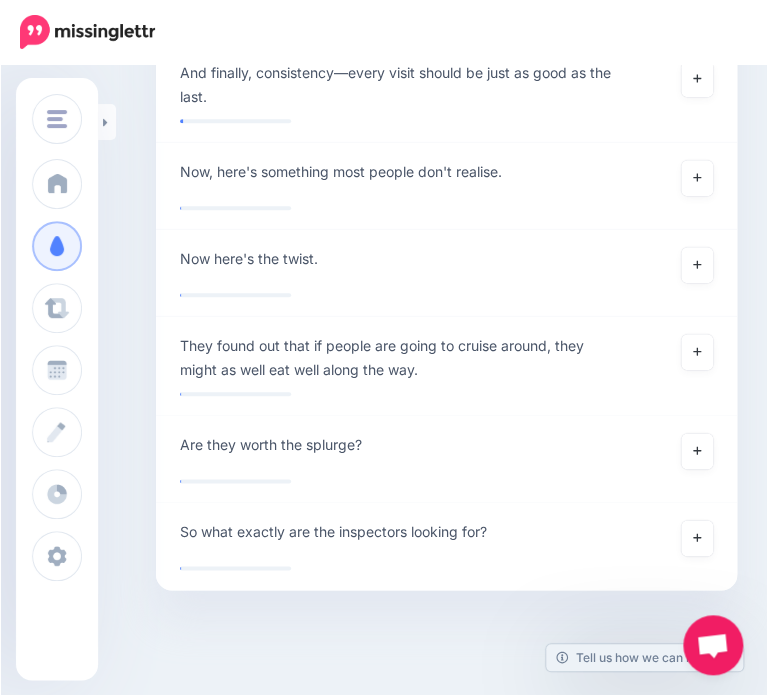 scroll, scrollTop: 13992, scrollLeft: 0, axis: vertical 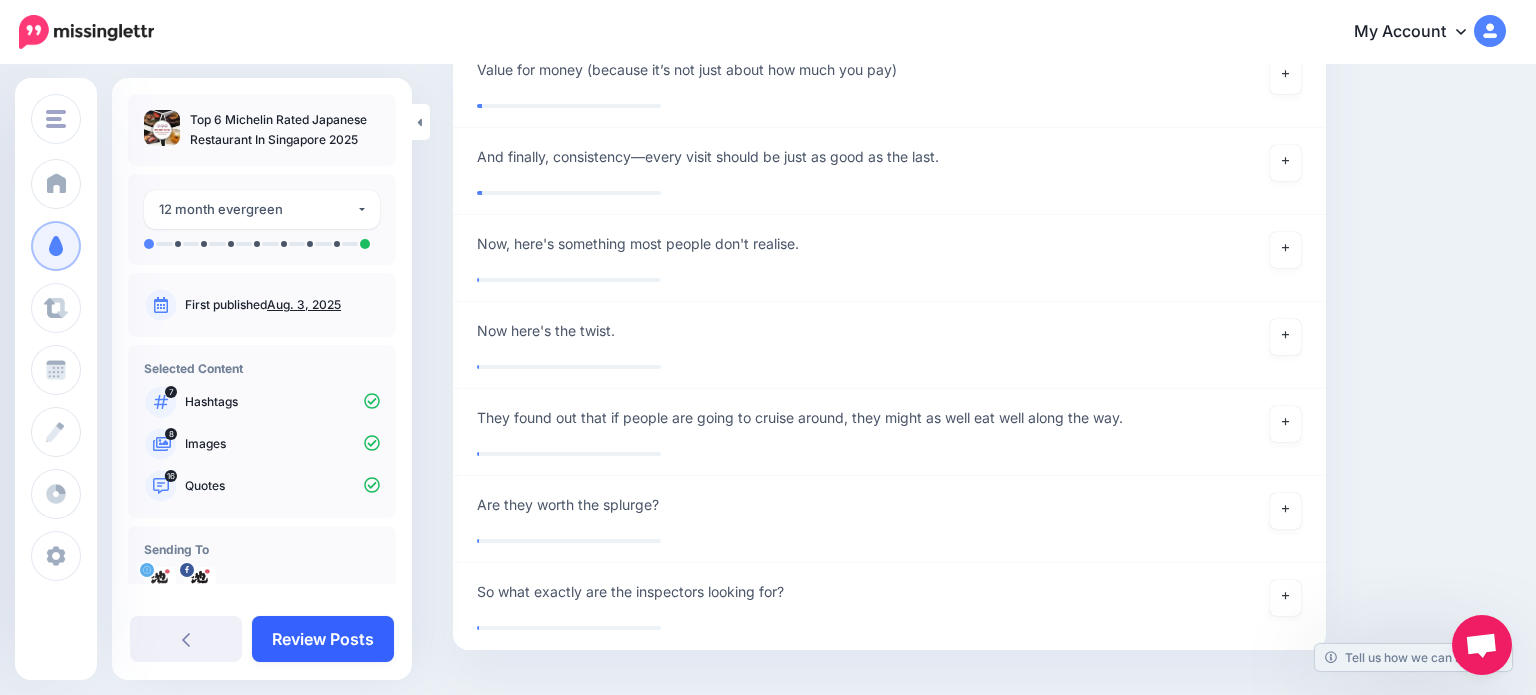 click on "Review Posts" at bounding box center [323, 639] 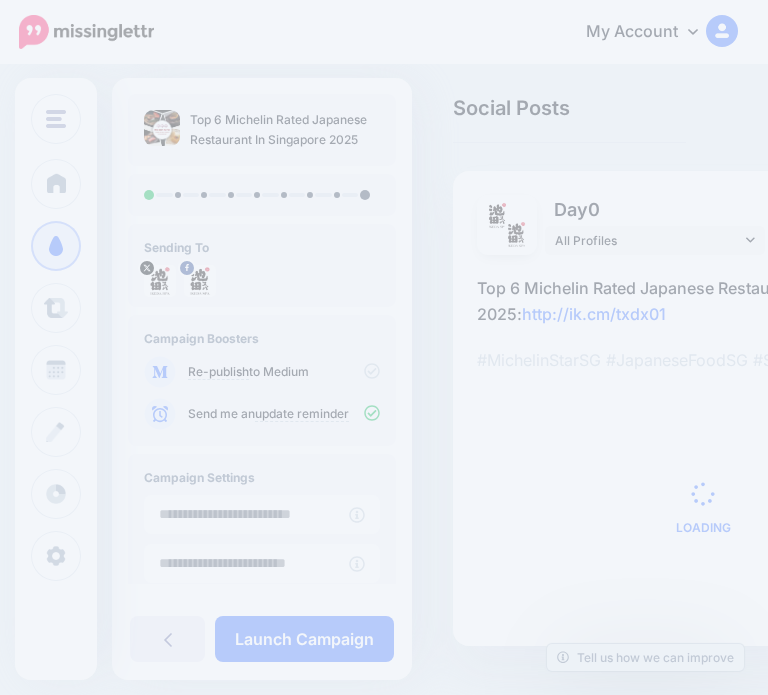 scroll, scrollTop: 0, scrollLeft: 0, axis: both 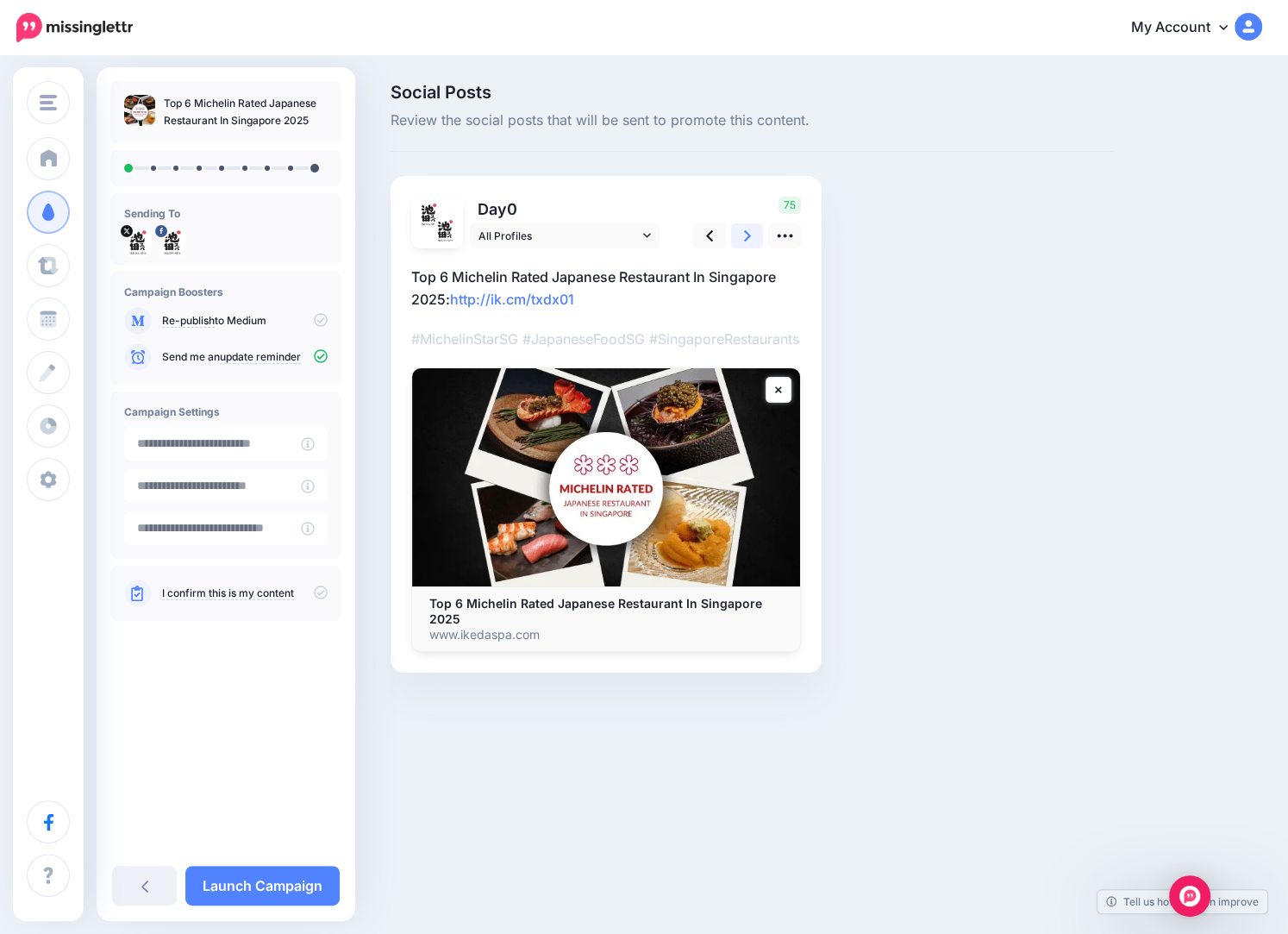 click 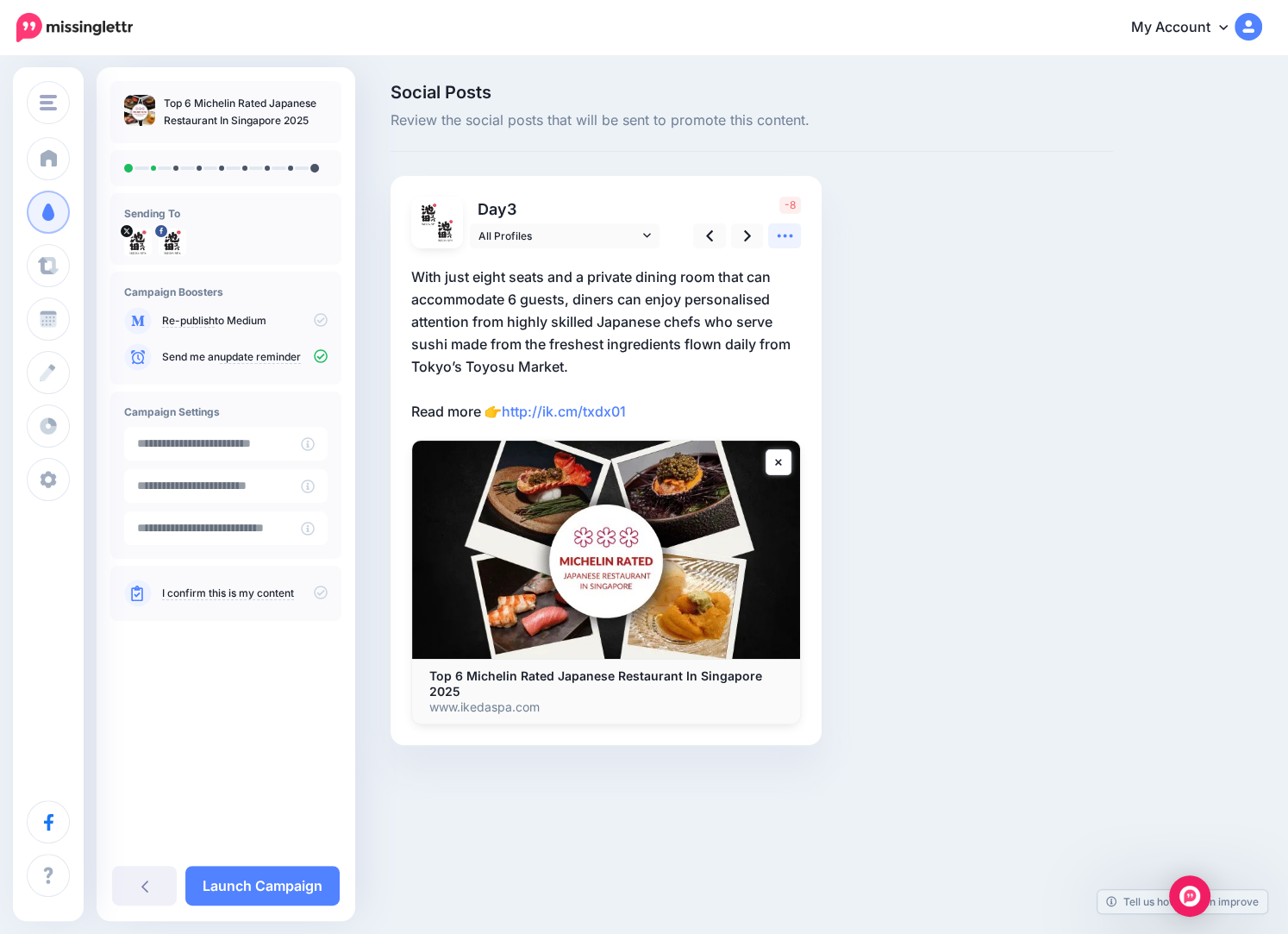 click 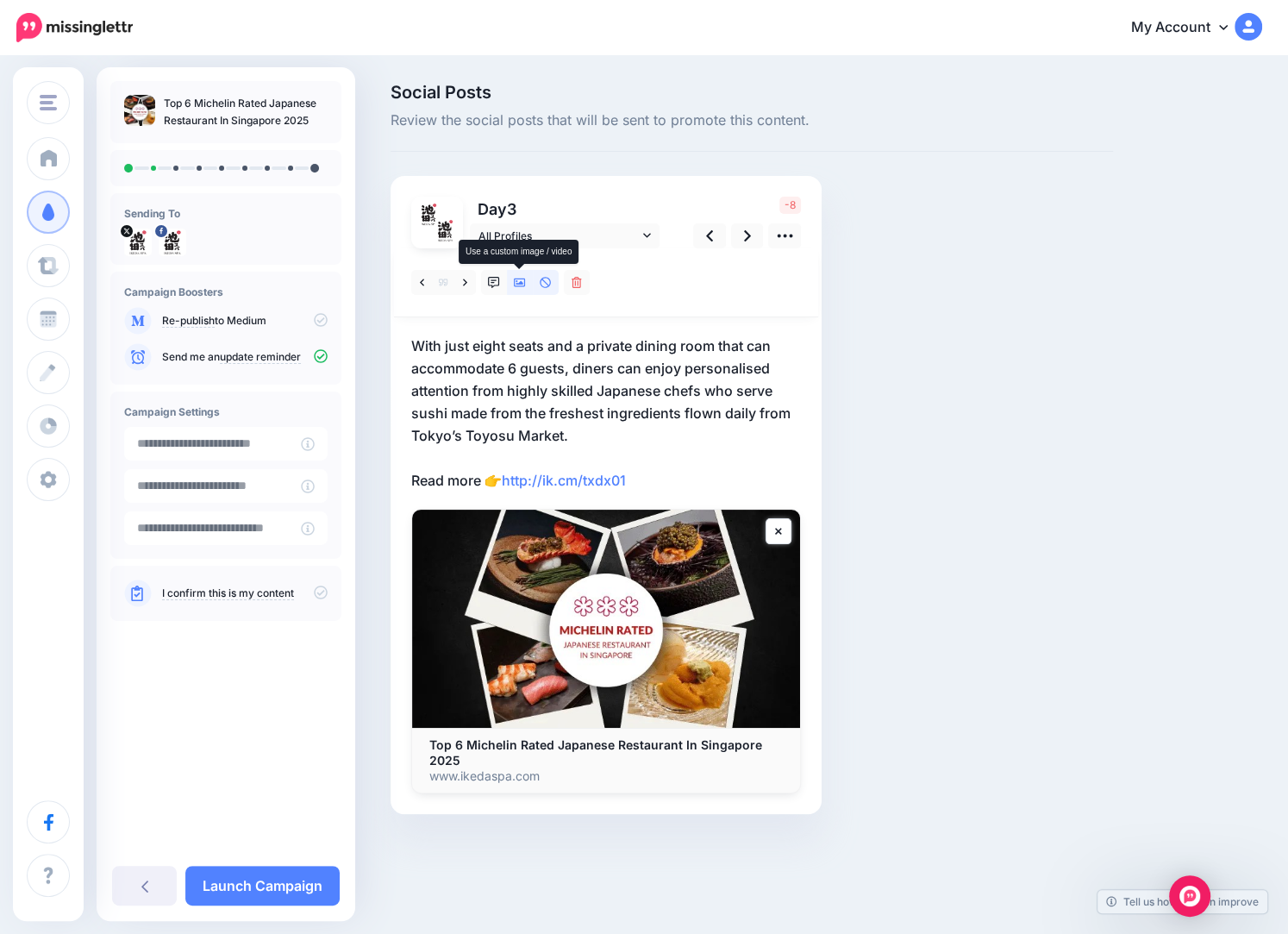 click 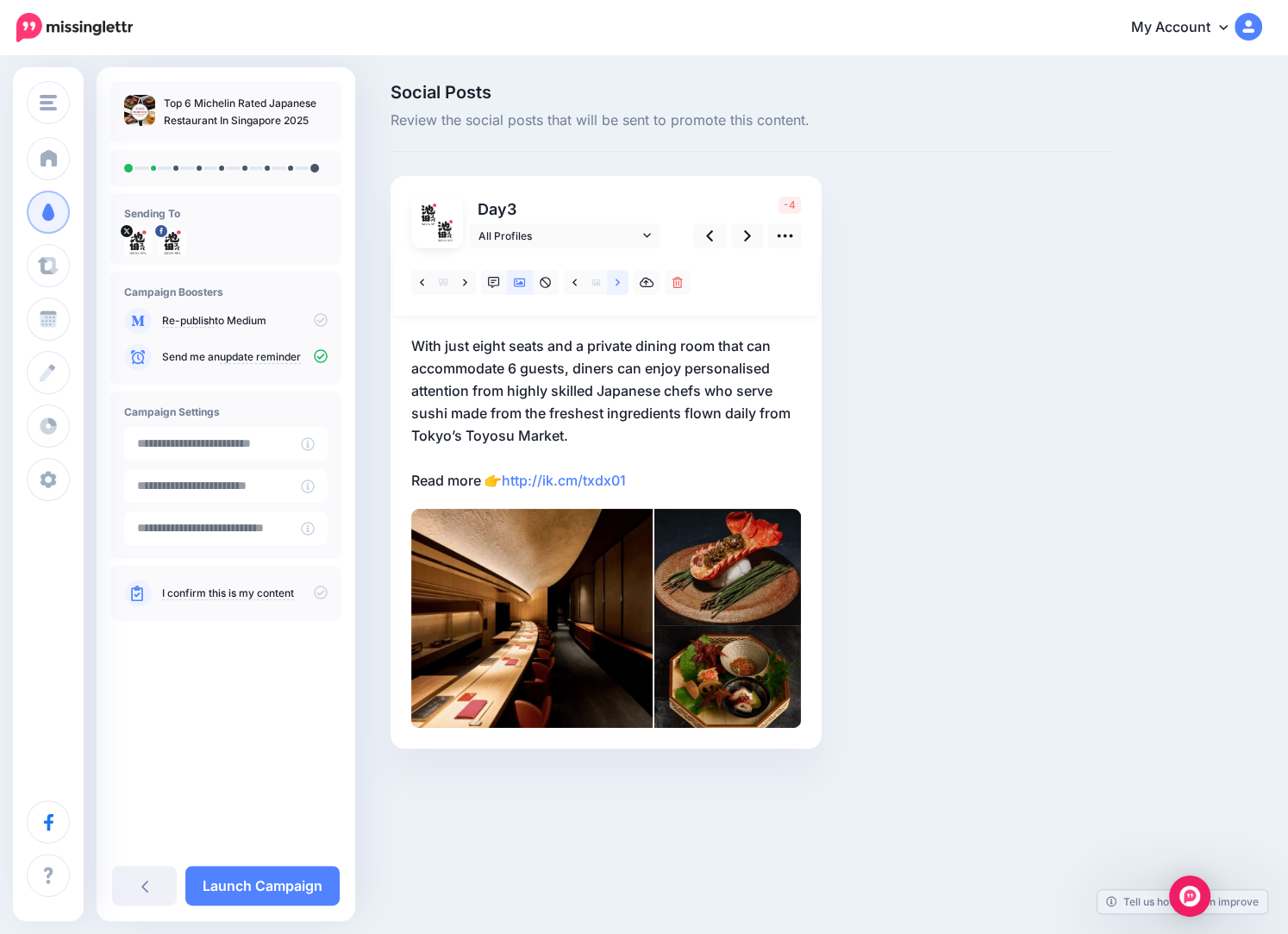 click 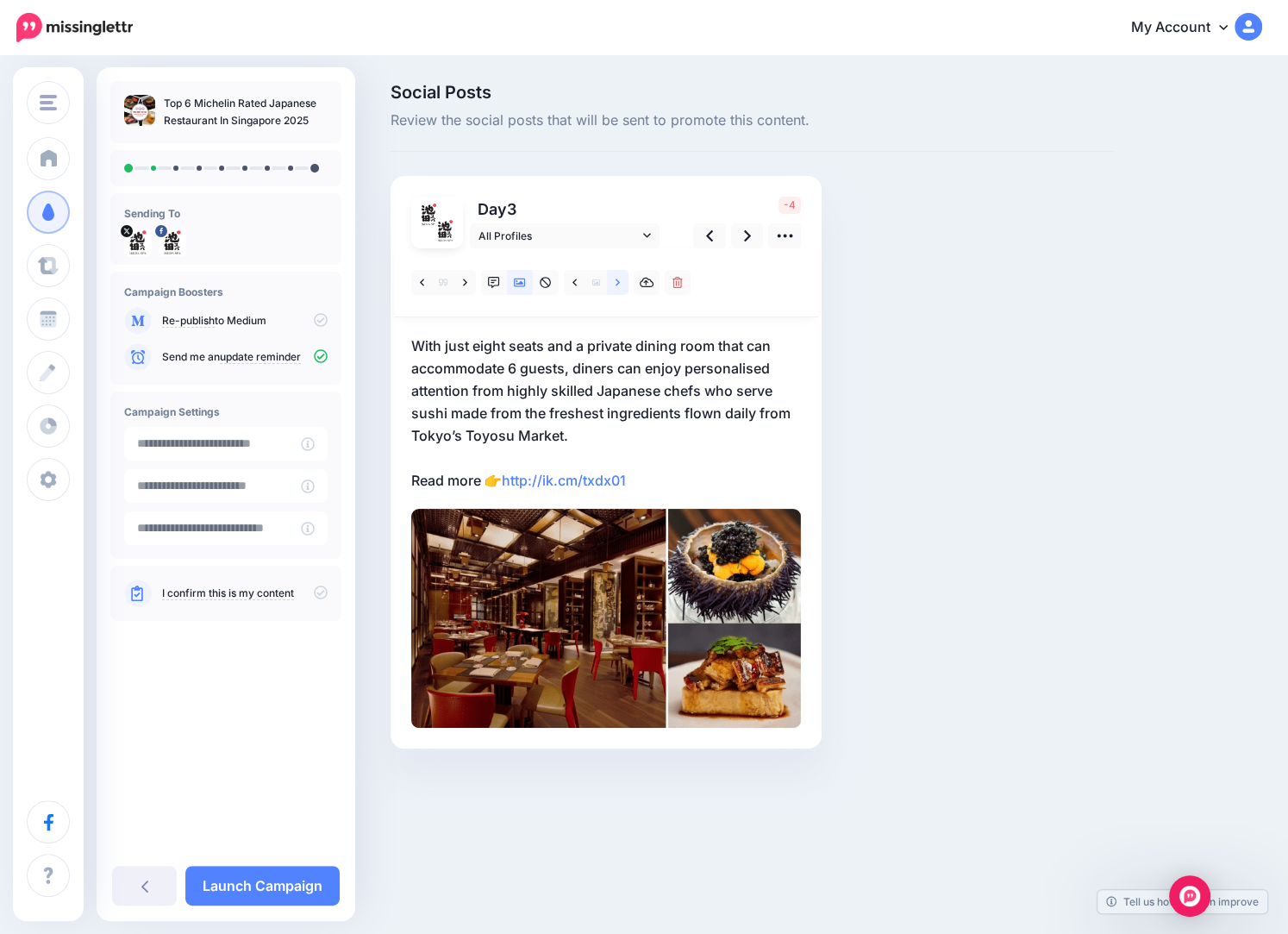 click 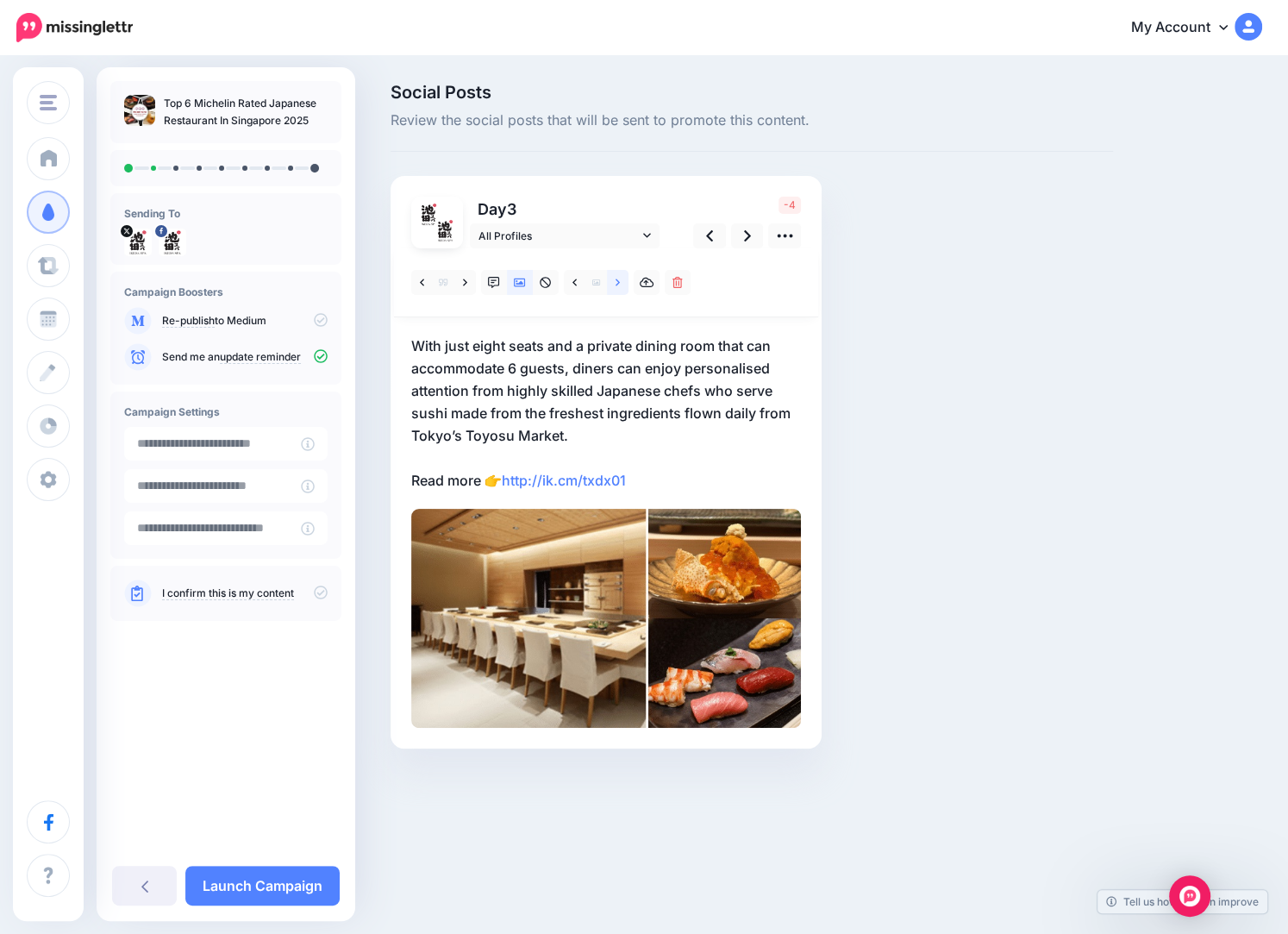 click 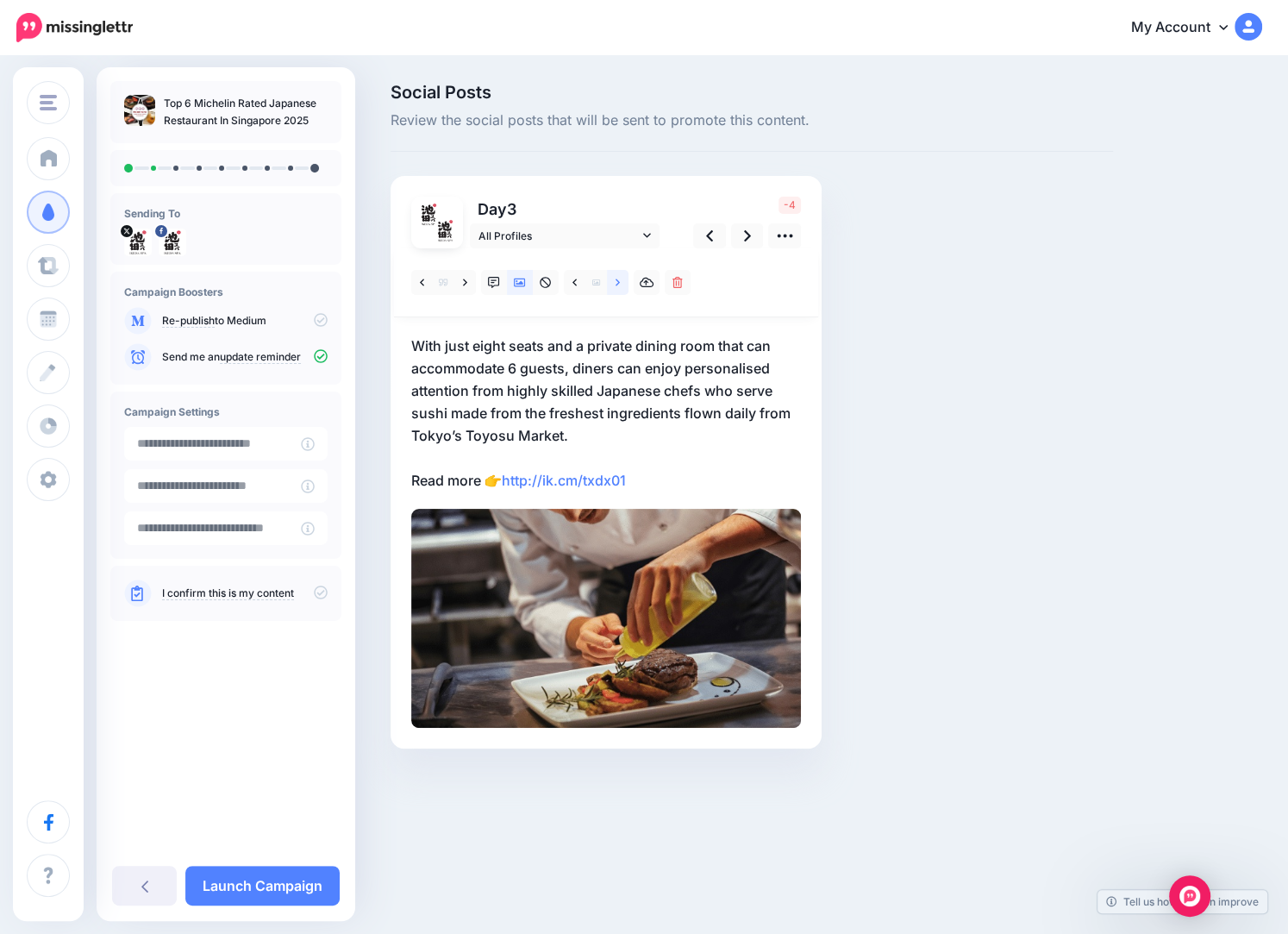 click 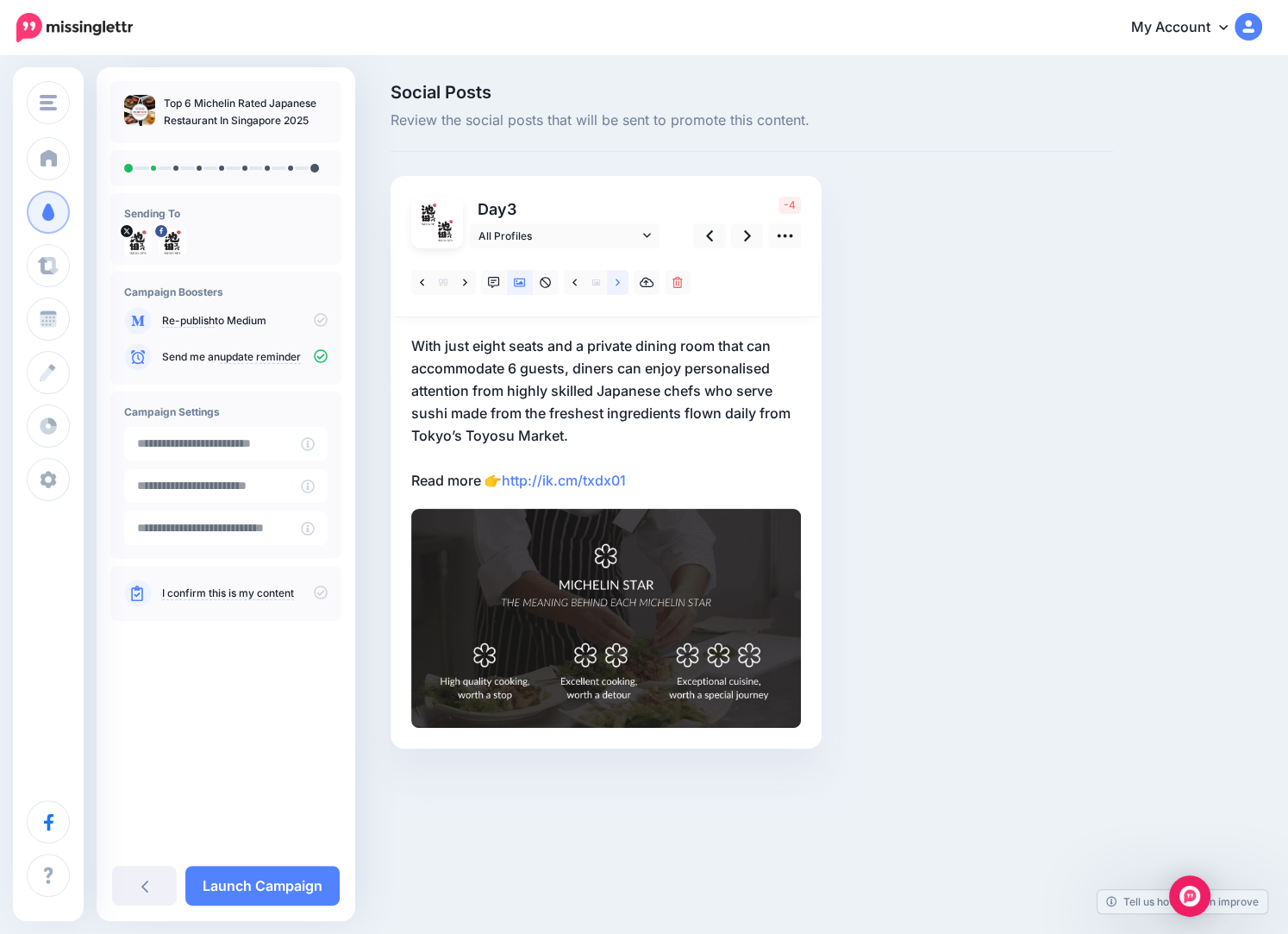 click 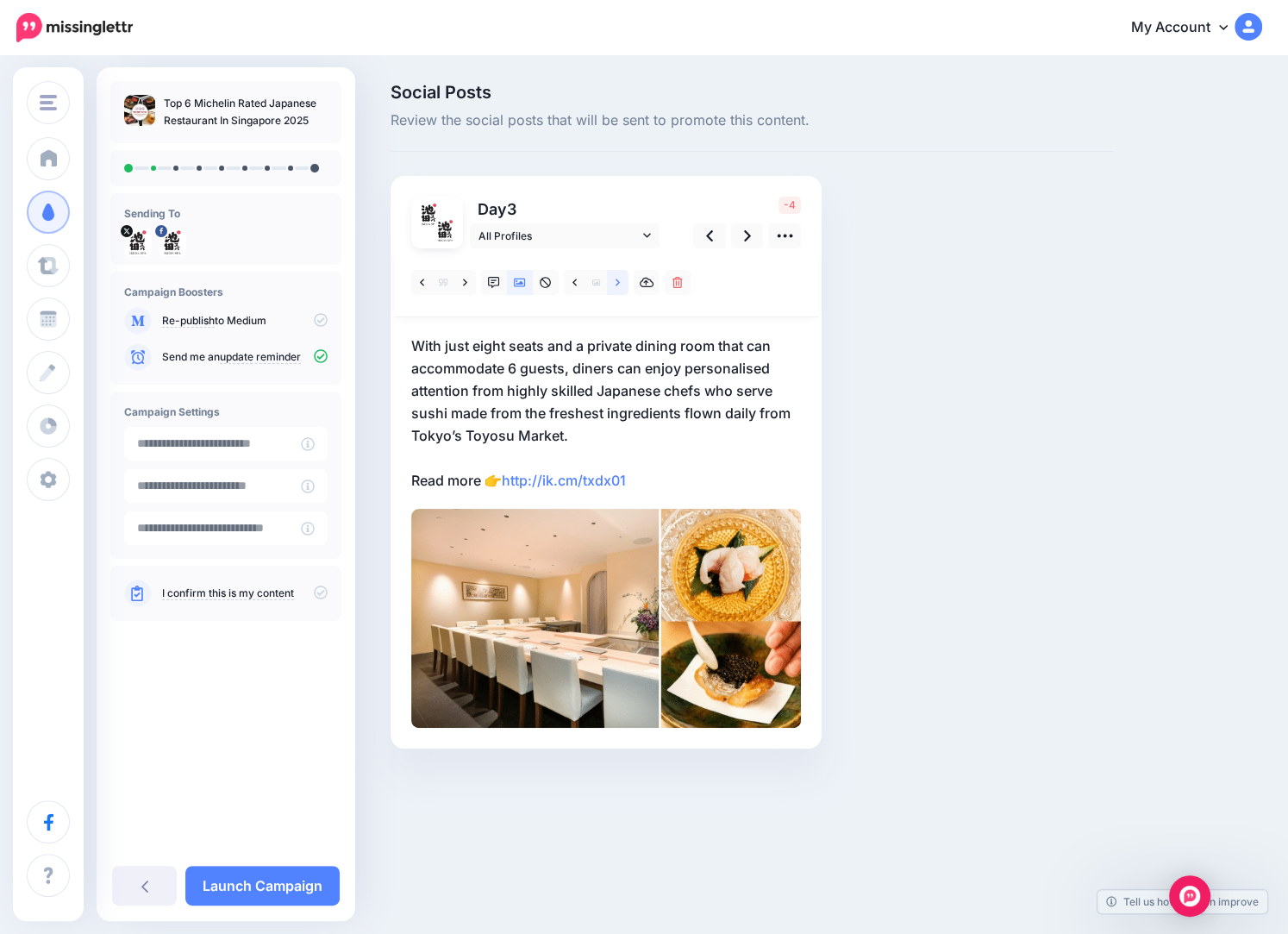 click 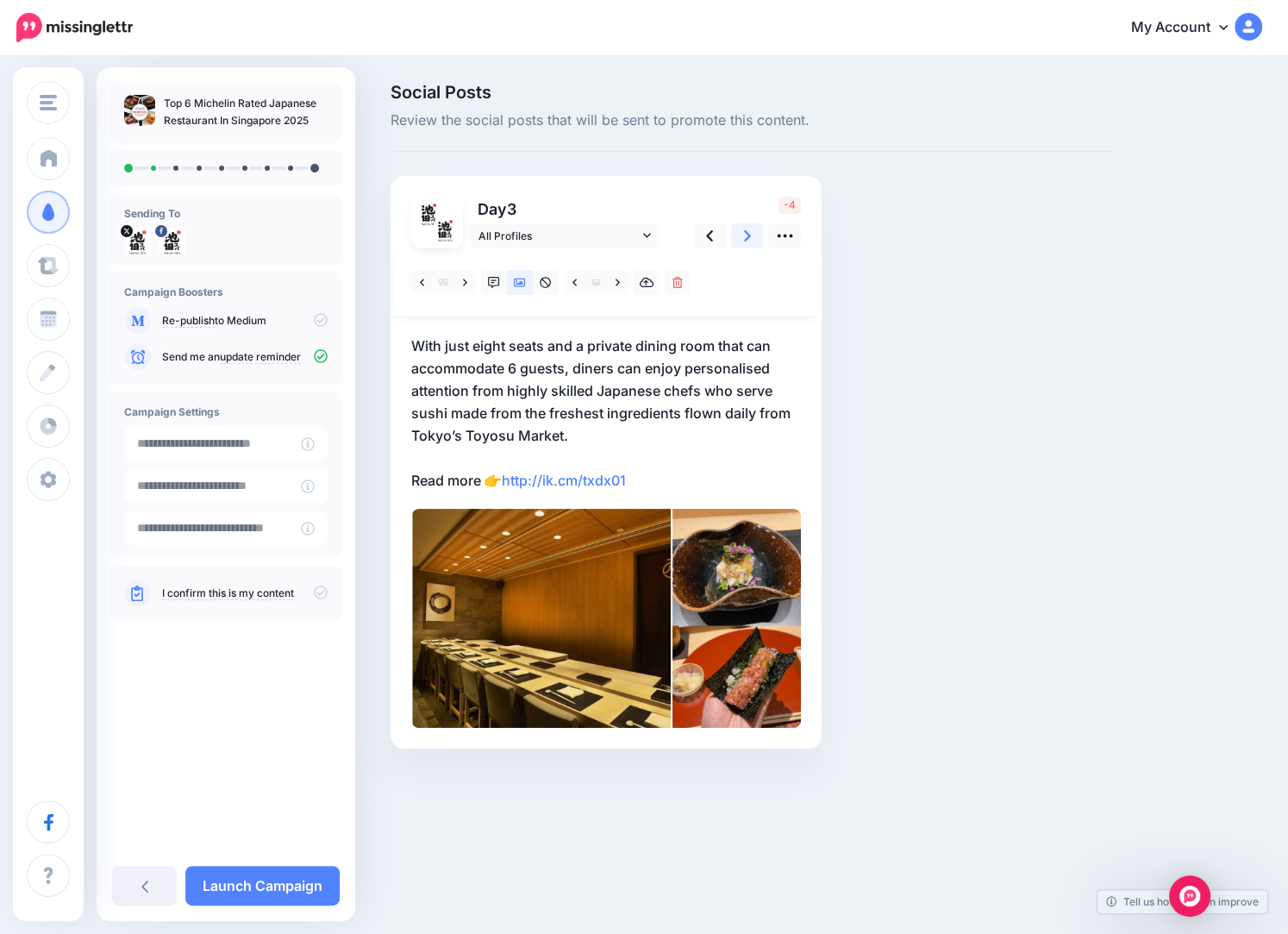 click 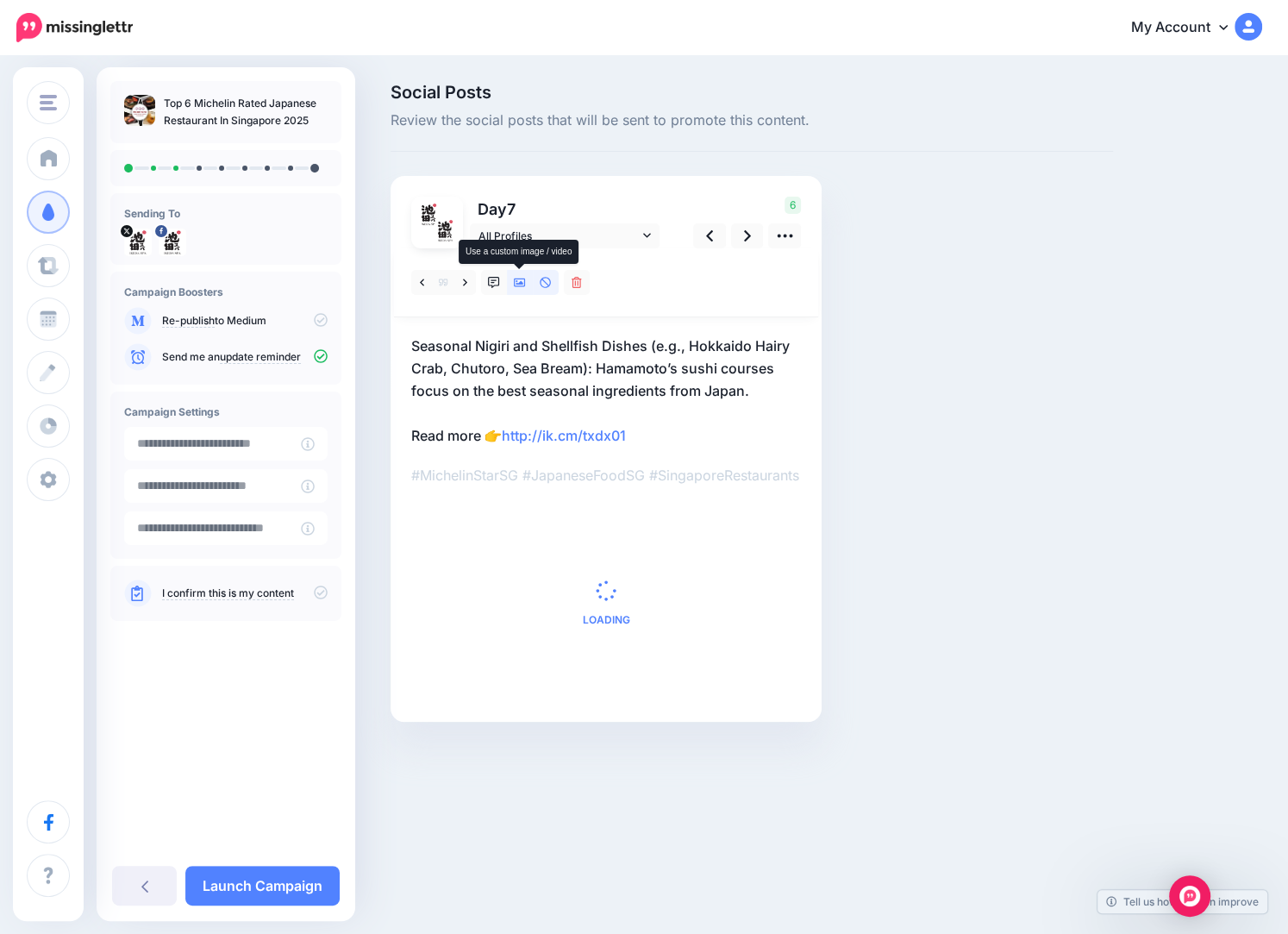 click 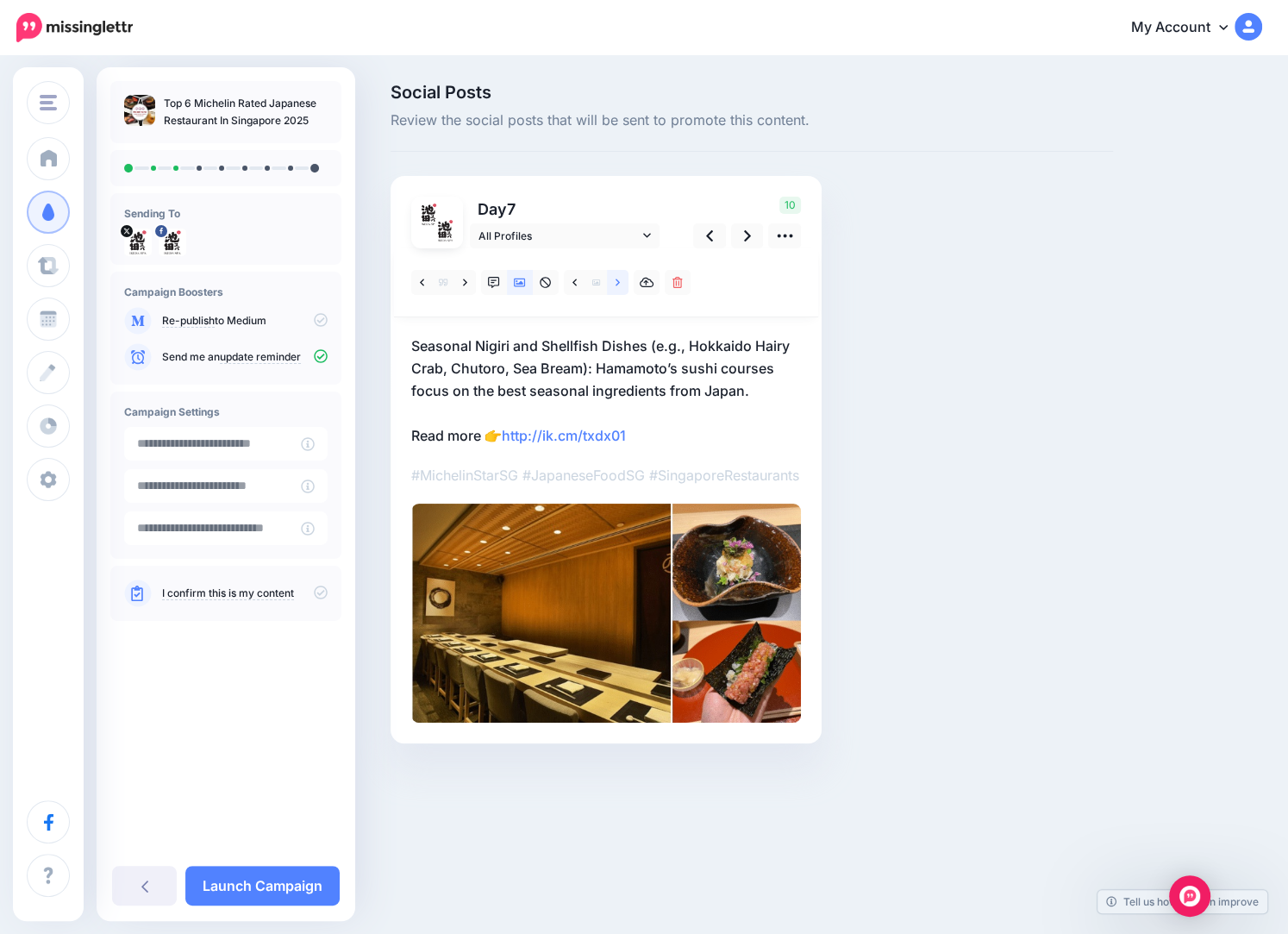 click 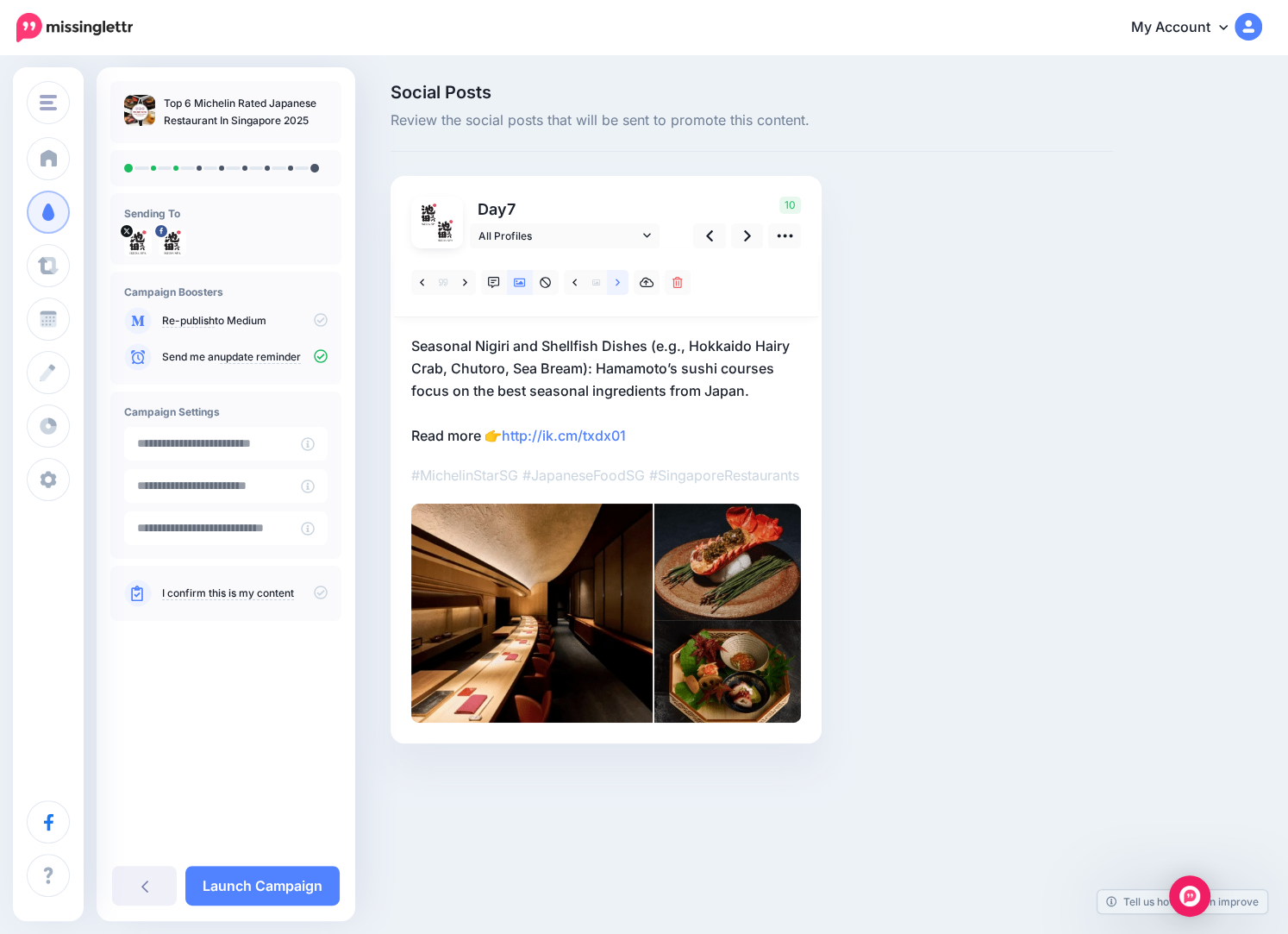 click 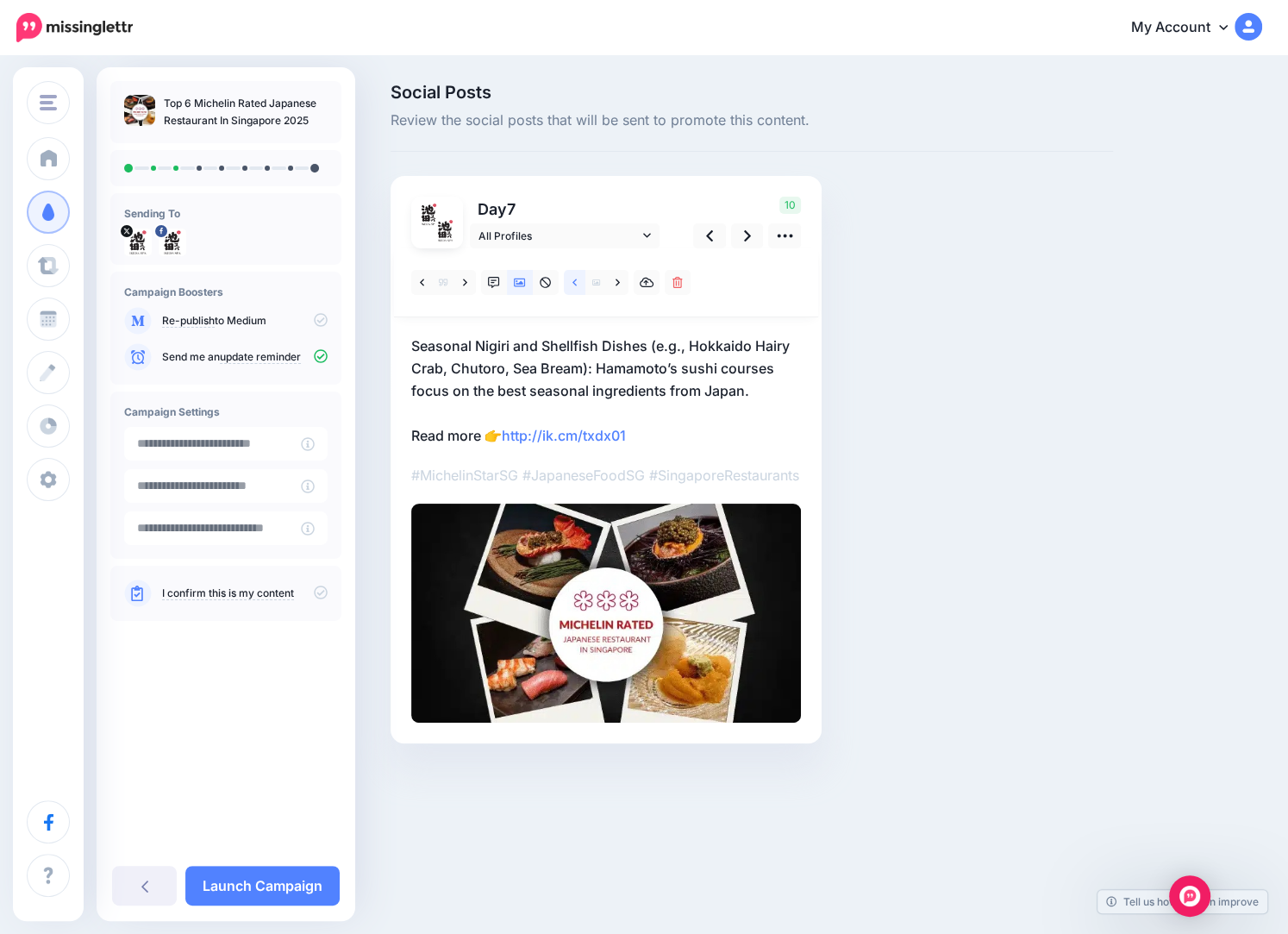 click at bounding box center [574, 282] 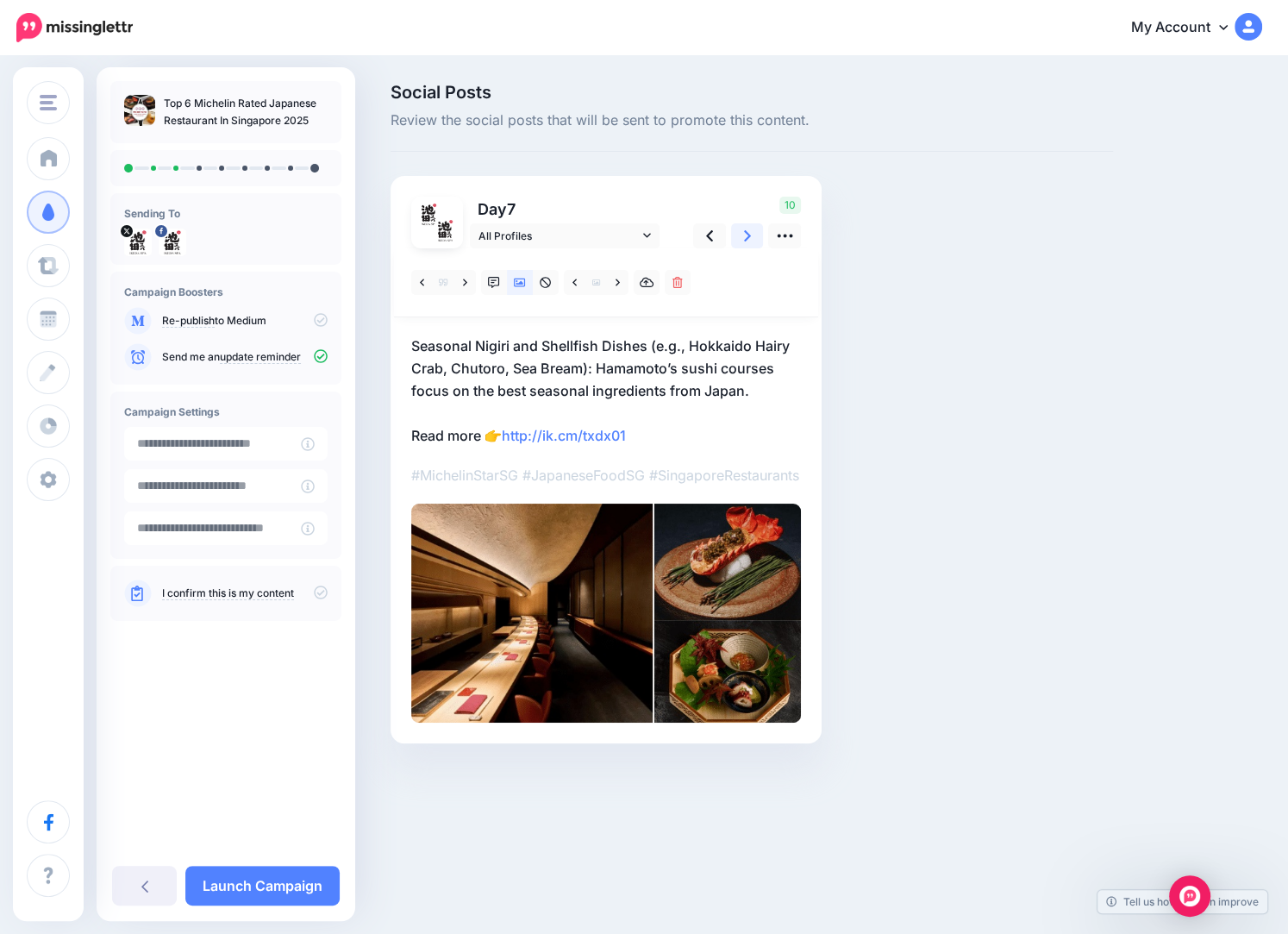 click at bounding box center [747, 235] 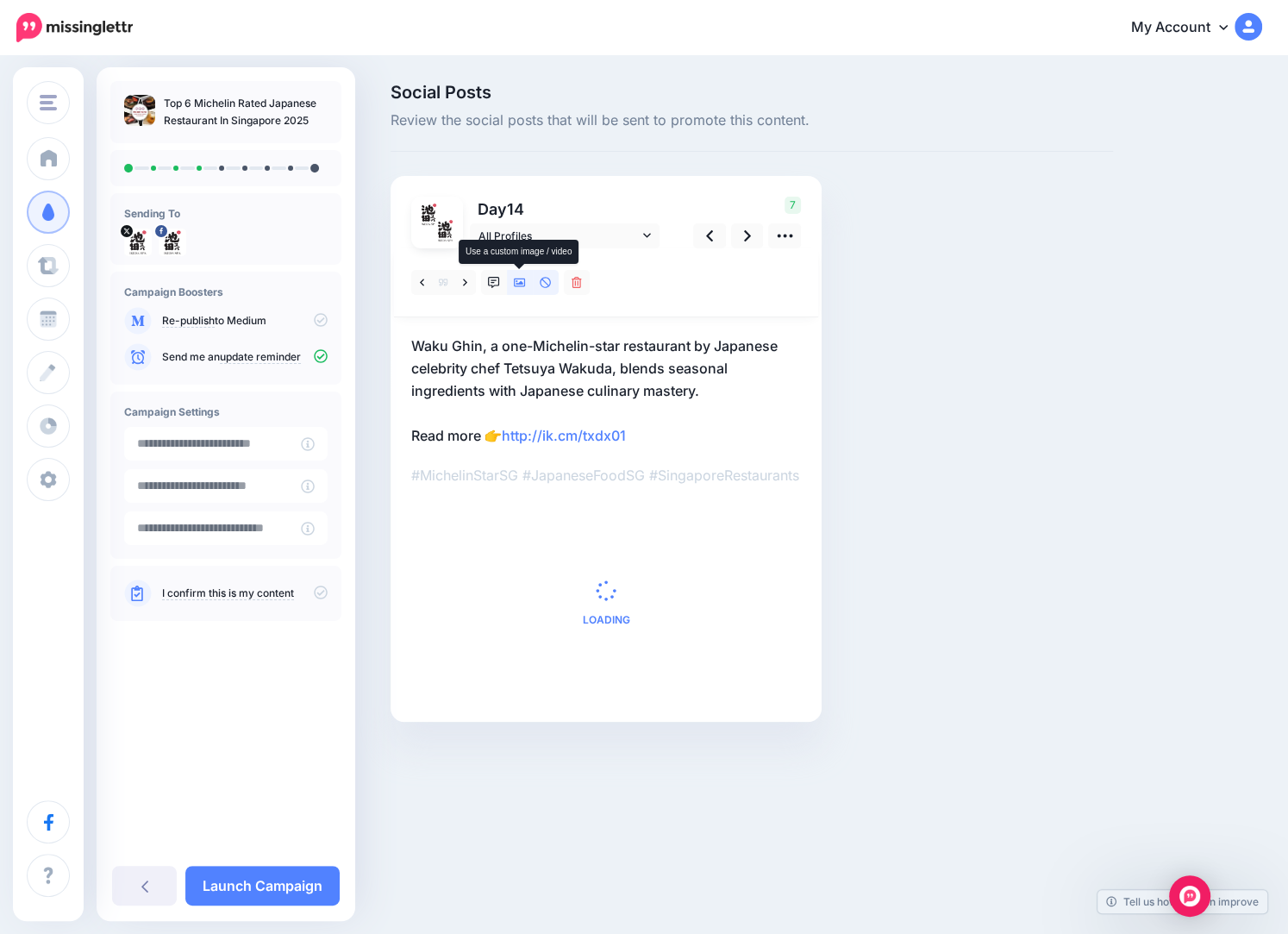 click 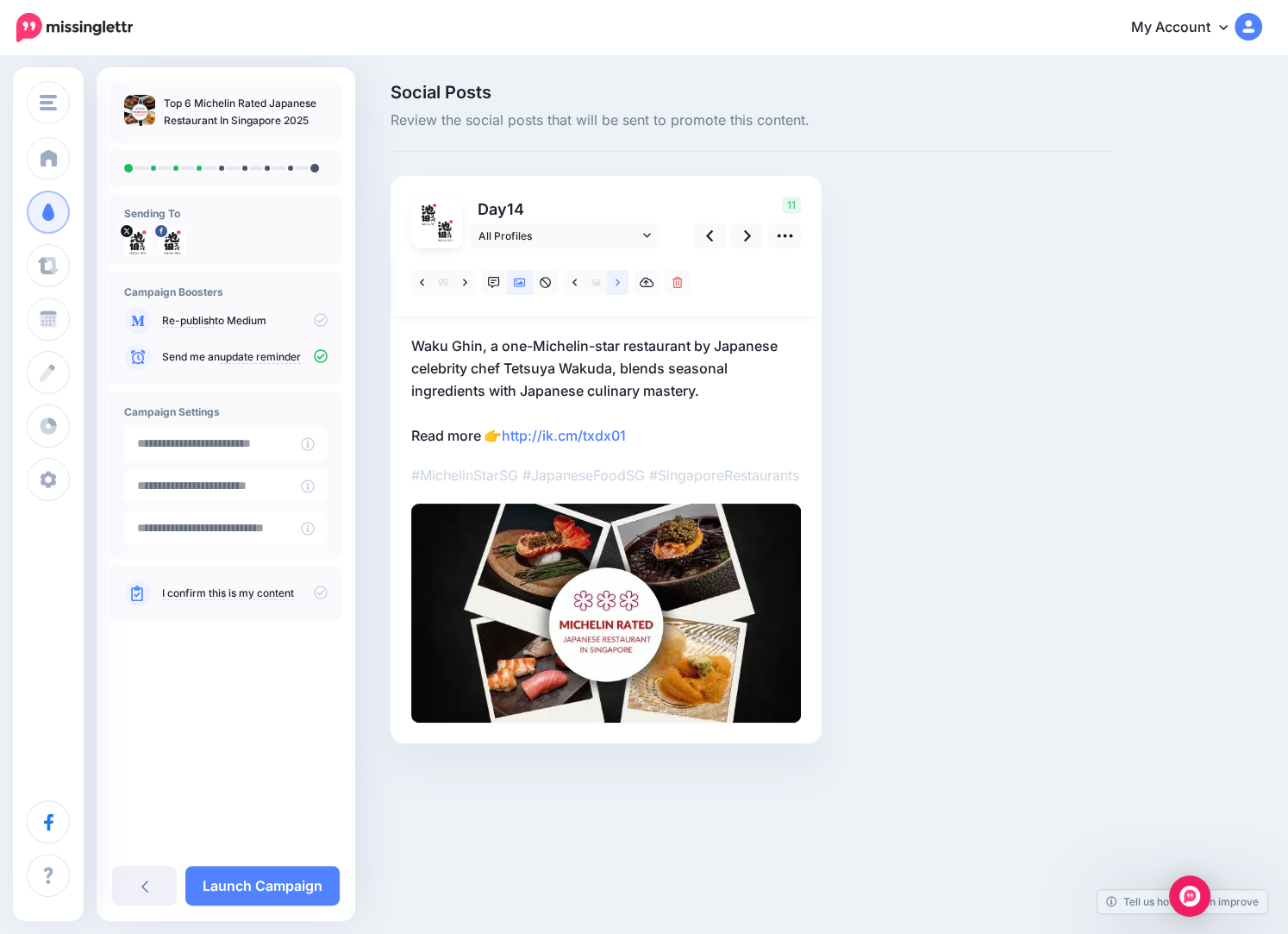click 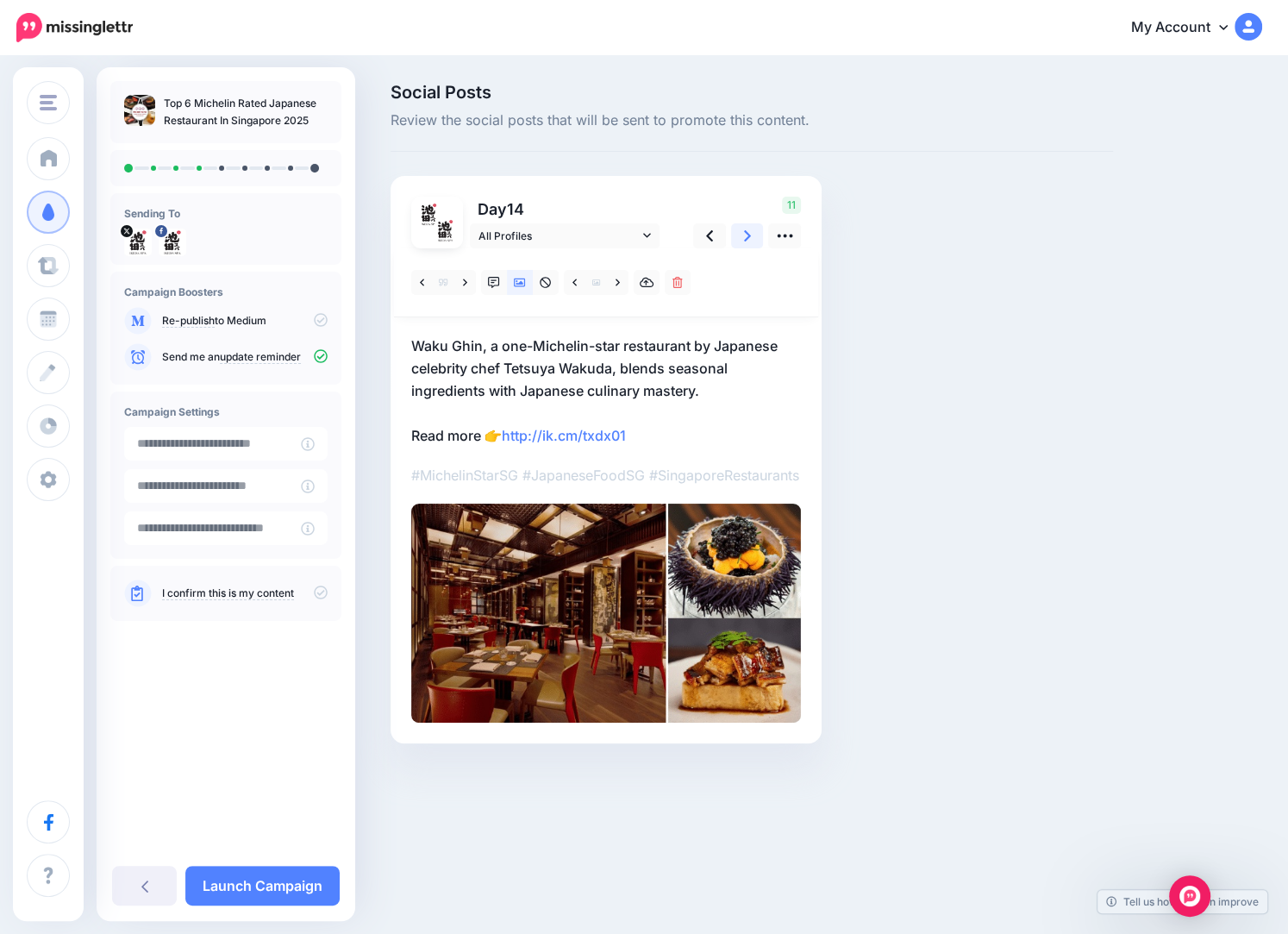 click at bounding box center [747, 235] 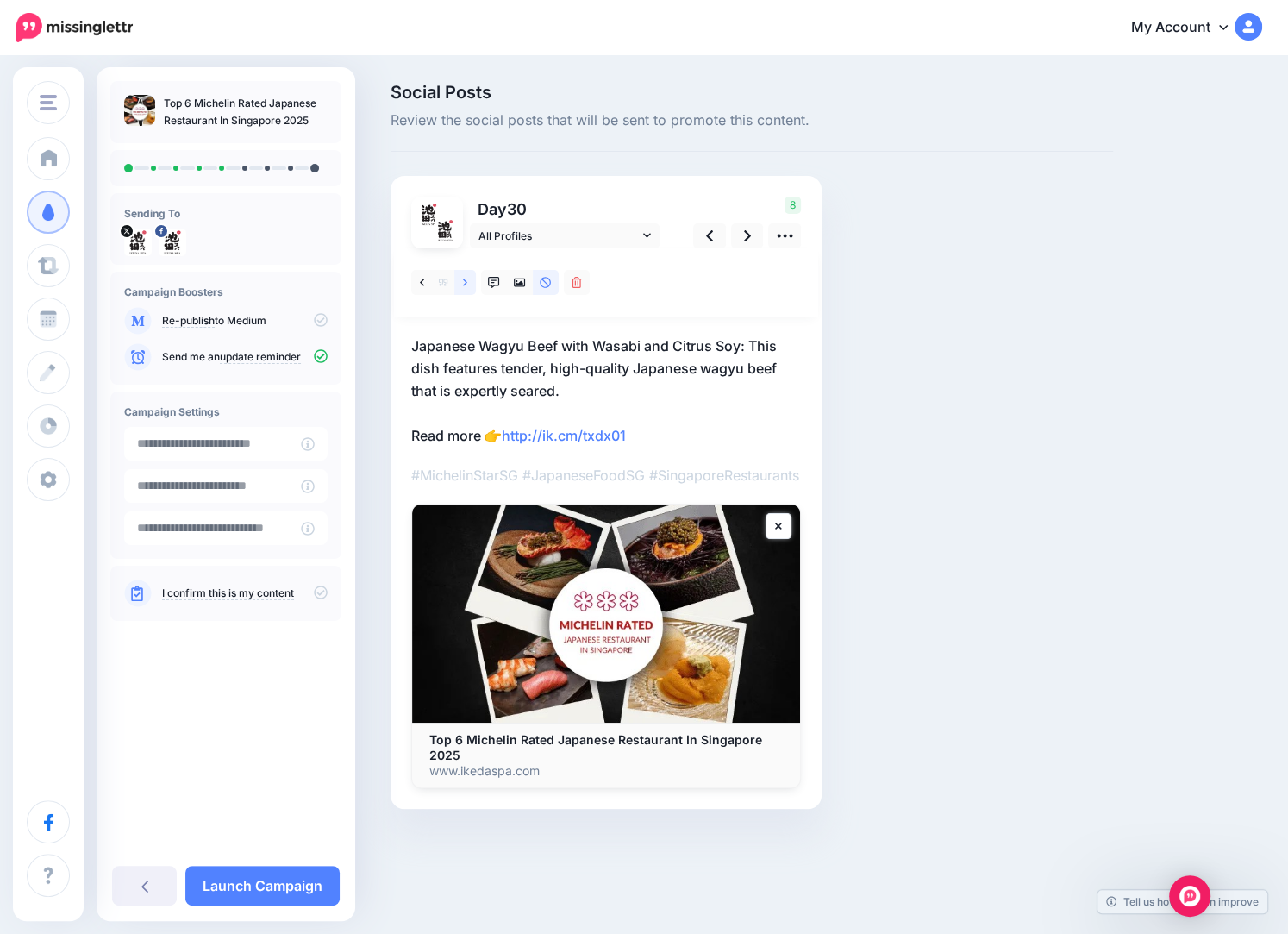 click 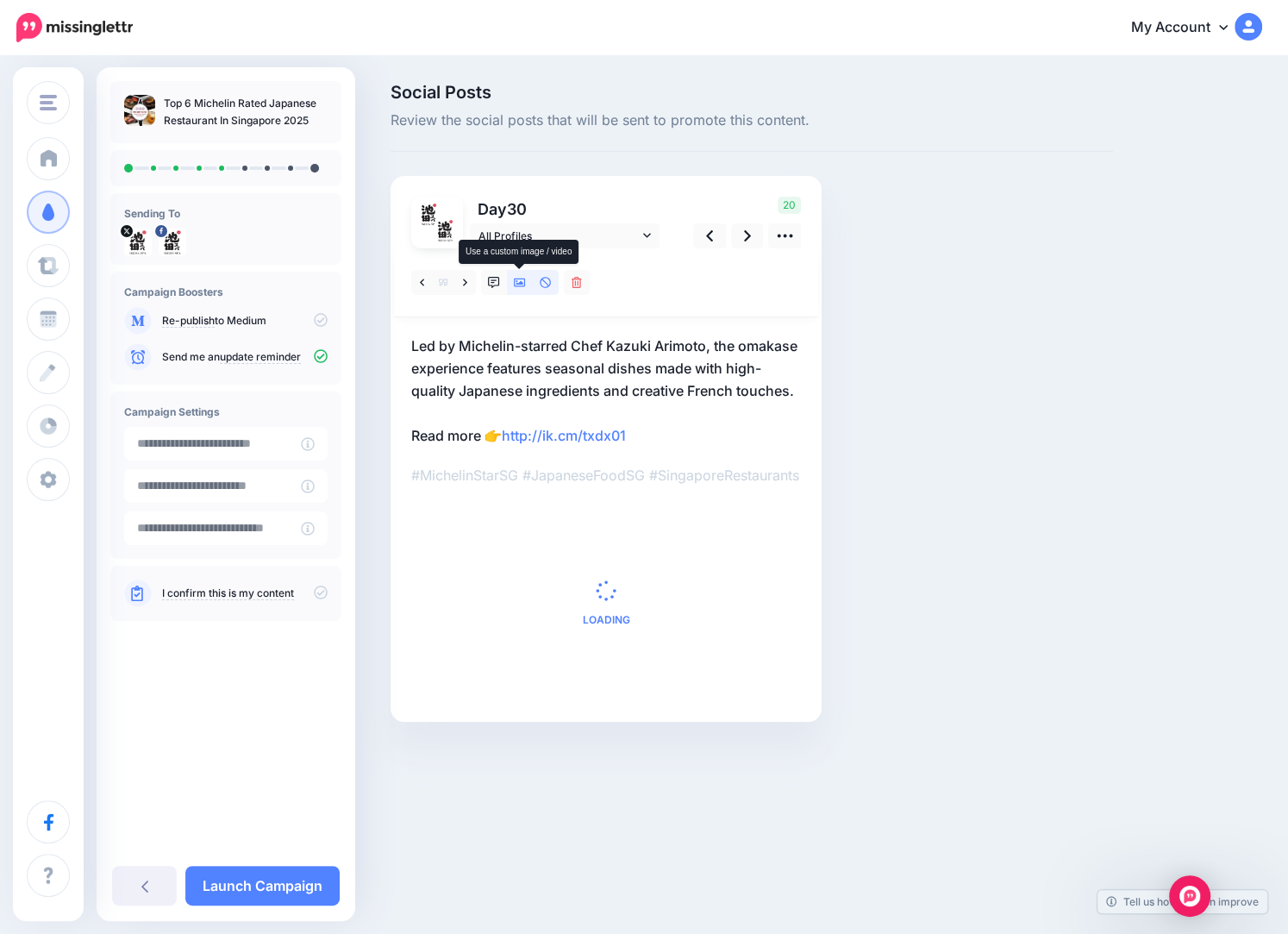 click 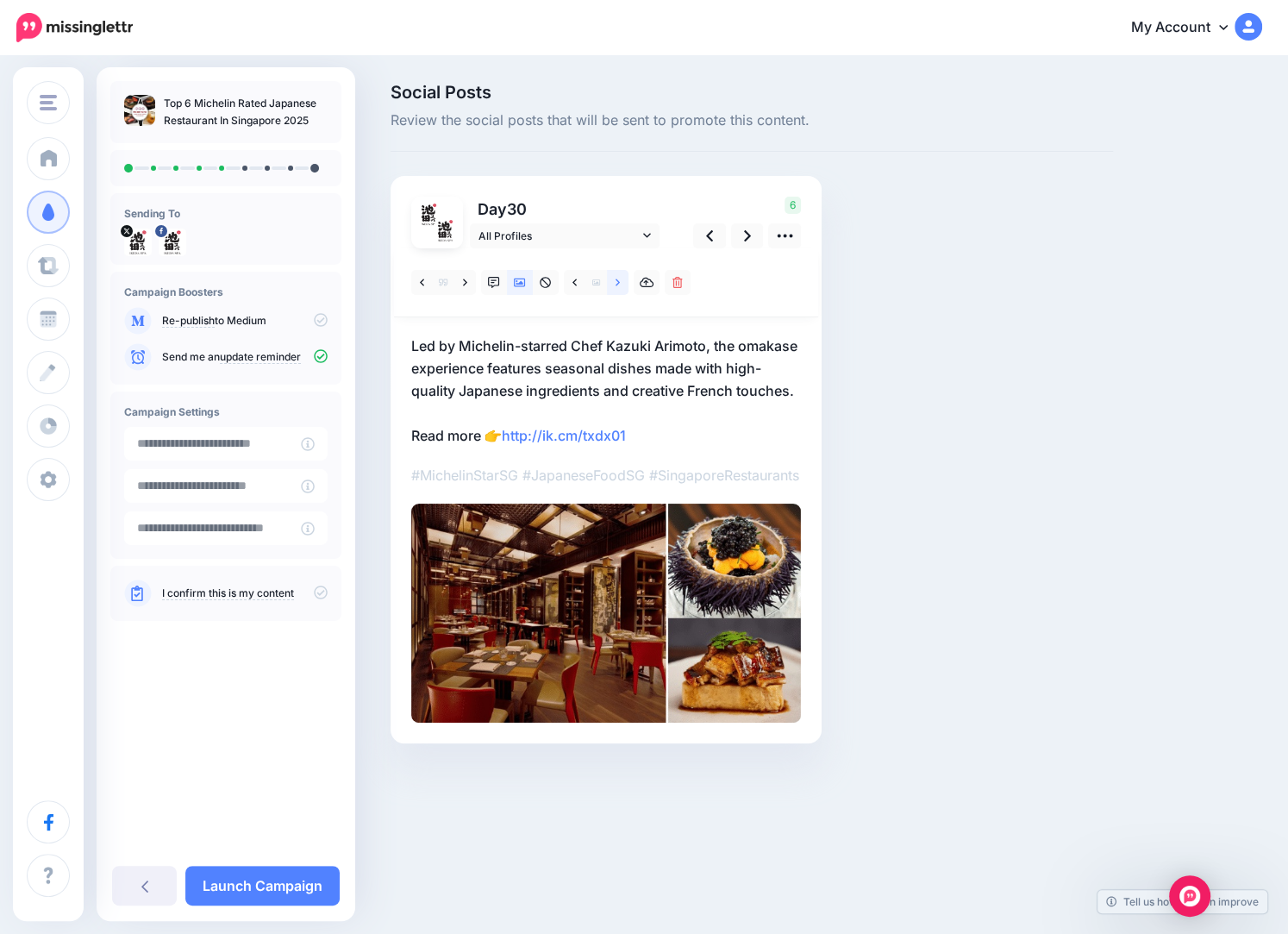 click at bounding box center (617, 282) 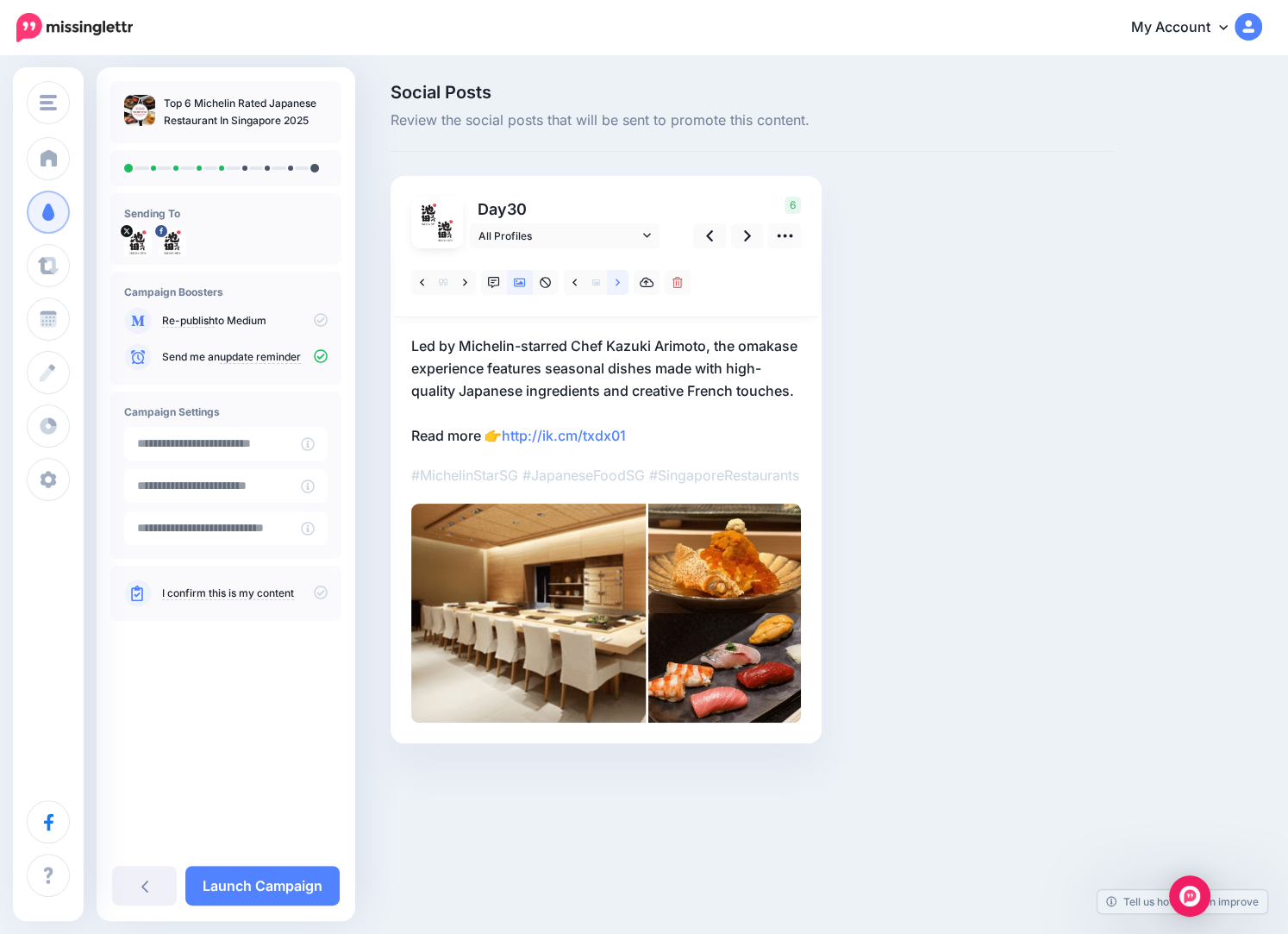 click at bounding box center [617, 282] 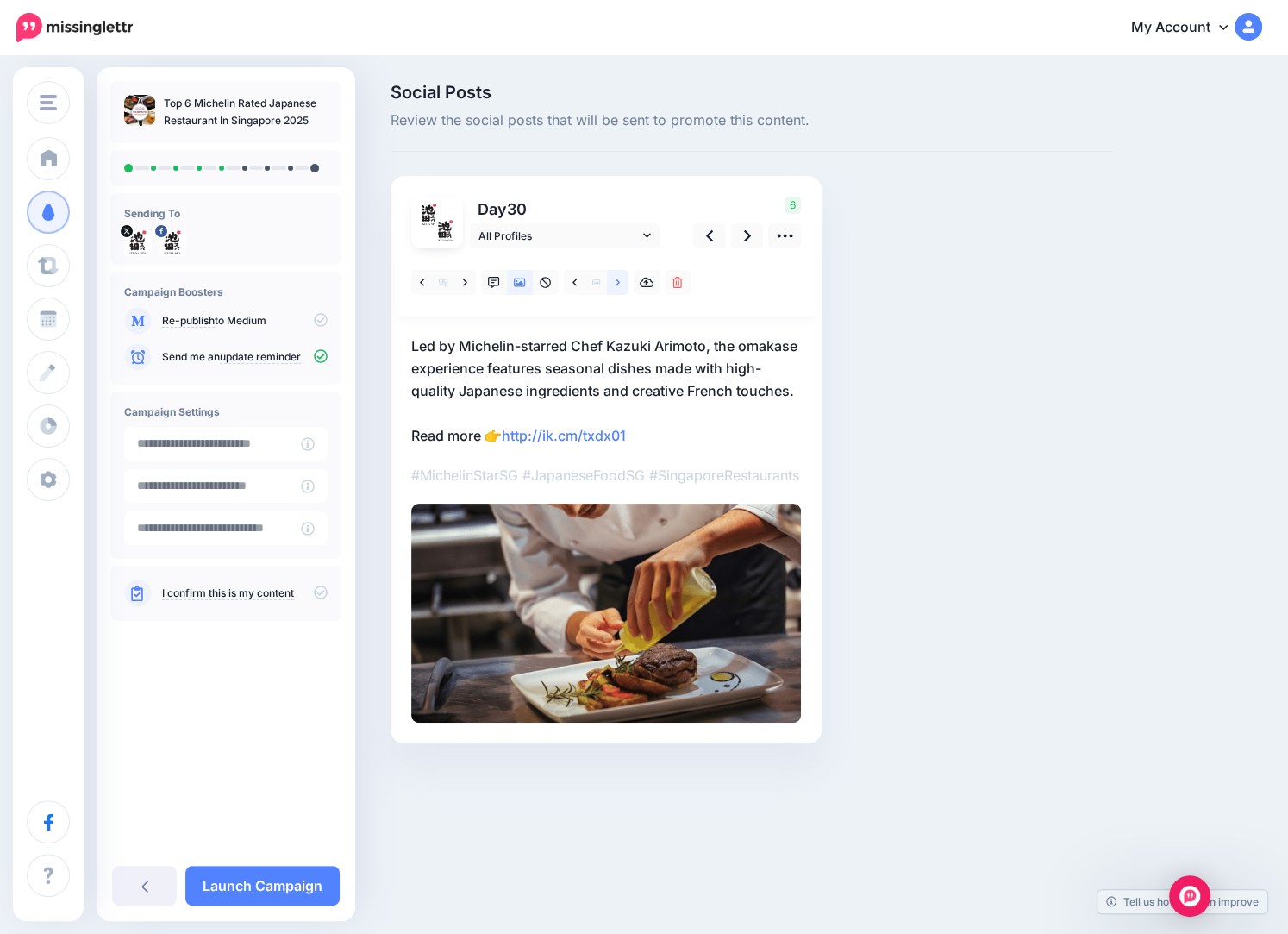 click at bounding box center (617, 282) 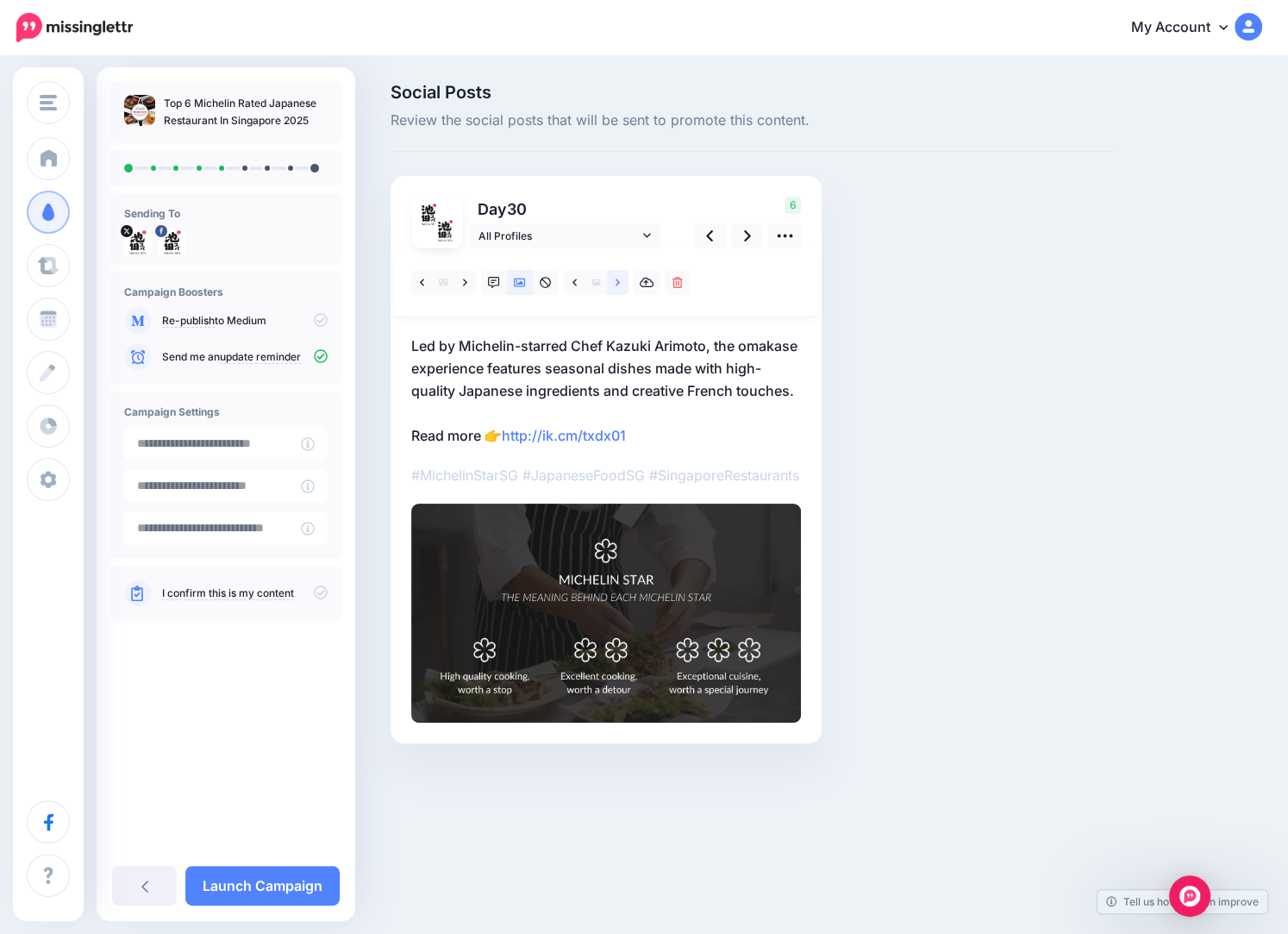 click at bounding box center [617, 282] 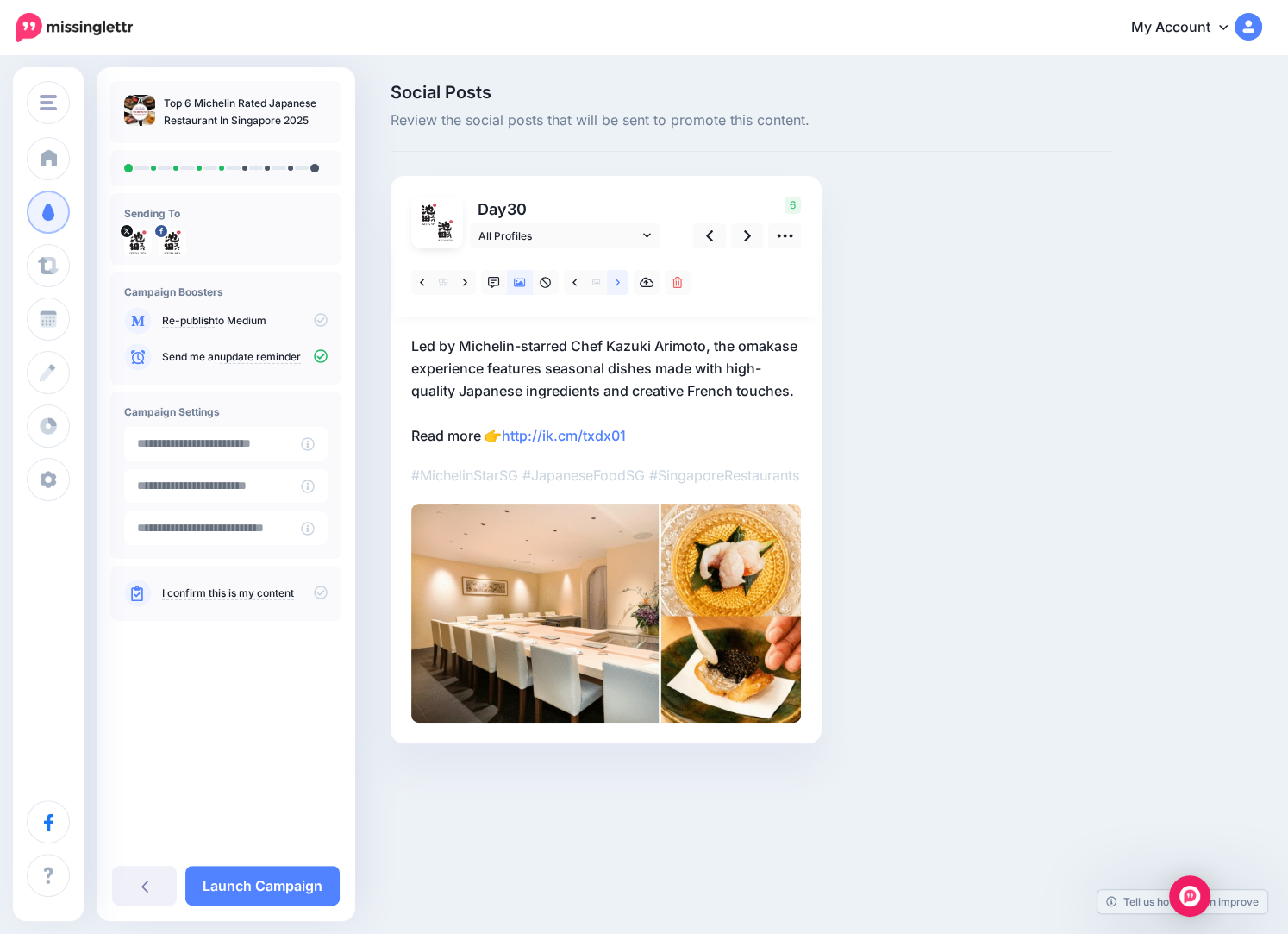 click at bounding box center (617, 282) 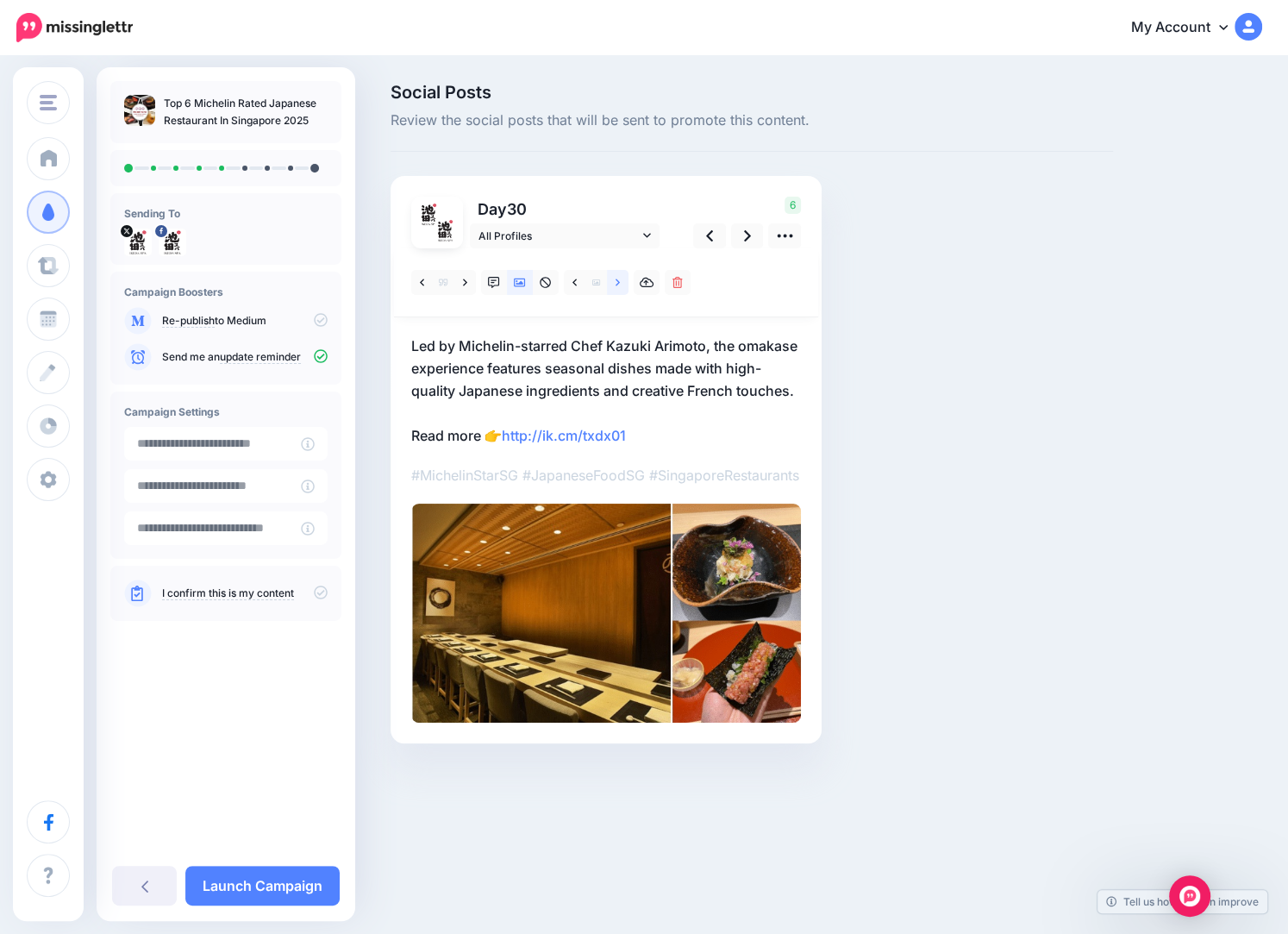 click at bounding box center (617, 282) 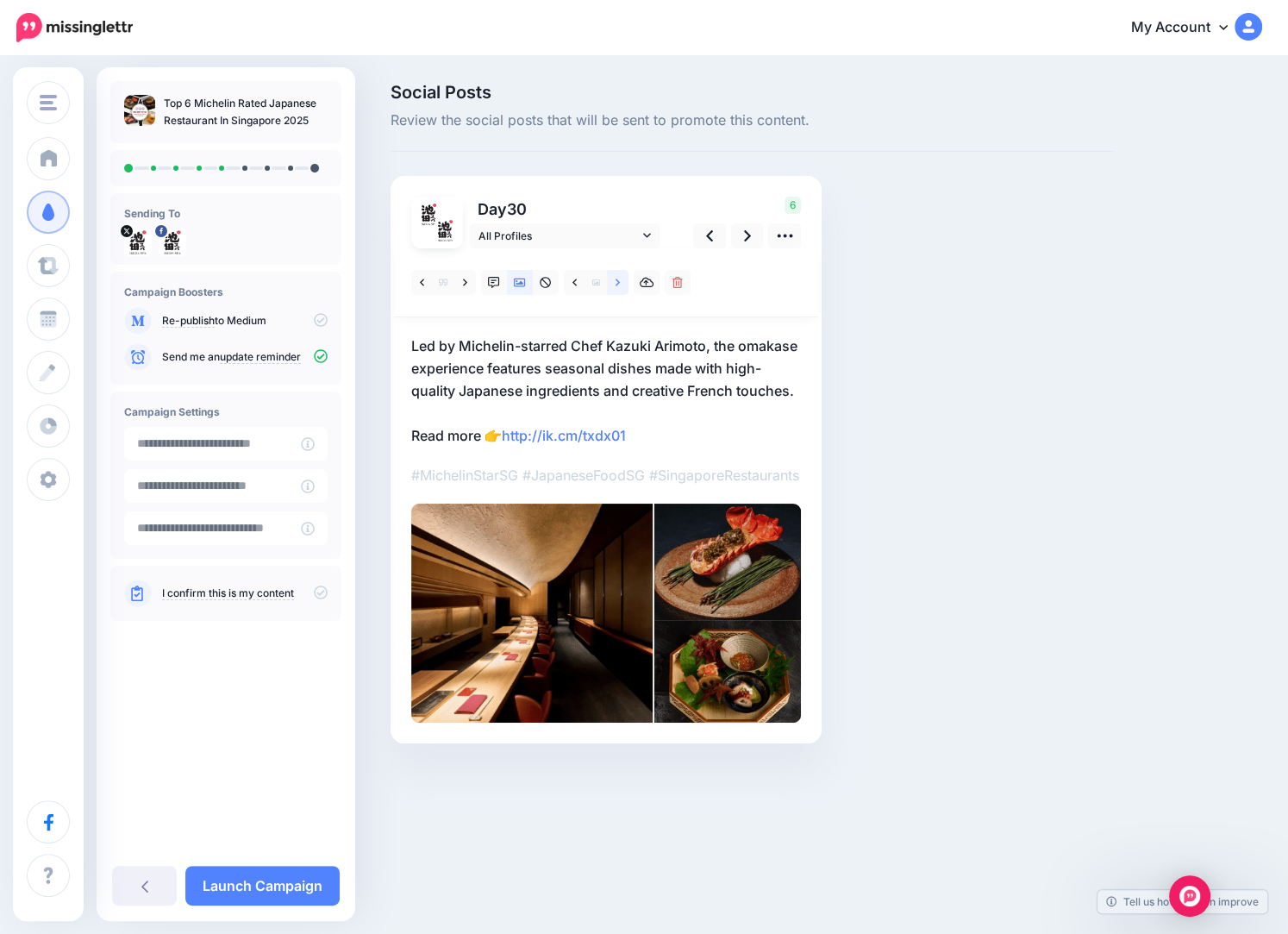 click at bounding box center [617, 282] 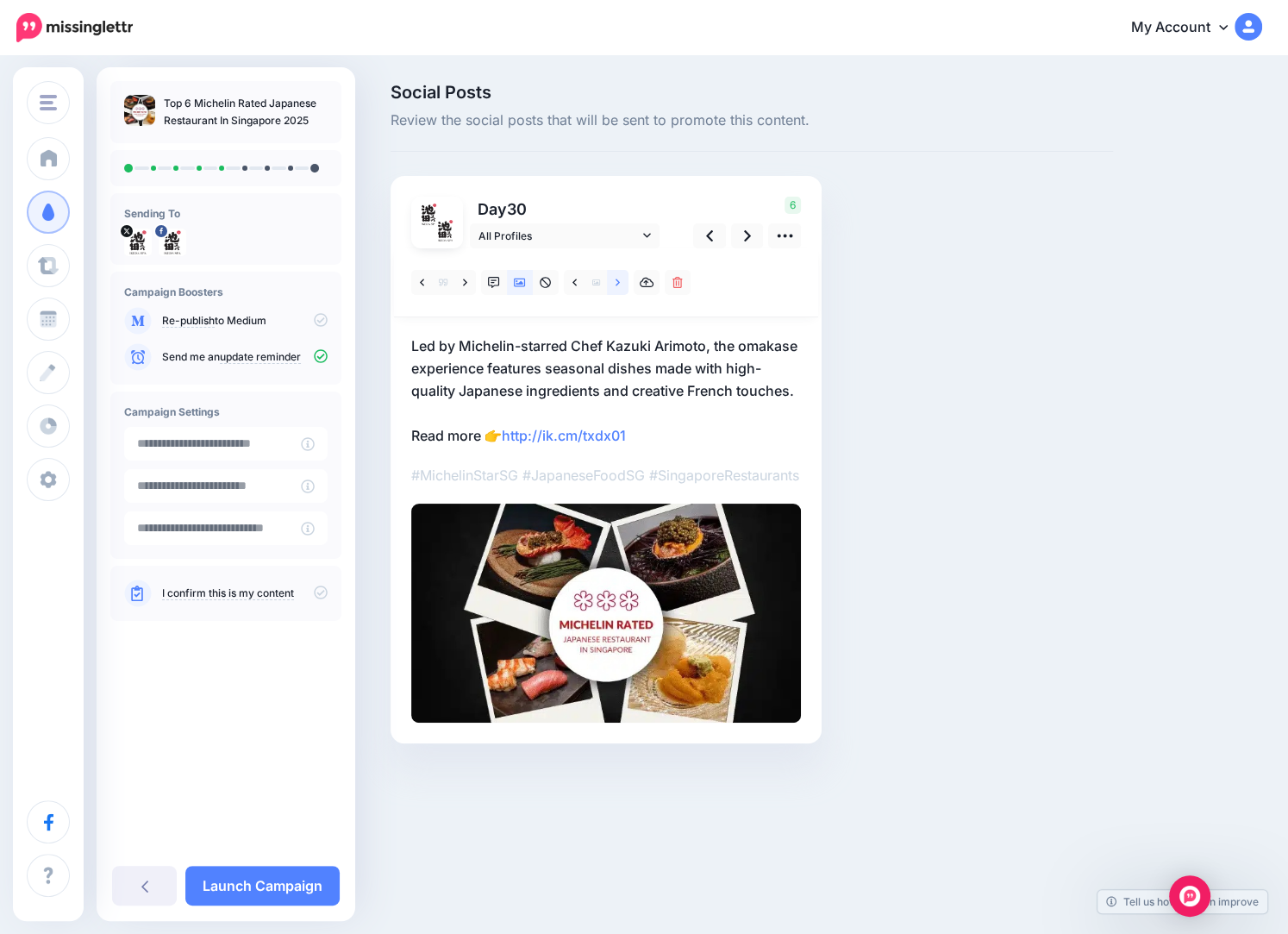 click at bounding box center (617, 282) 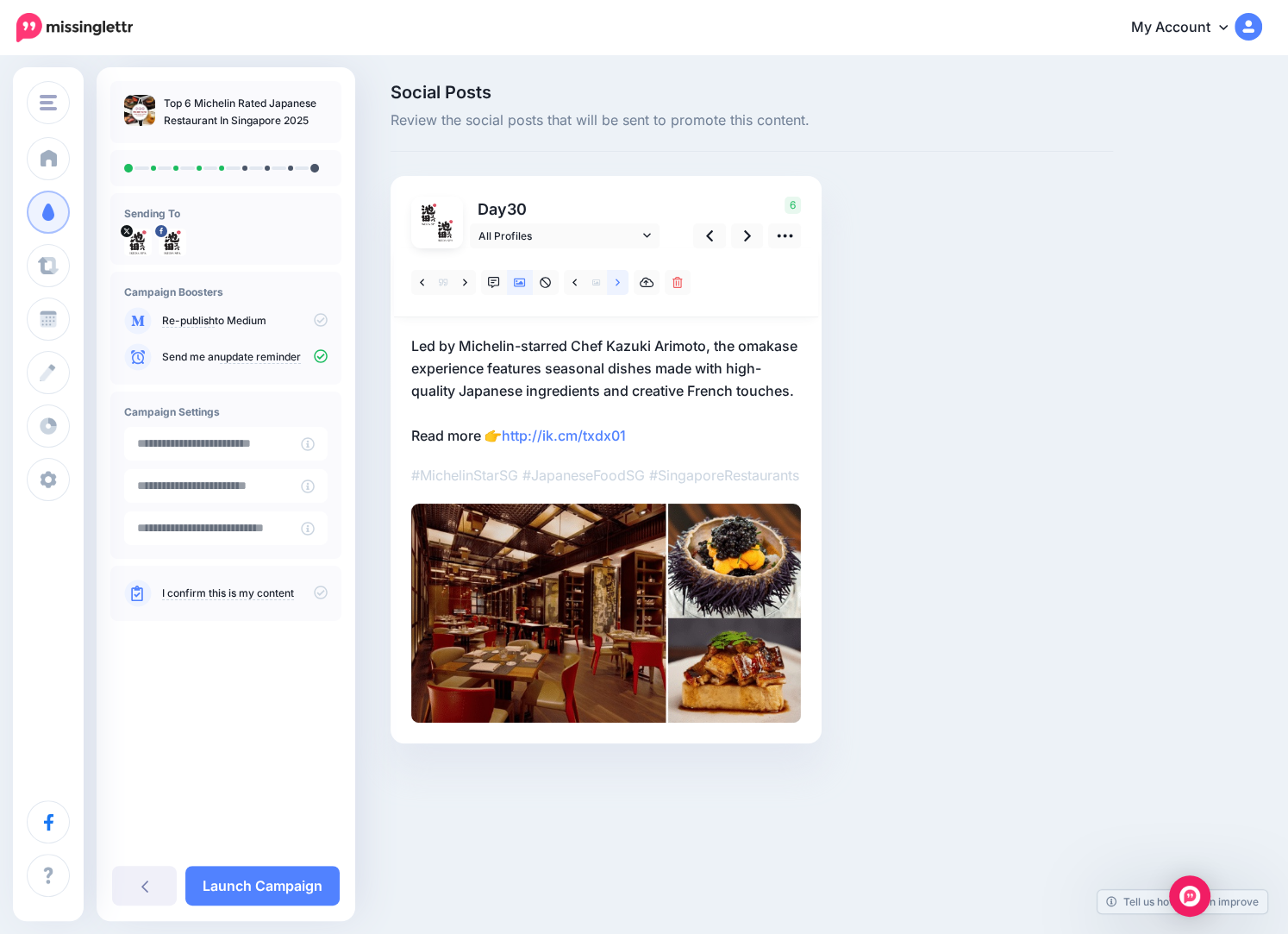 click at bounding box center [617, 282] 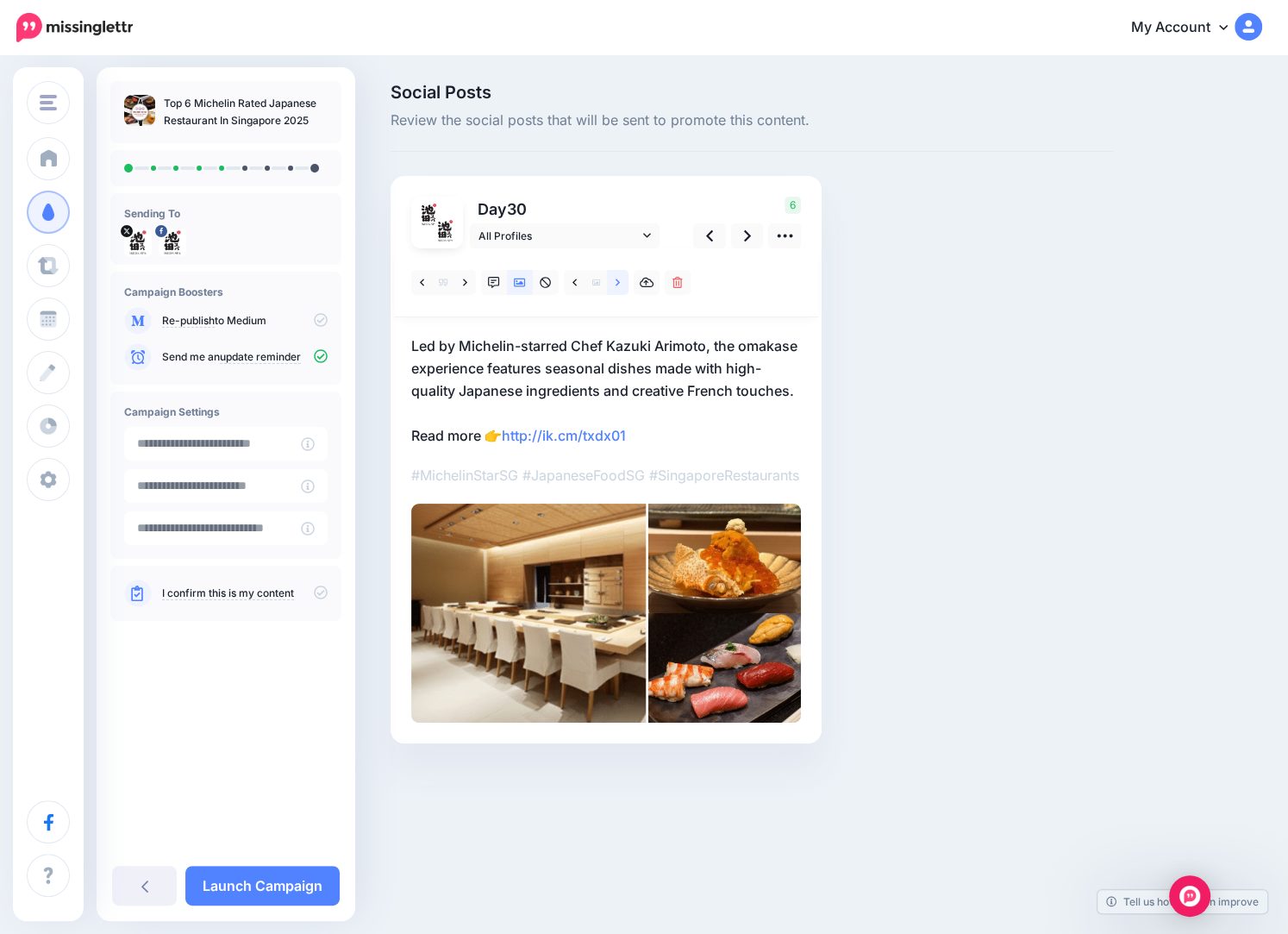 click at bounding box center (617, 282) 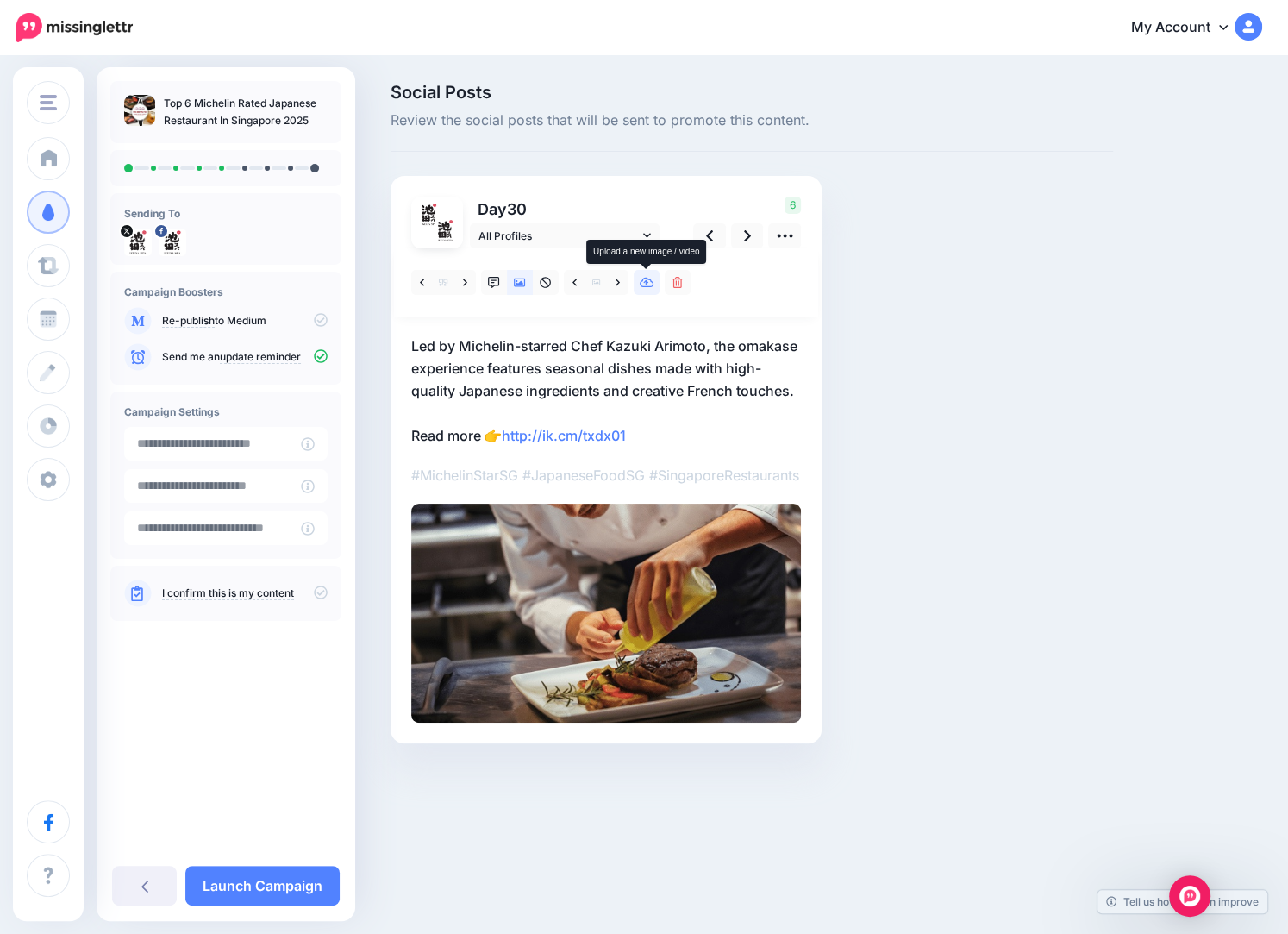 click 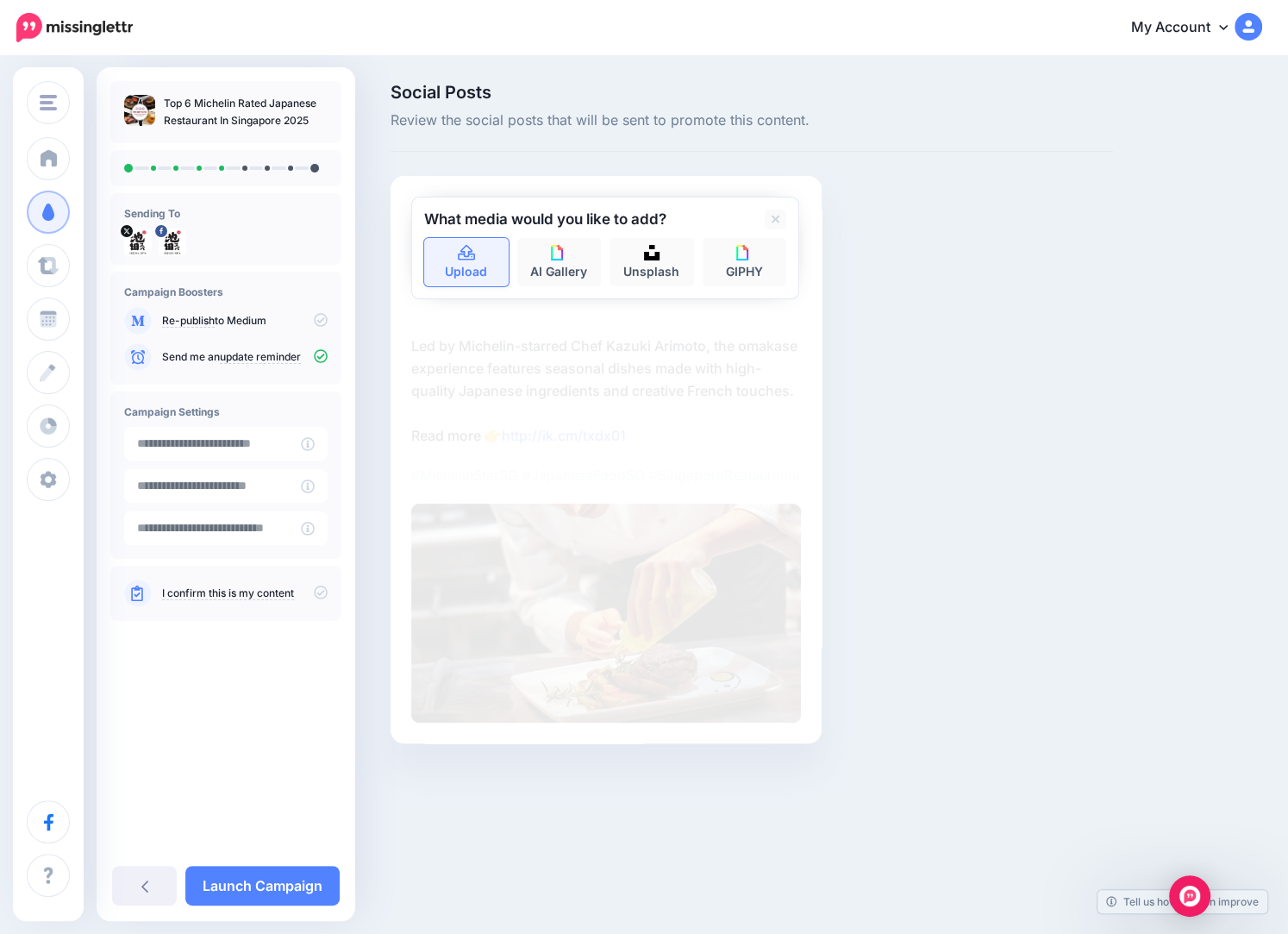 click on "Upload" at bounding box center [466, 262] 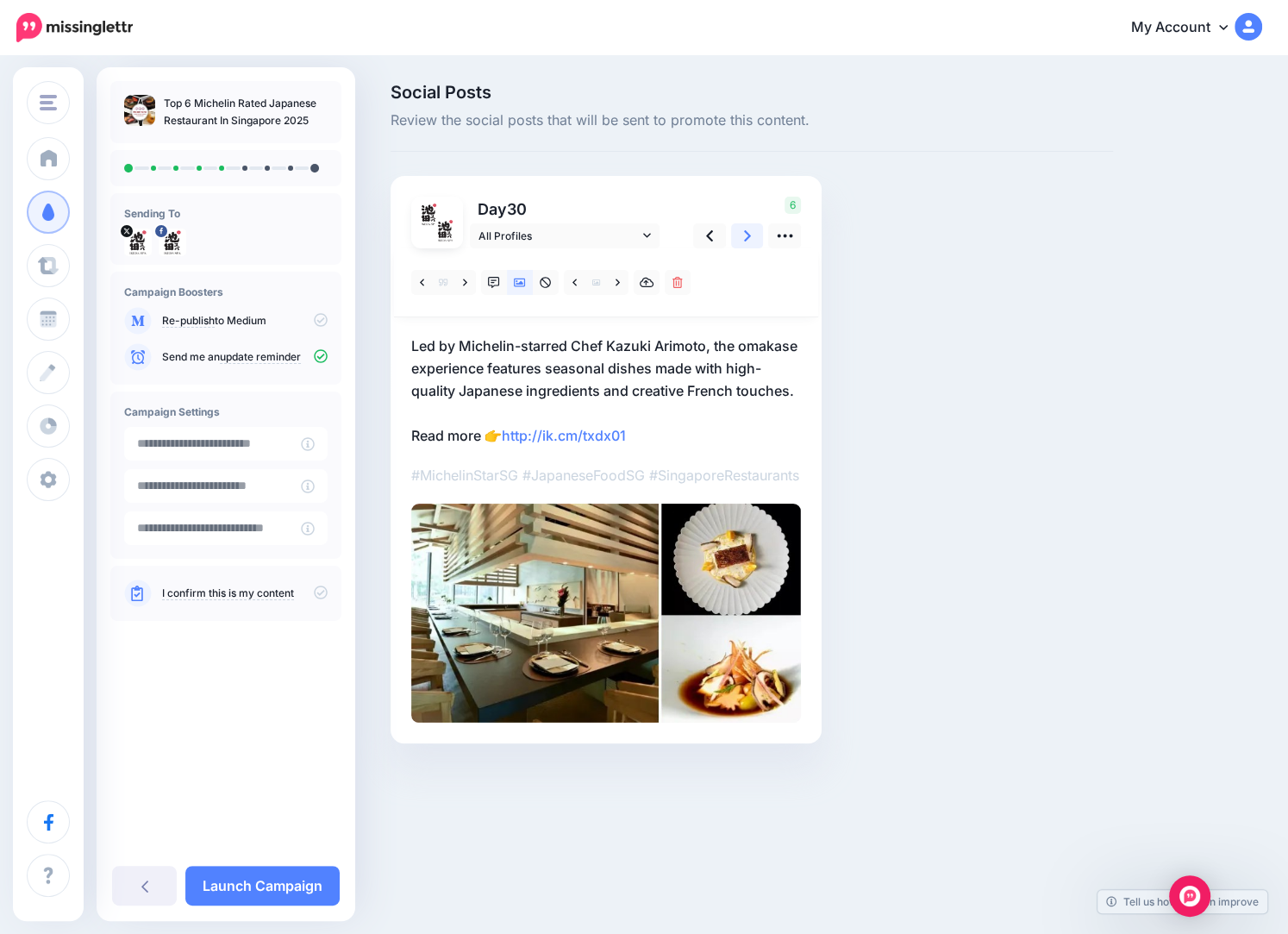 click at bounding box center (747, 235) 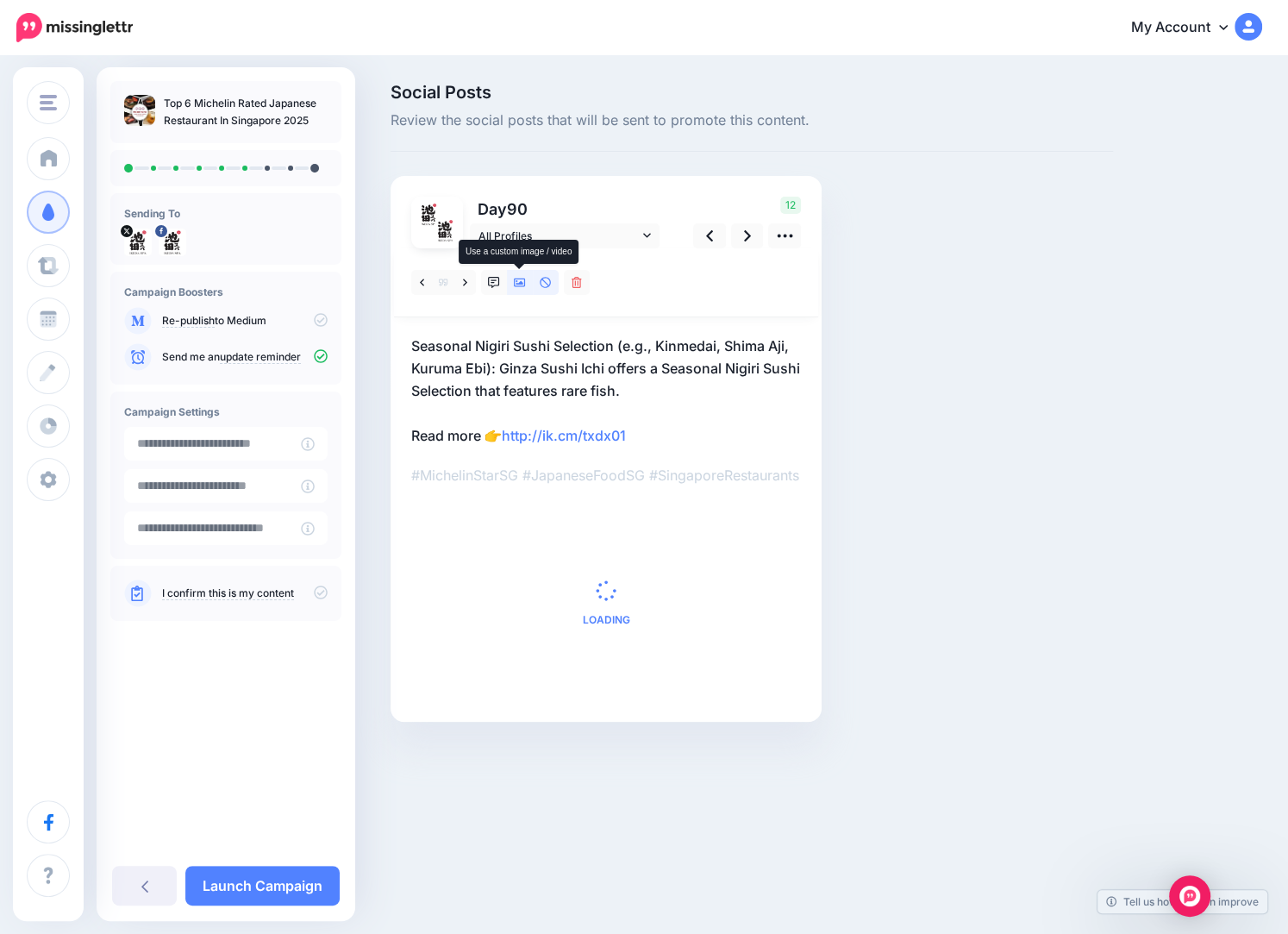 click 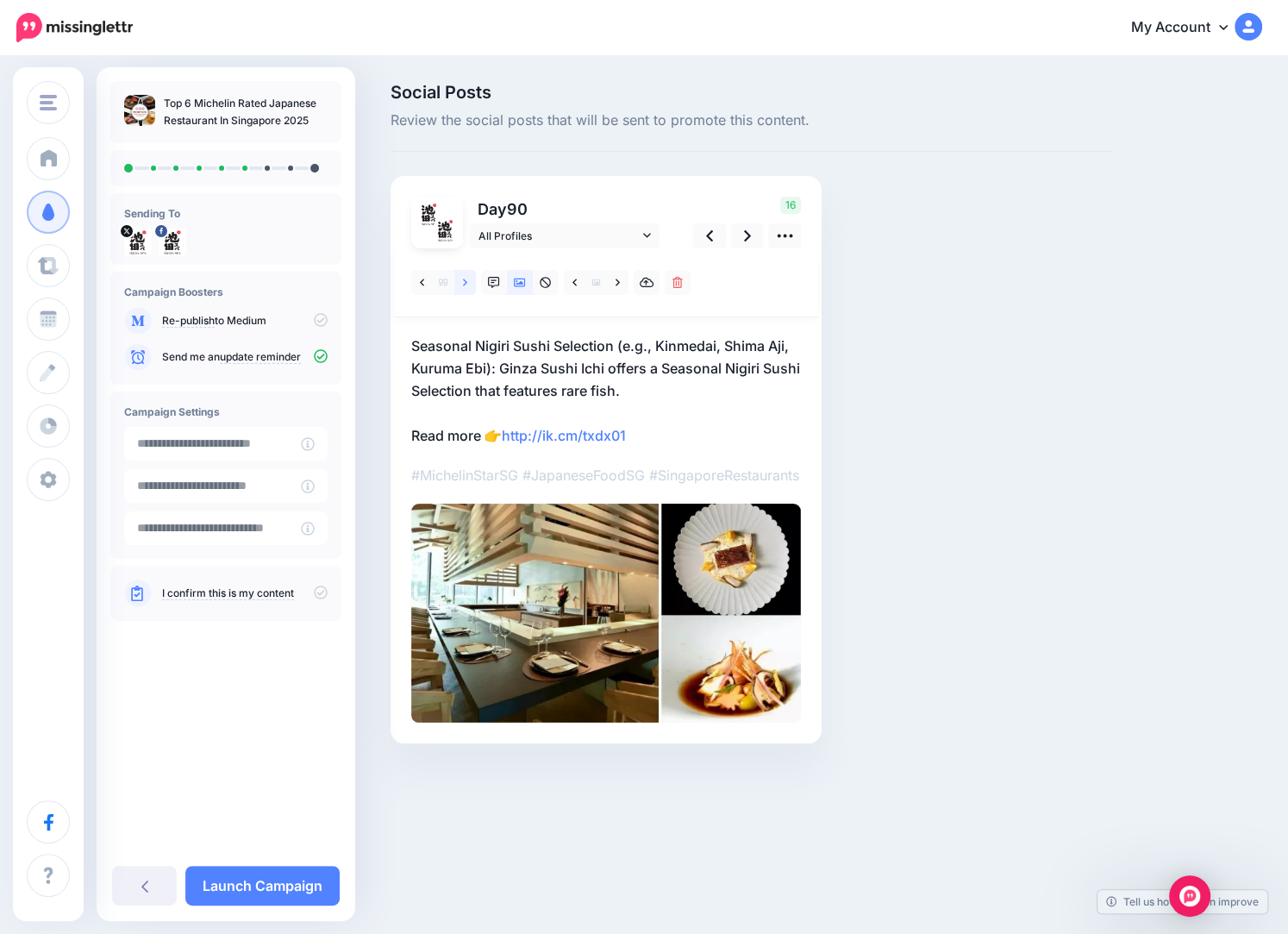 click 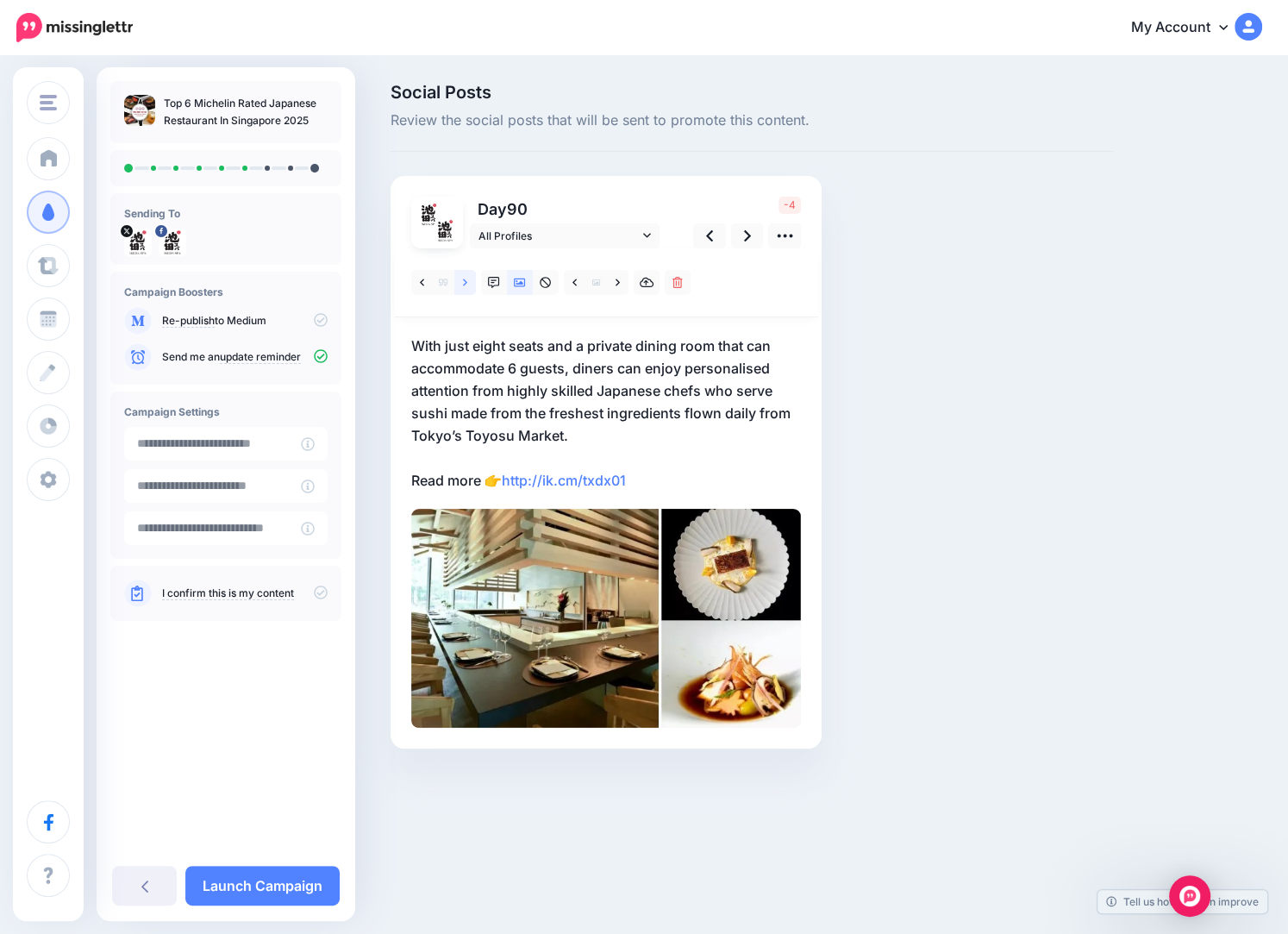 click 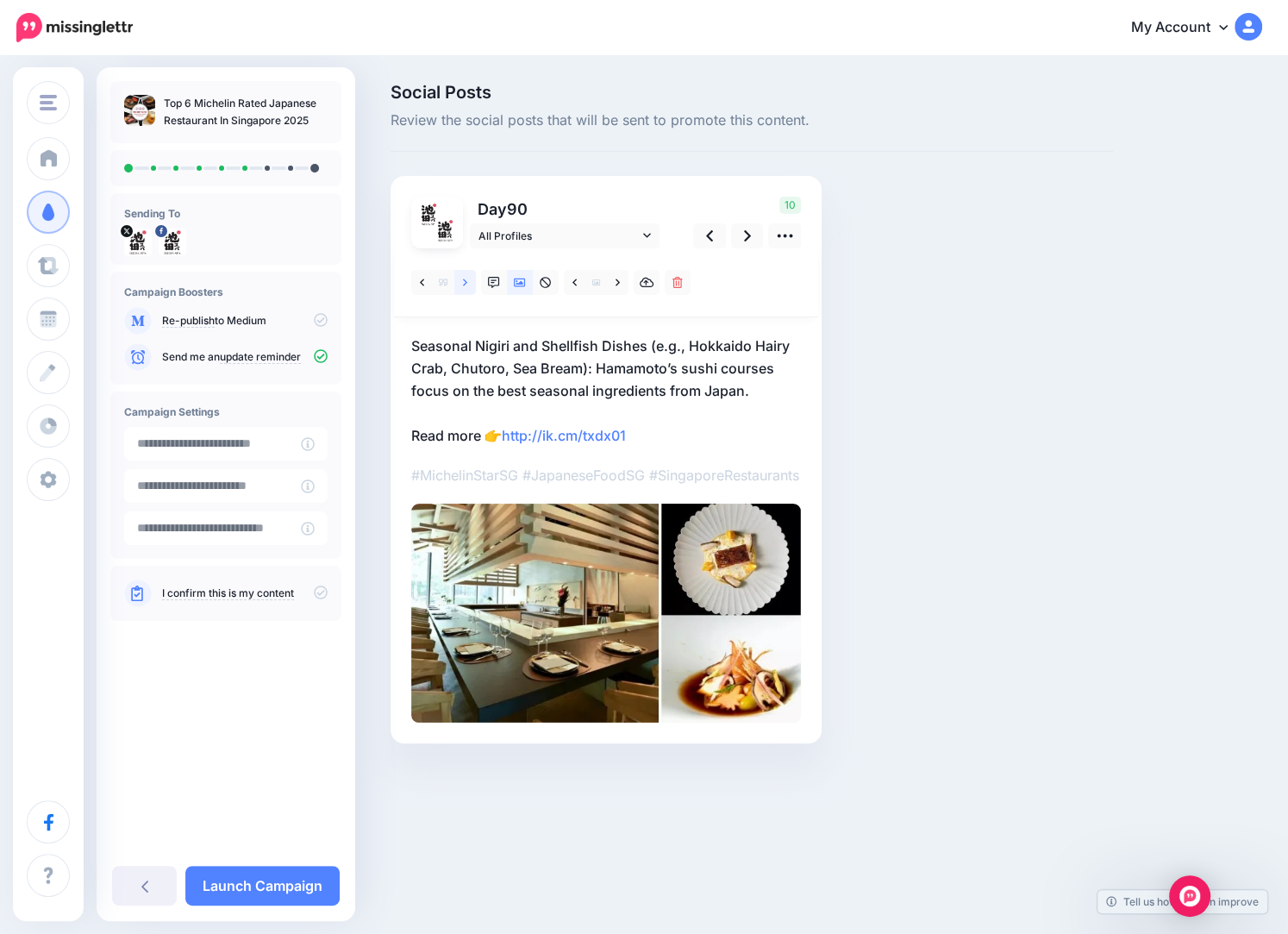 click 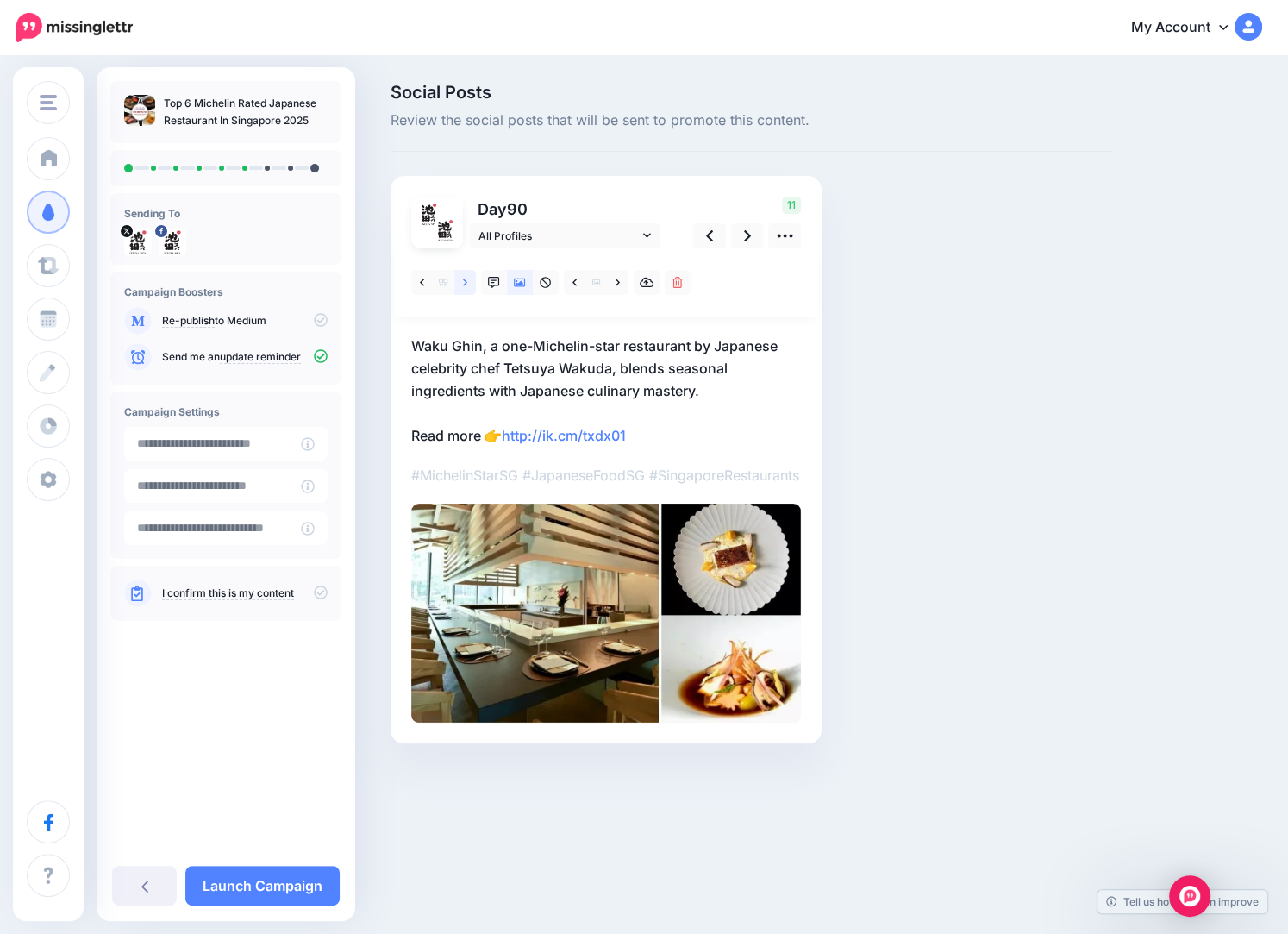 click 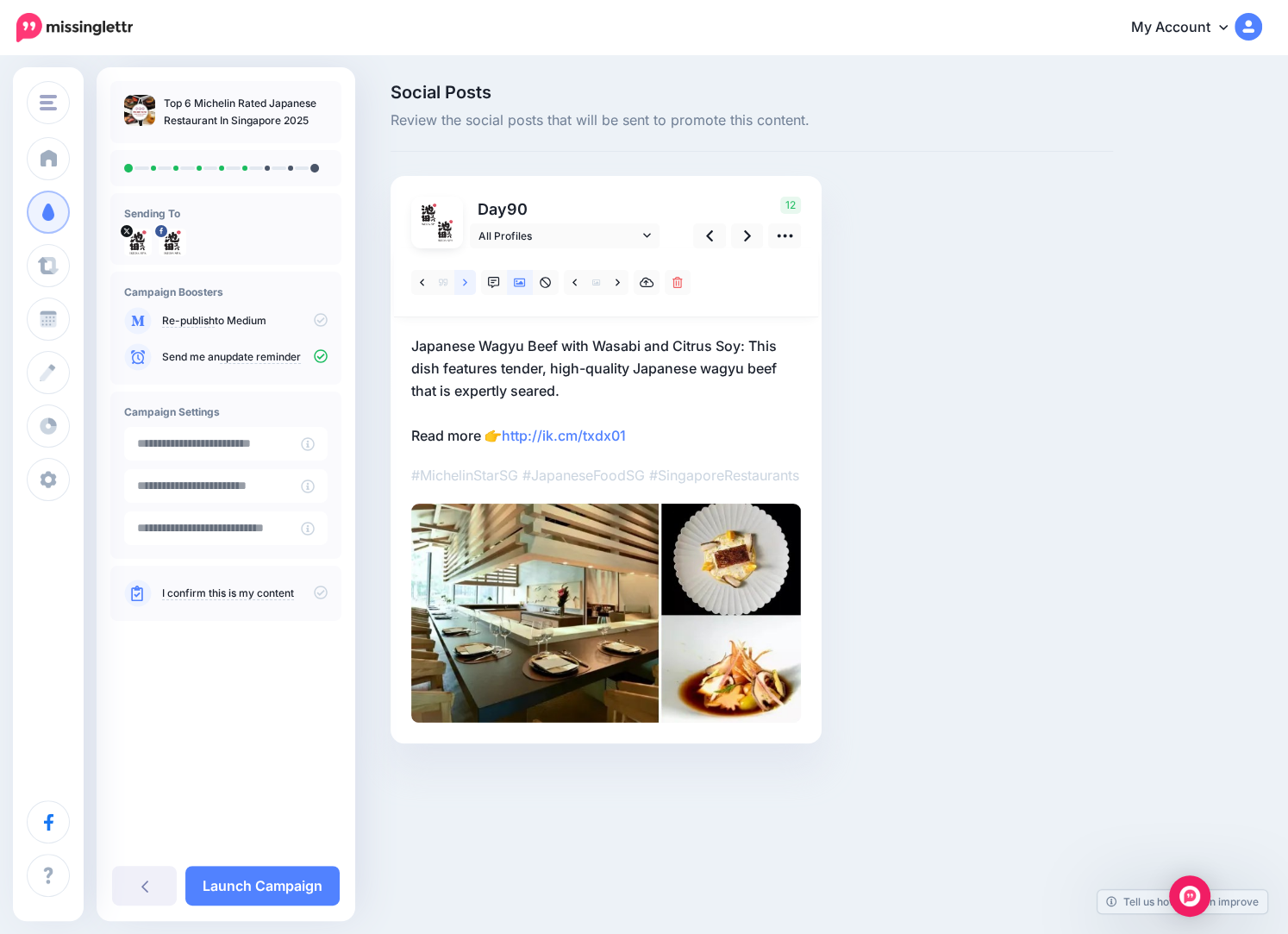 click 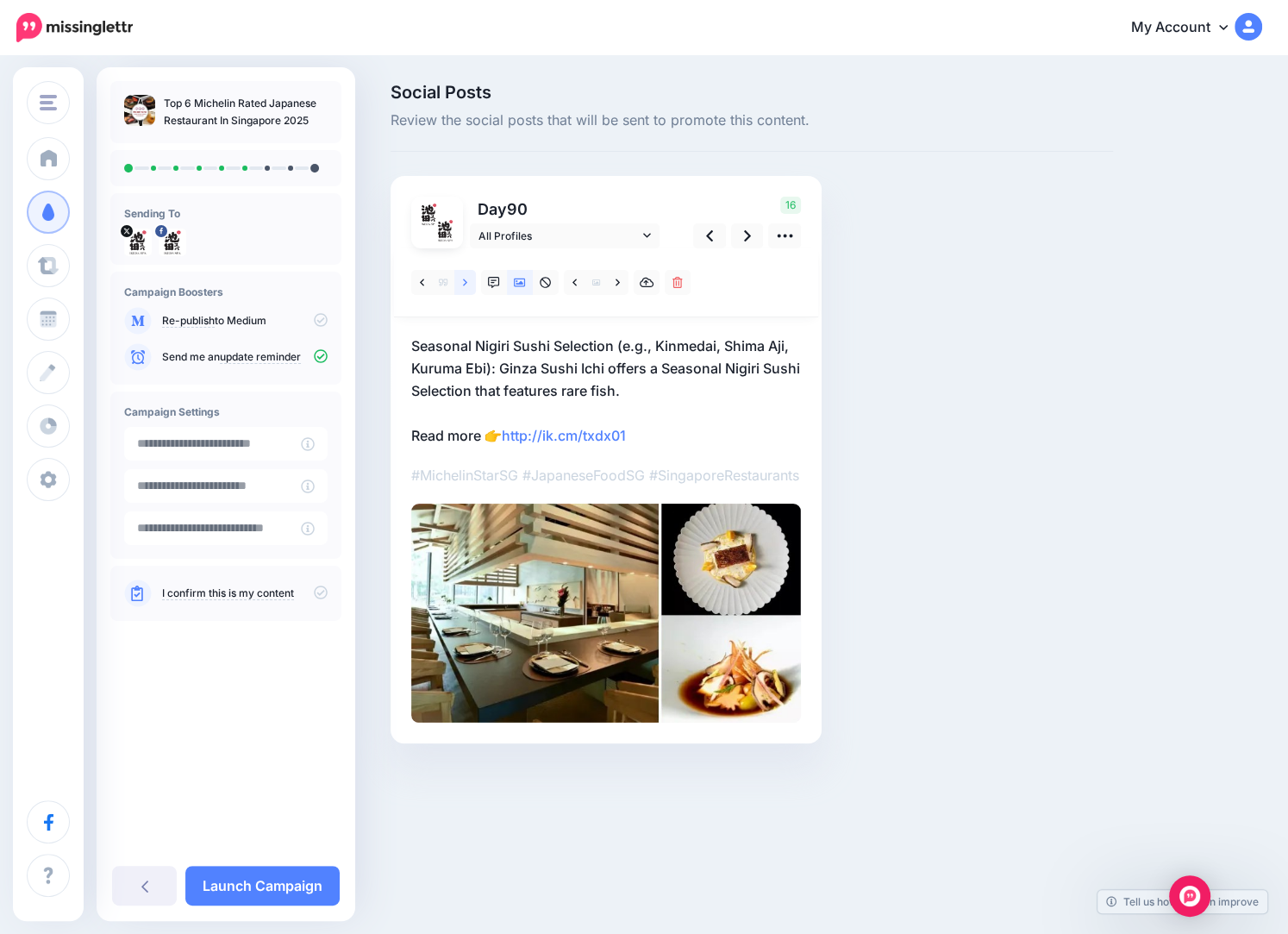 click 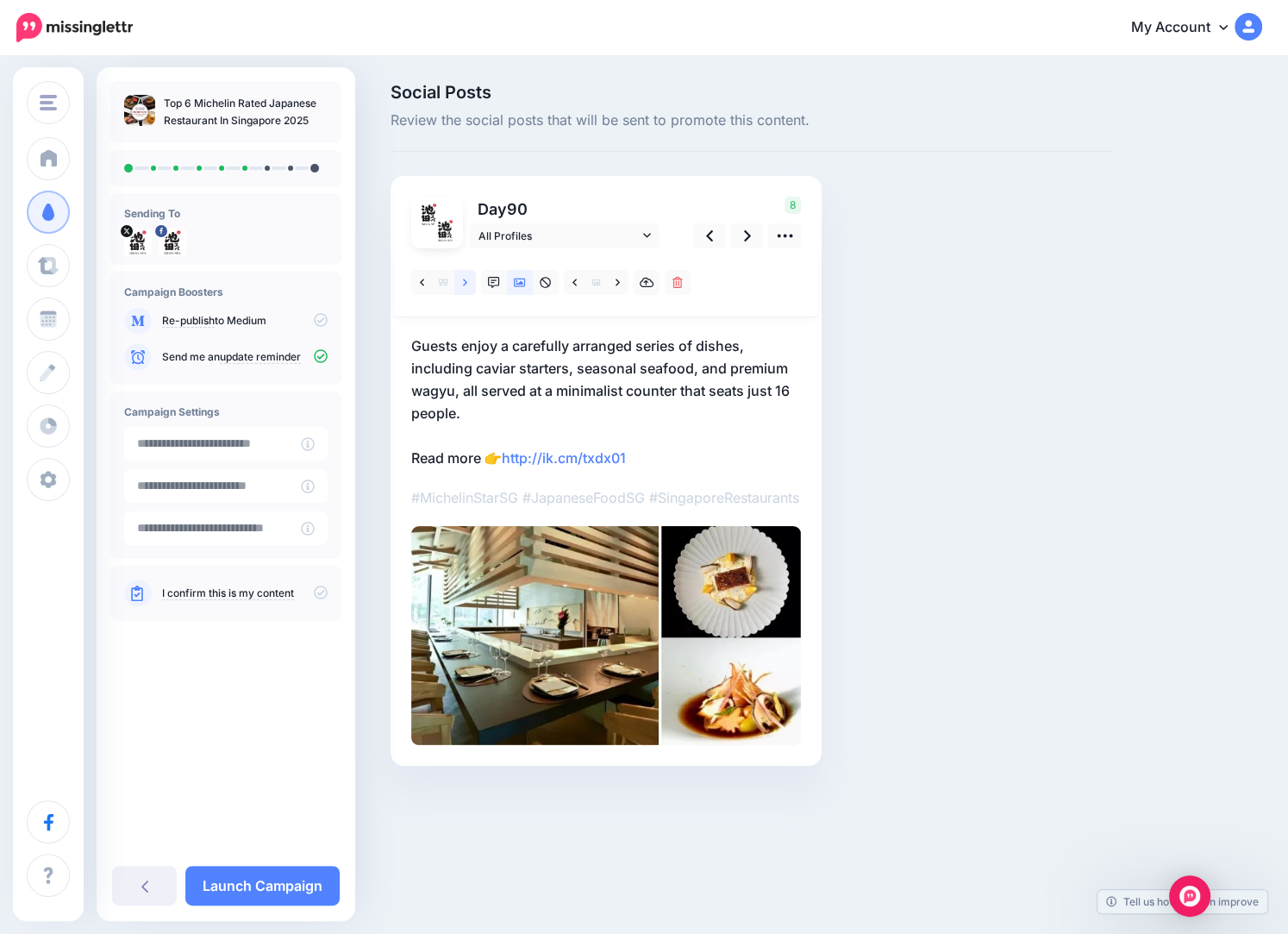 click 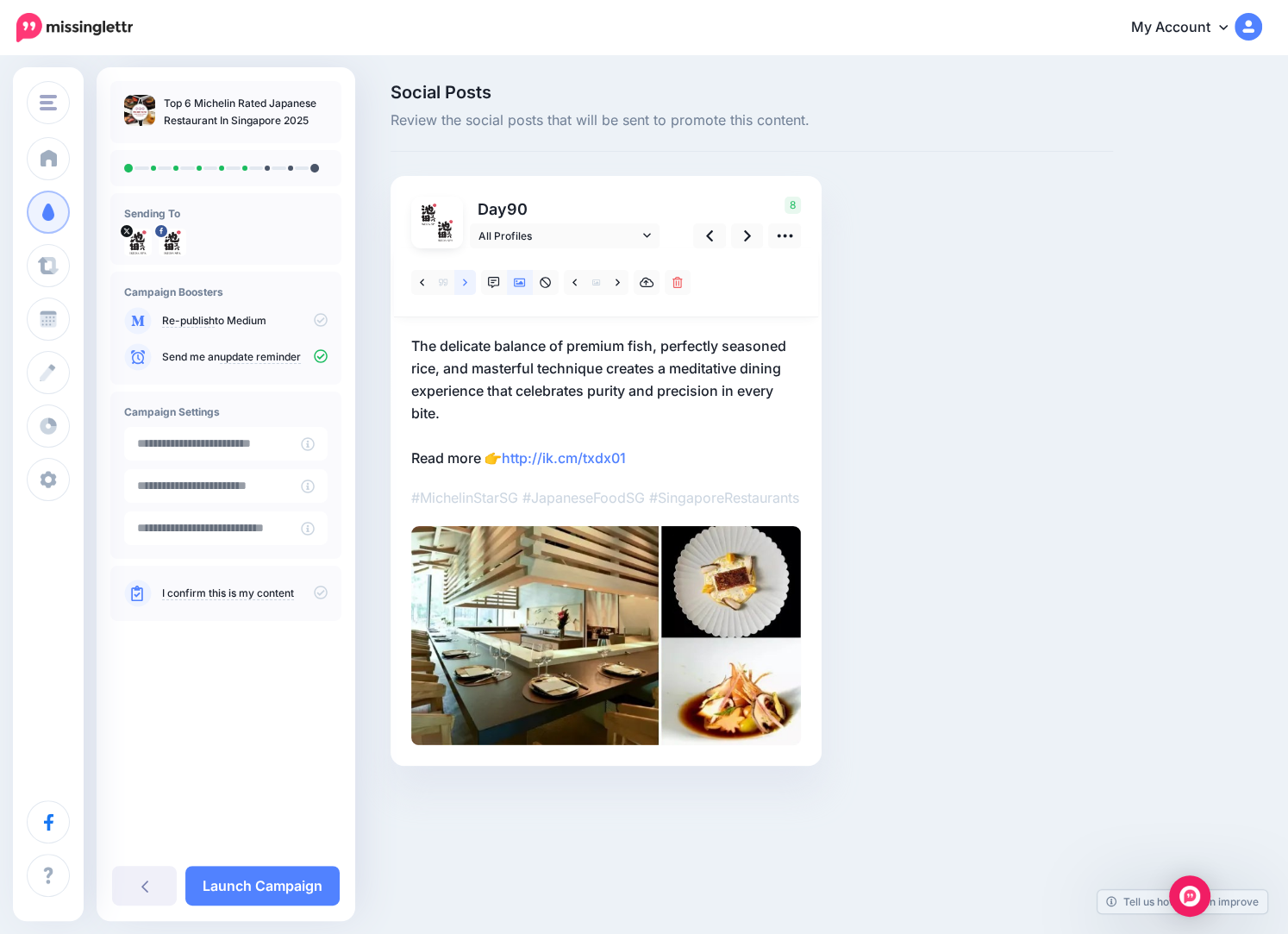 click 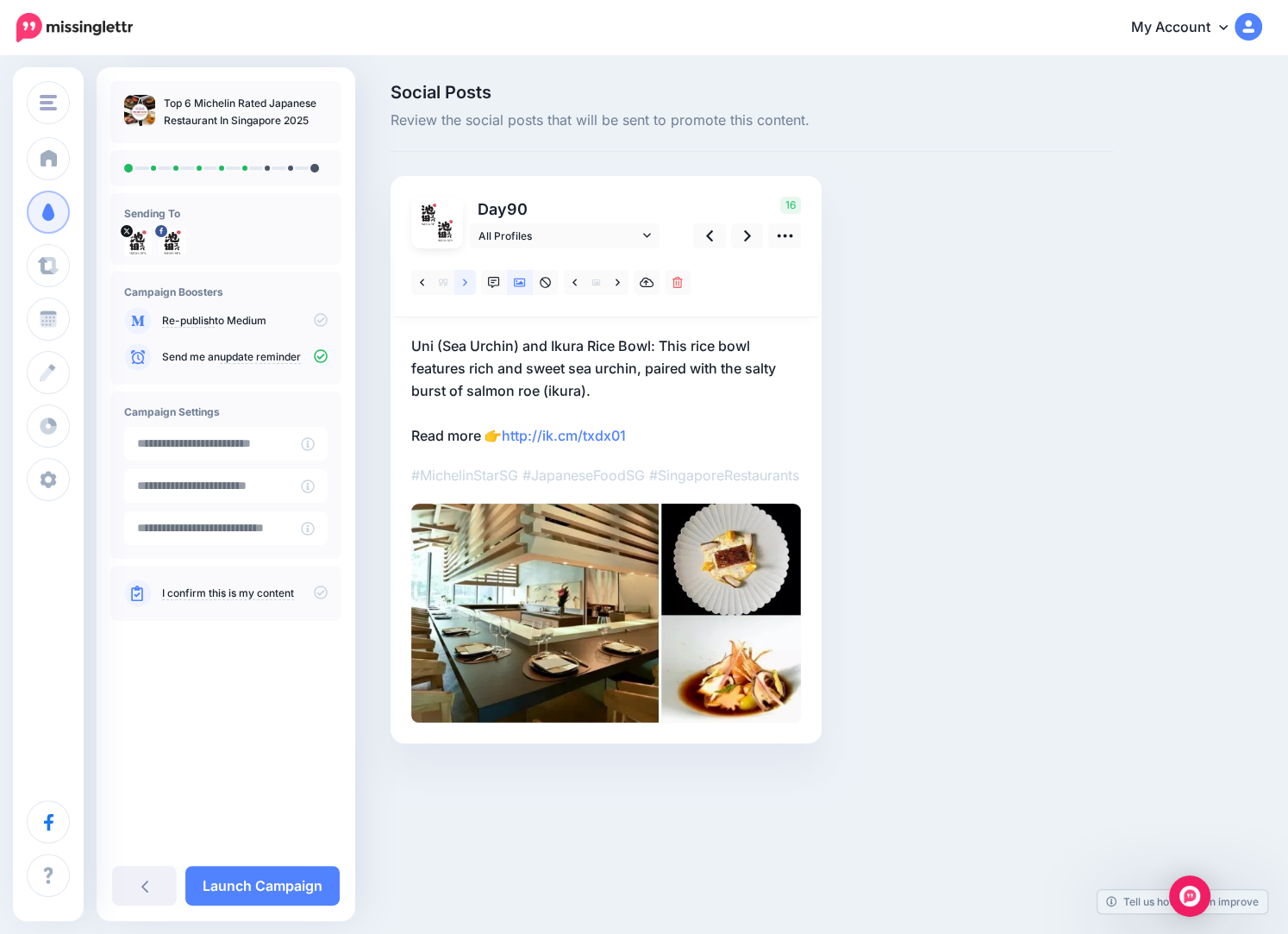 click 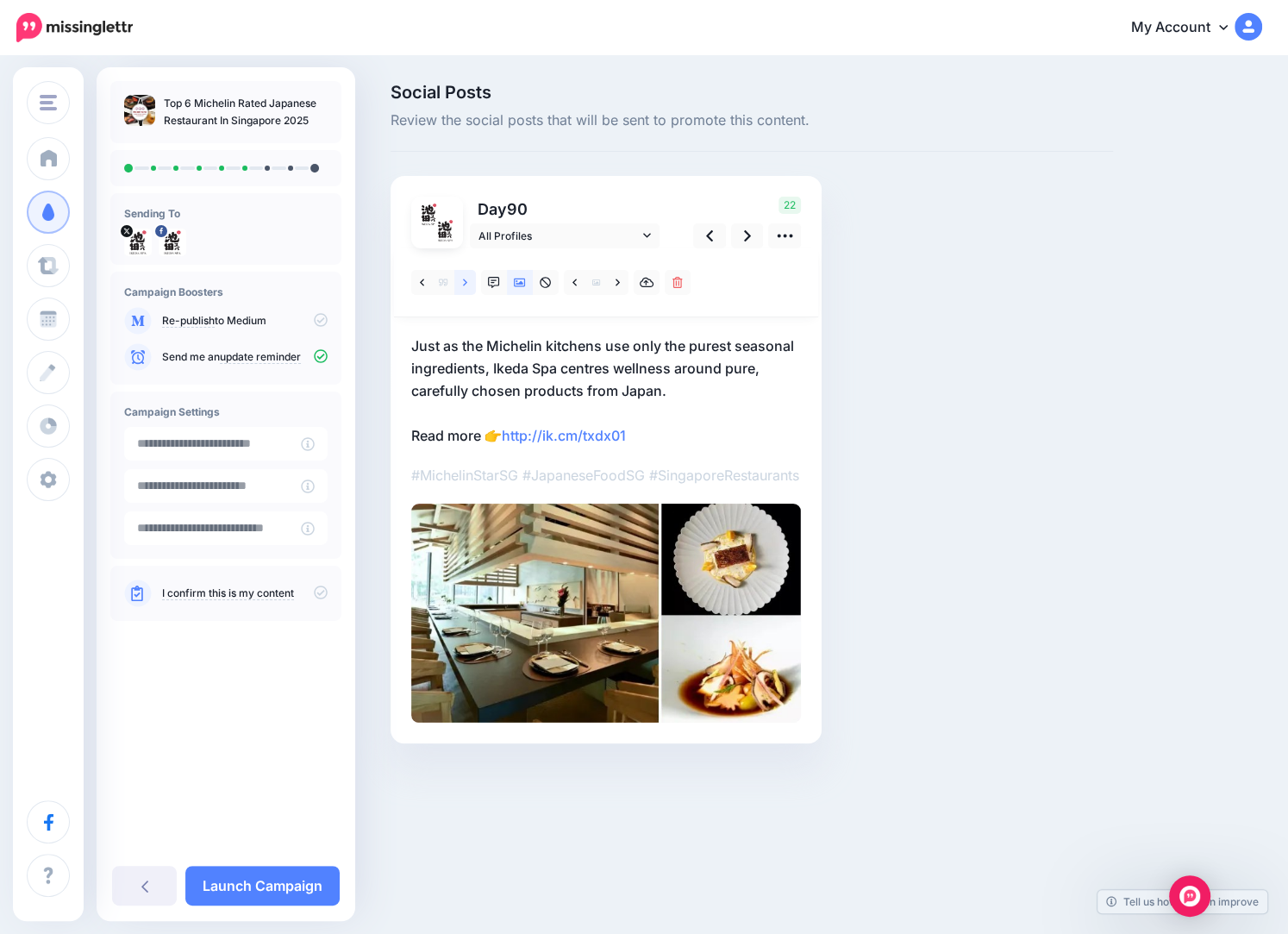 click at bounding box center (465, 282) 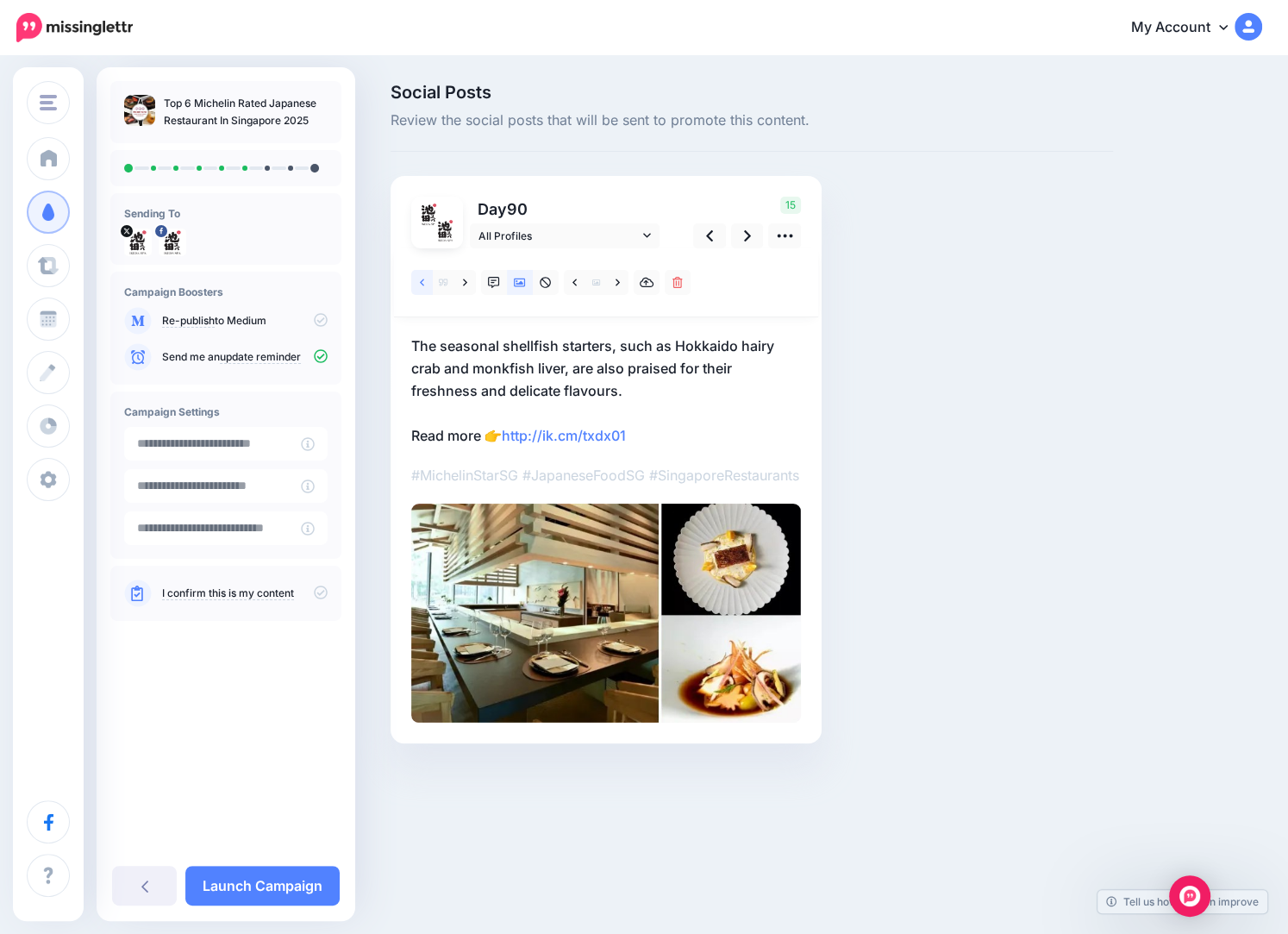 click at bounding box center [422, 282] 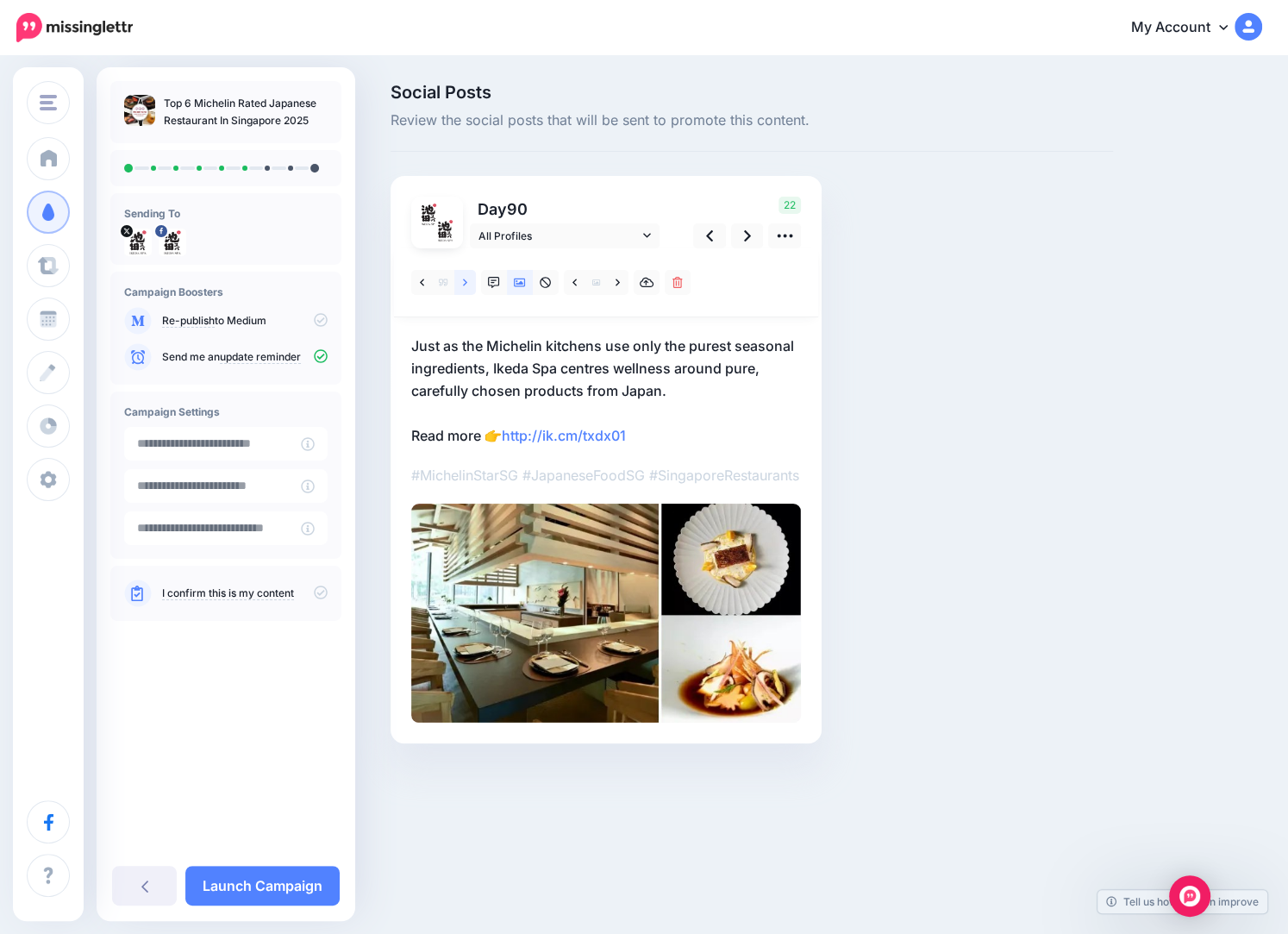 click 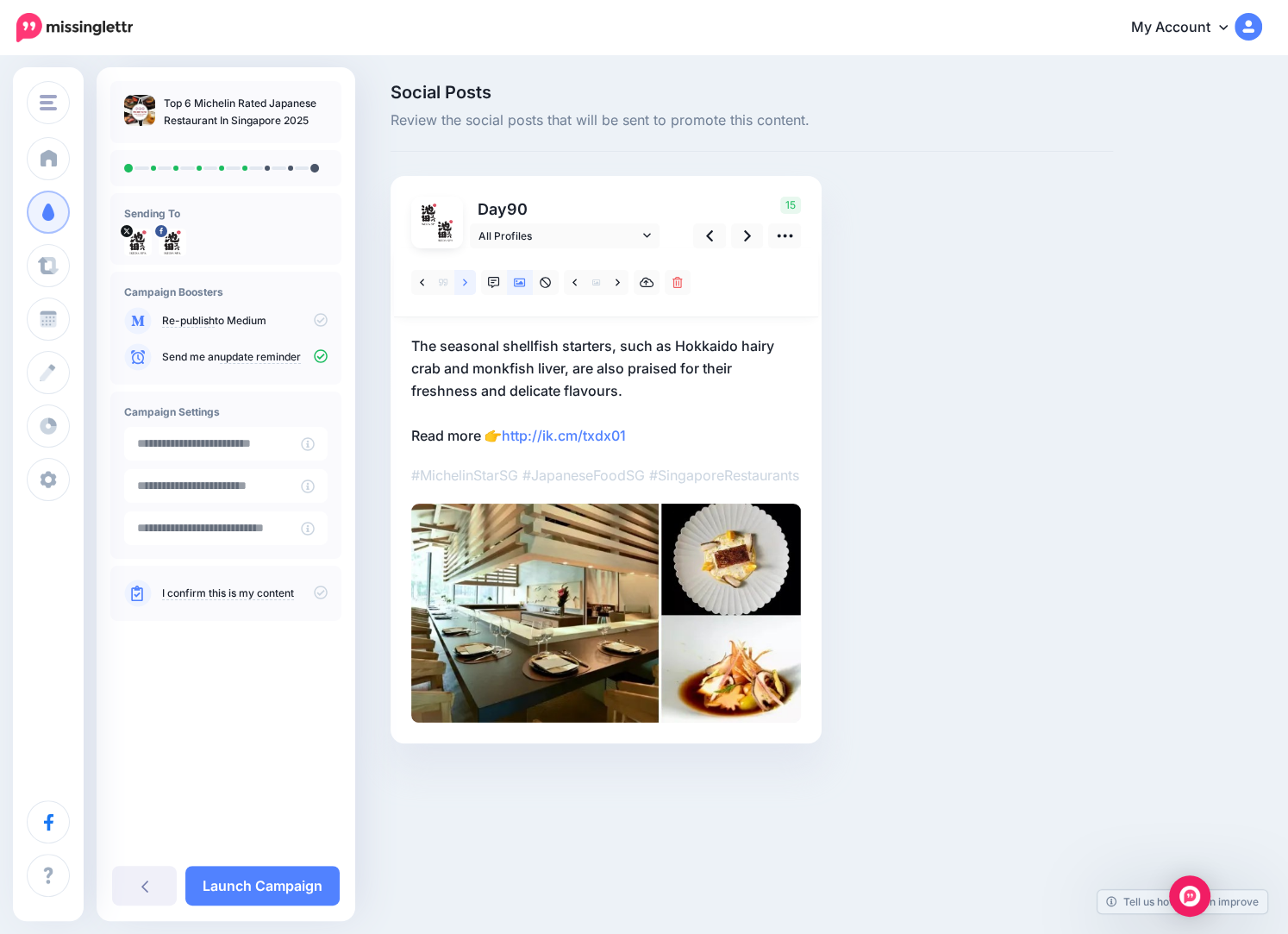 click 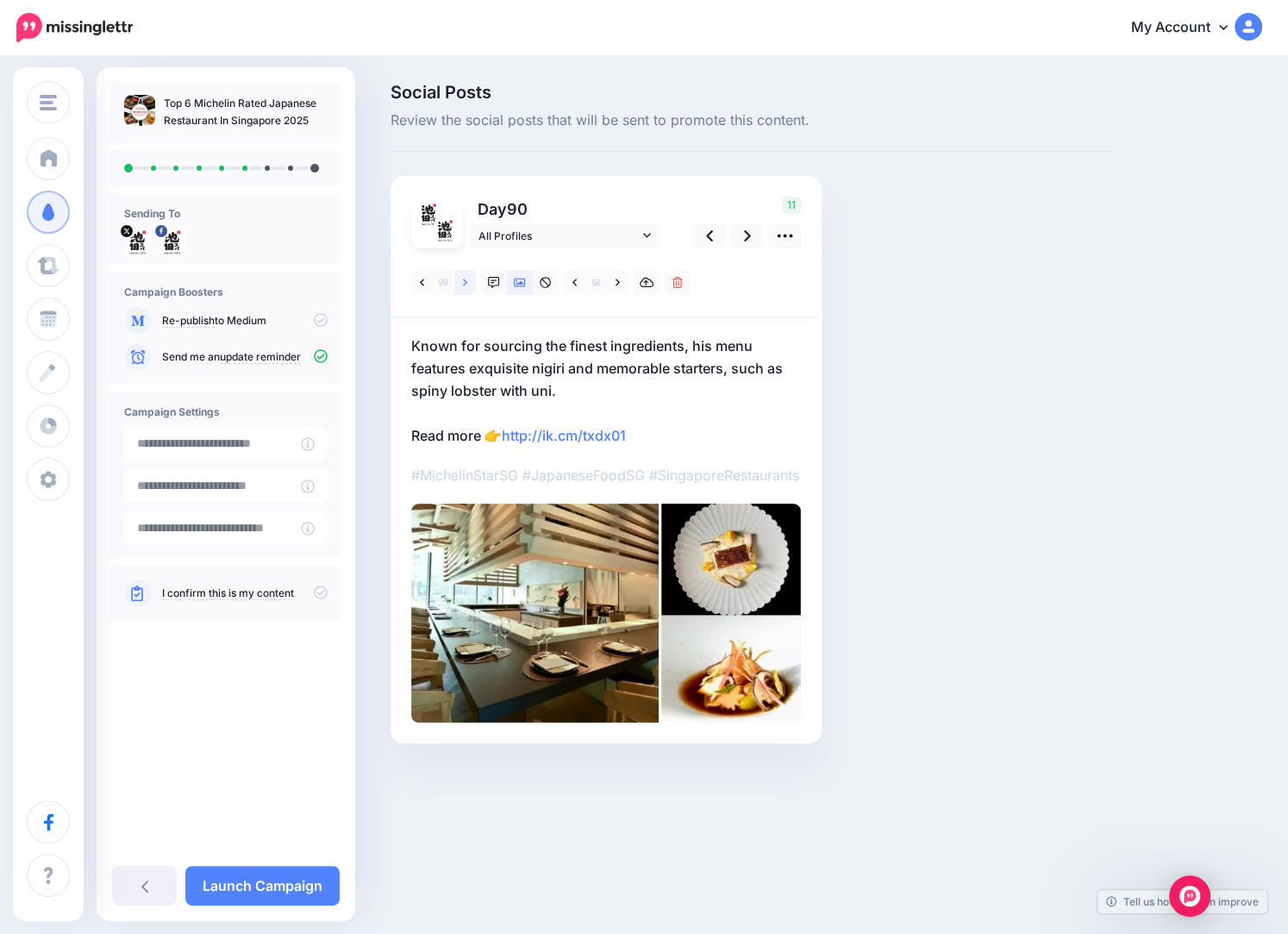 click at bounding box center [465, 282] 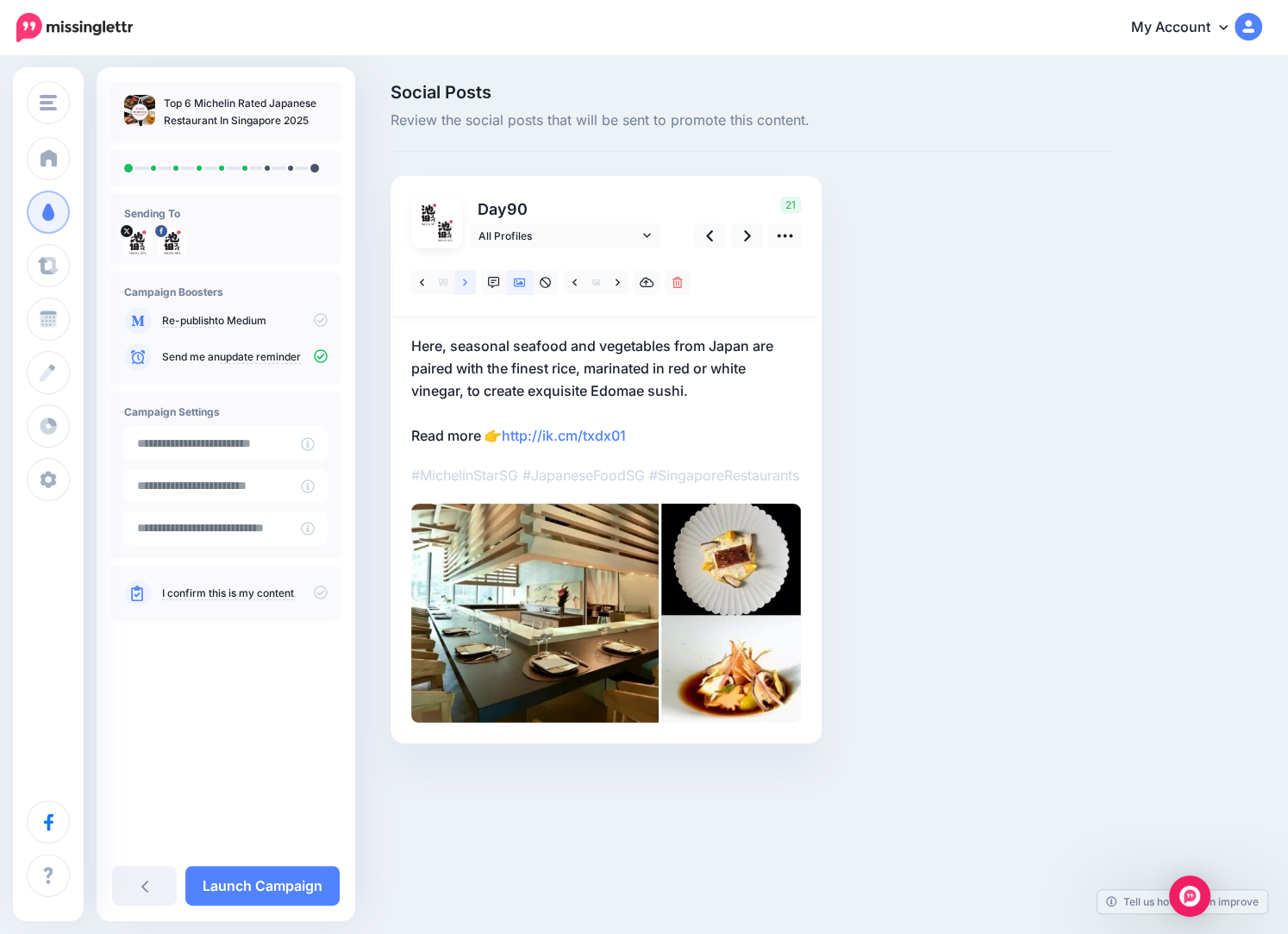 click 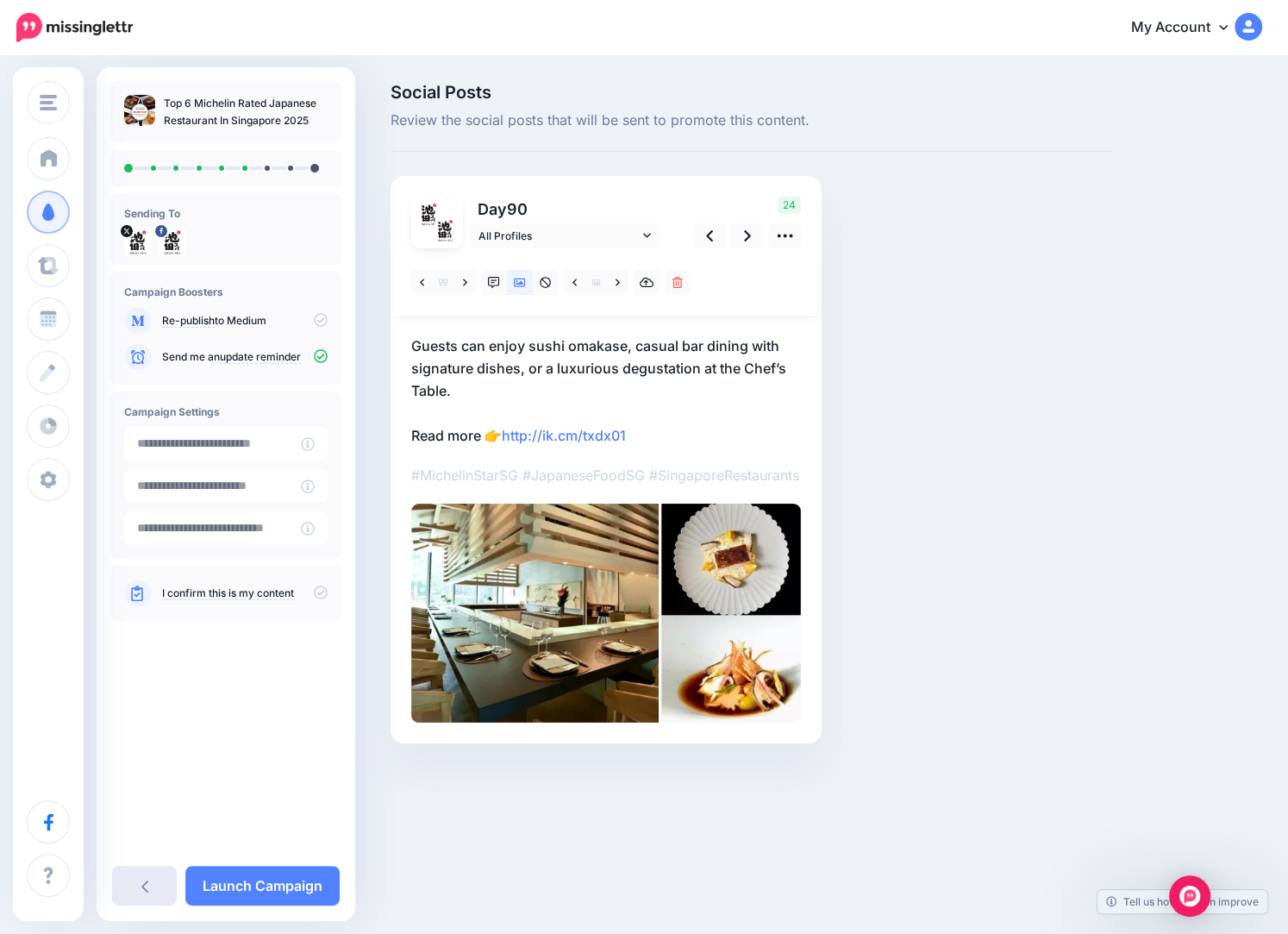click at bounding box center [144, 886] 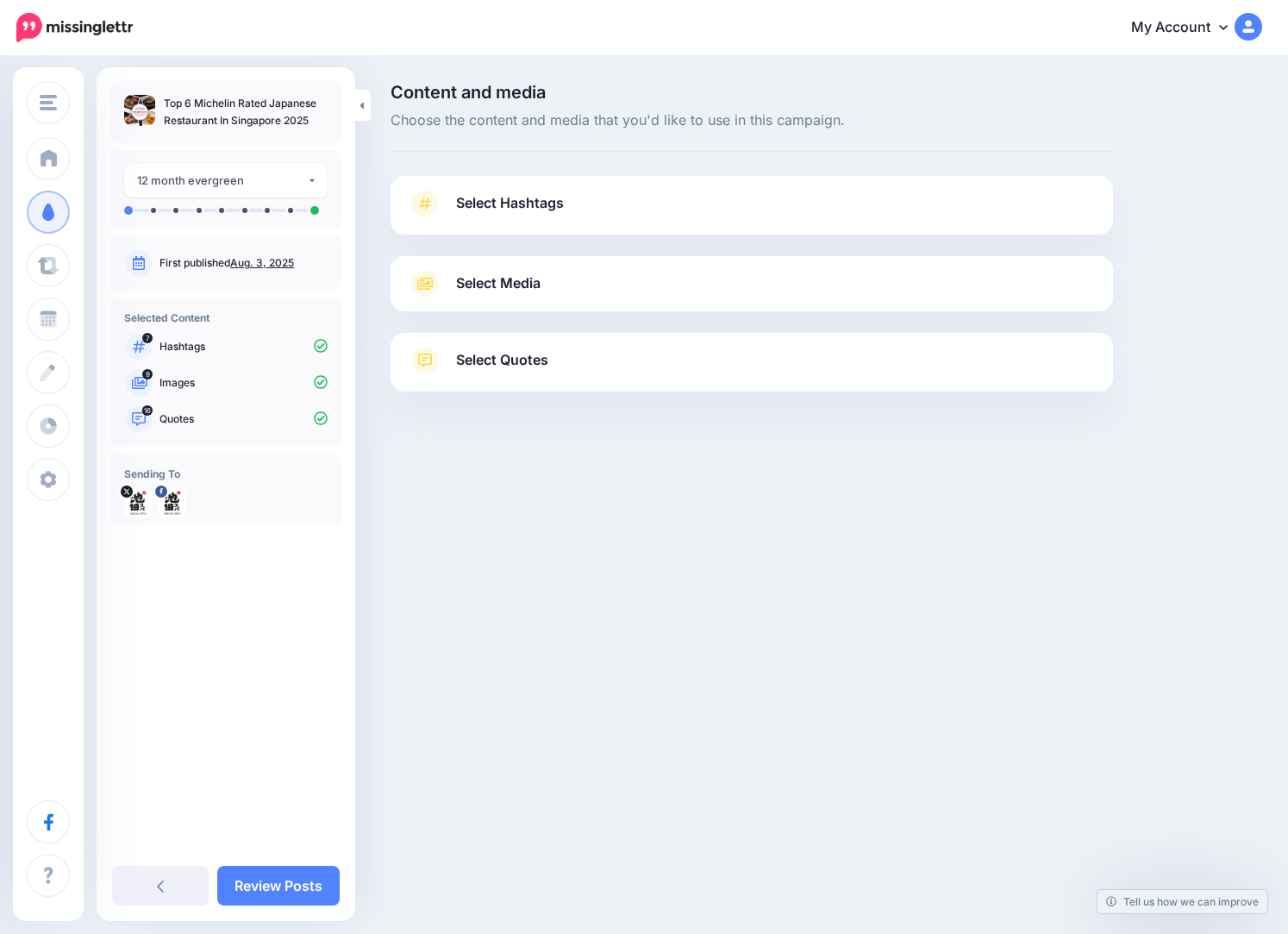 scroll, scrollTop: 0, scrollLeft: 0, axis: both 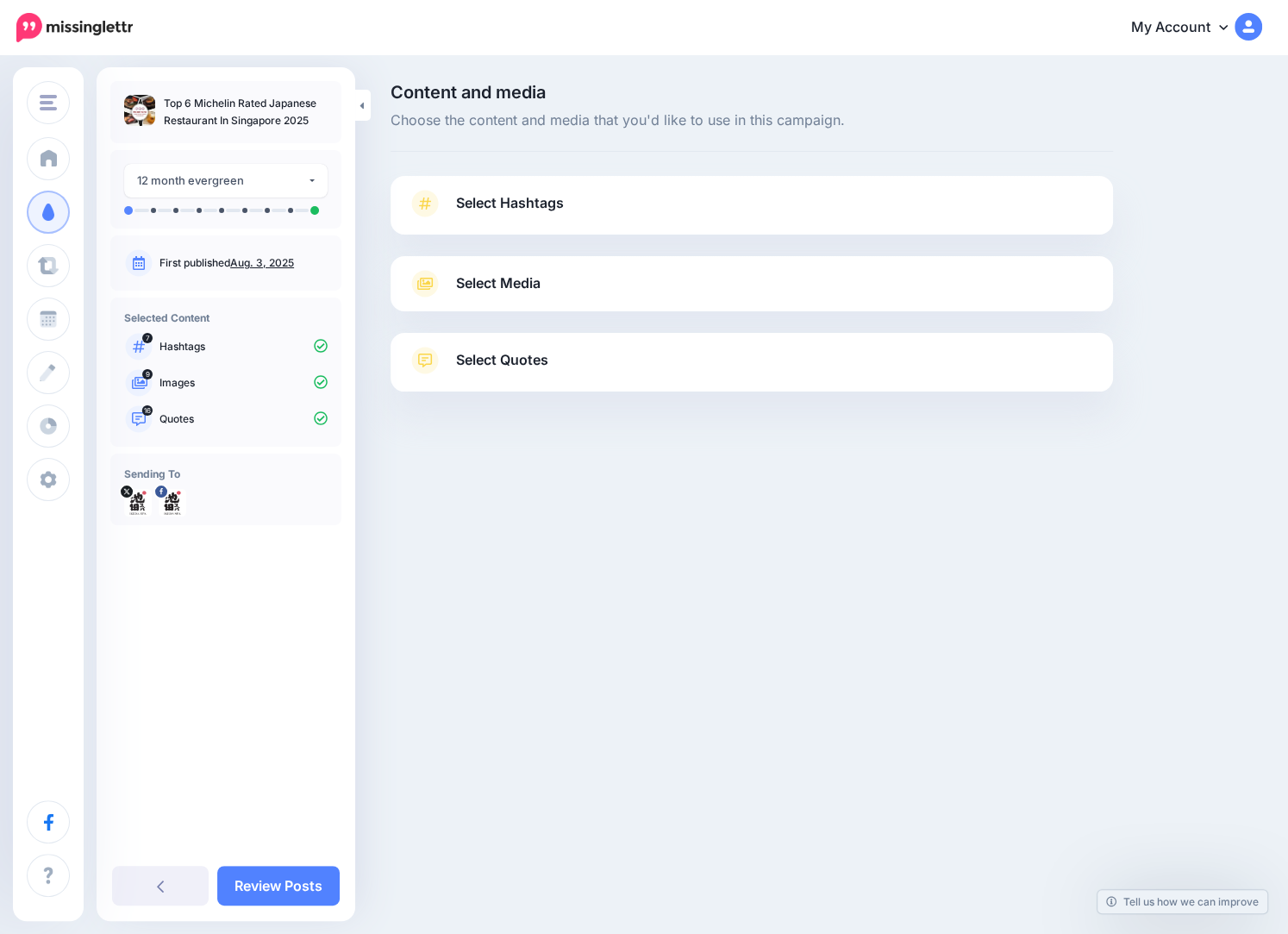 click on "Select Media" at bounding box center [498, 283] 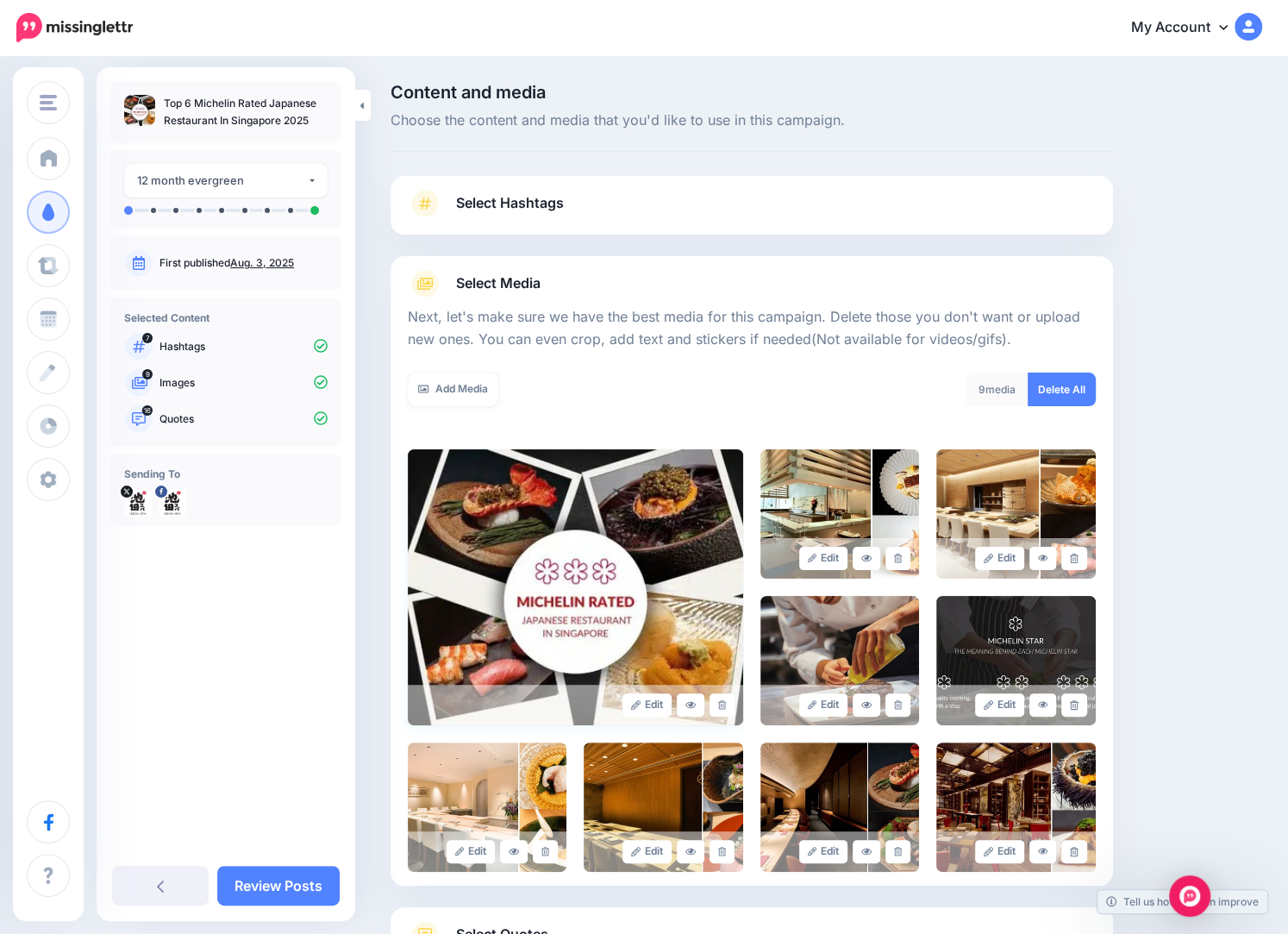 scroll, scrollTop: 143, scrollLeft: 0, axis: vertical 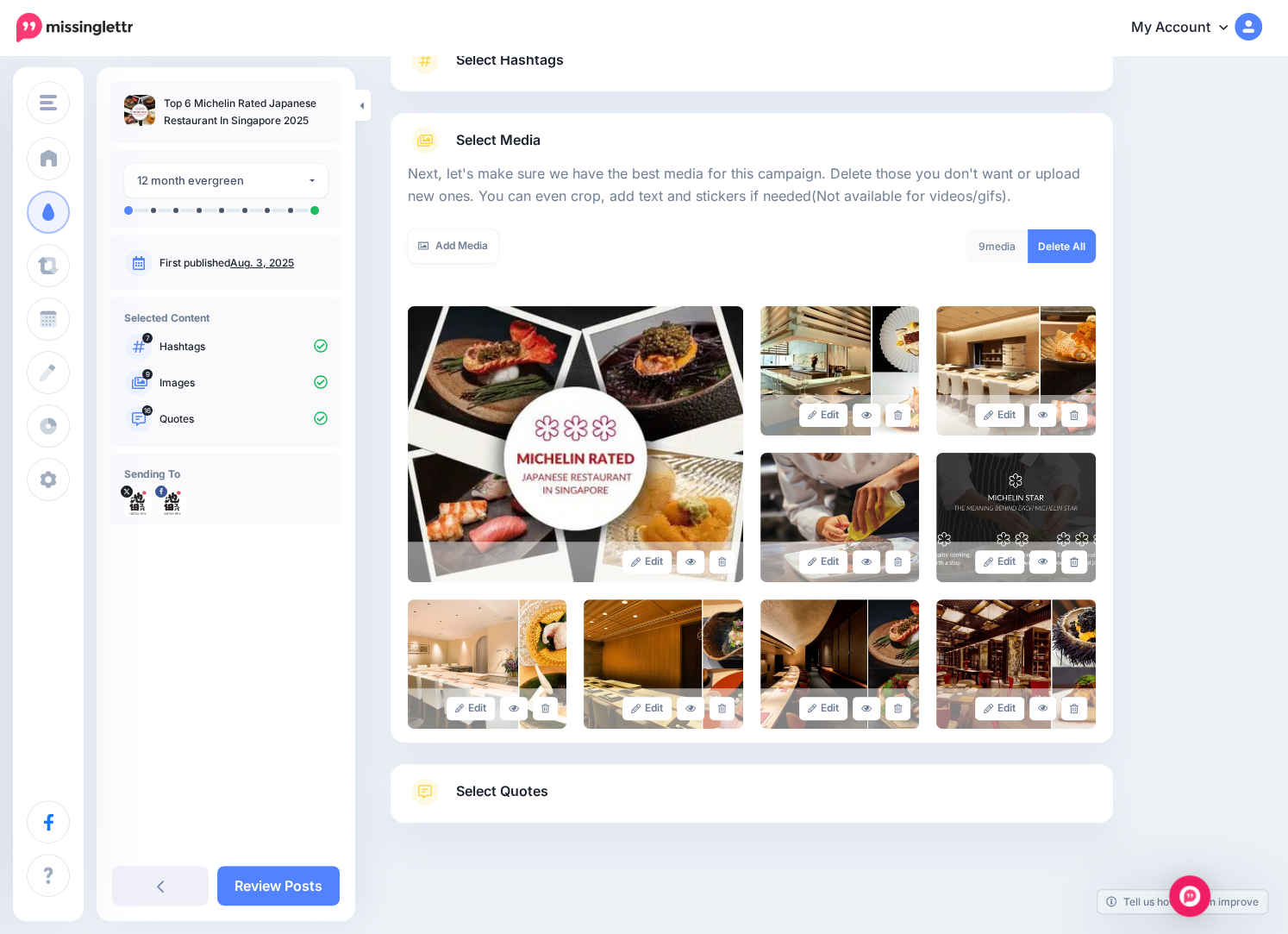 click on "Select Quotes" at bounding box center (752, 800) 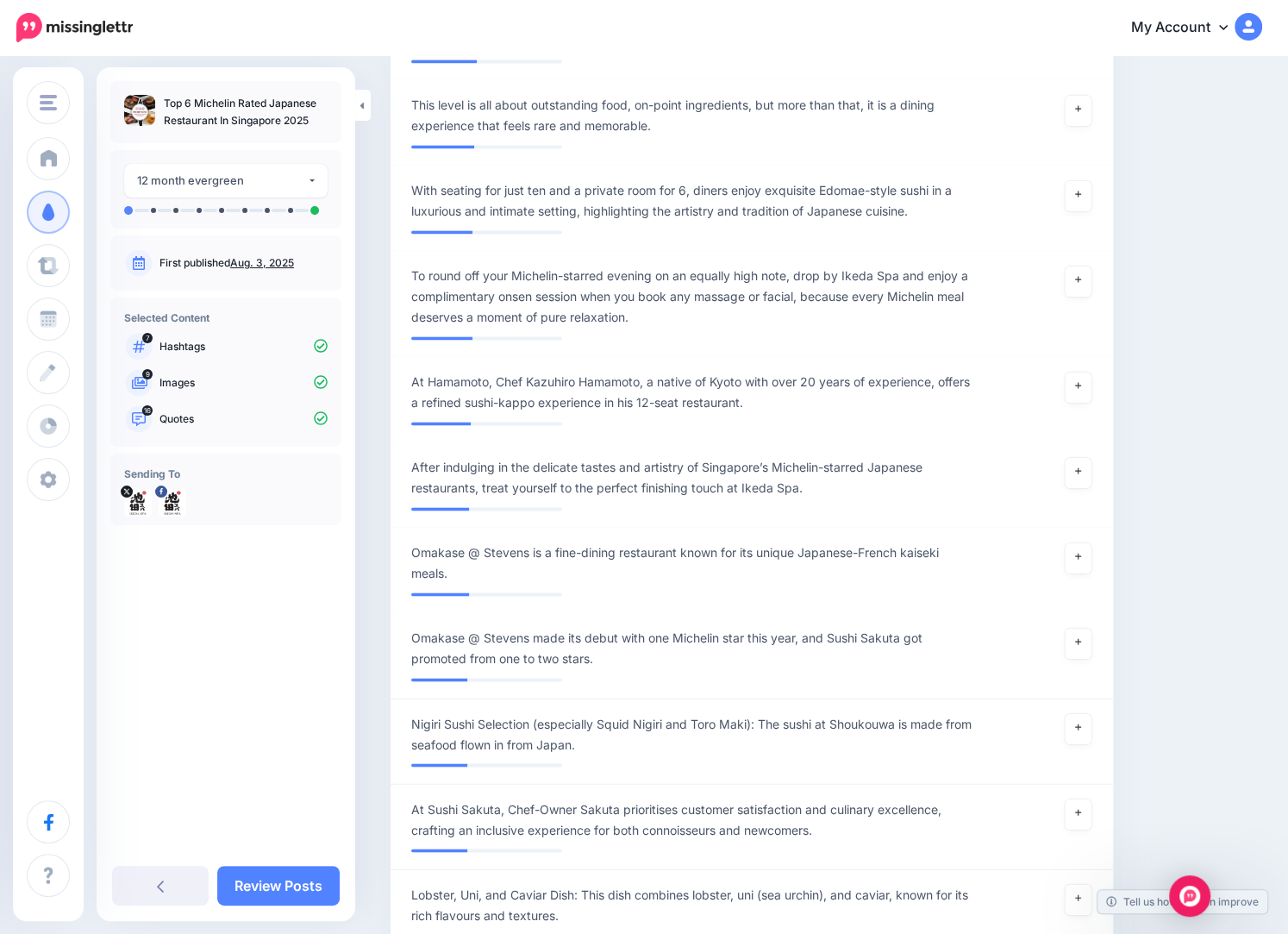 scroll, scrollTop: 2042, scrollLeft: 0, axis: vertical 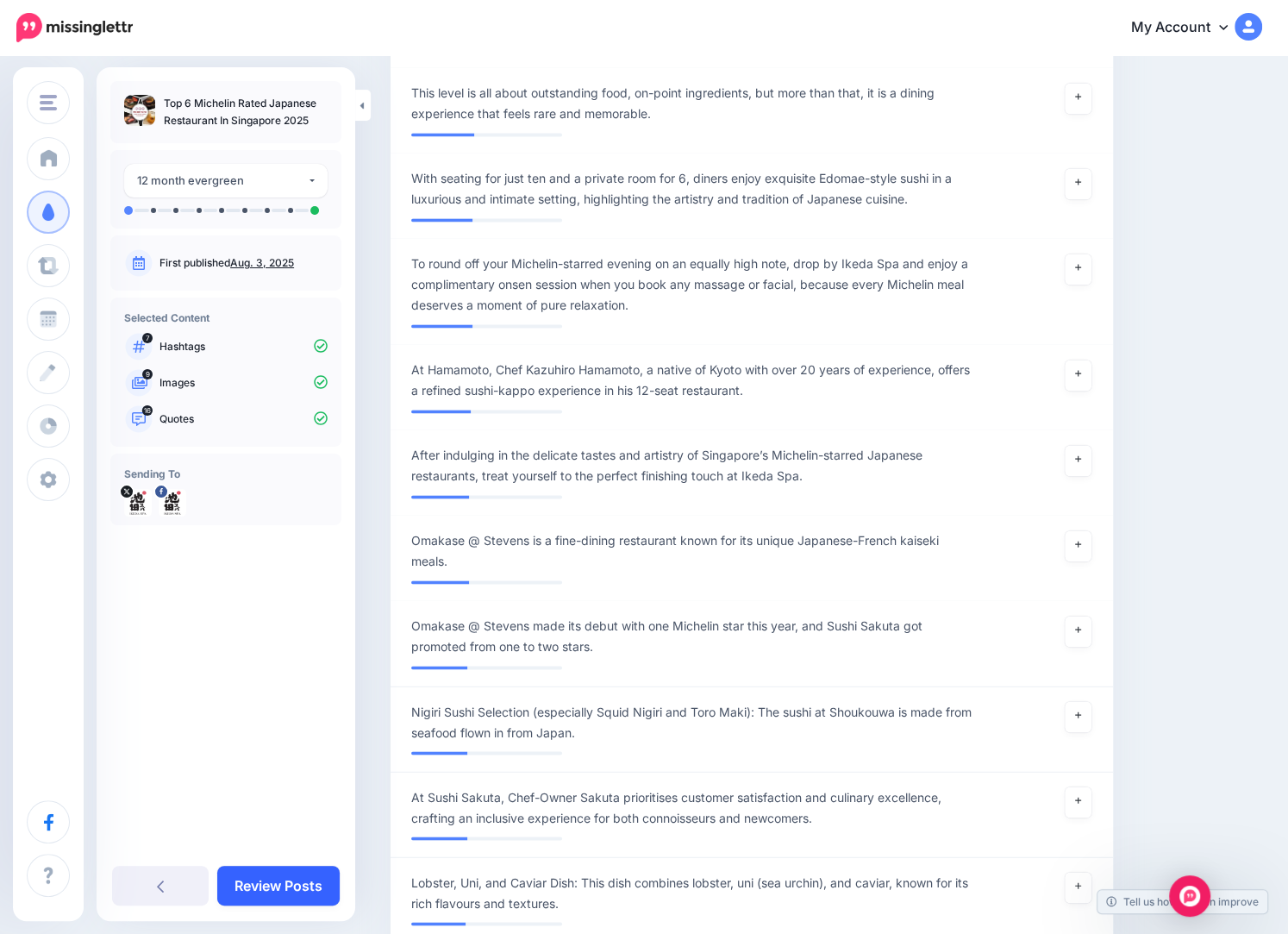 click on "Review Posts" at bounding box center (278, 886) 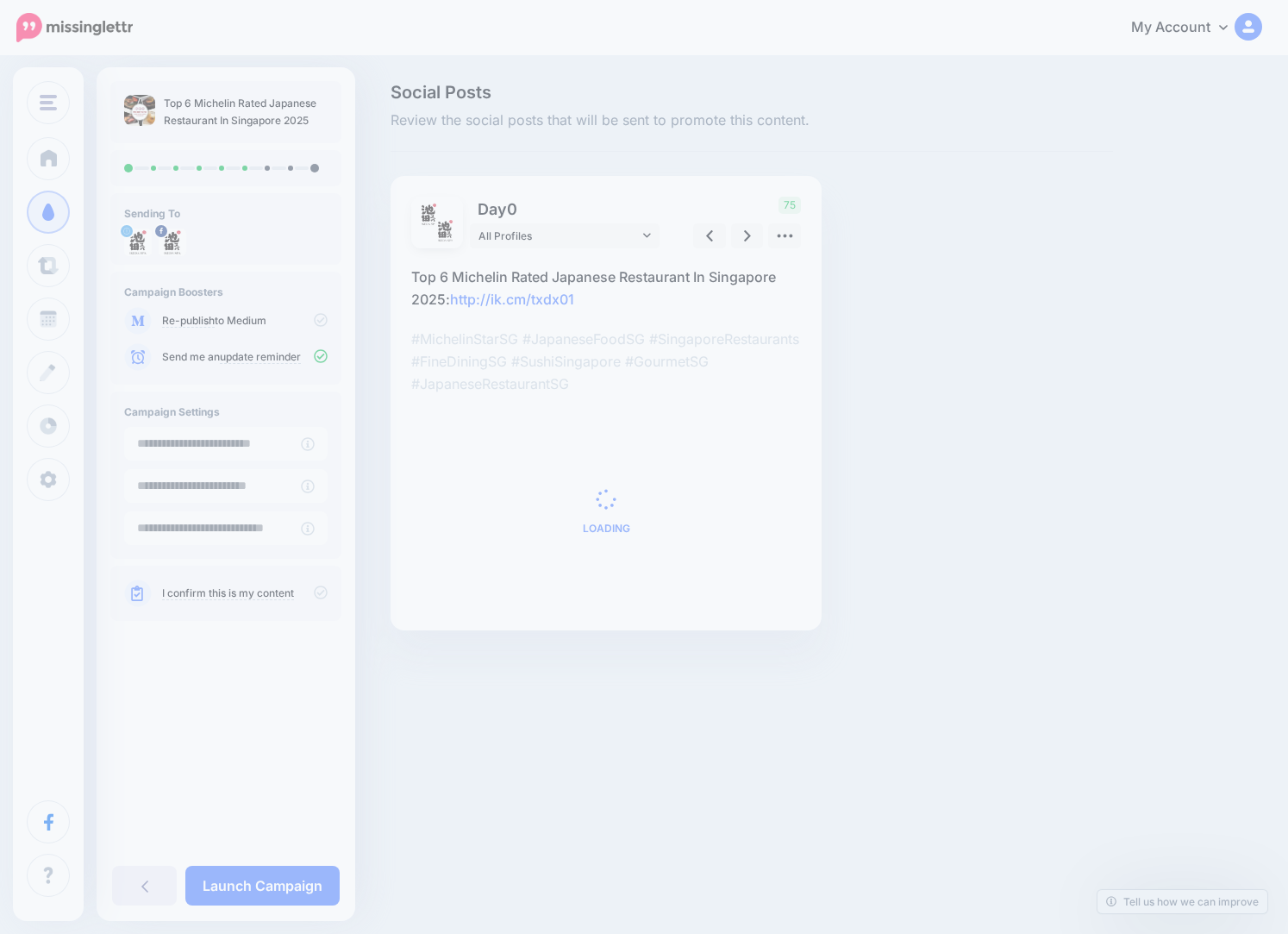 scroll, scrollTop: 0, scrollLeft: 0, axis: both 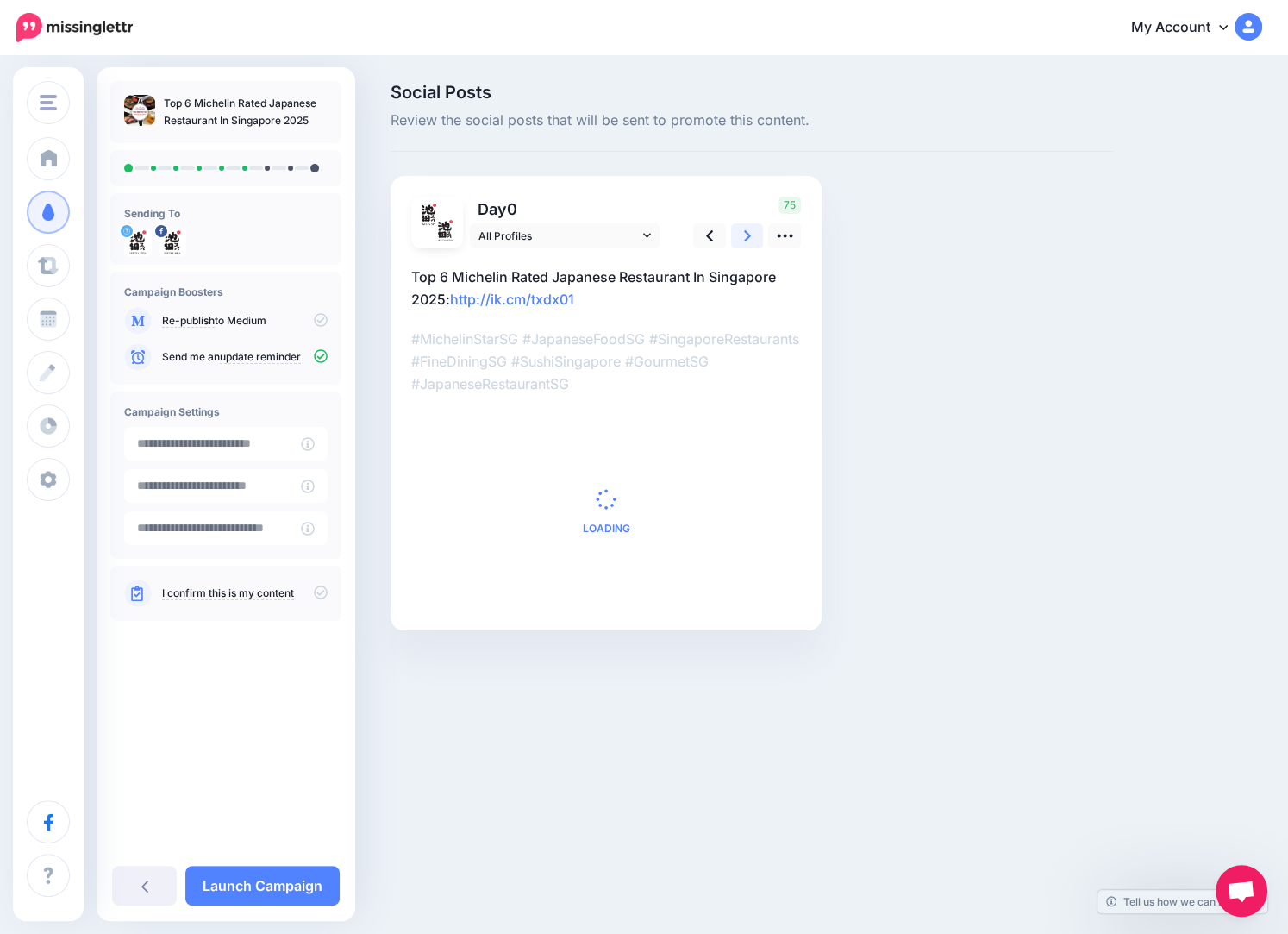 click 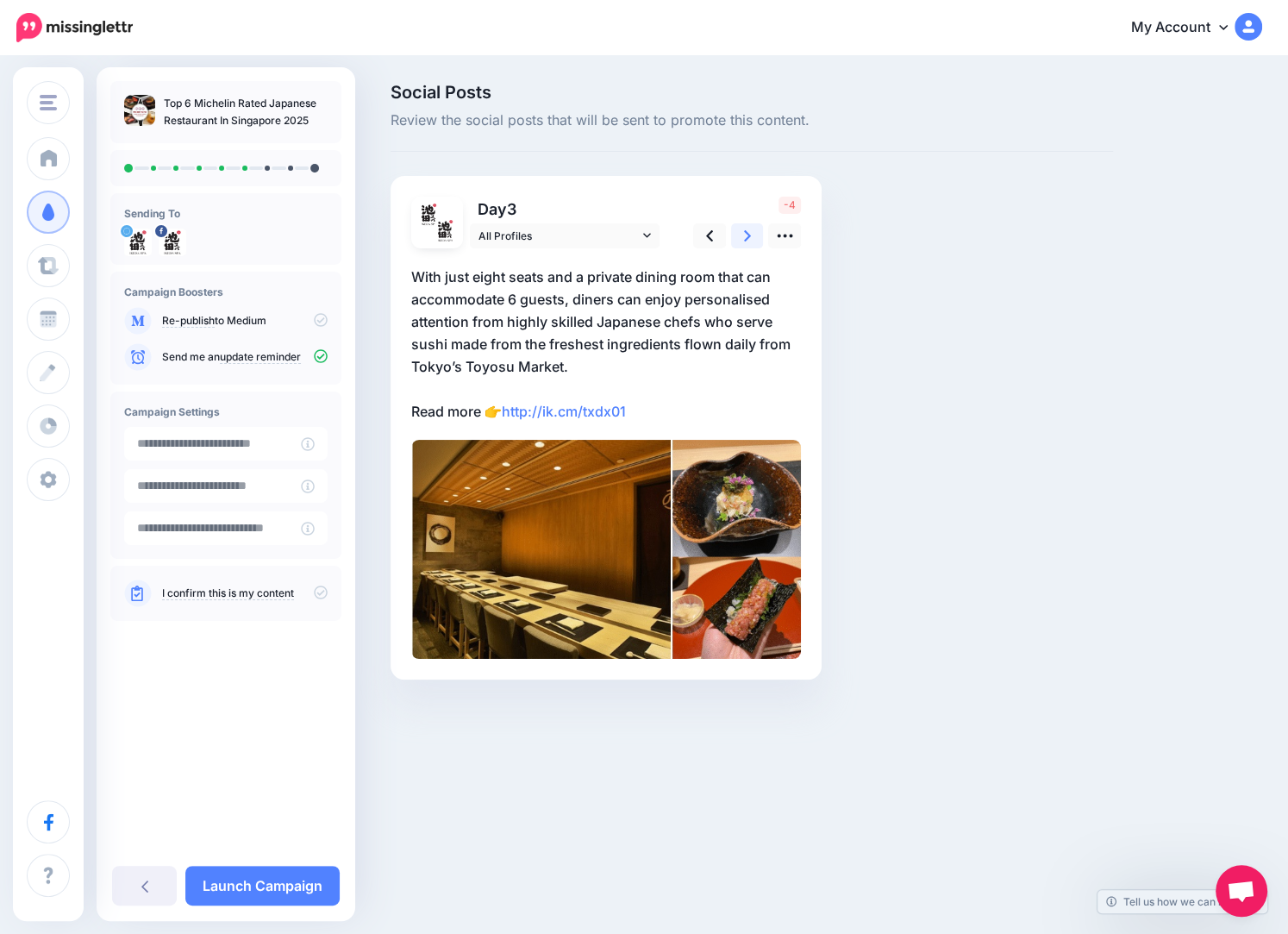 click 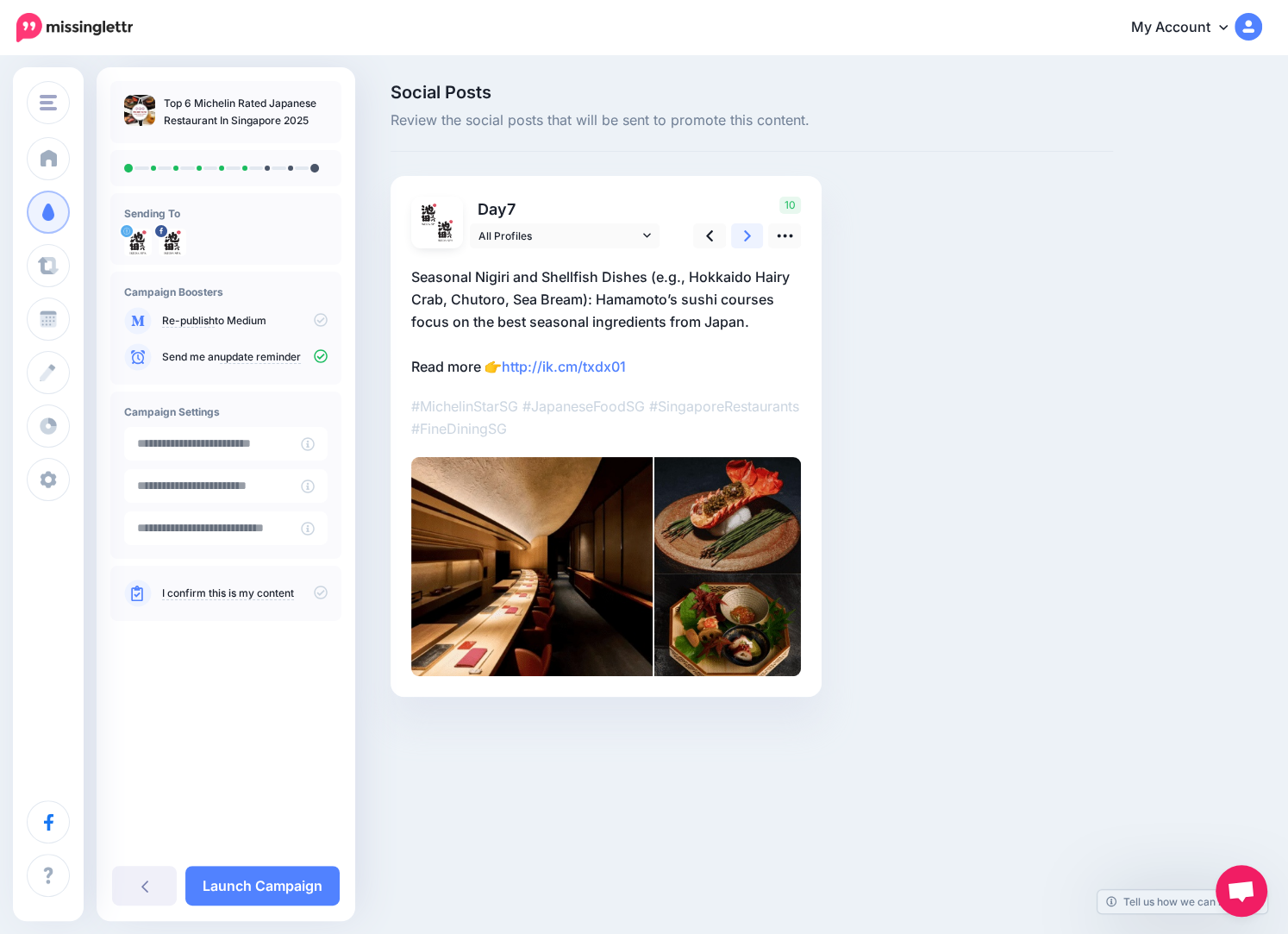 click 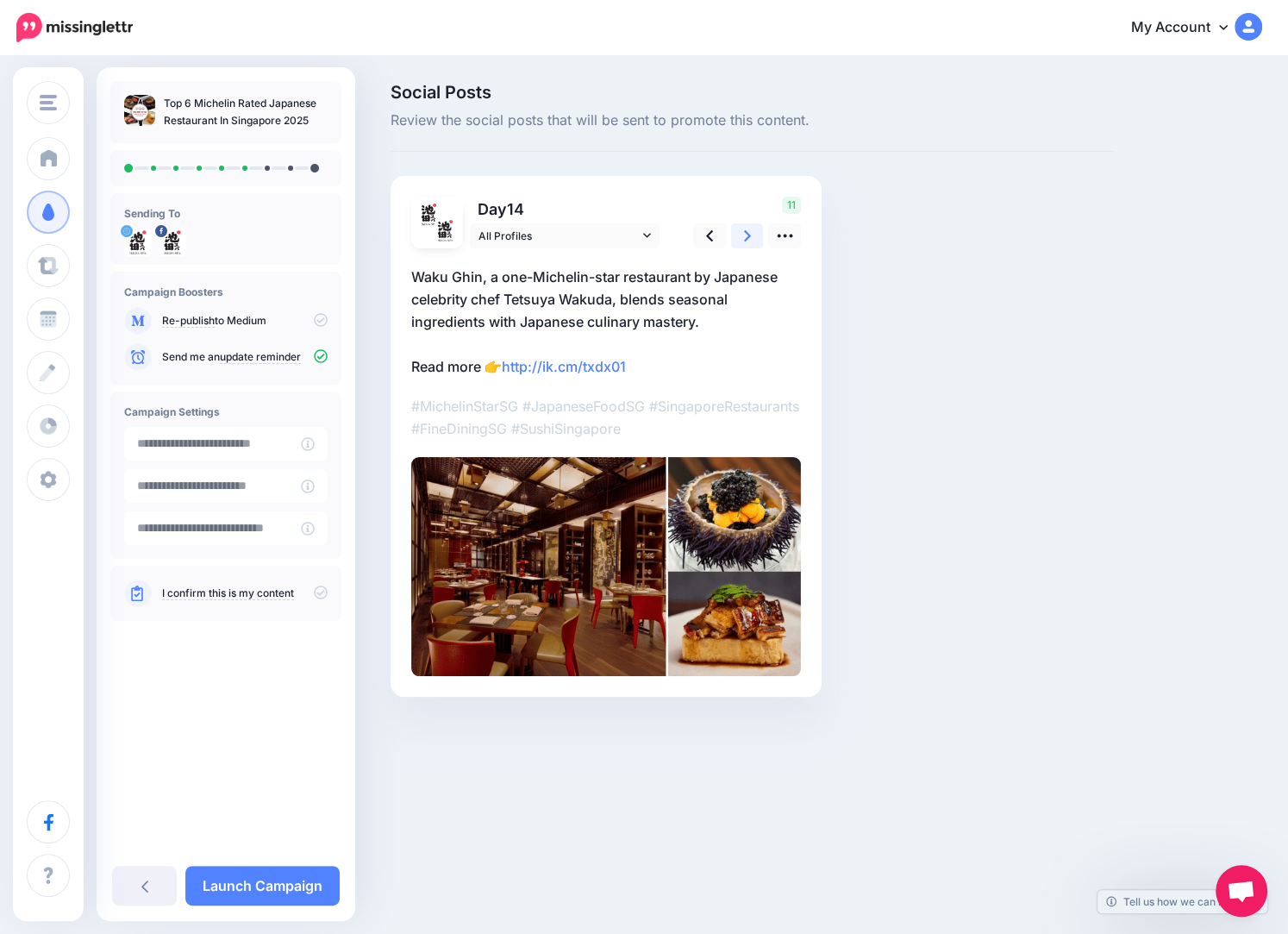 click 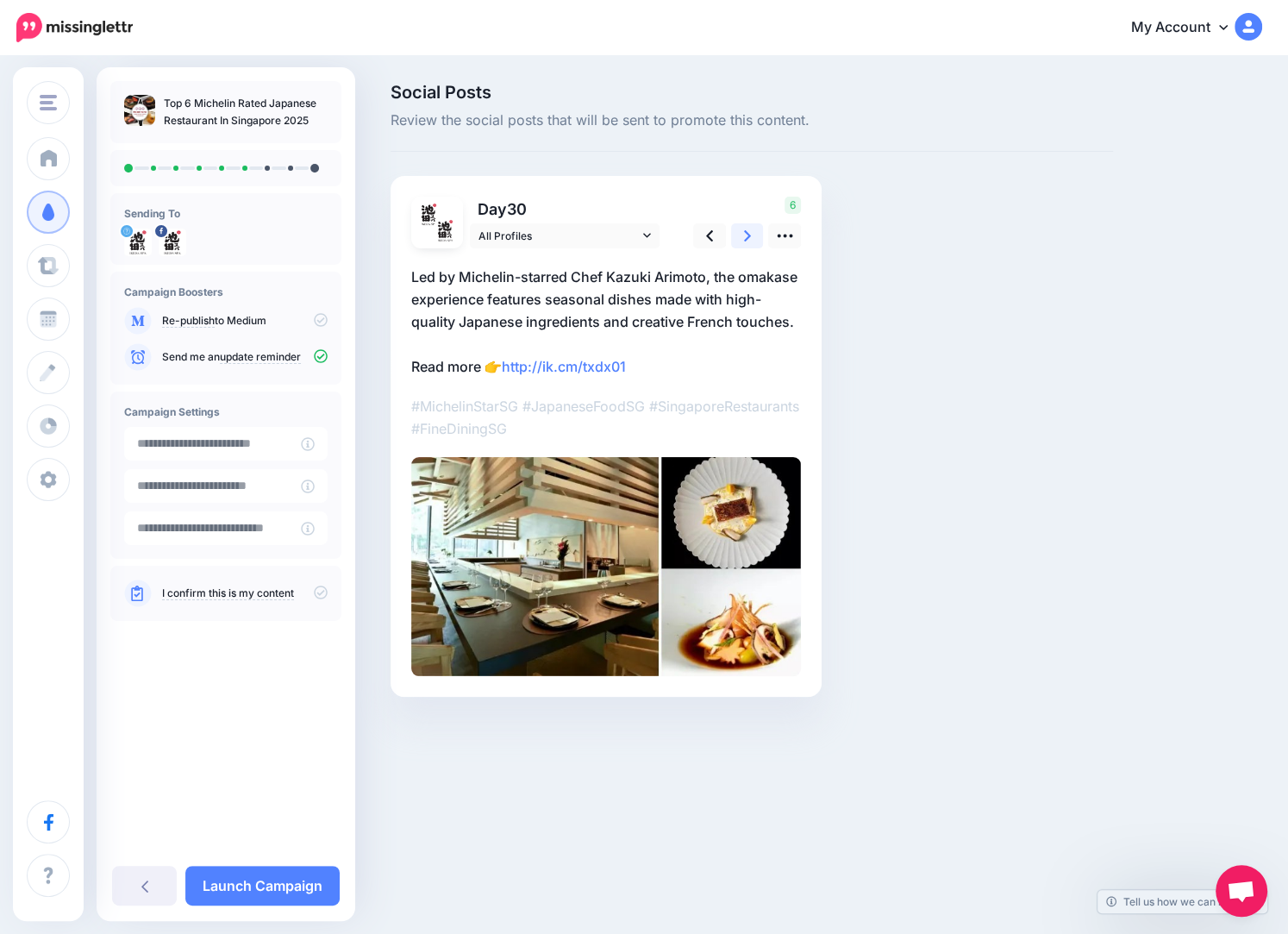 click 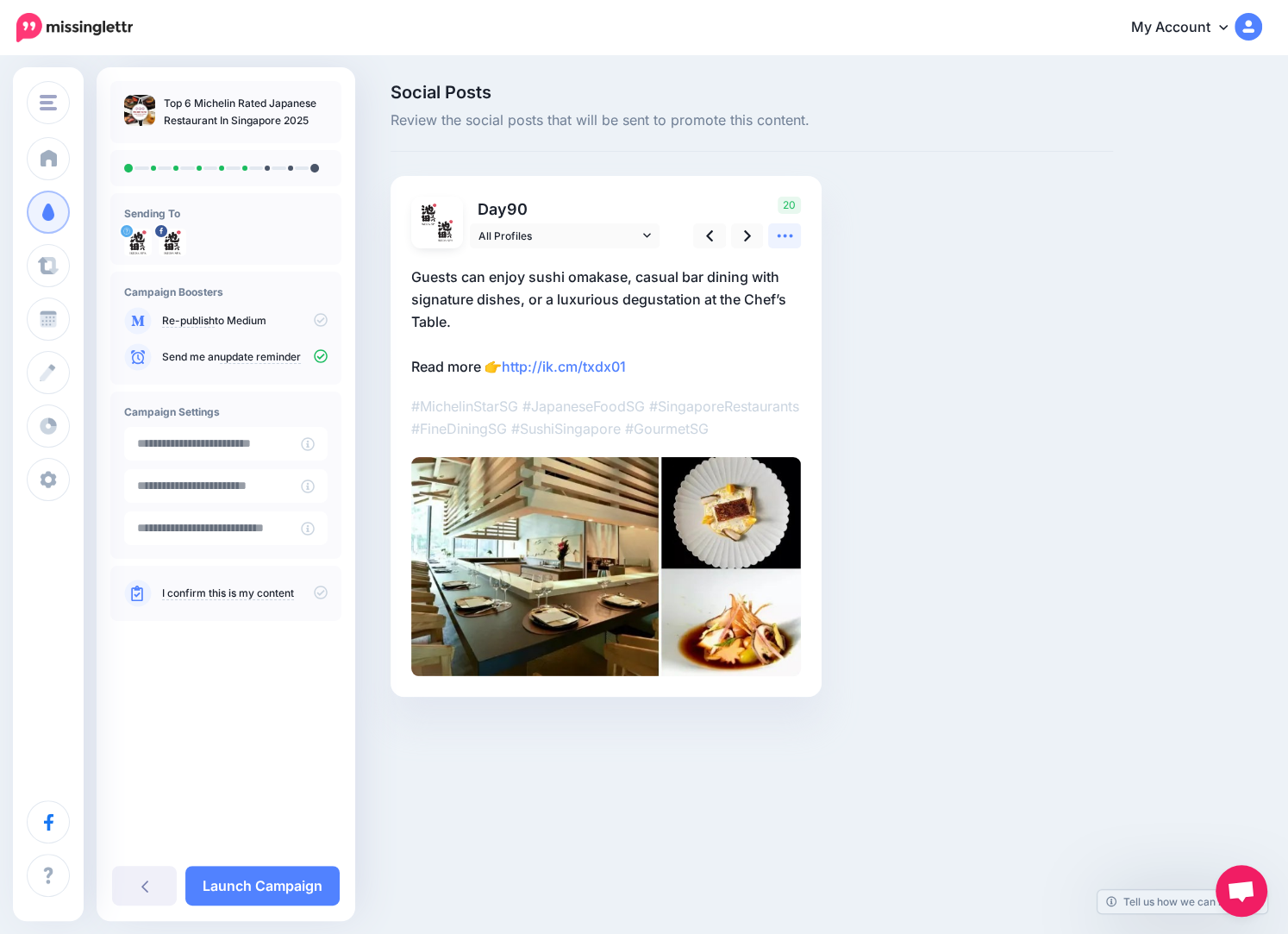 click 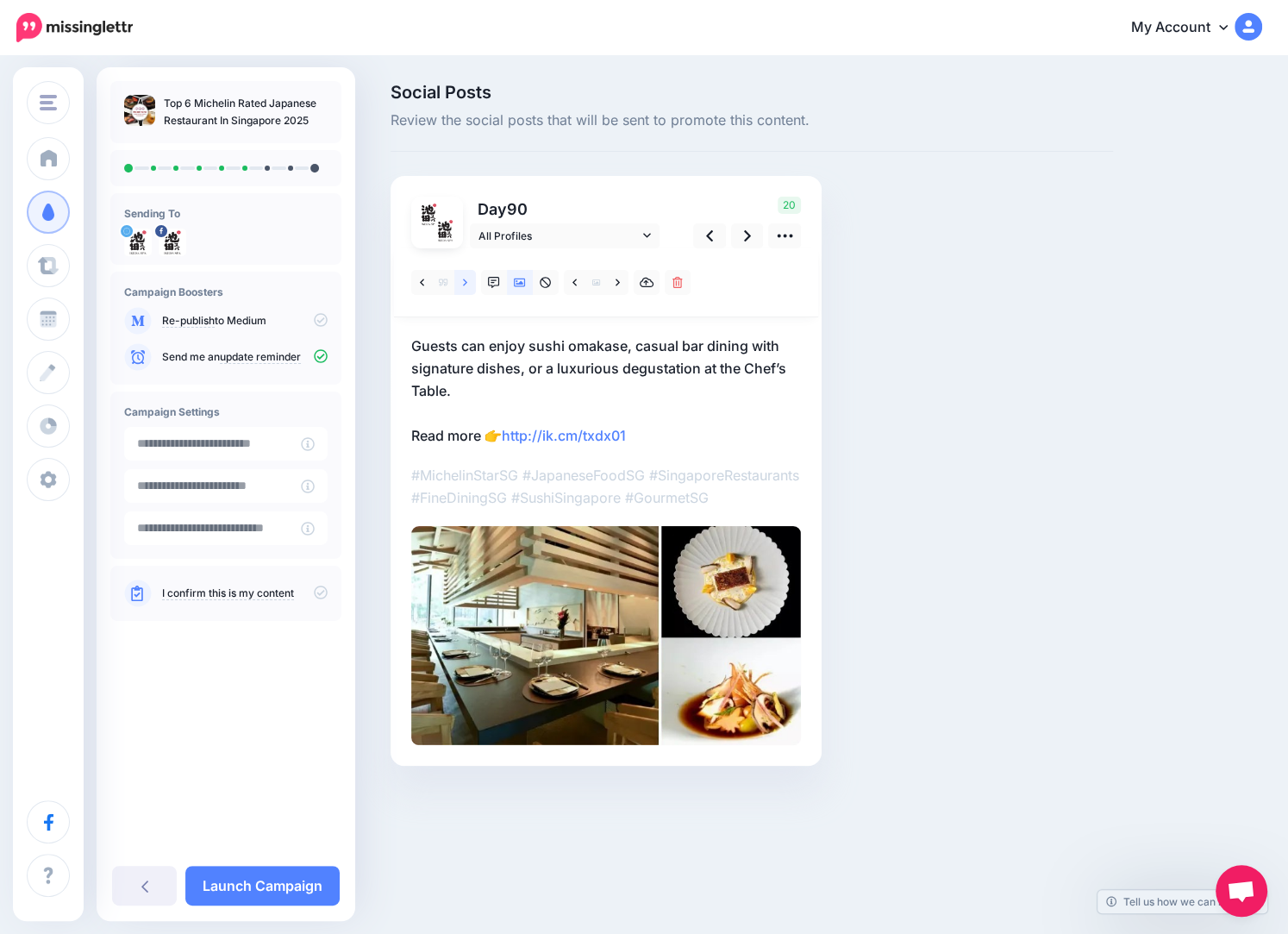 click 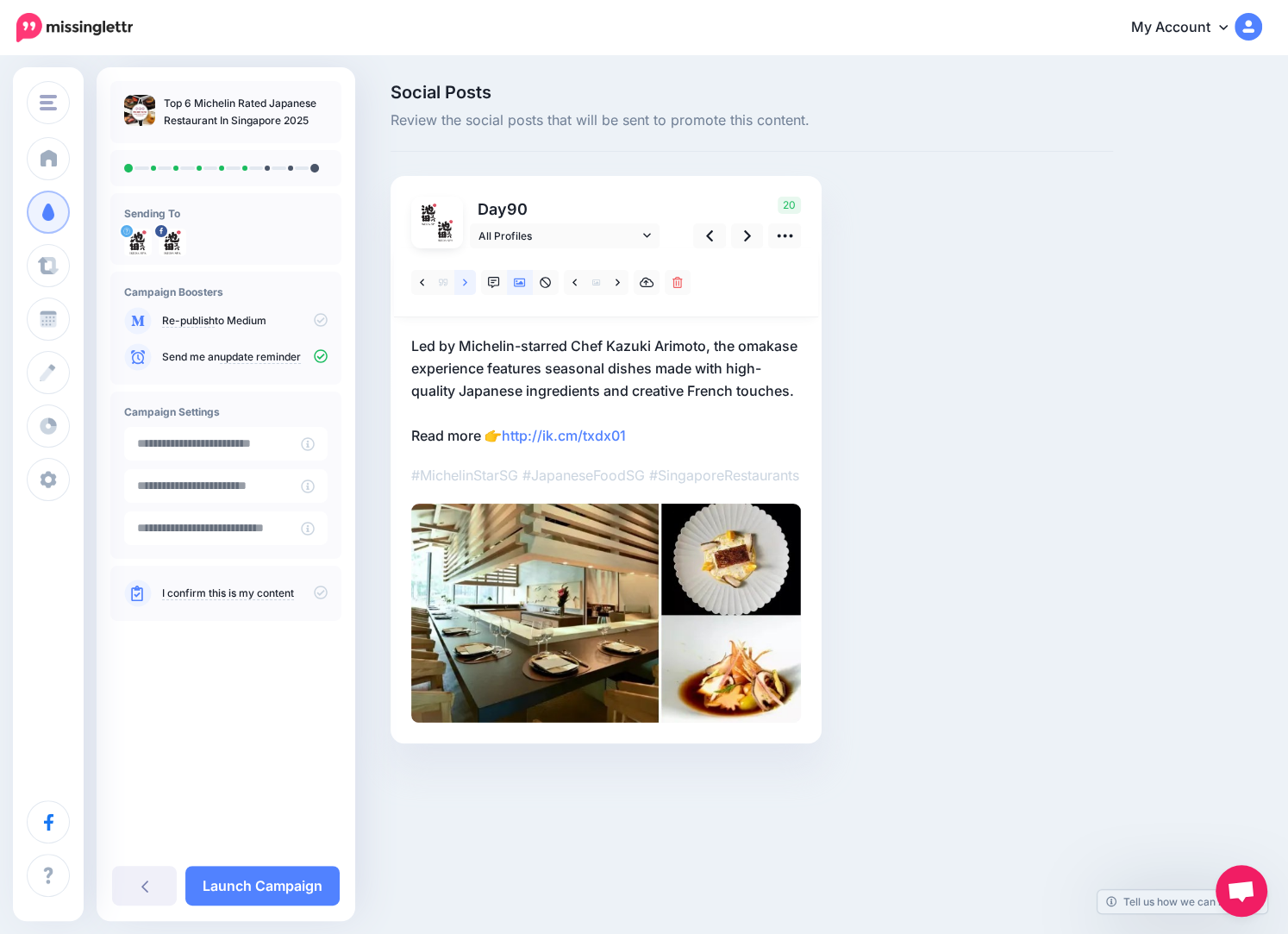 click 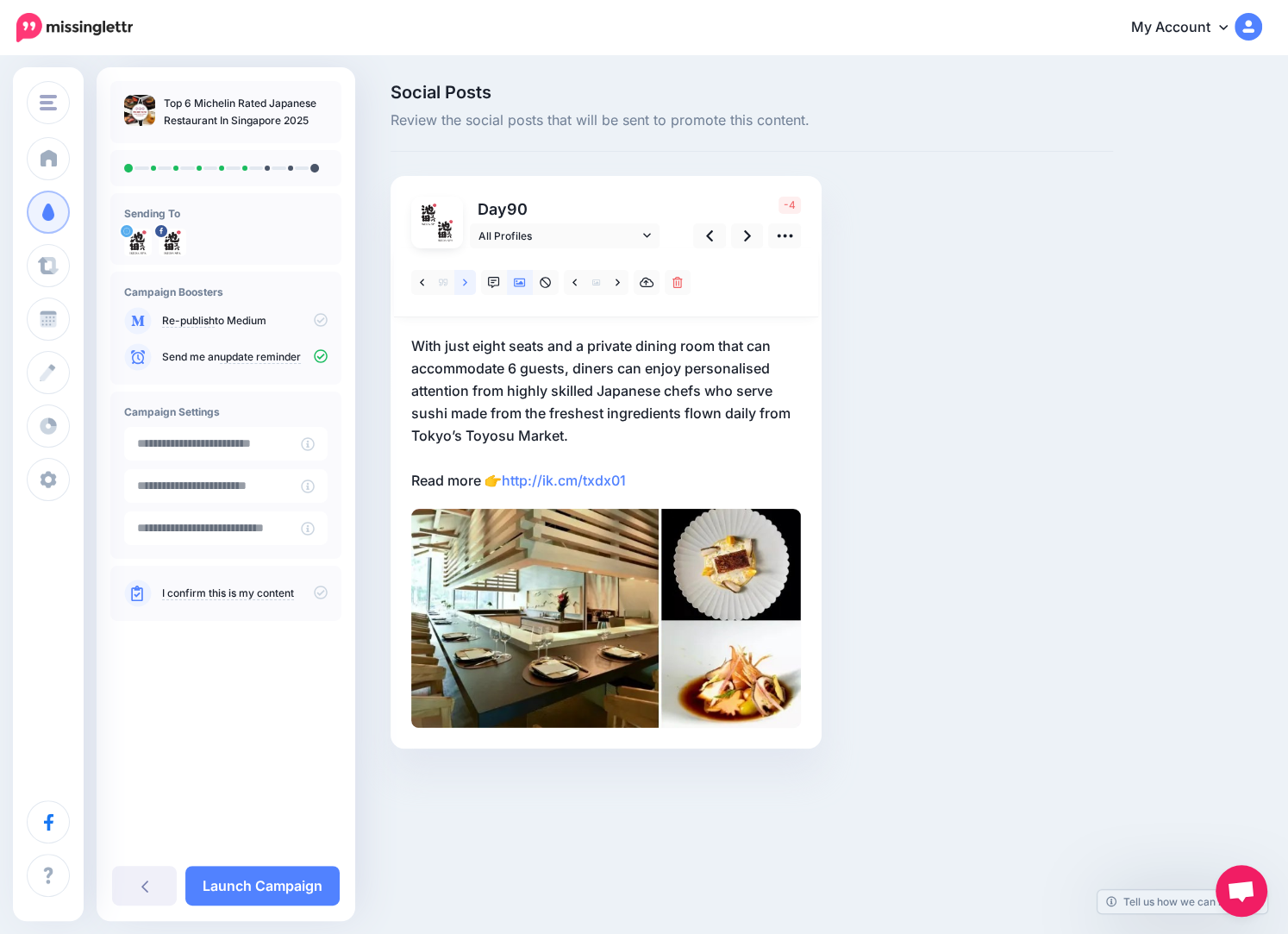click 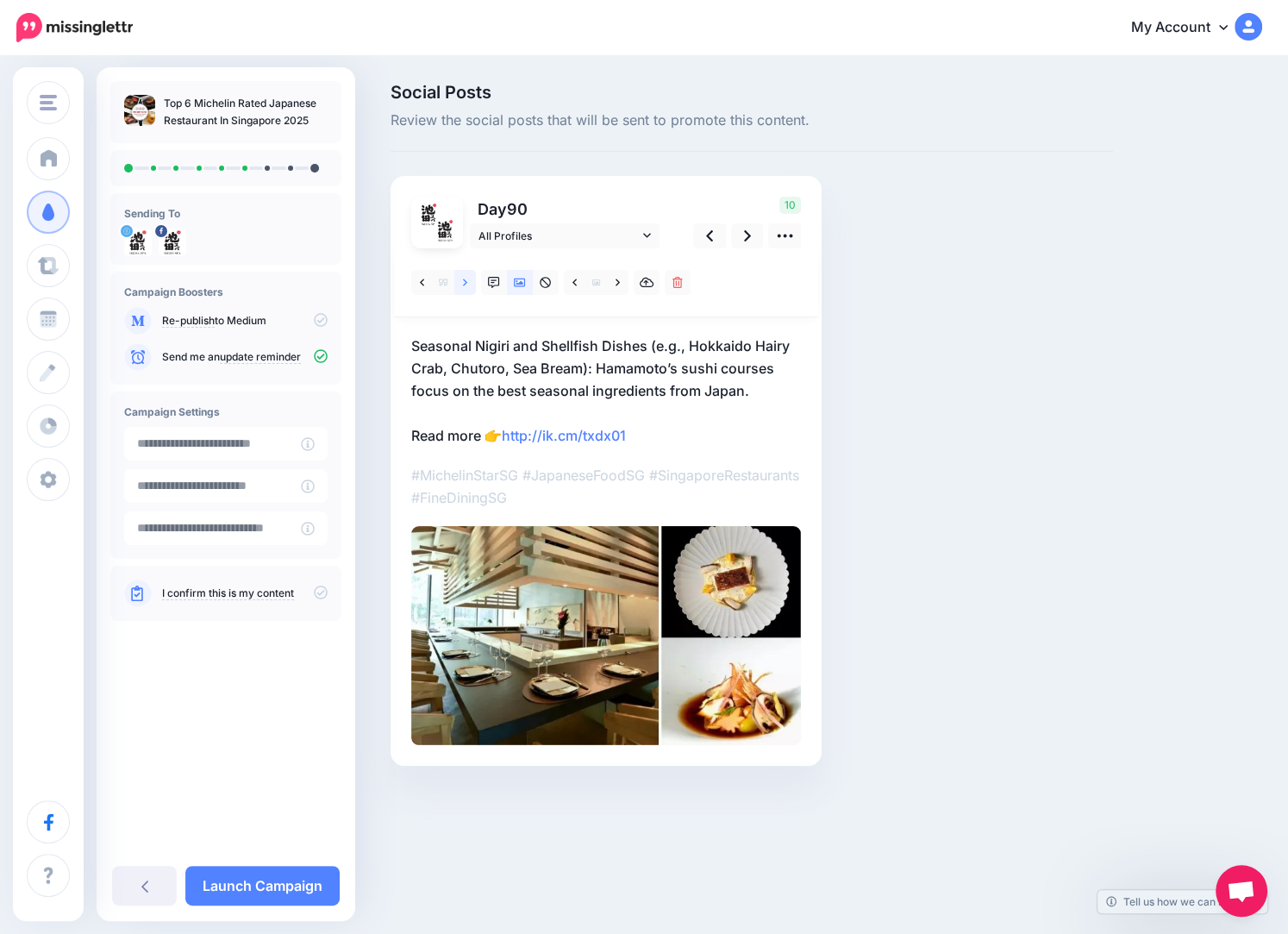click 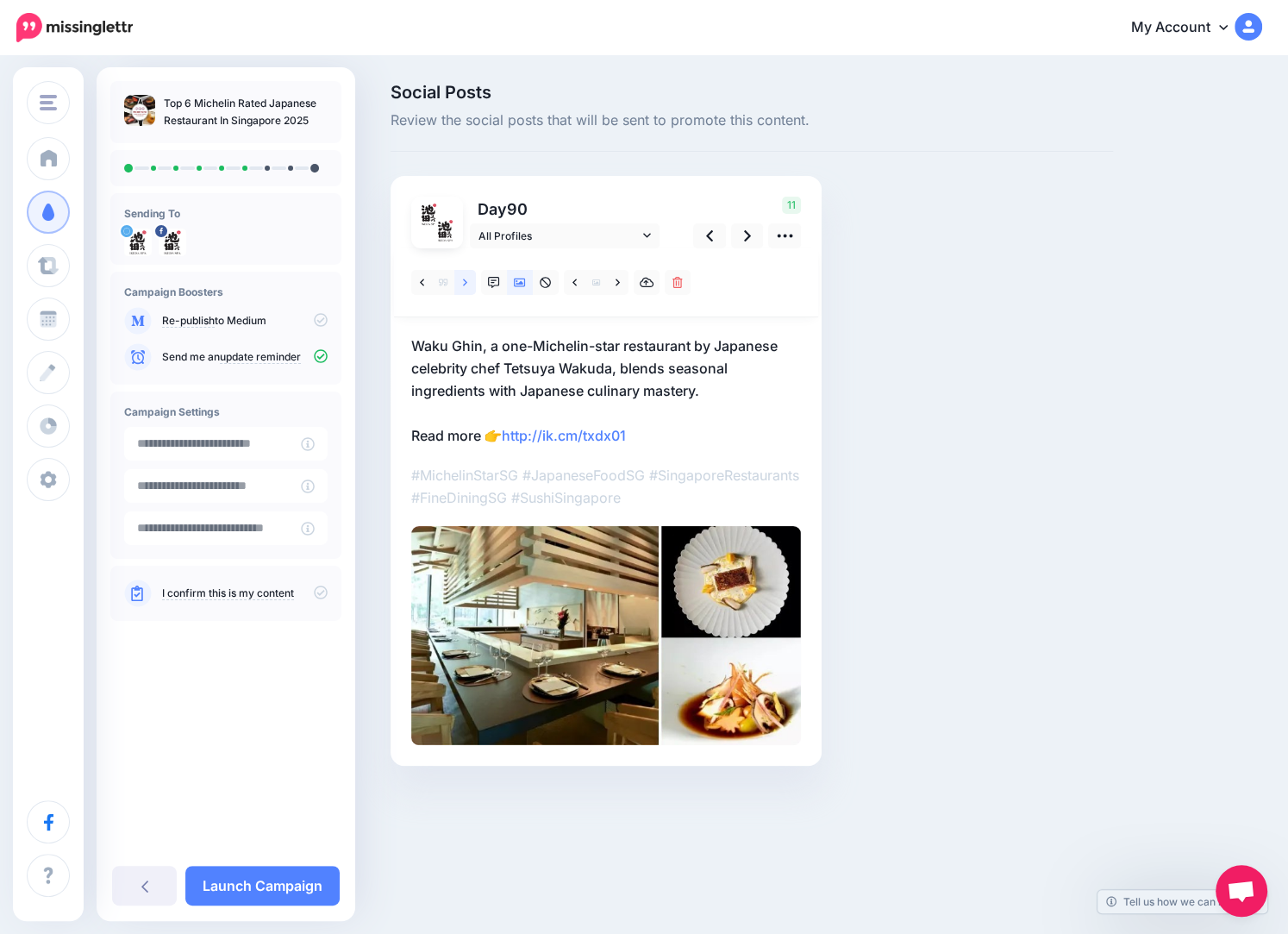 click 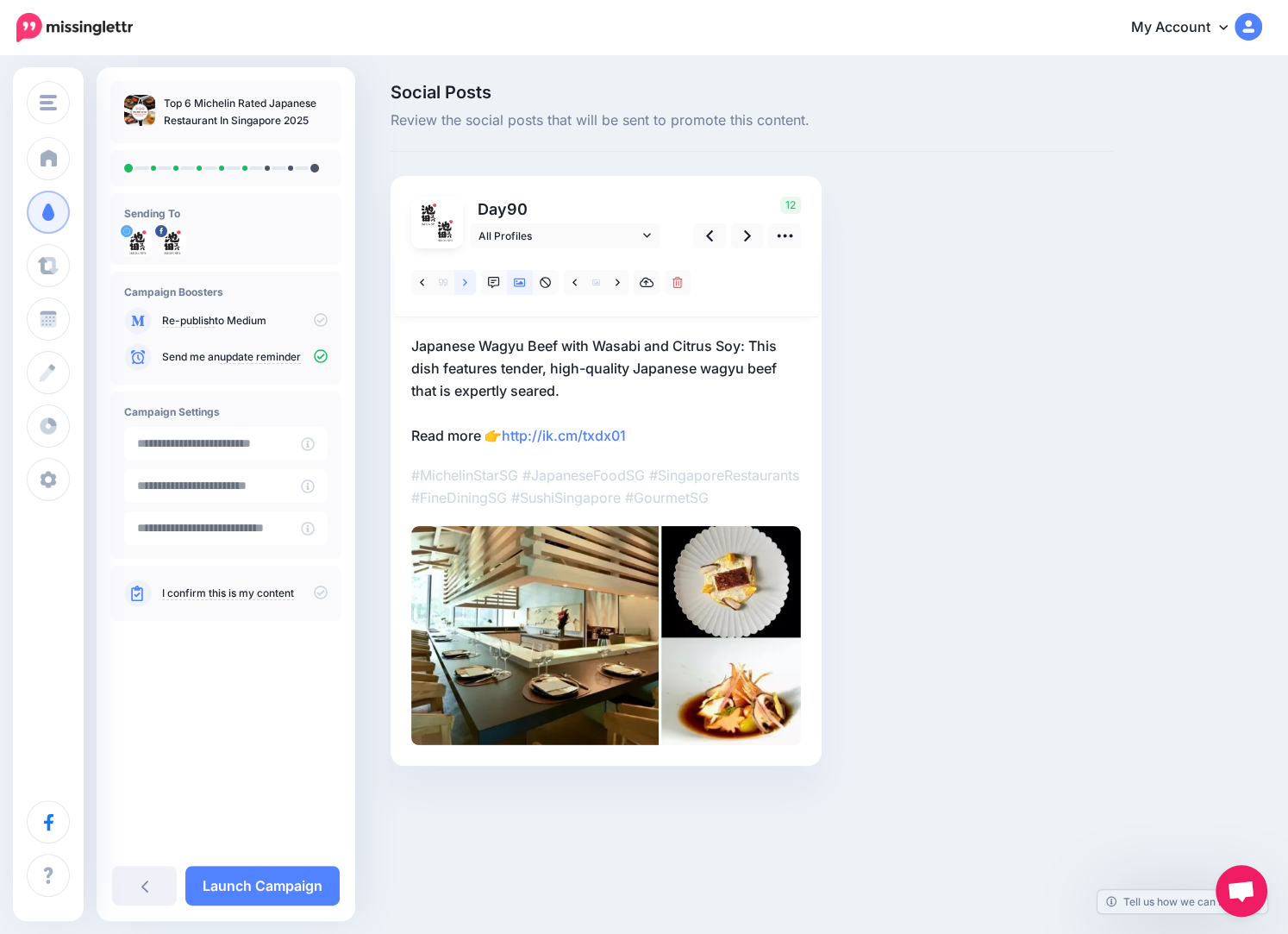 click 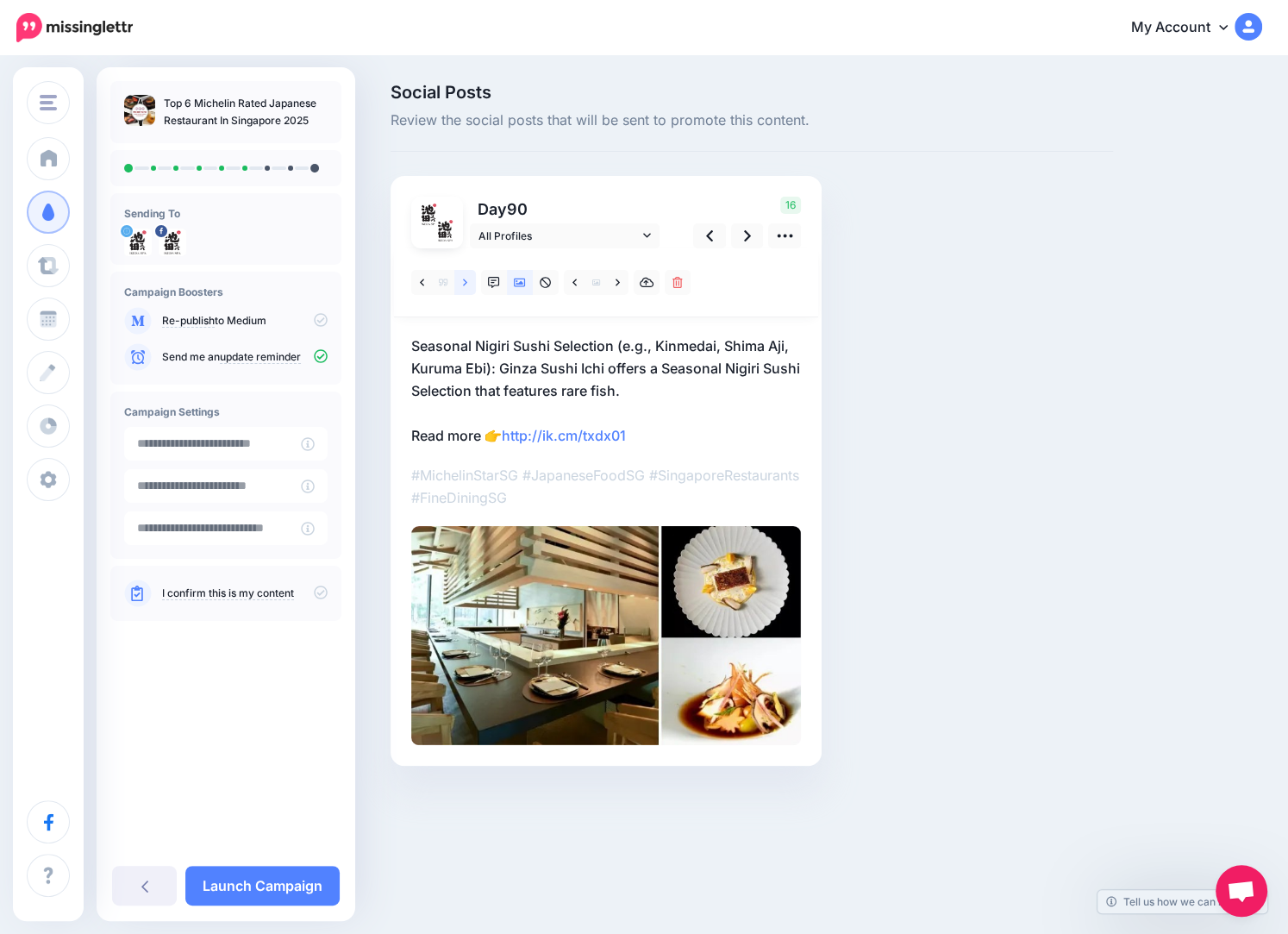 click 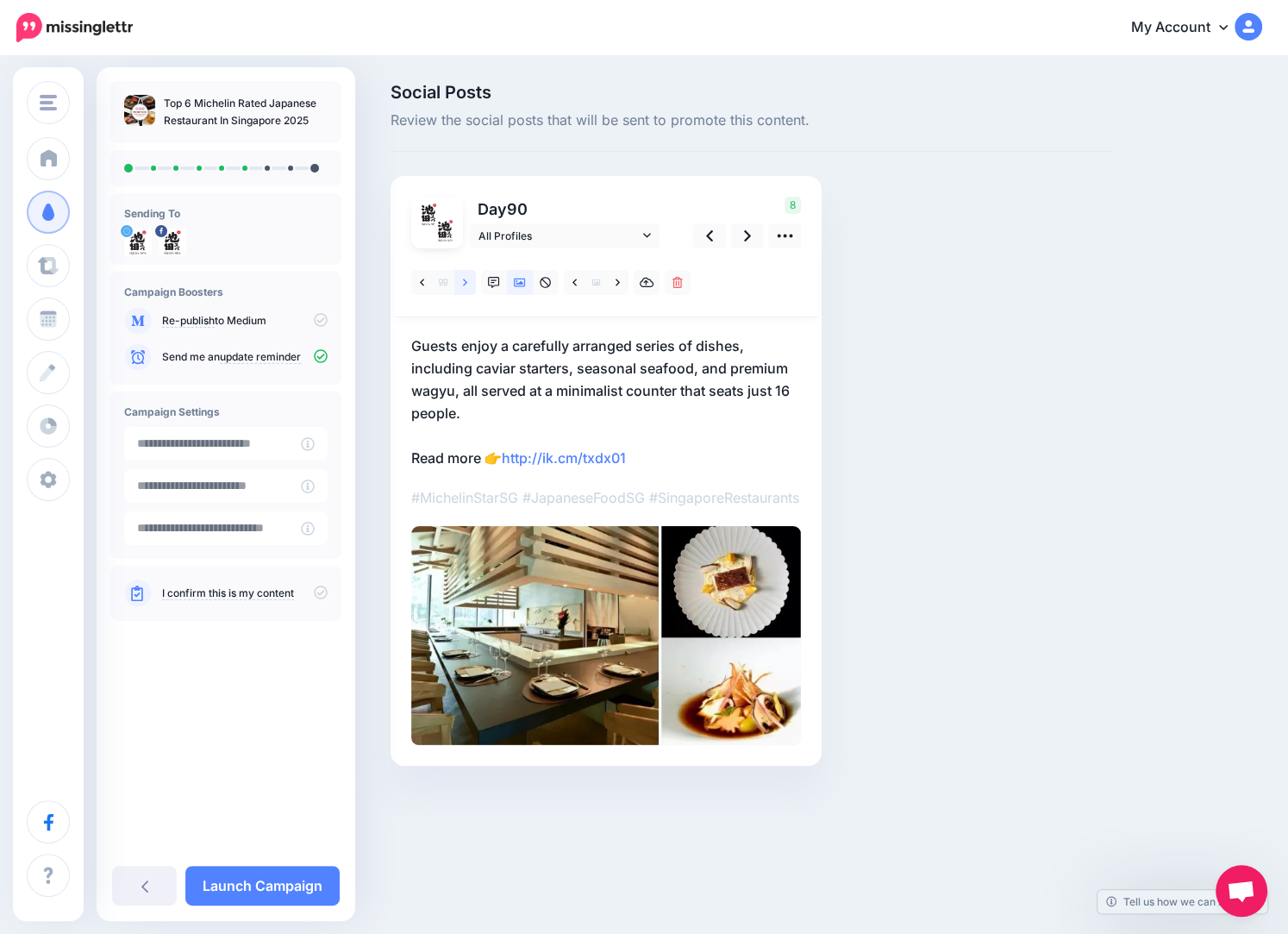 click 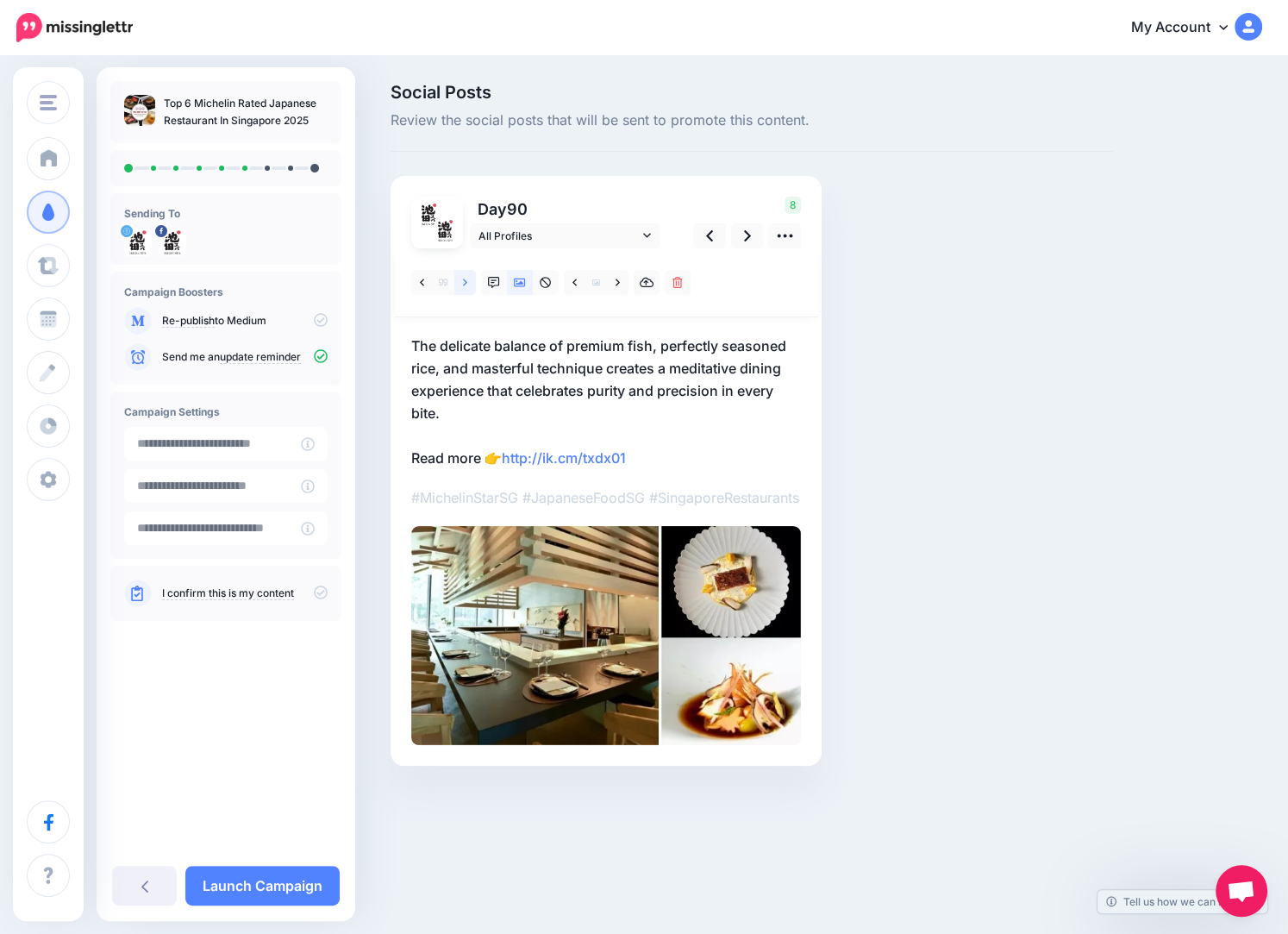 click 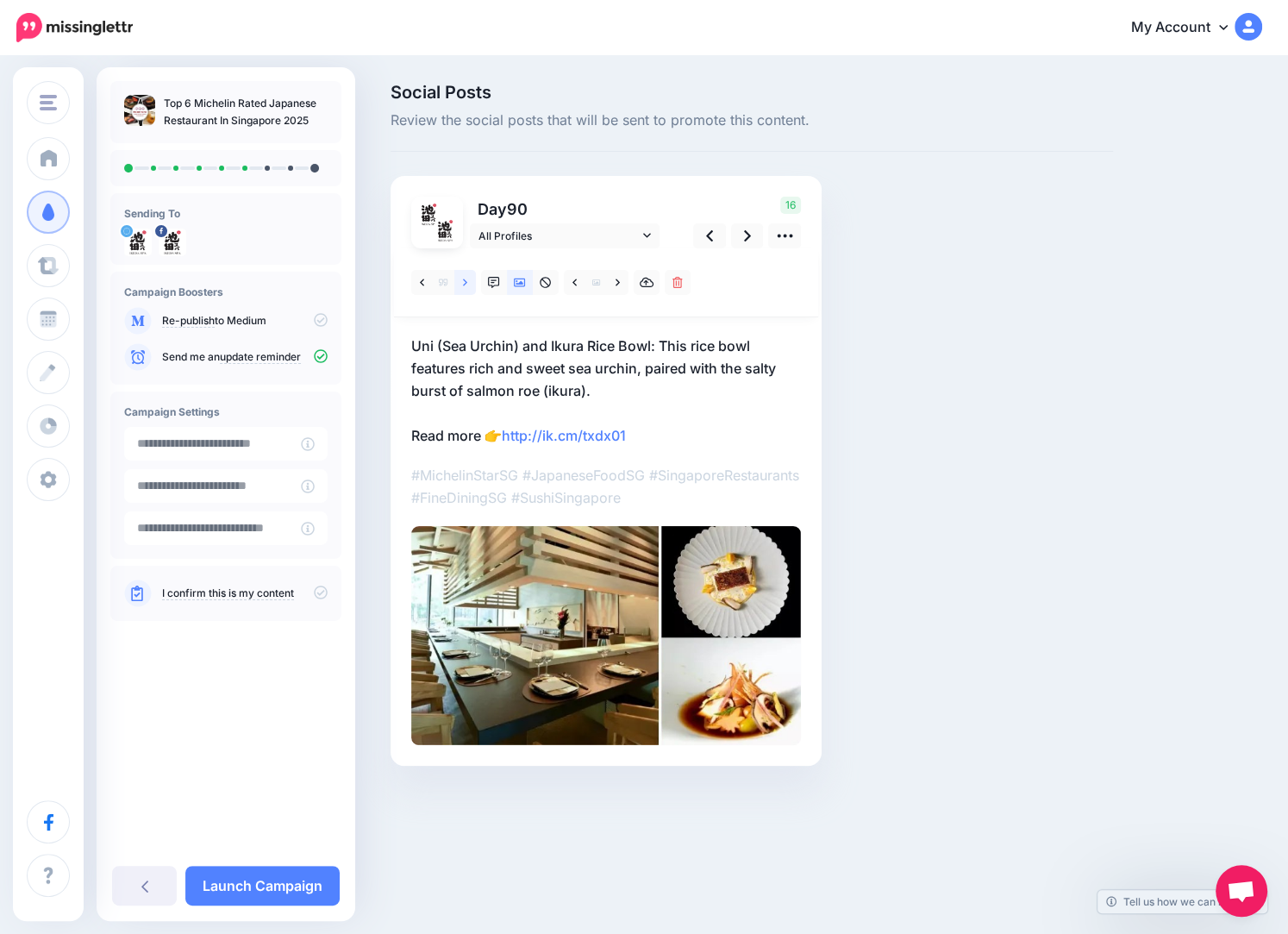click 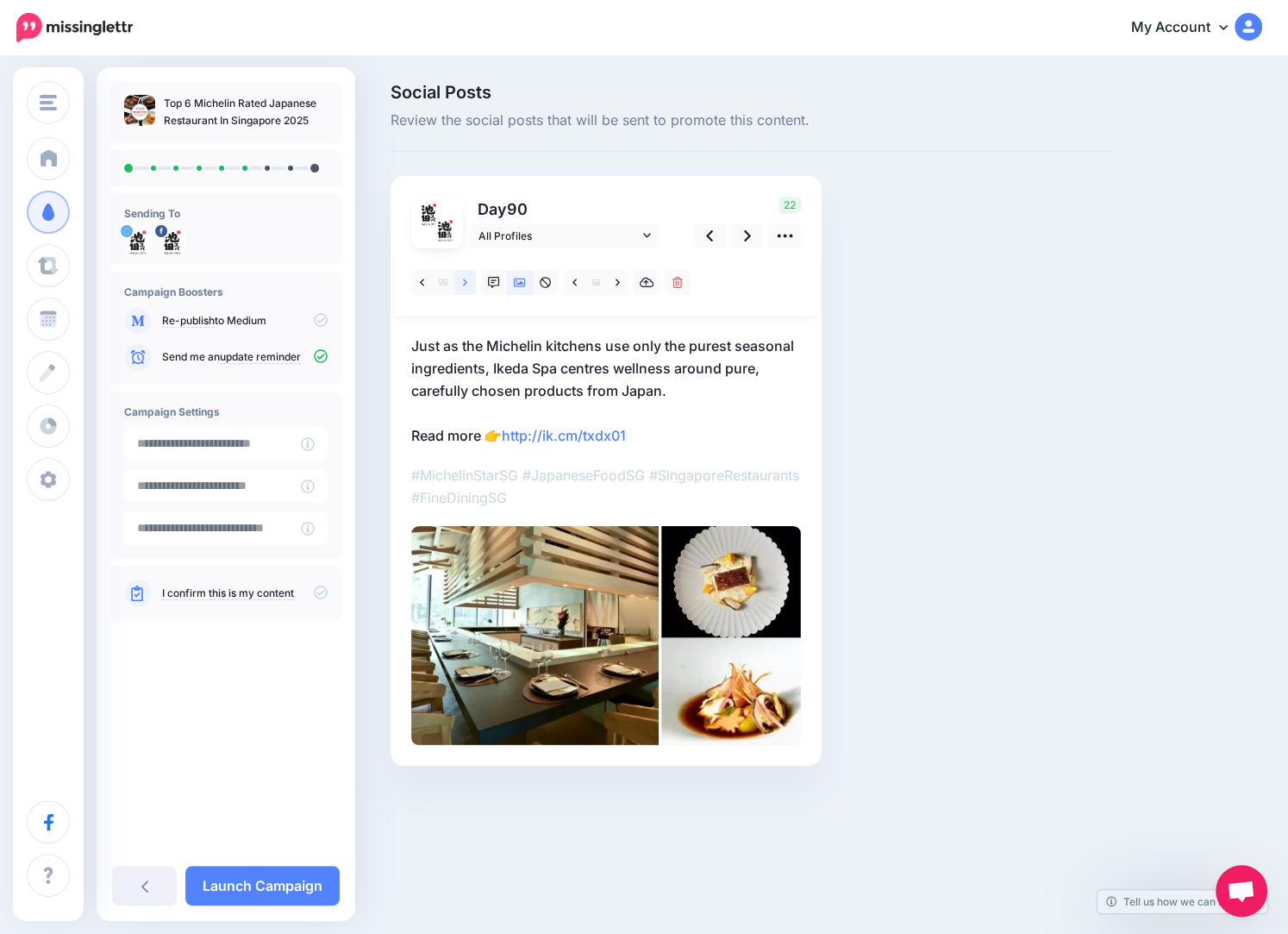 click 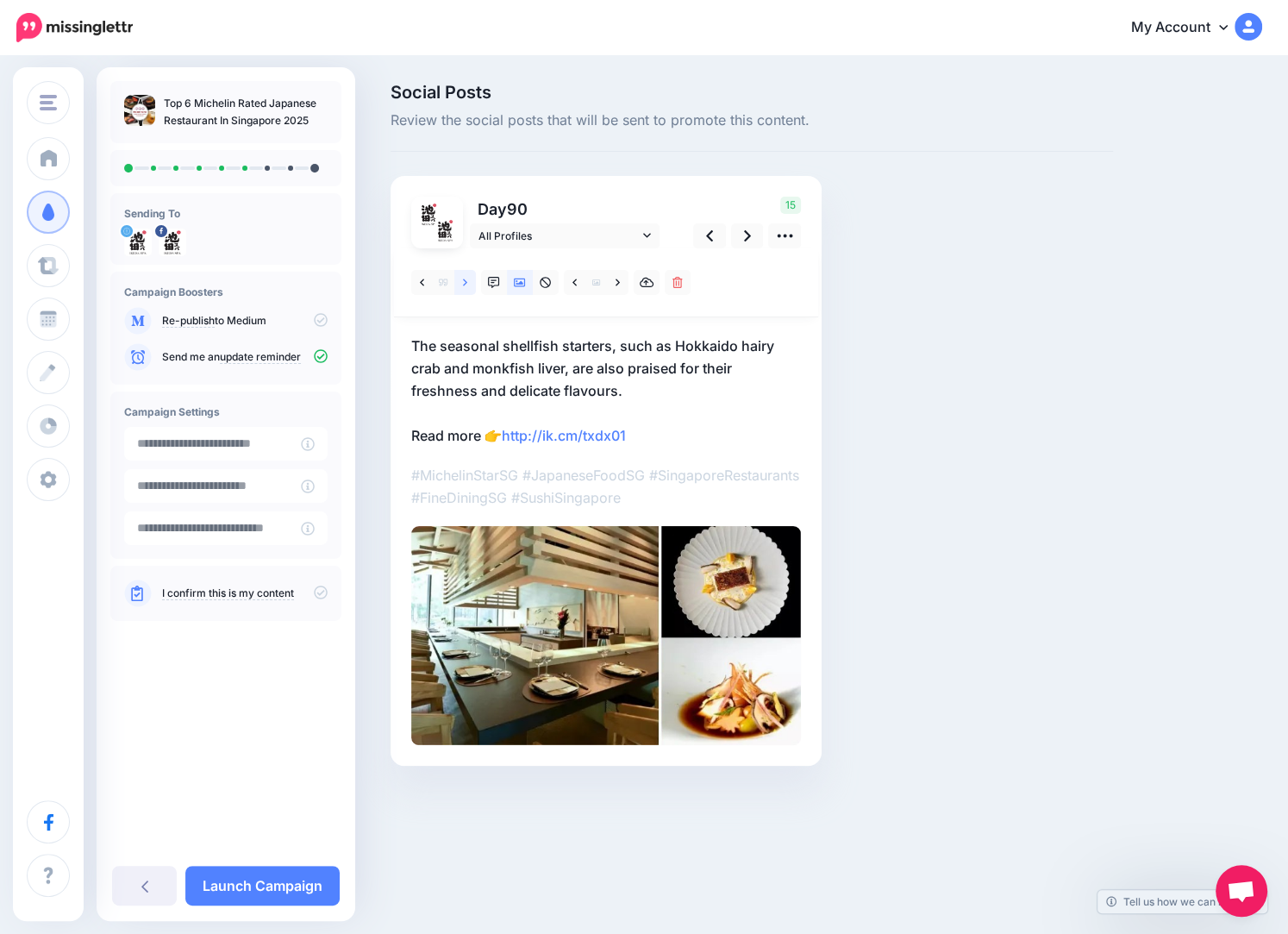 click 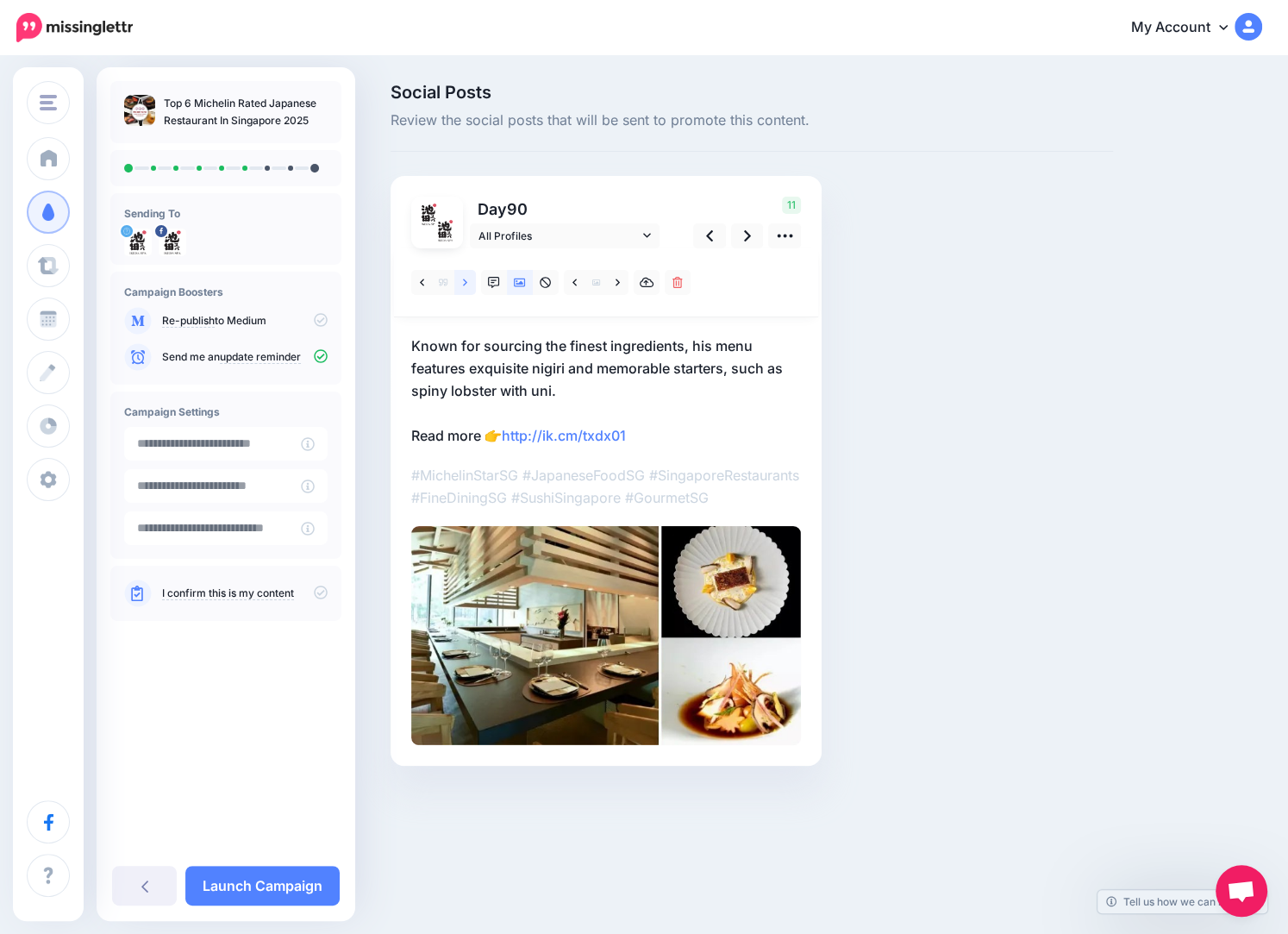 click 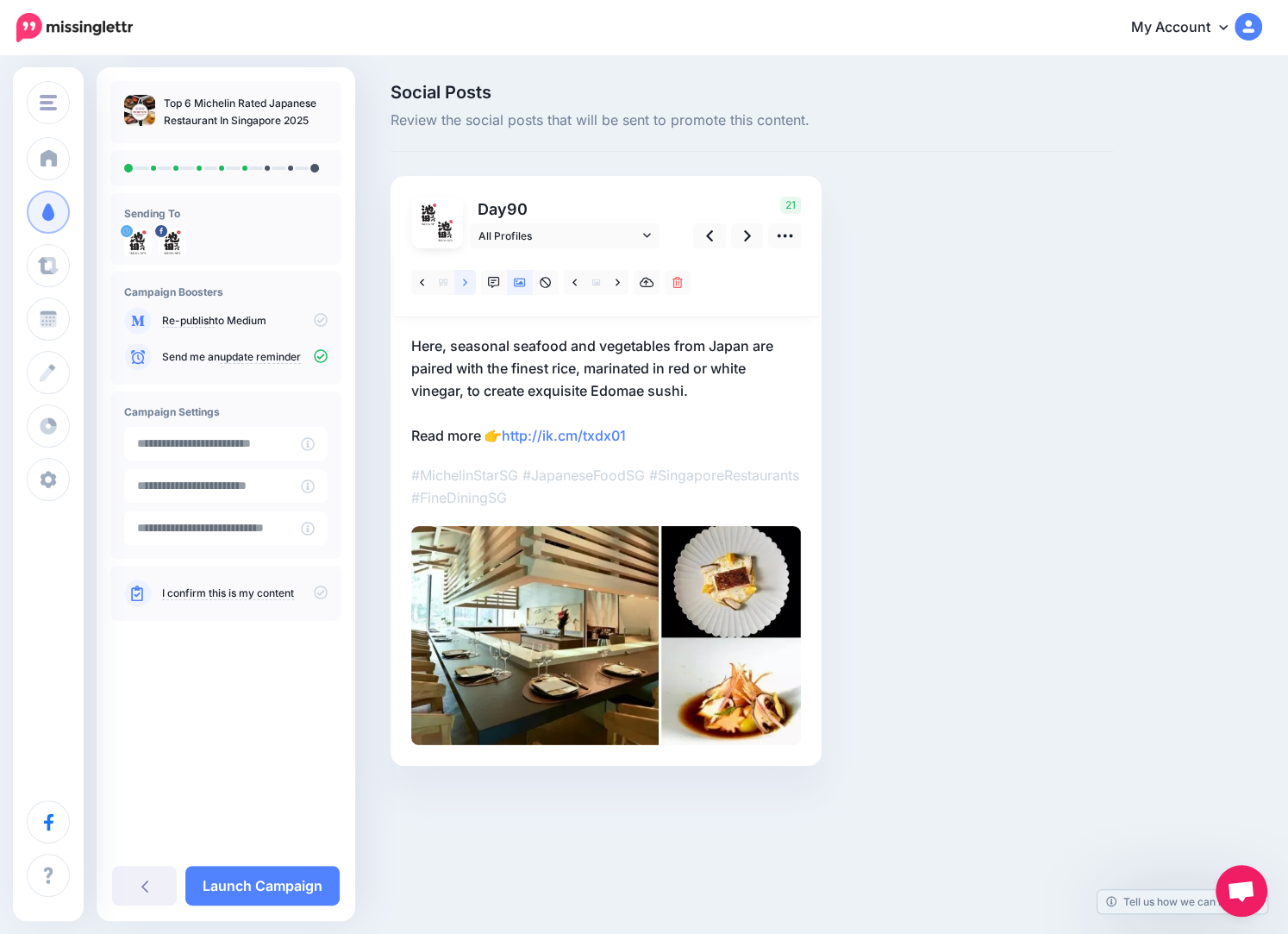 click 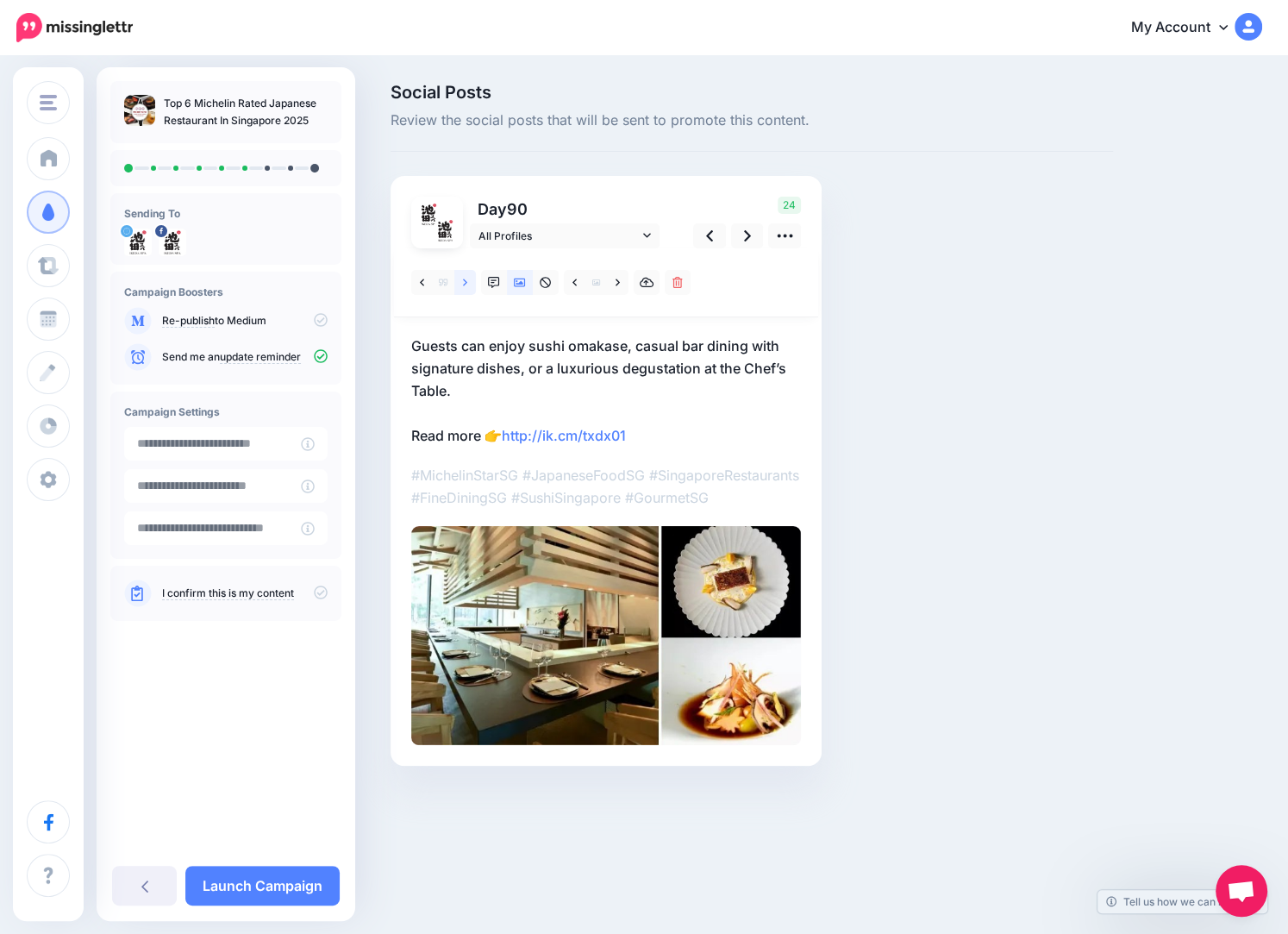 click 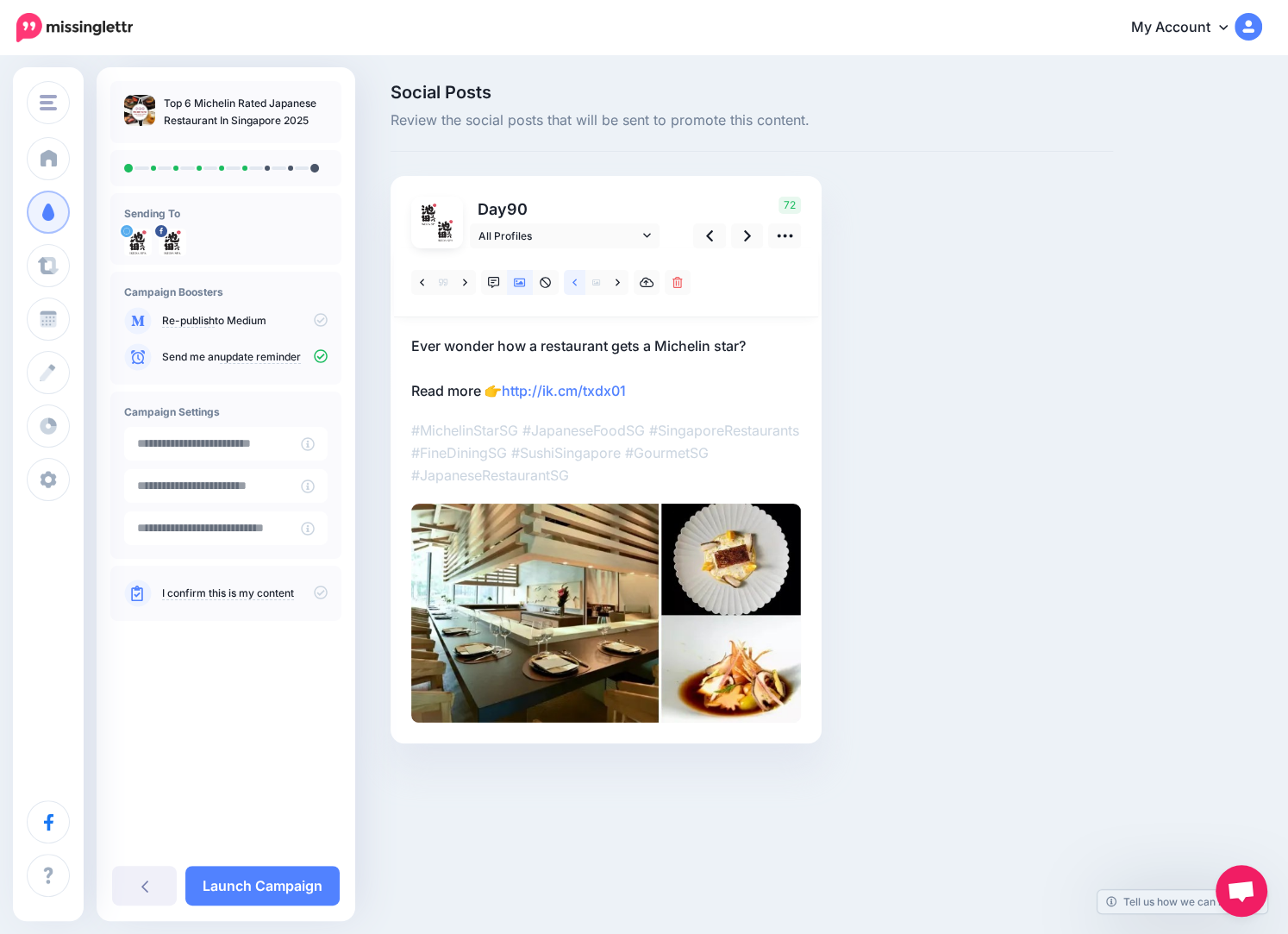 click 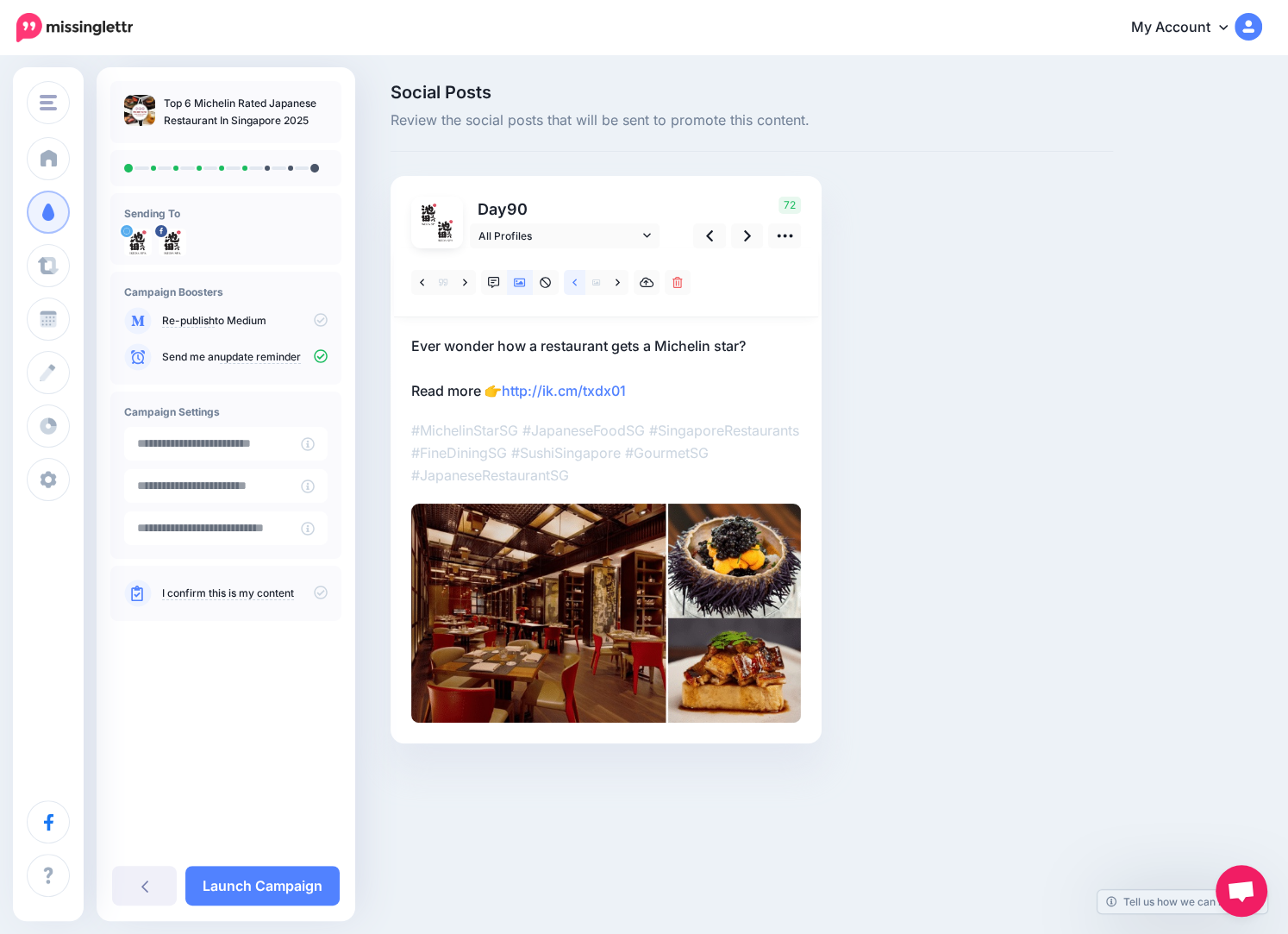 click 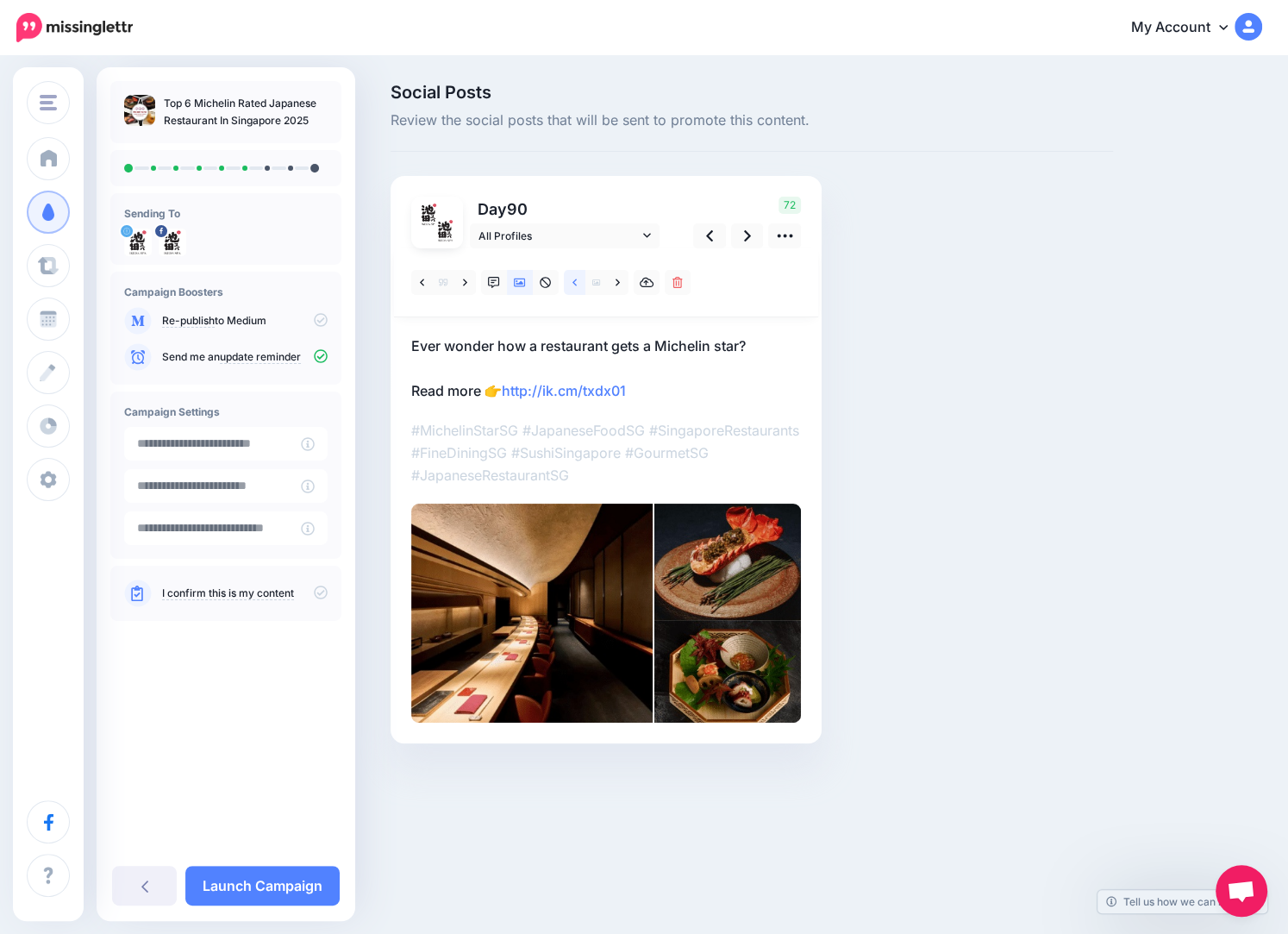 click 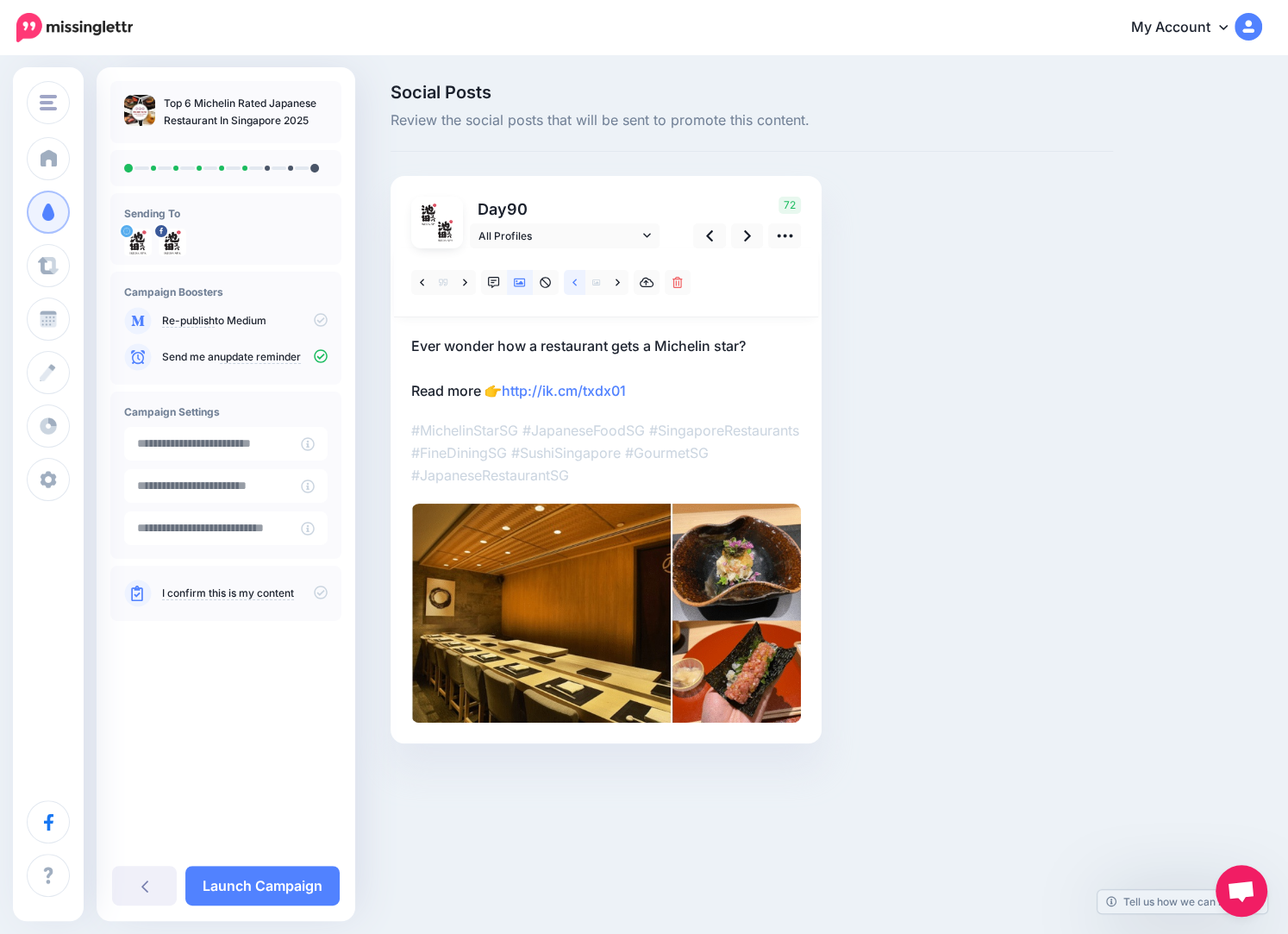 click 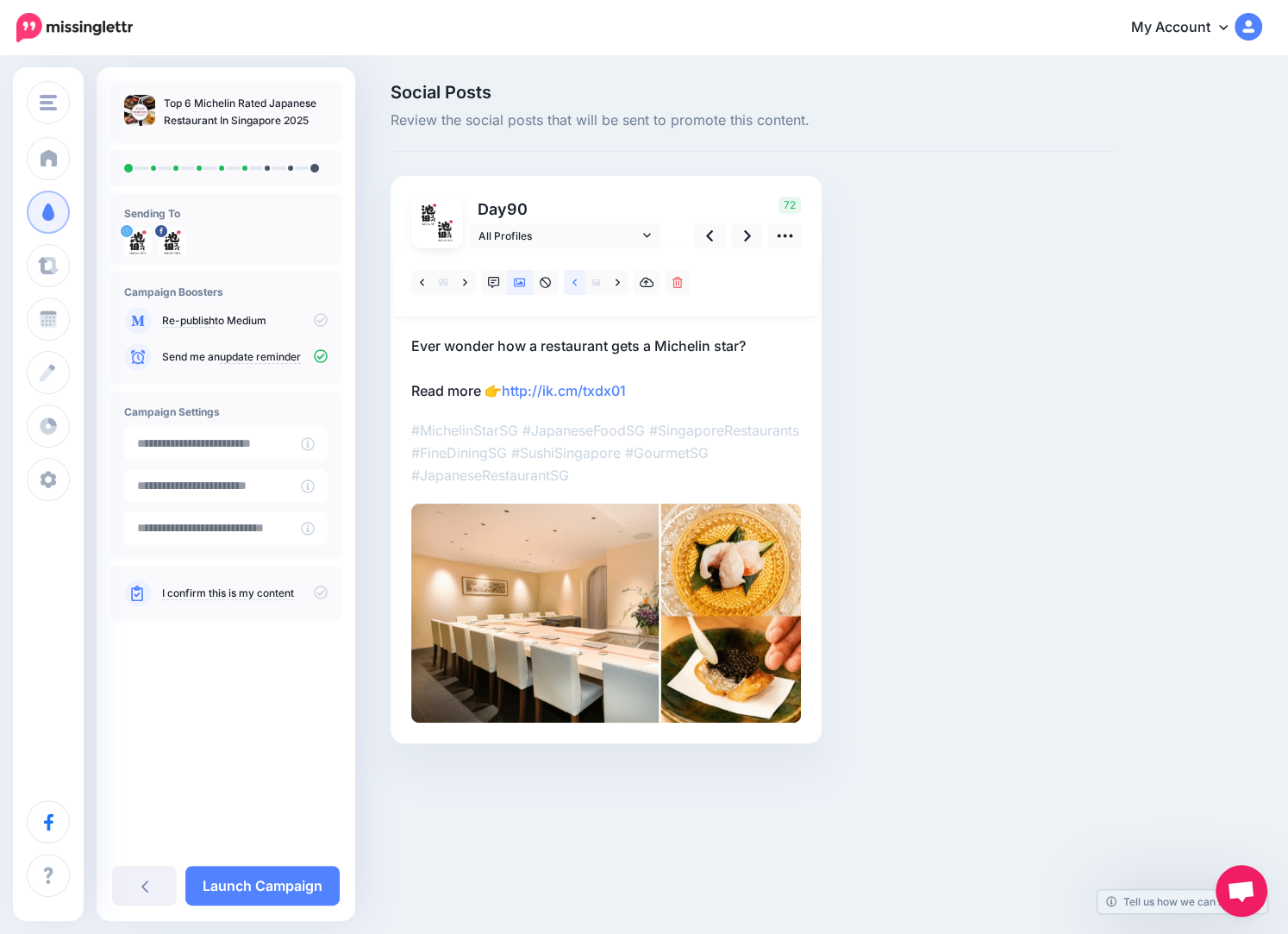 click 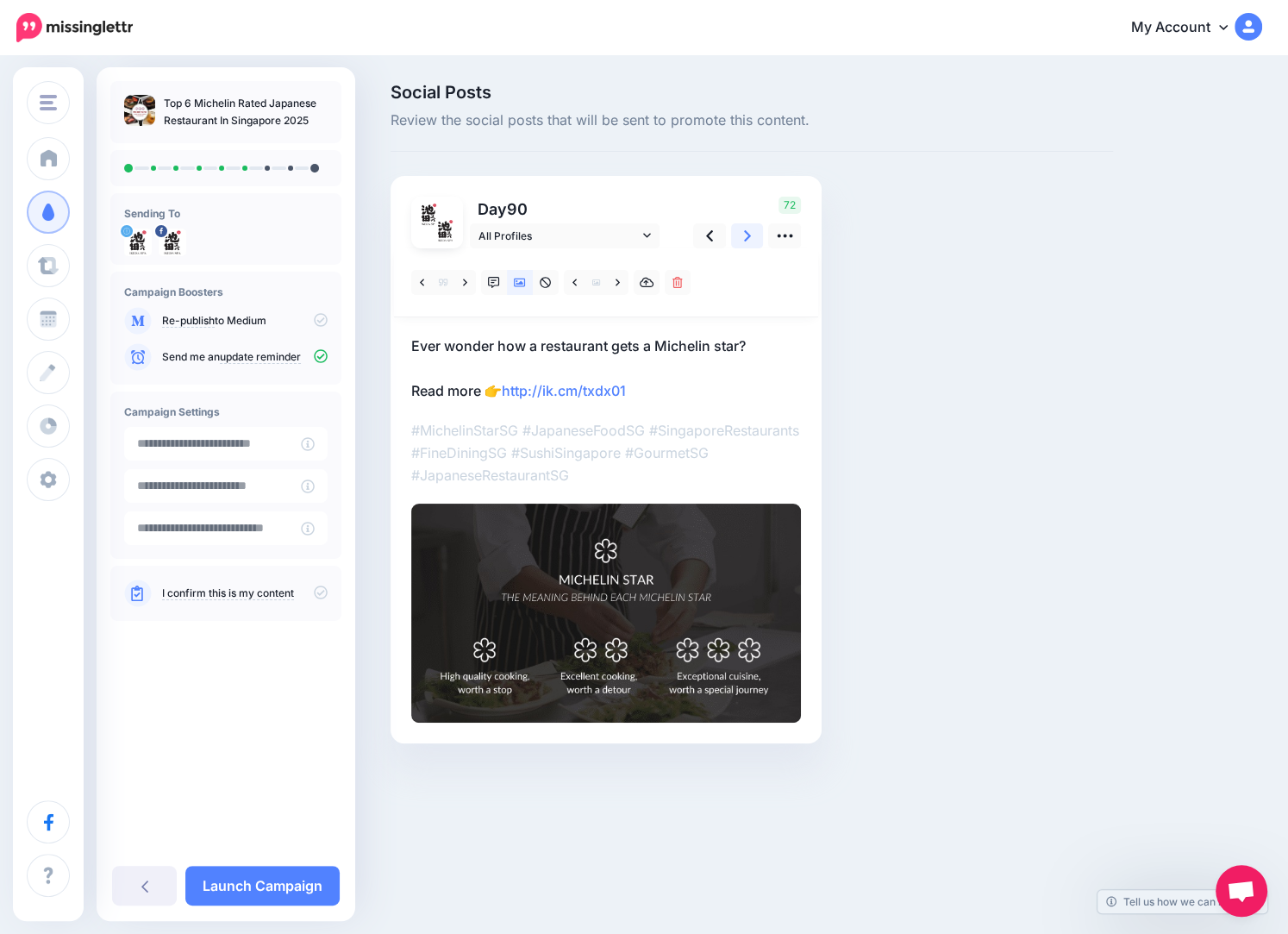 click 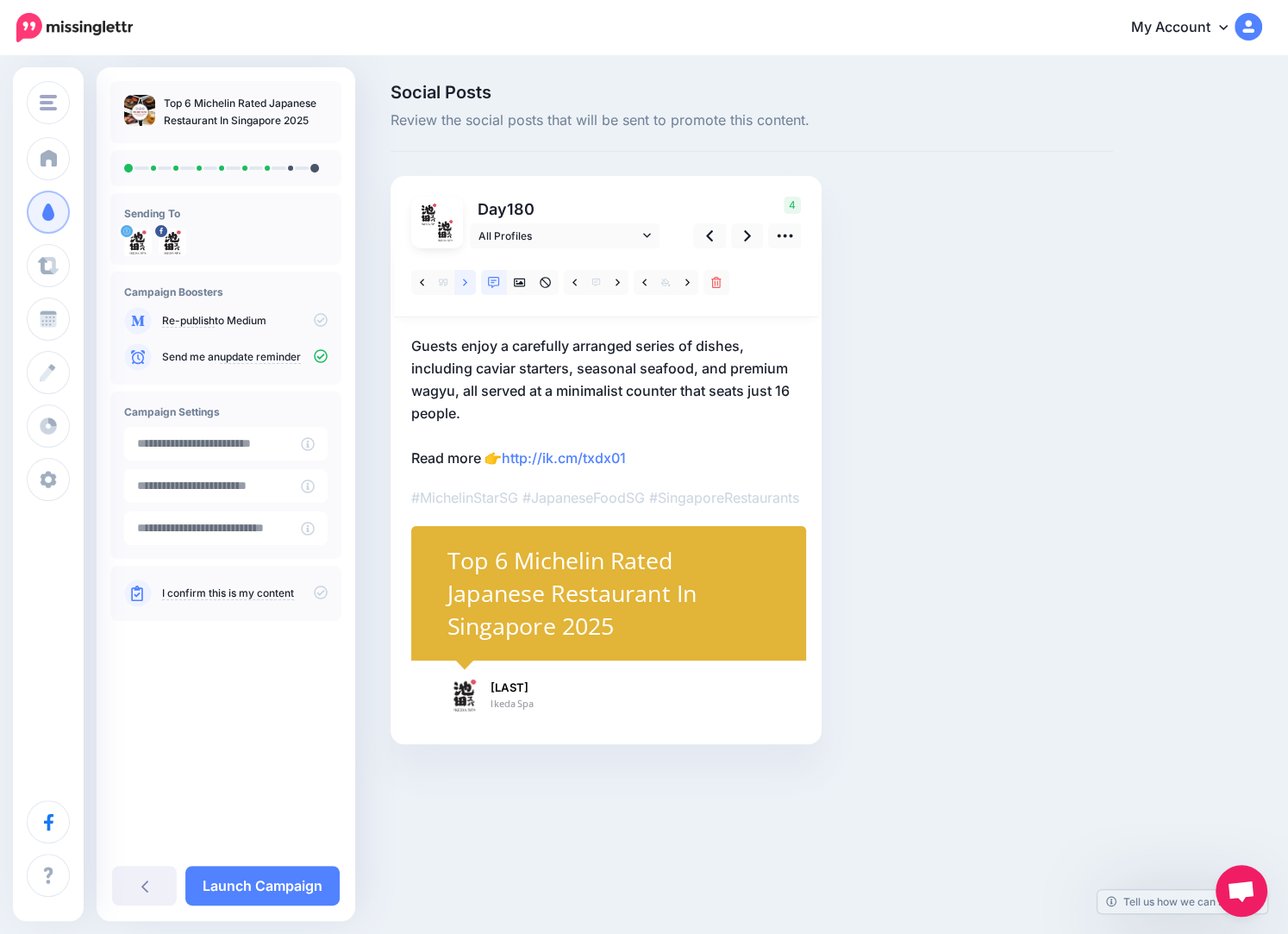 click at bounding box center (465, 282) 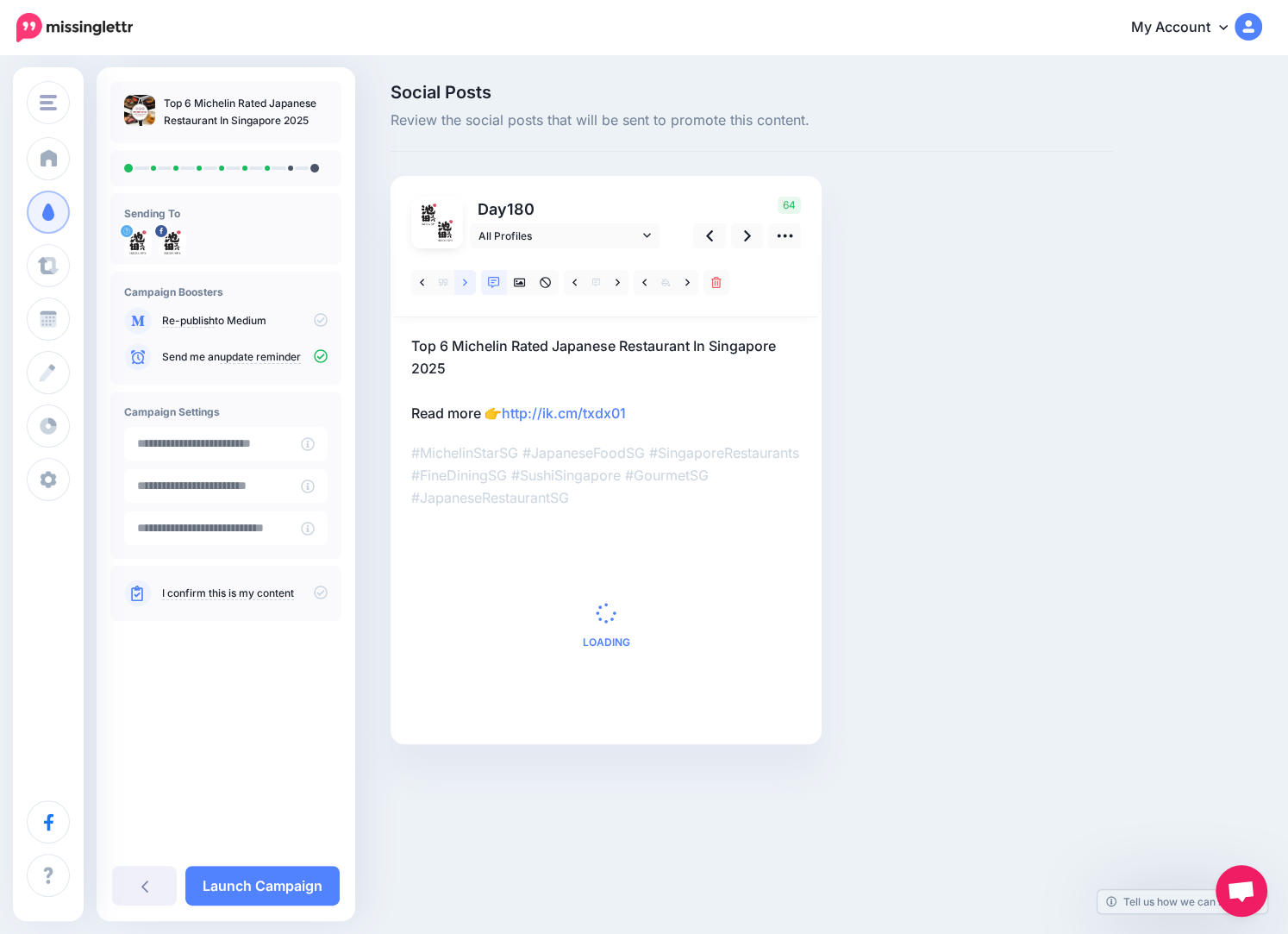 click at bounding box center (465, 282) 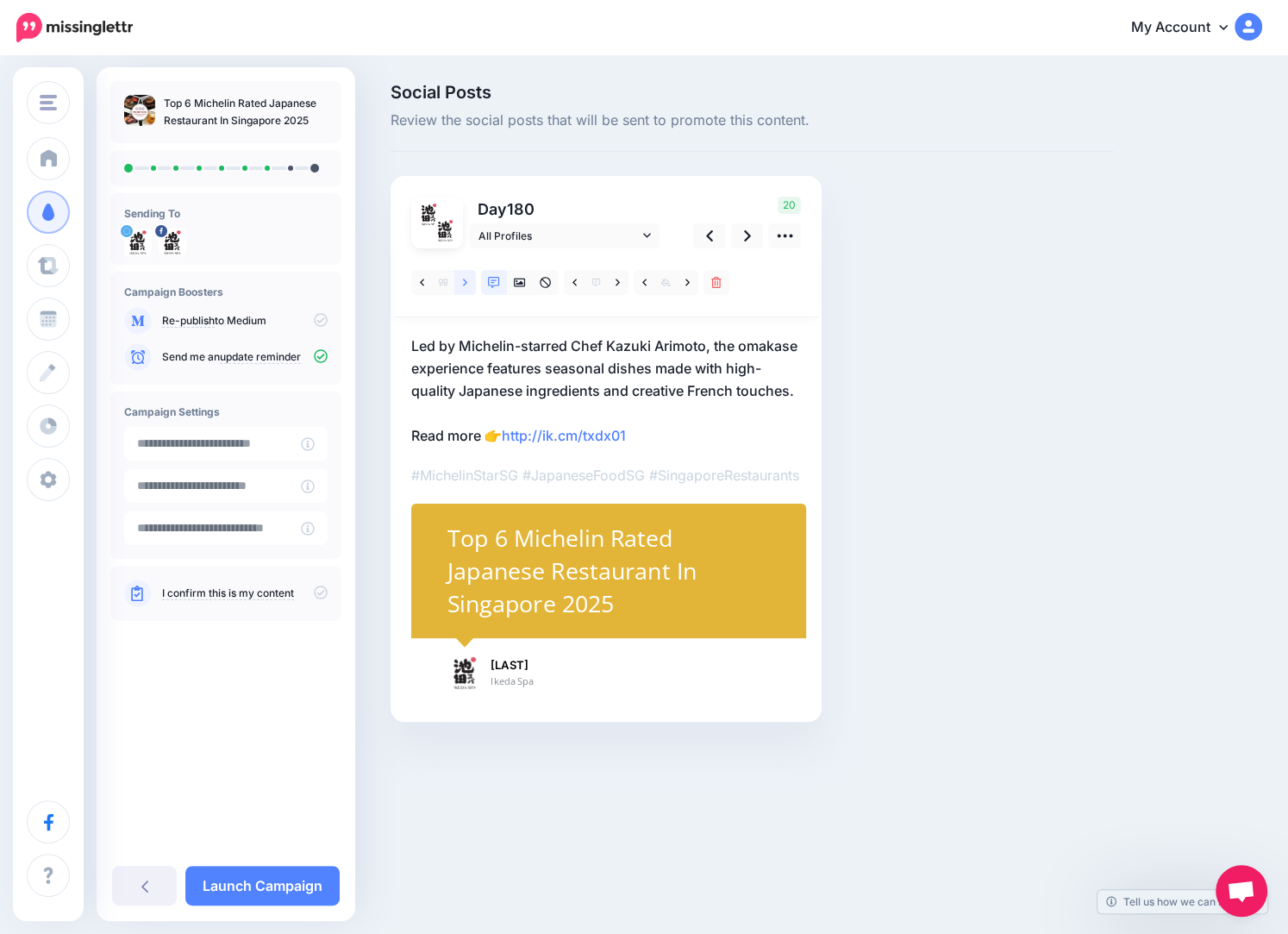 click 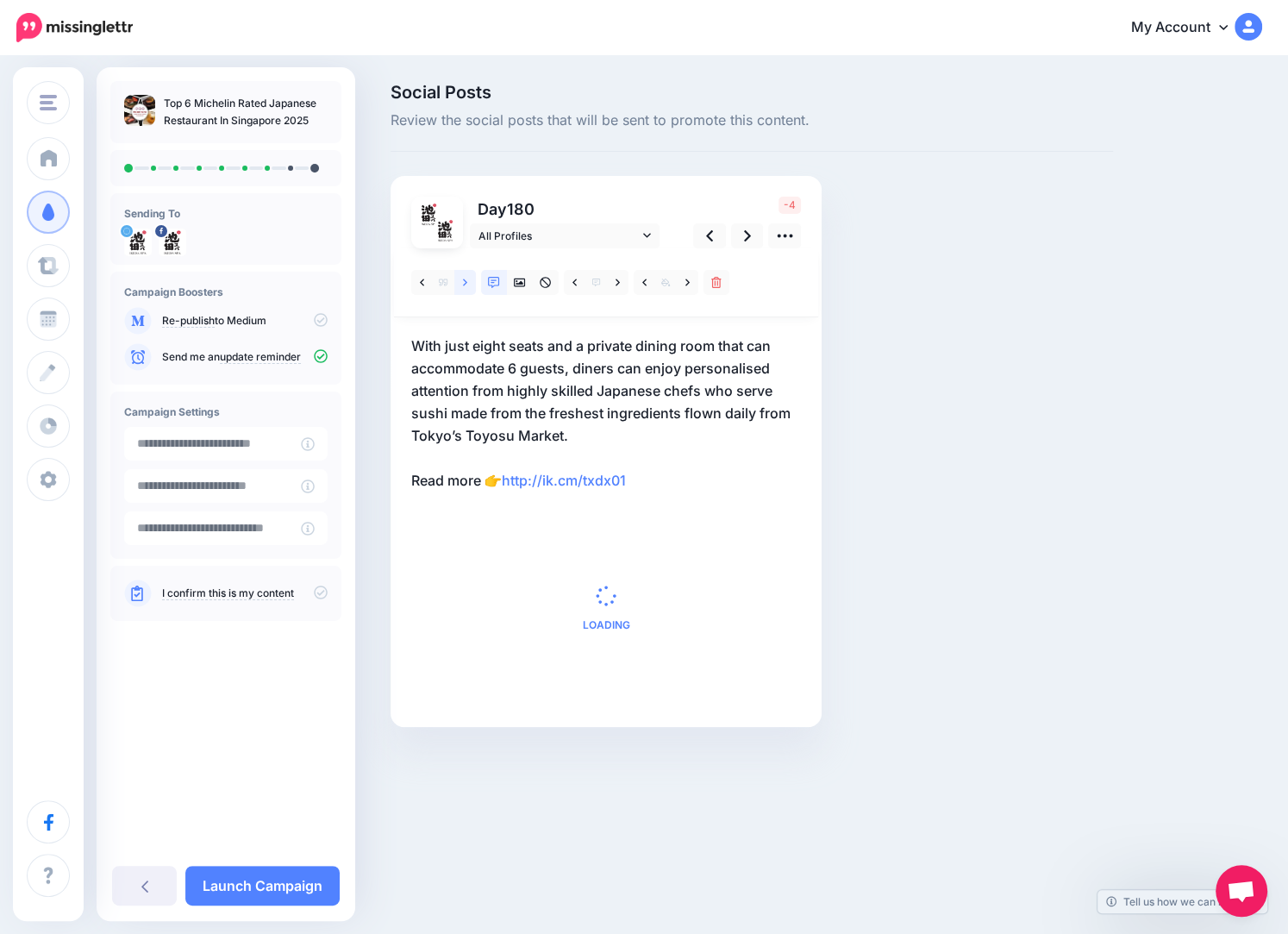 click 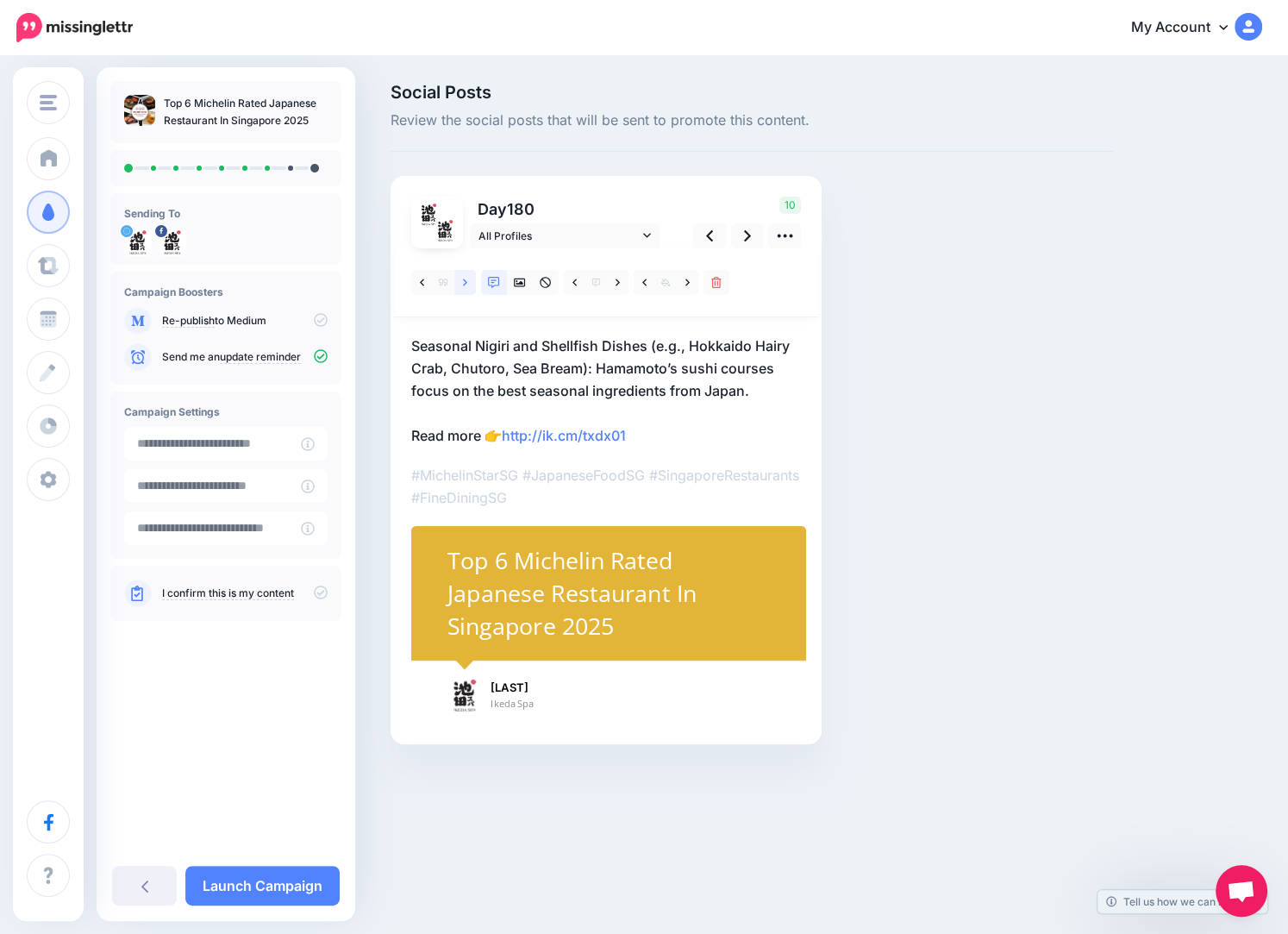 click at bounding box center [465, 282] 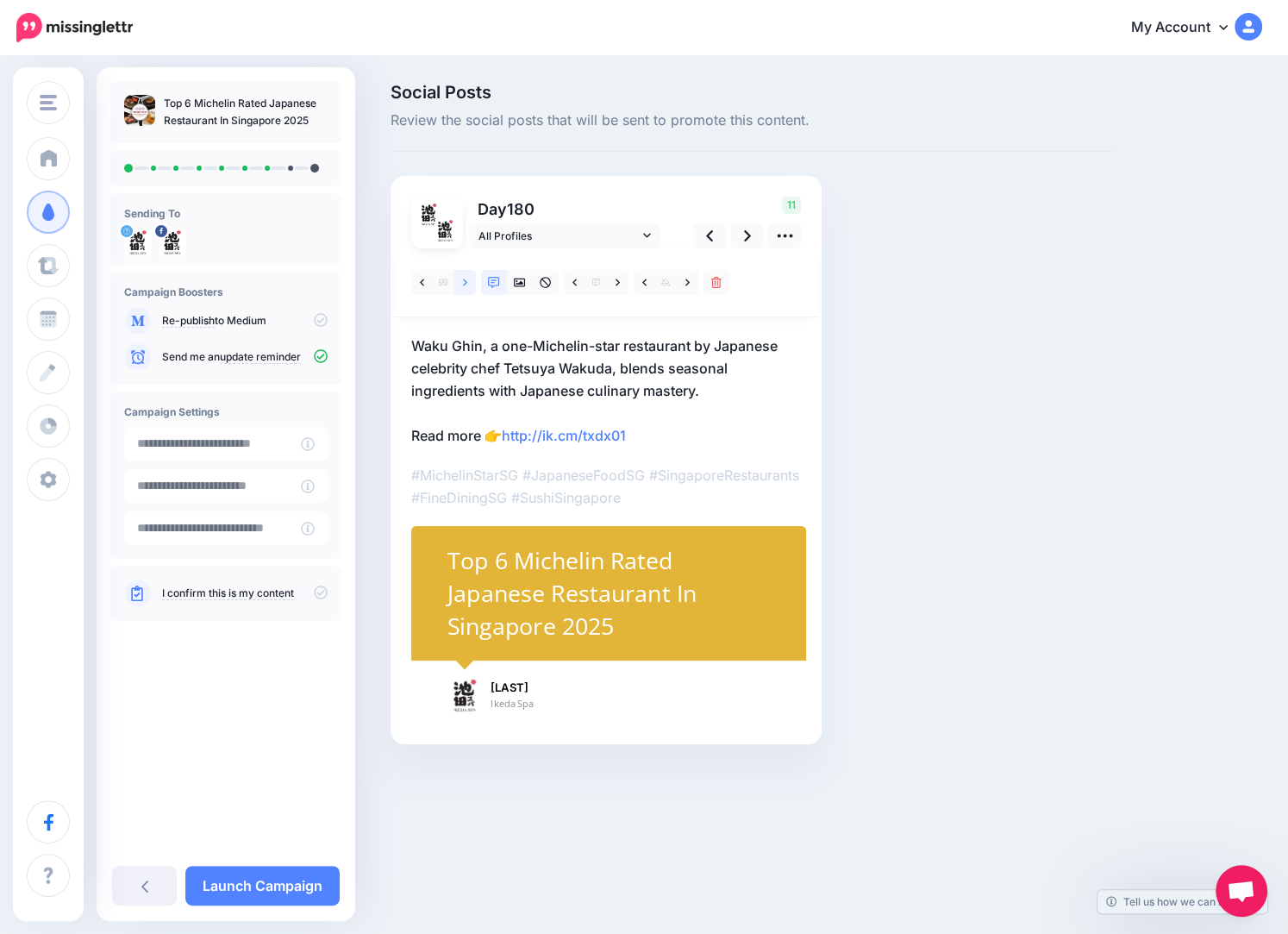 click at bounding box center [465, 282] 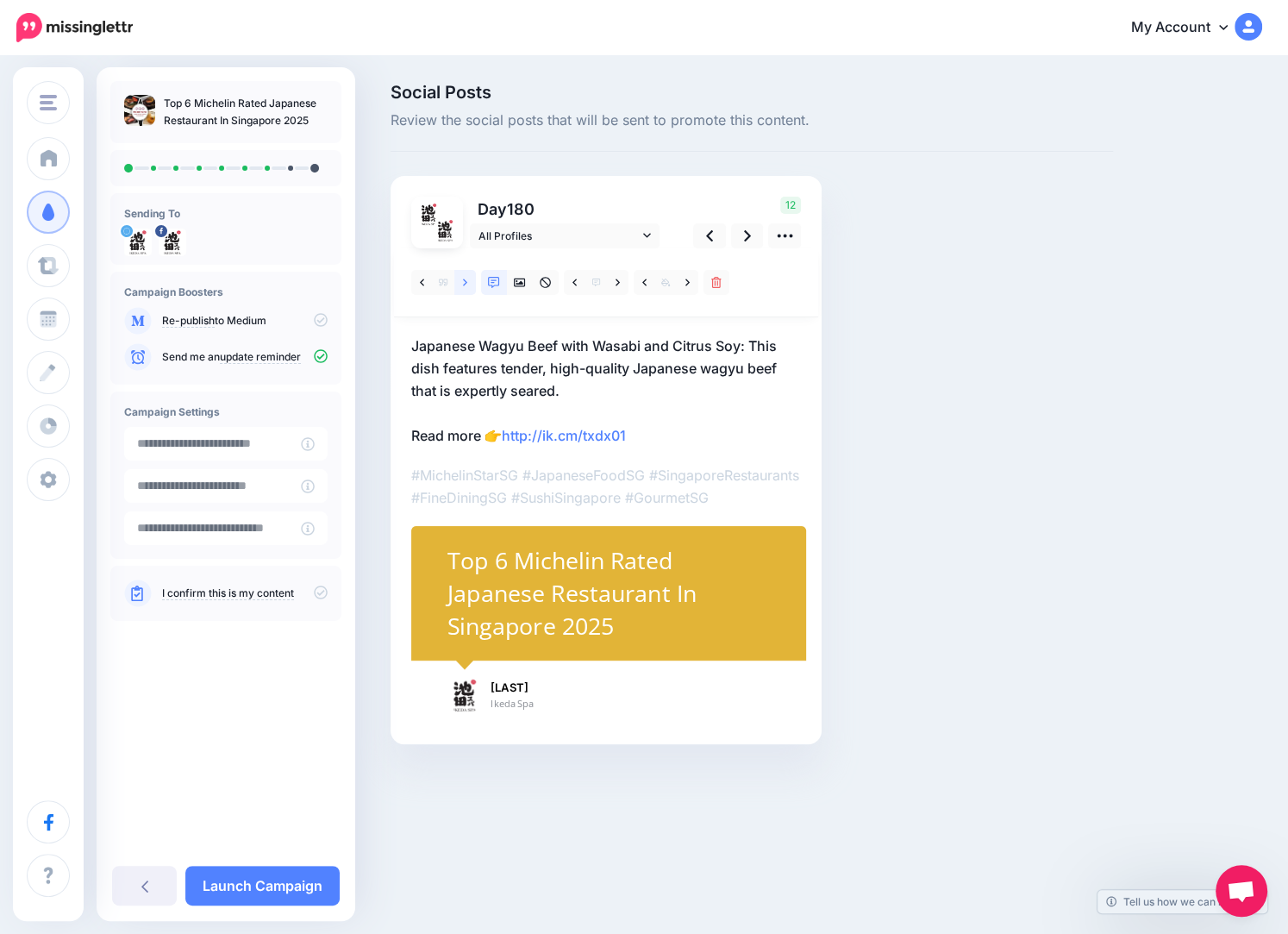click at bounding box center [465, 282] 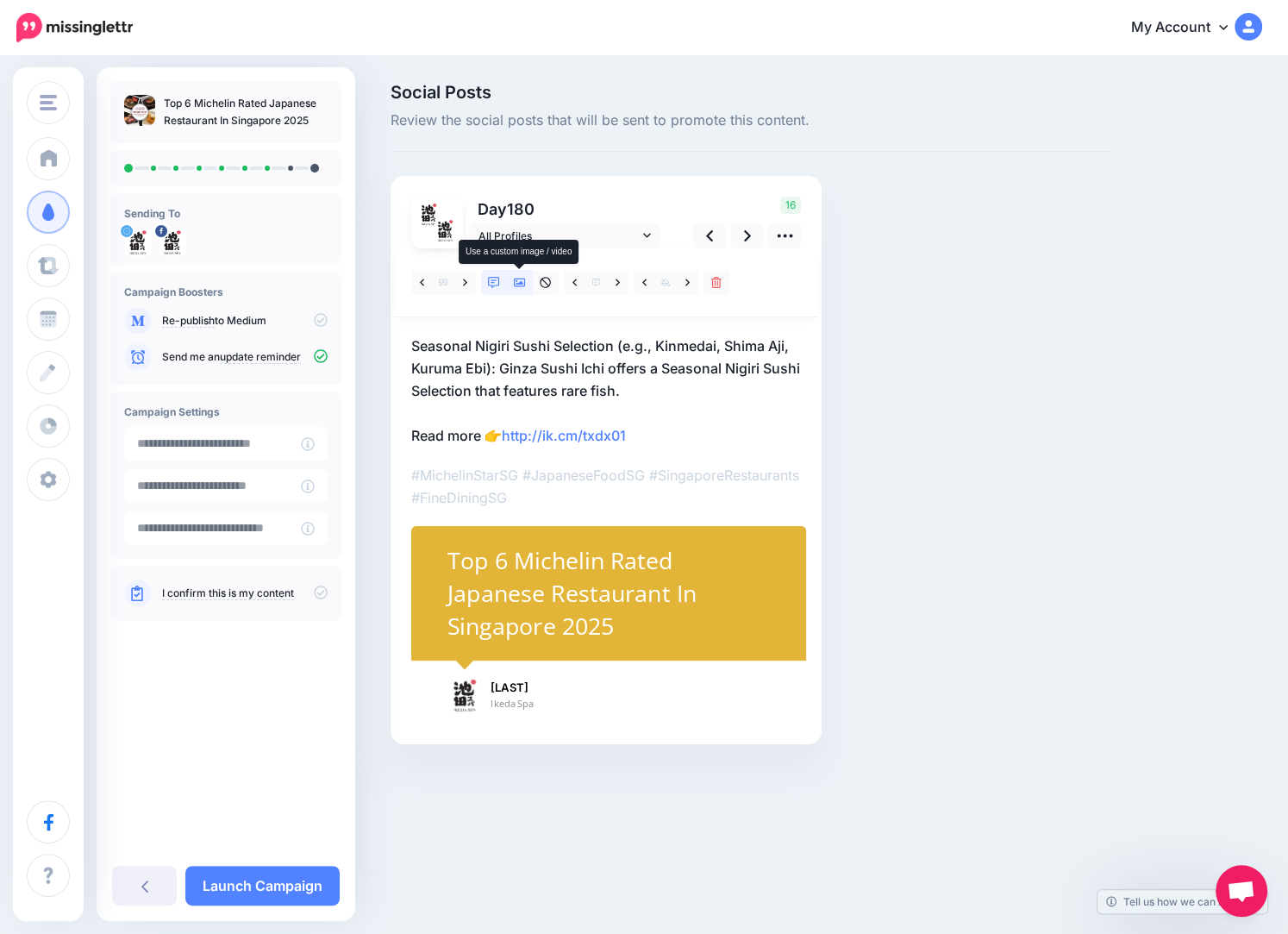 click 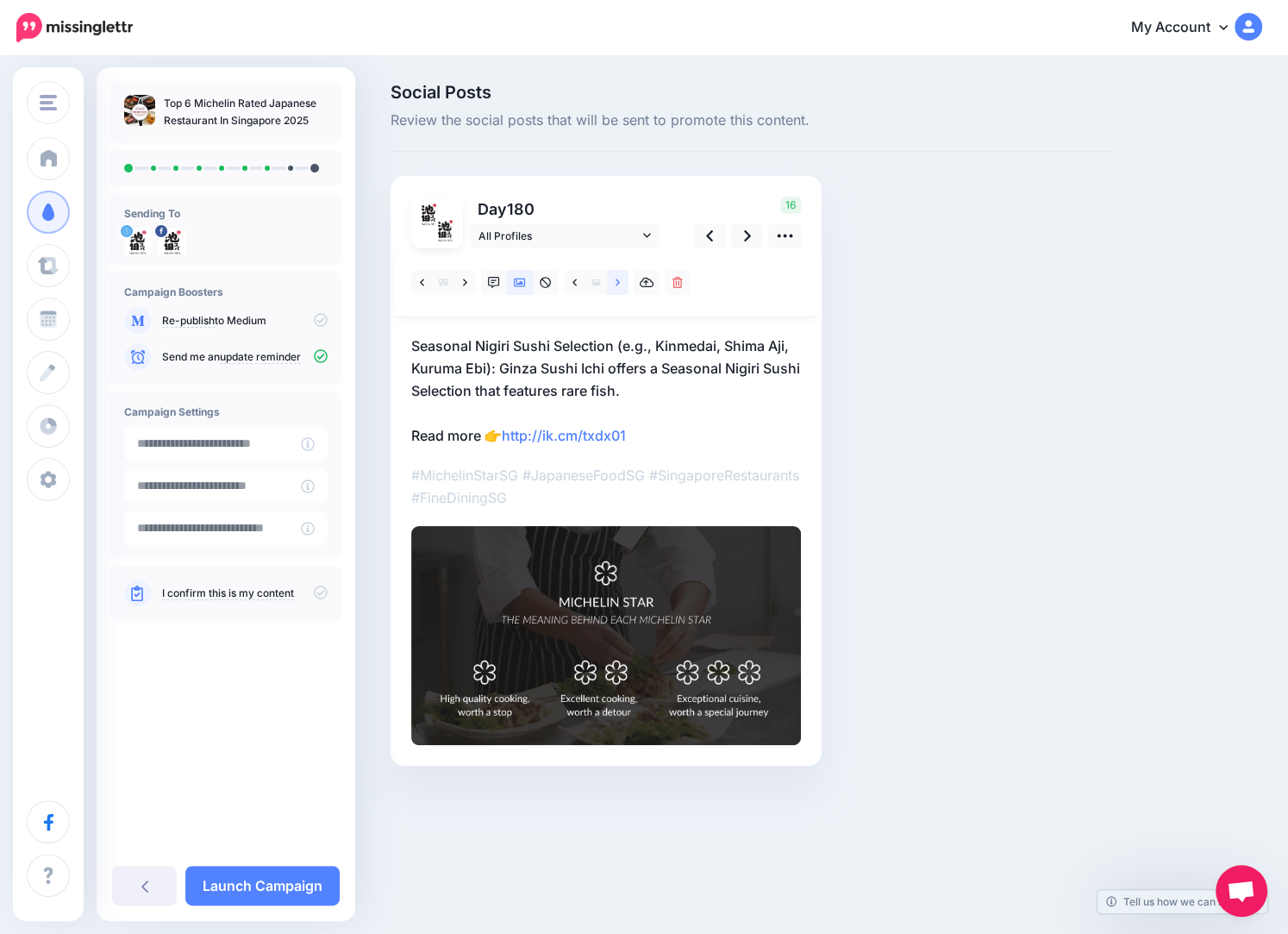 click at bounding box center (617, 282) 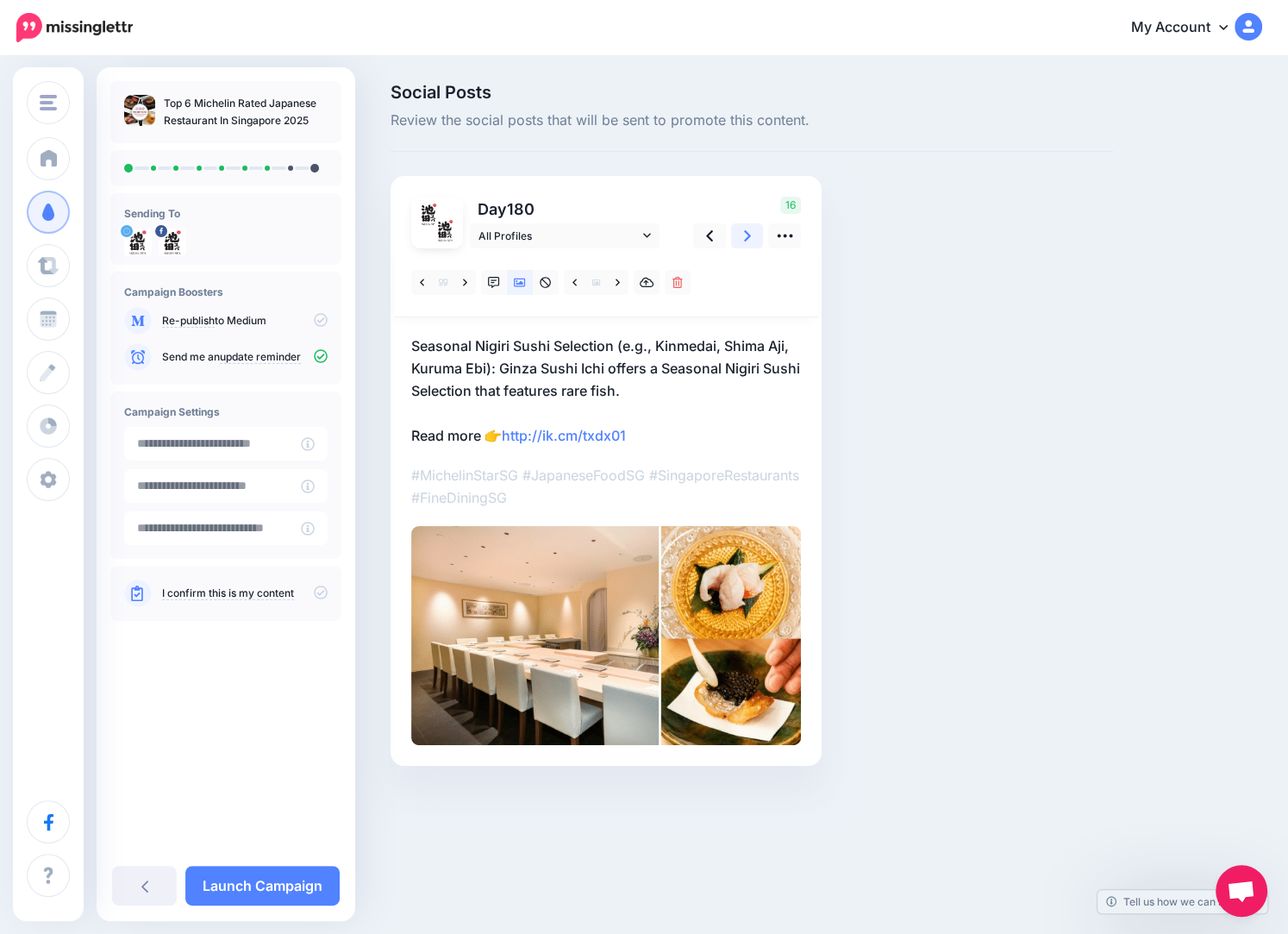 click at bounding box center (747, 235) 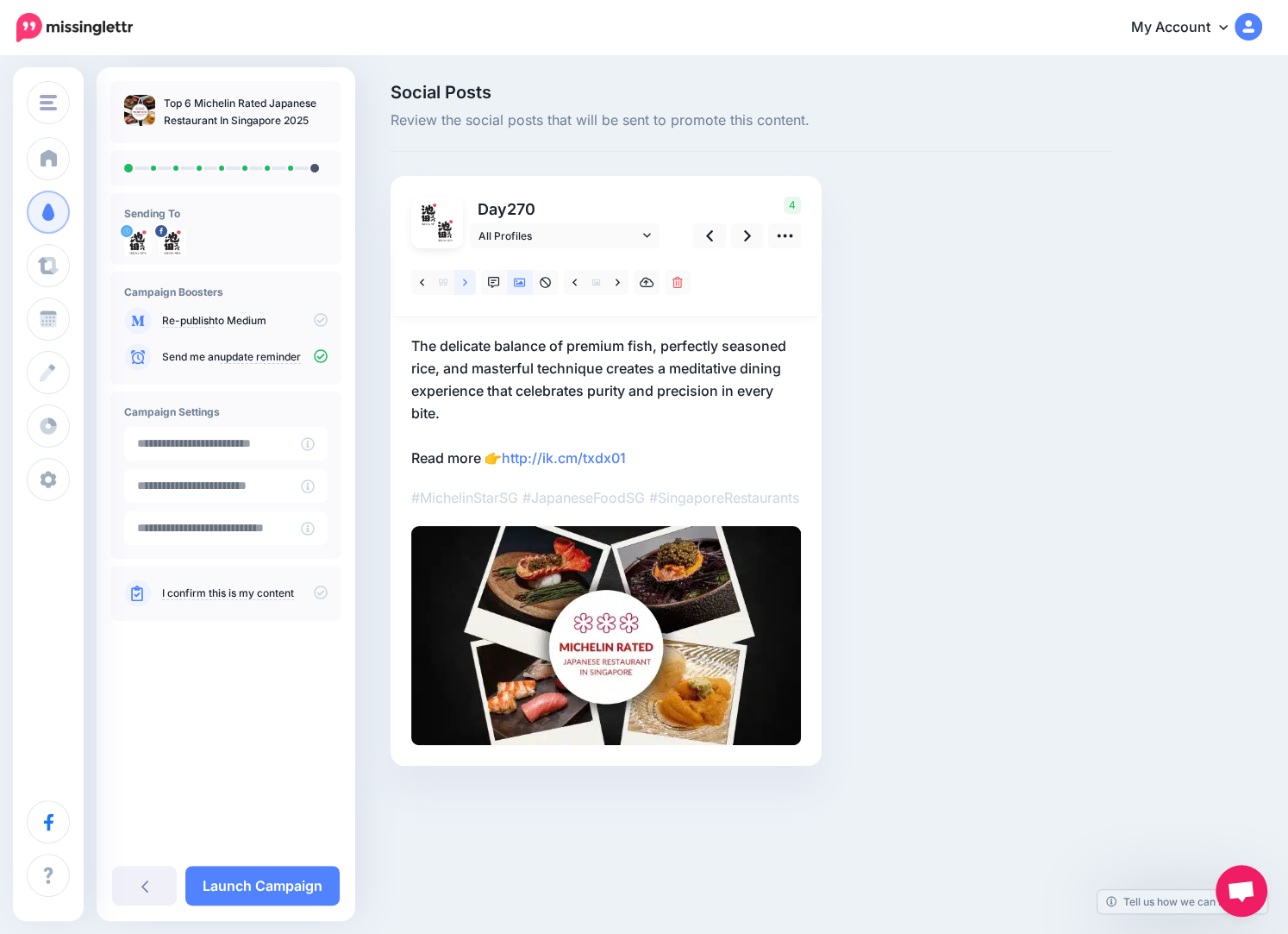 click at bounding box center (465, 282) 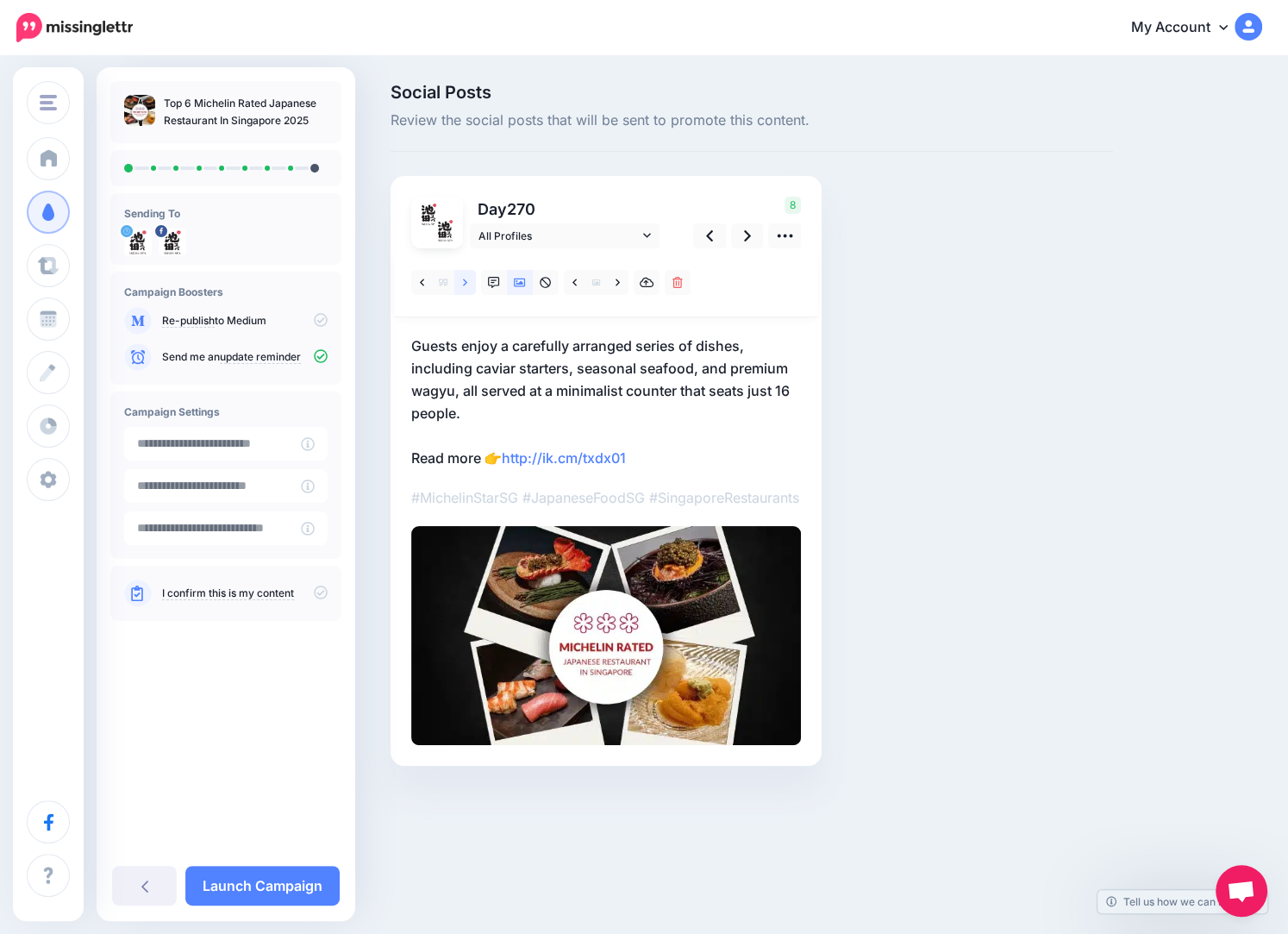 click 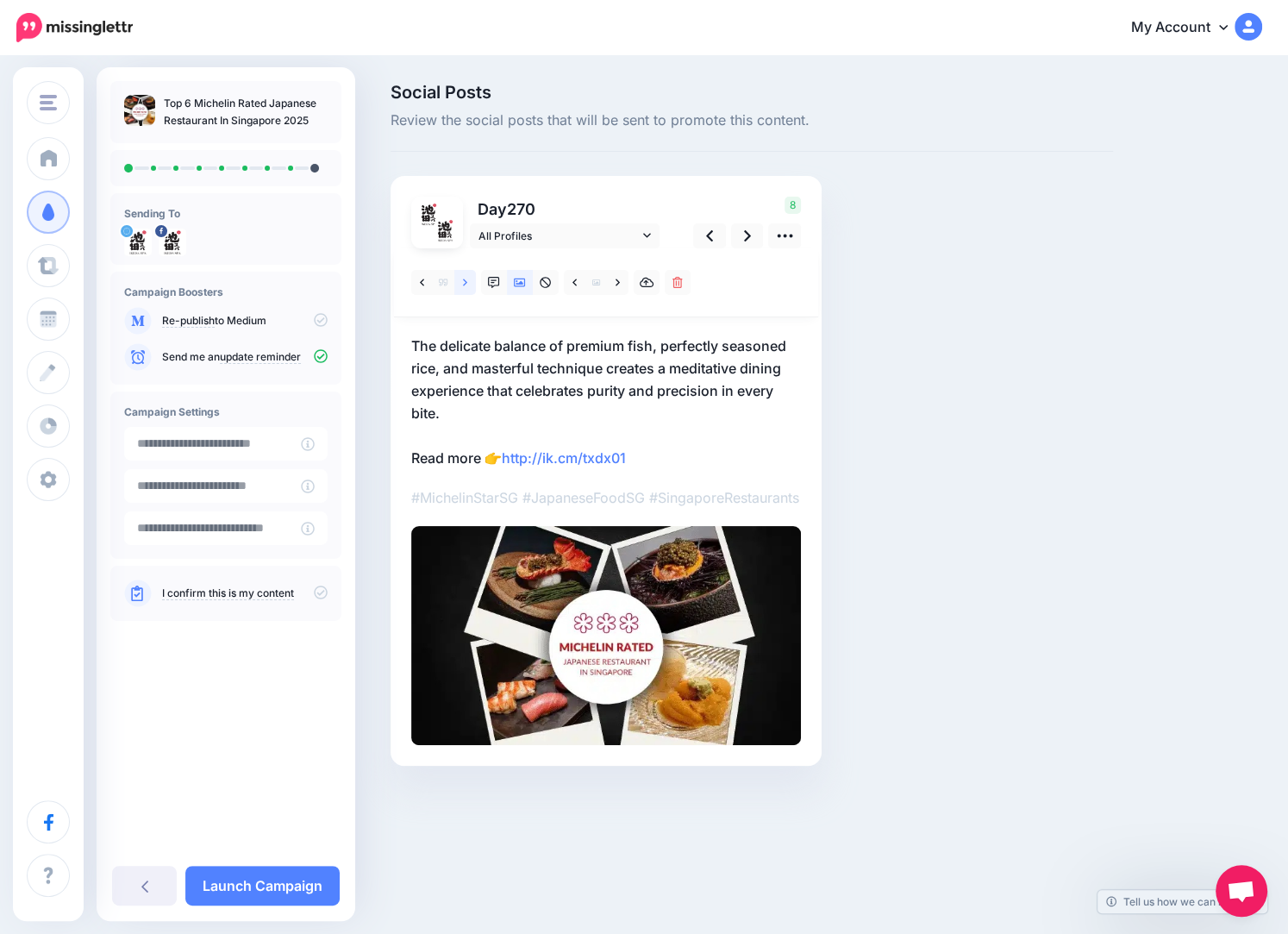 click 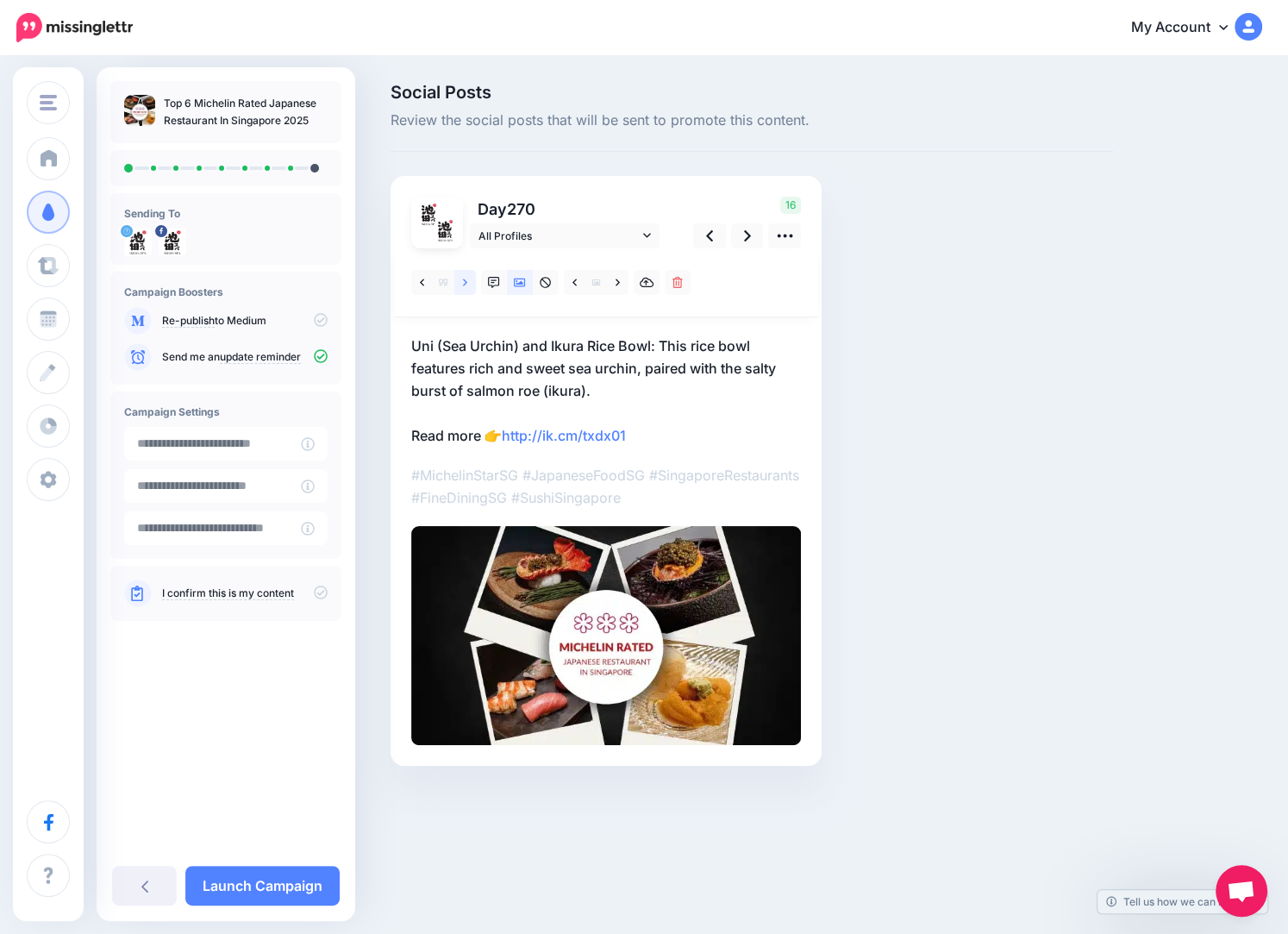 click at bounding box center (465, 282) 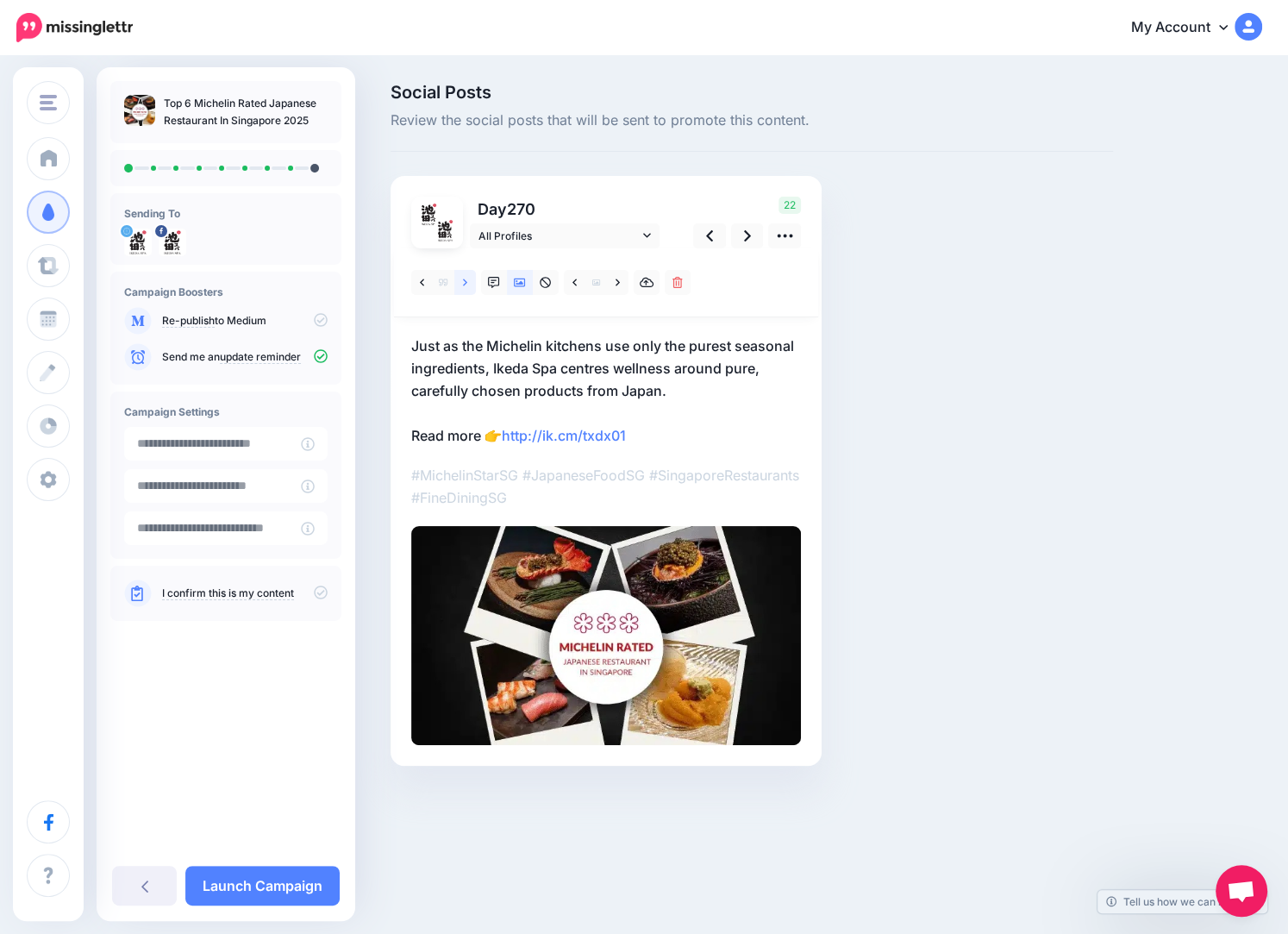 click 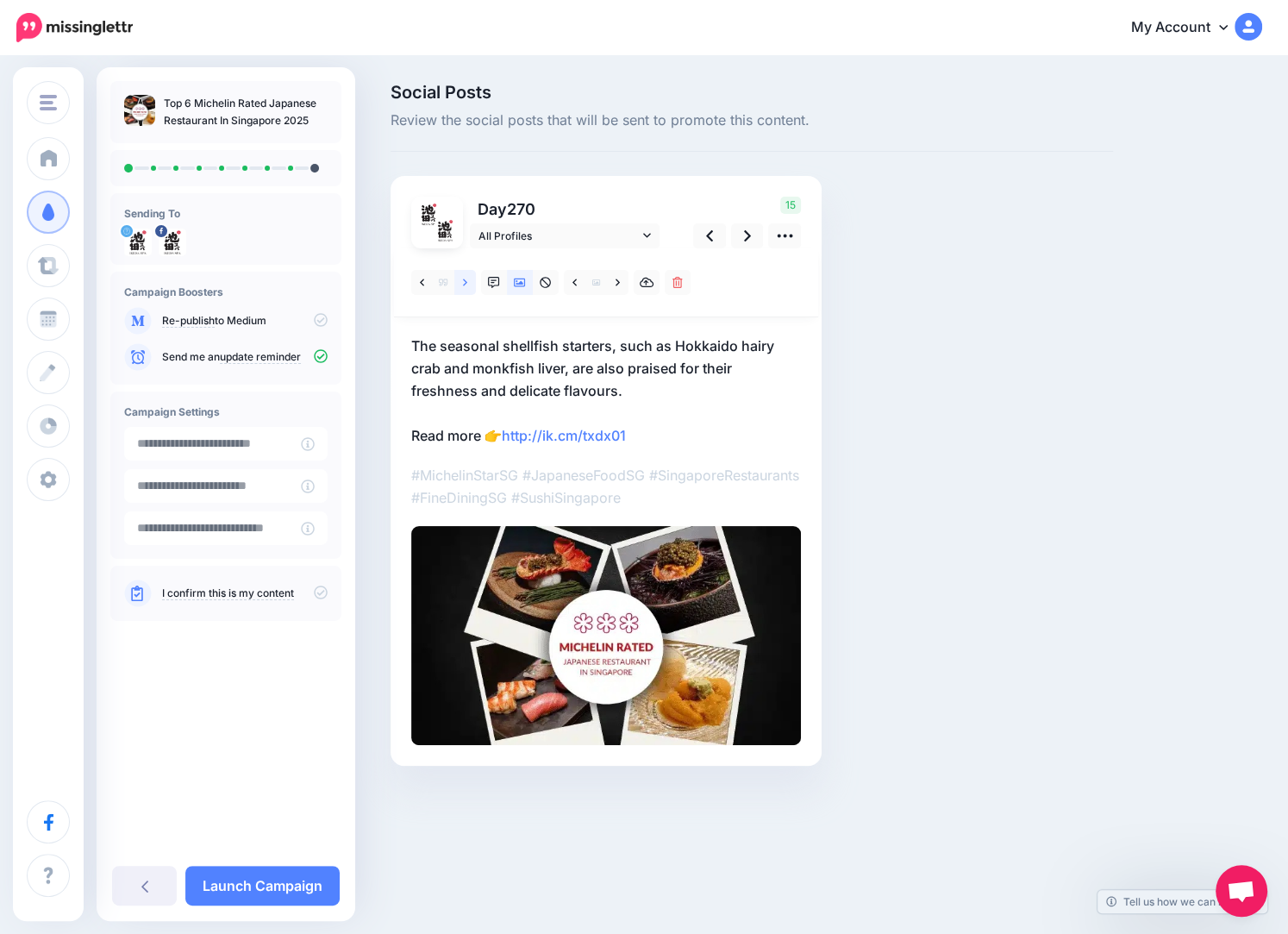 click 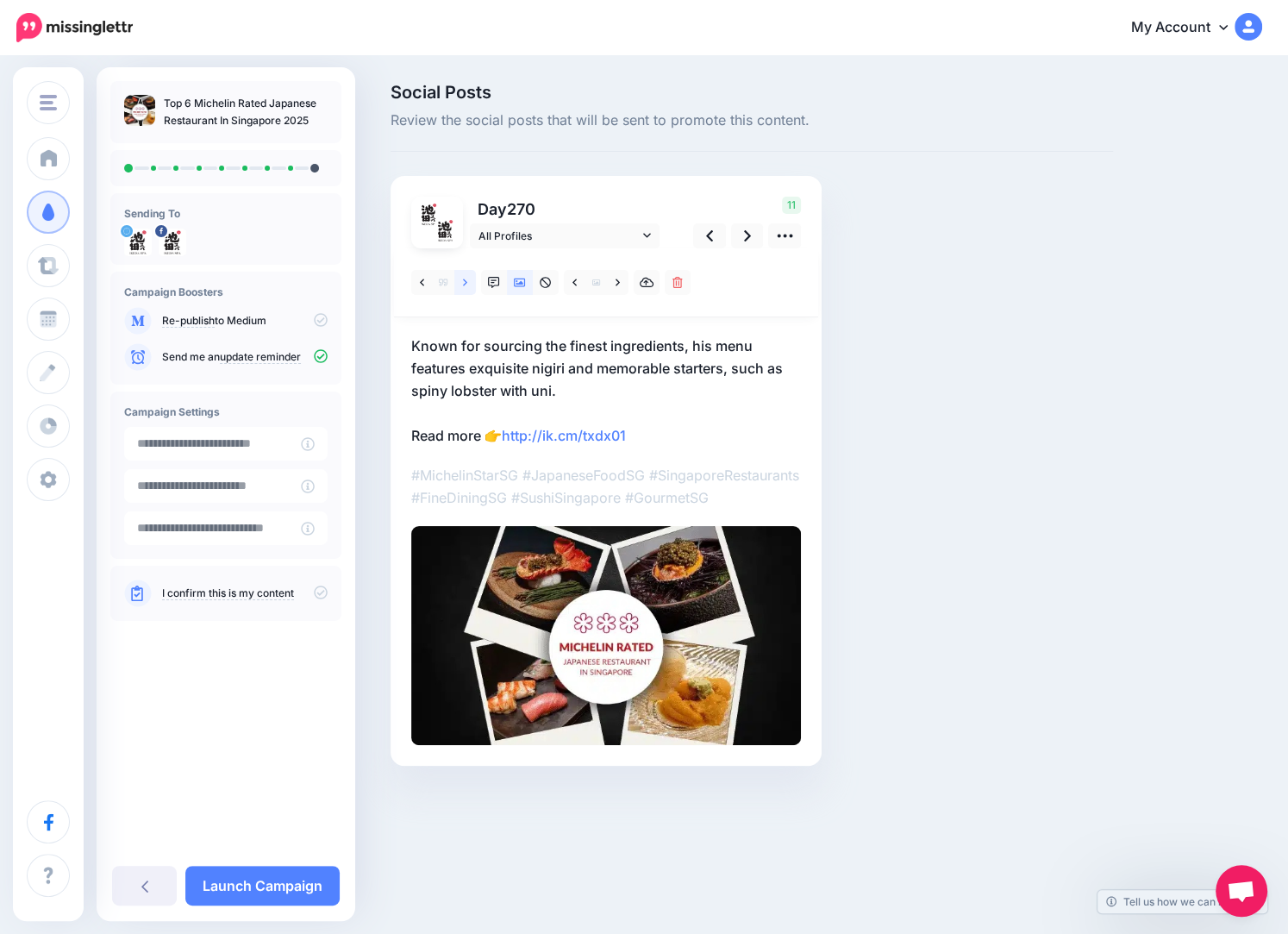 click at bounding box center (465, 282) 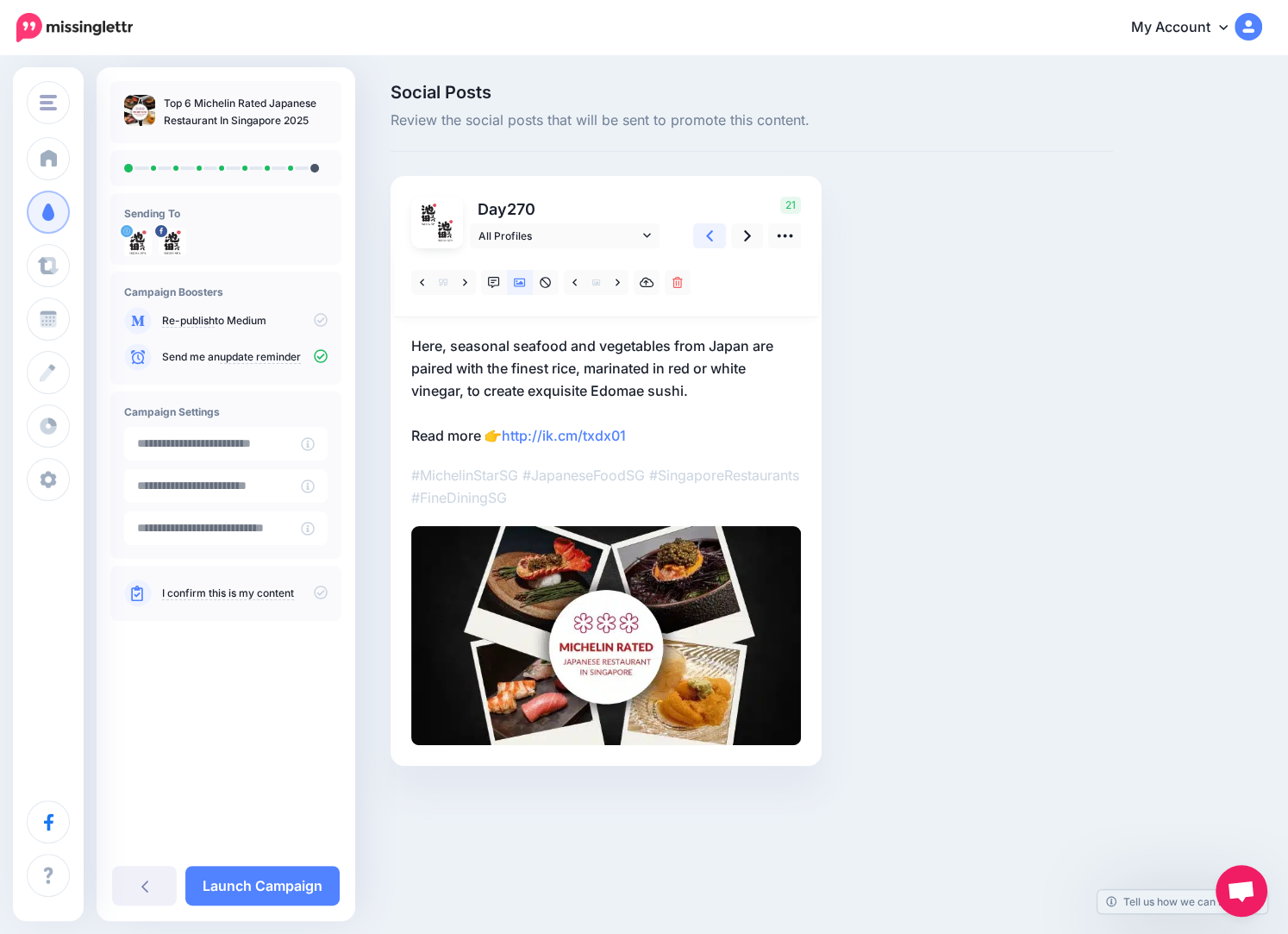 click at bounding box center [710, 235] 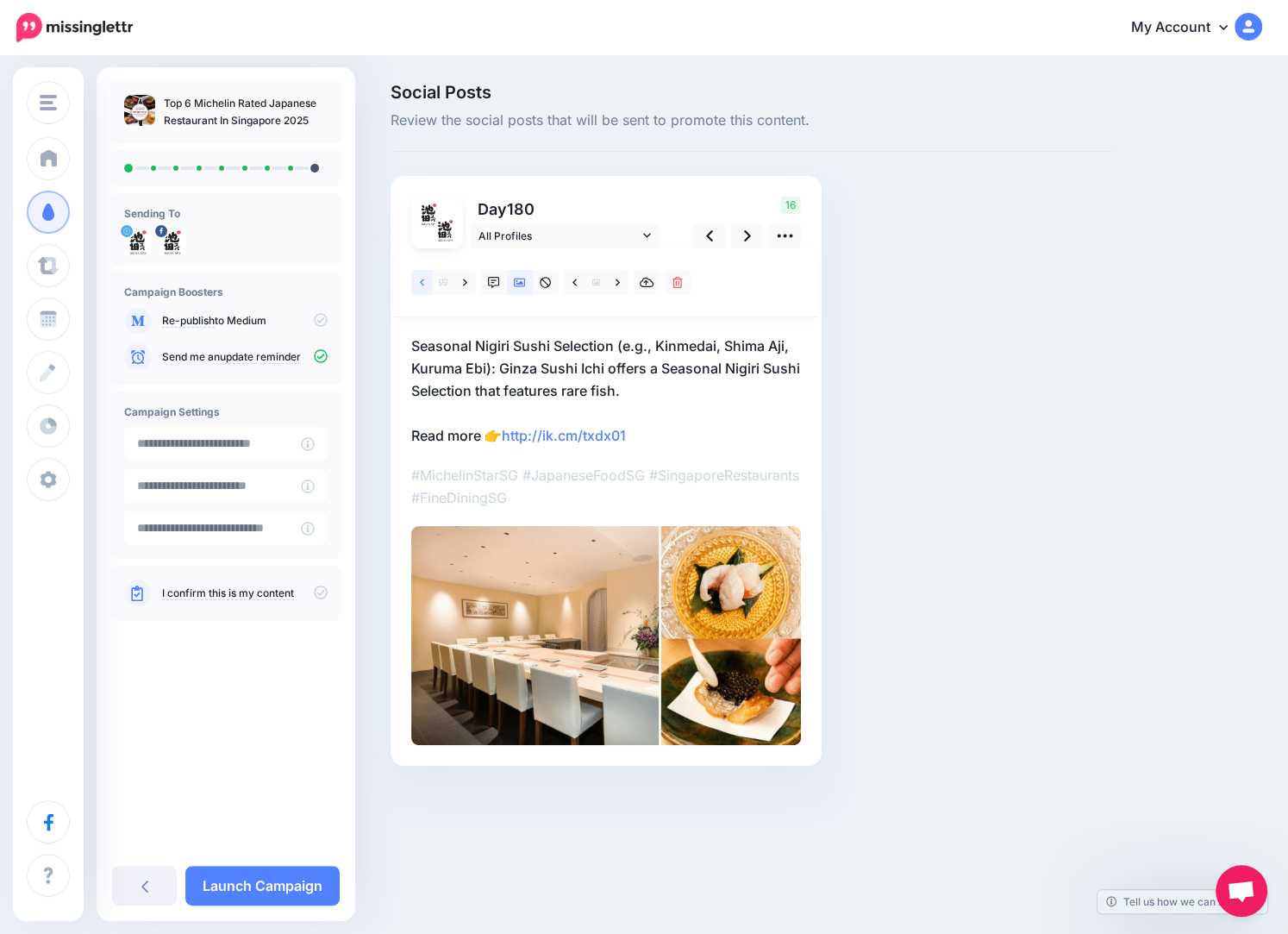 click at bounding box center [422, 282] 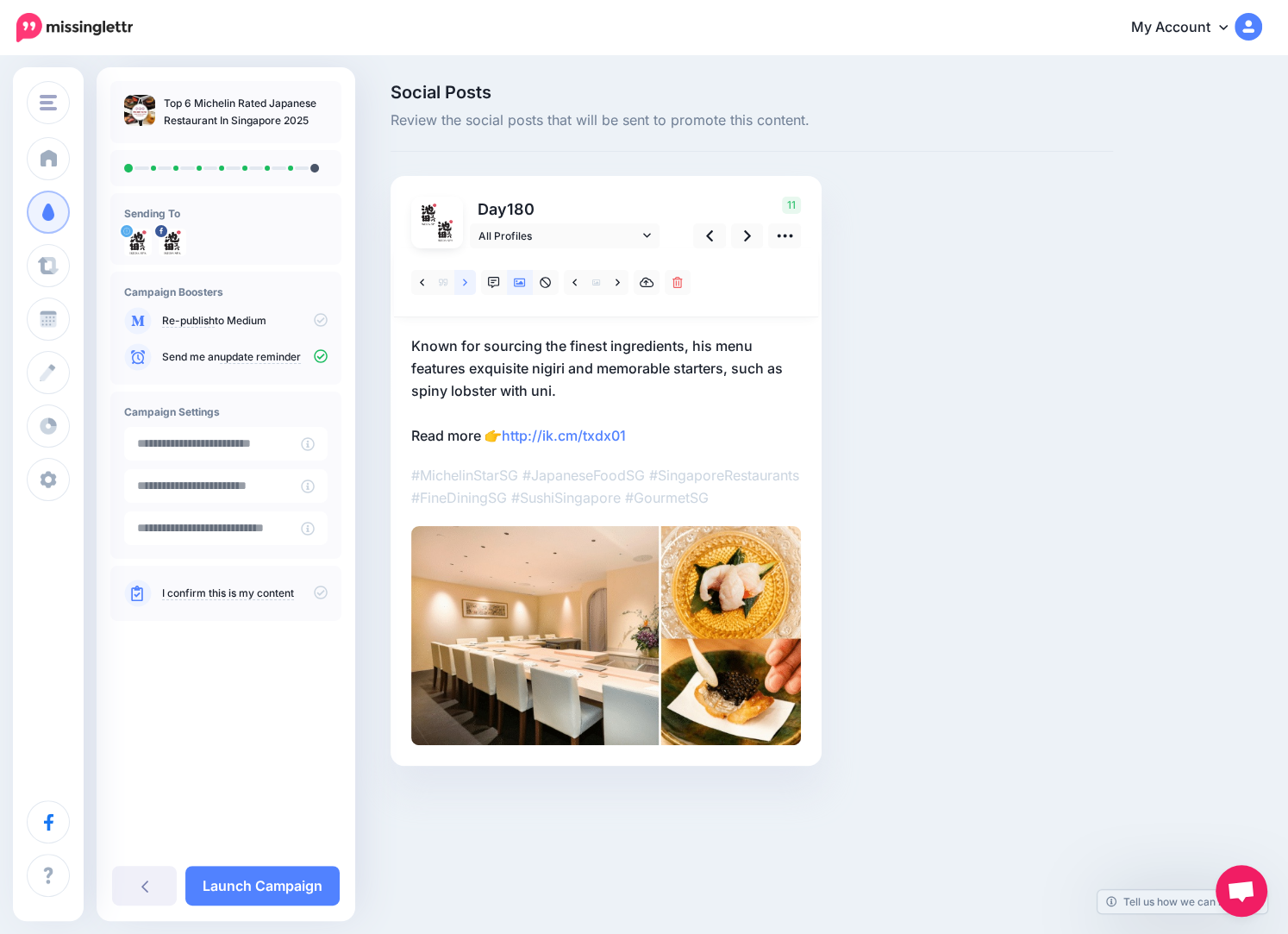 click at bounding box center [465, 282] 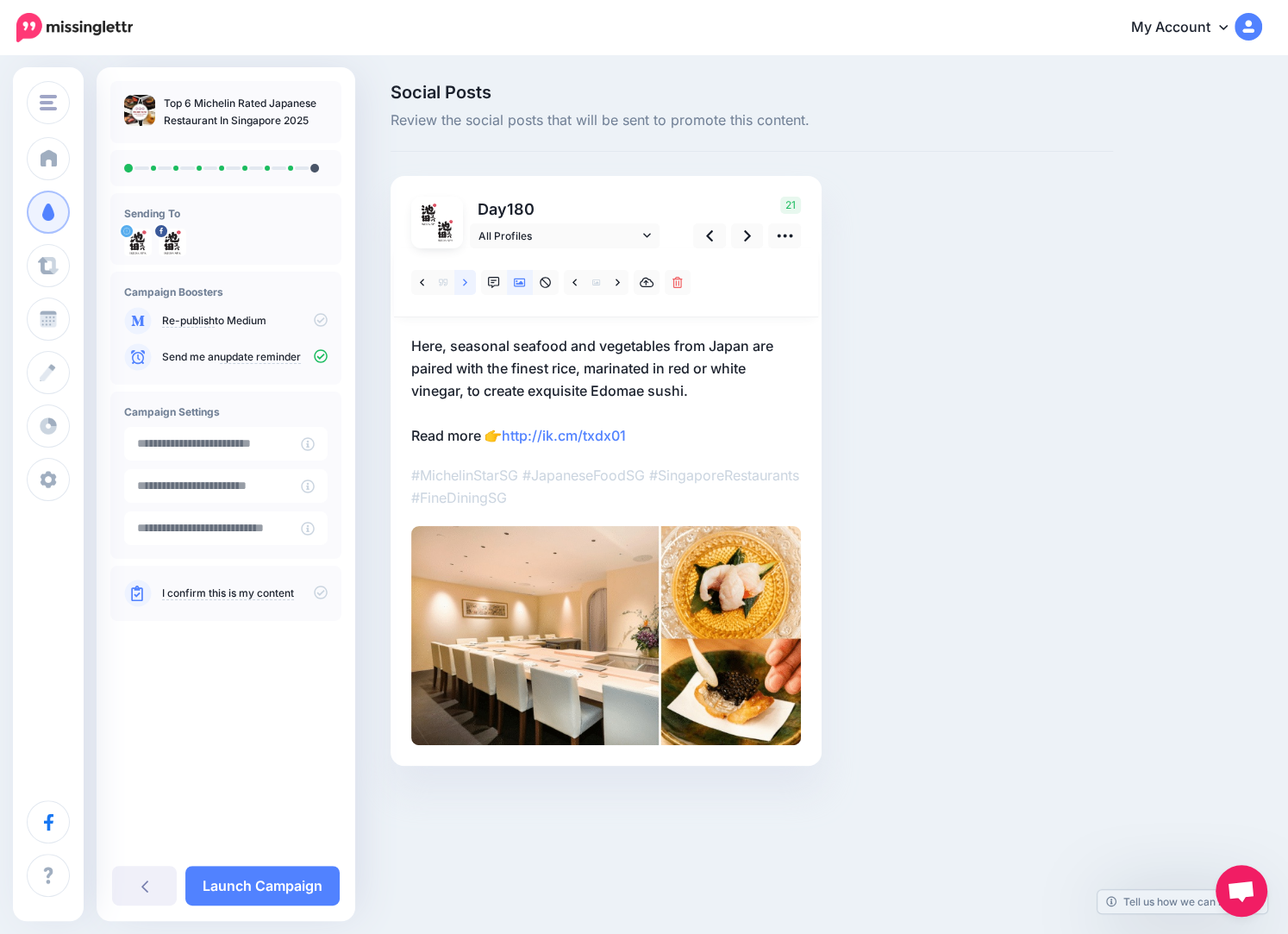 click 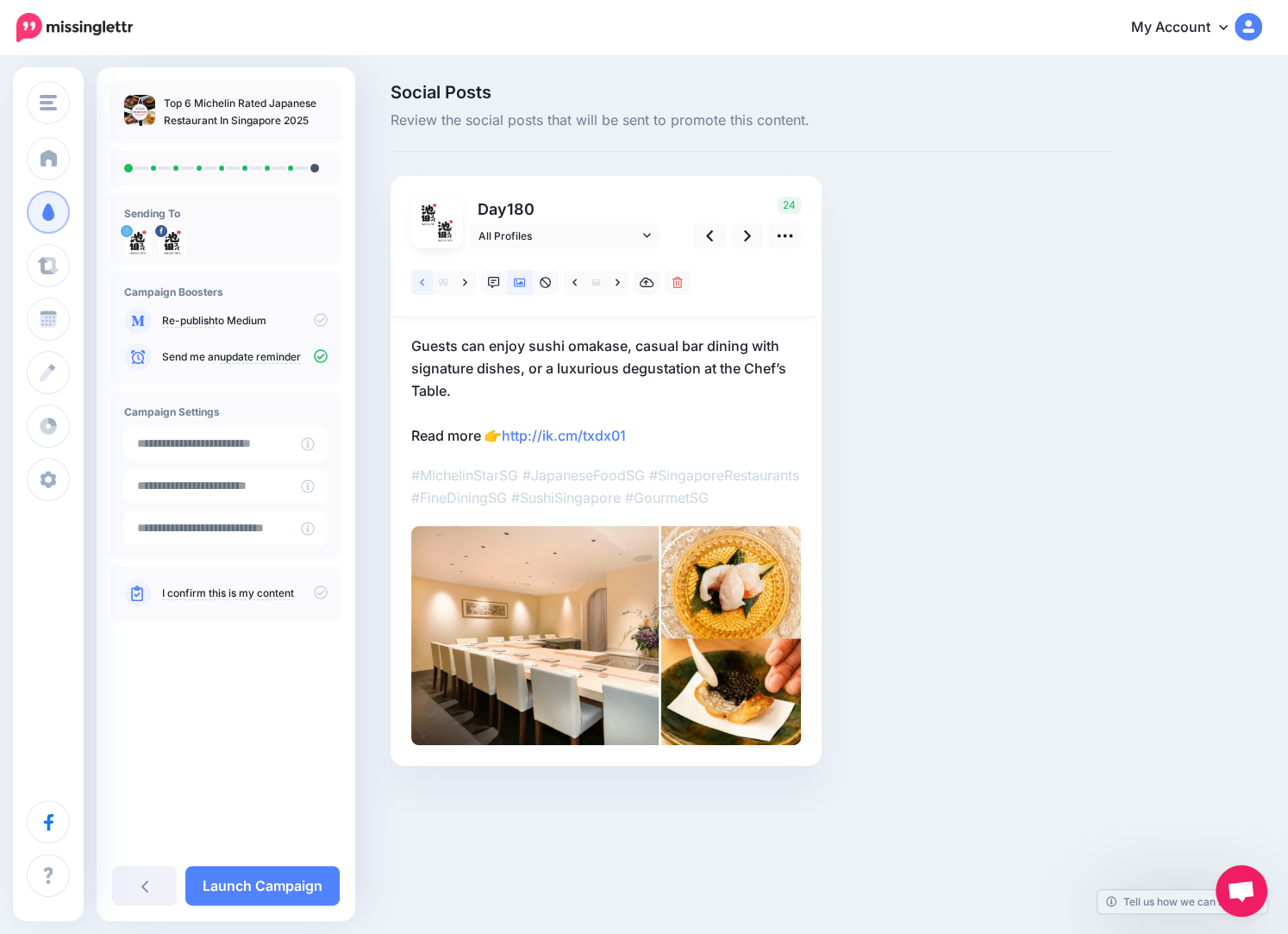 click 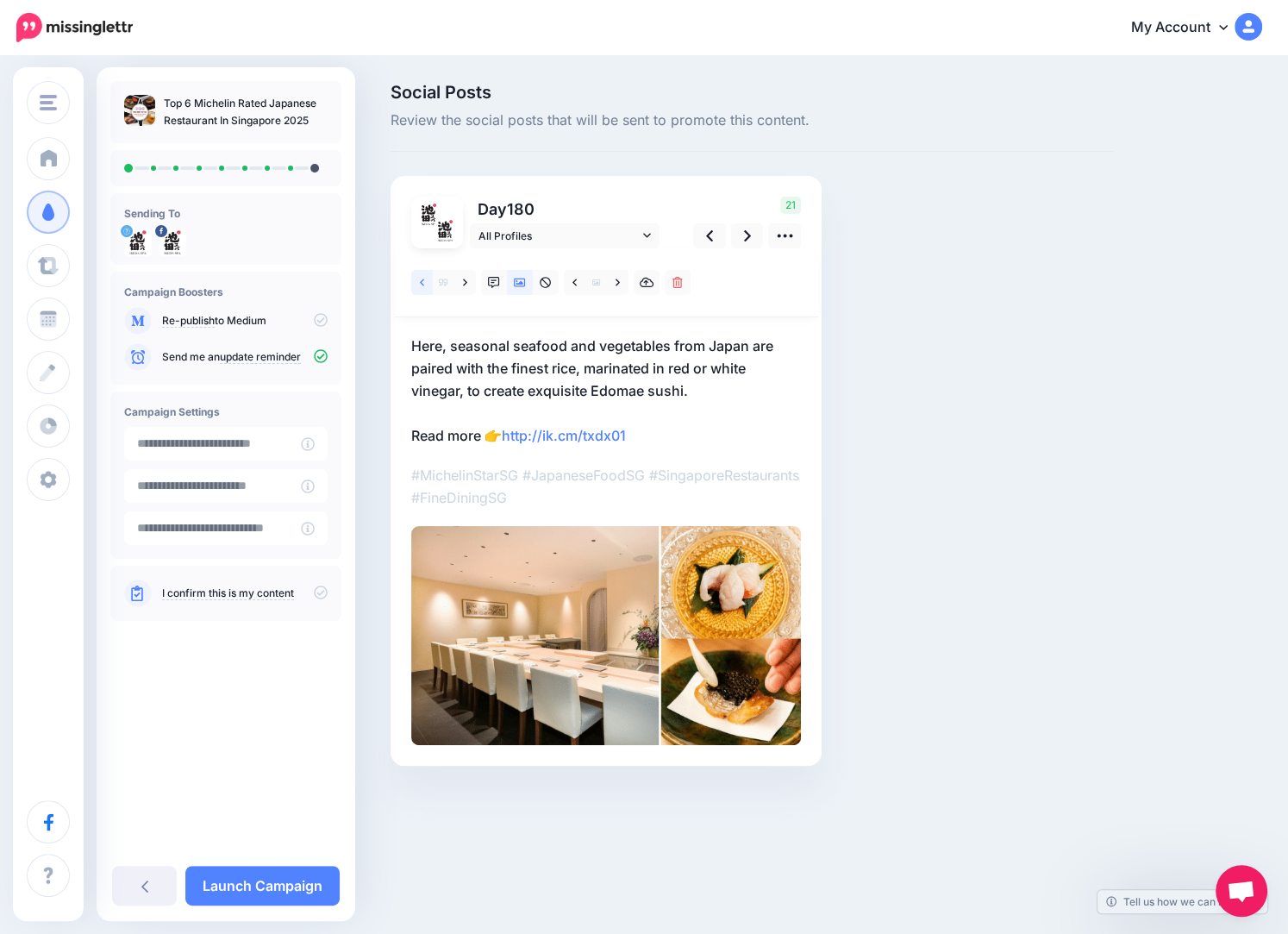 click at bounding box center [422, 282] 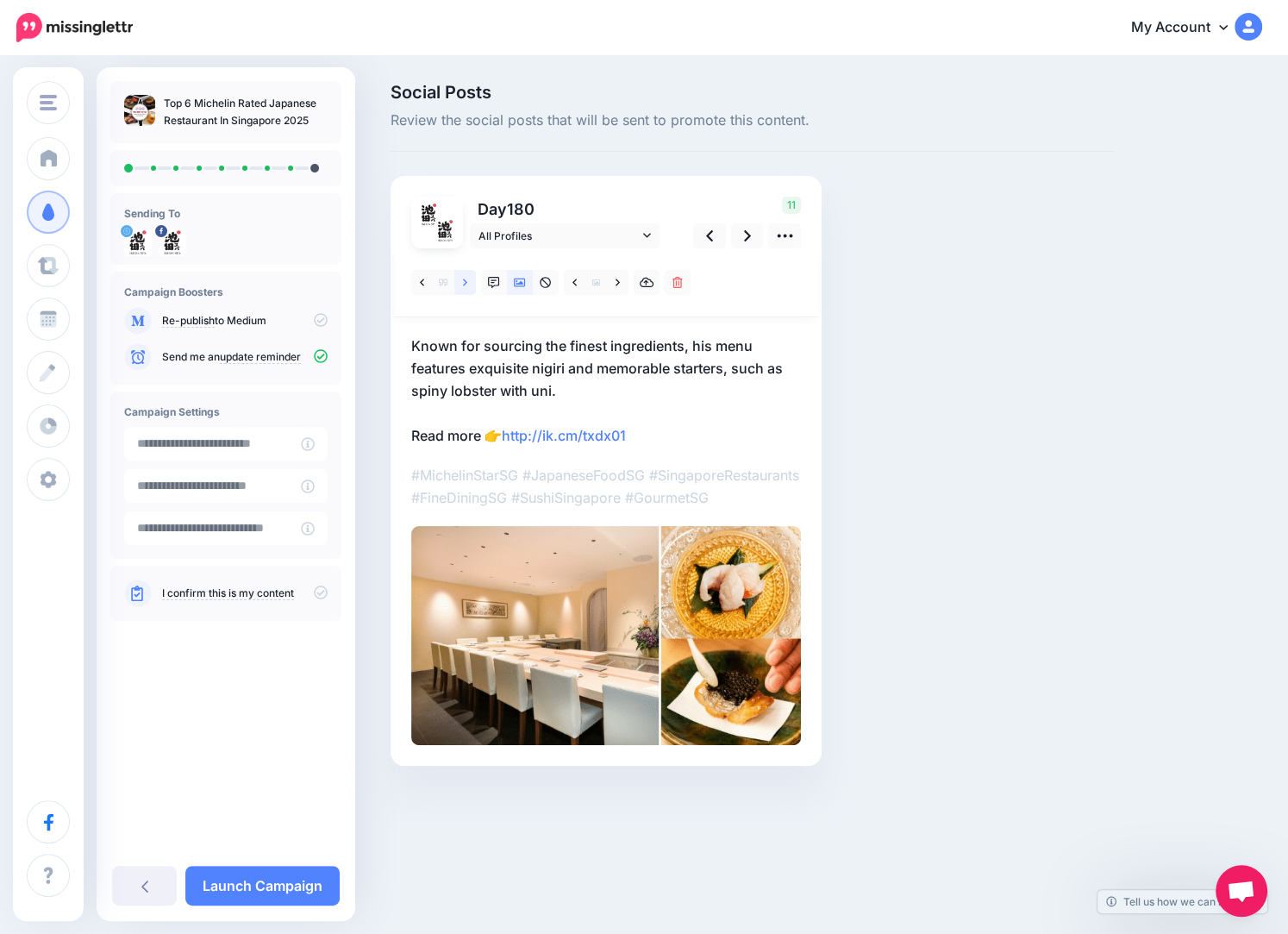click 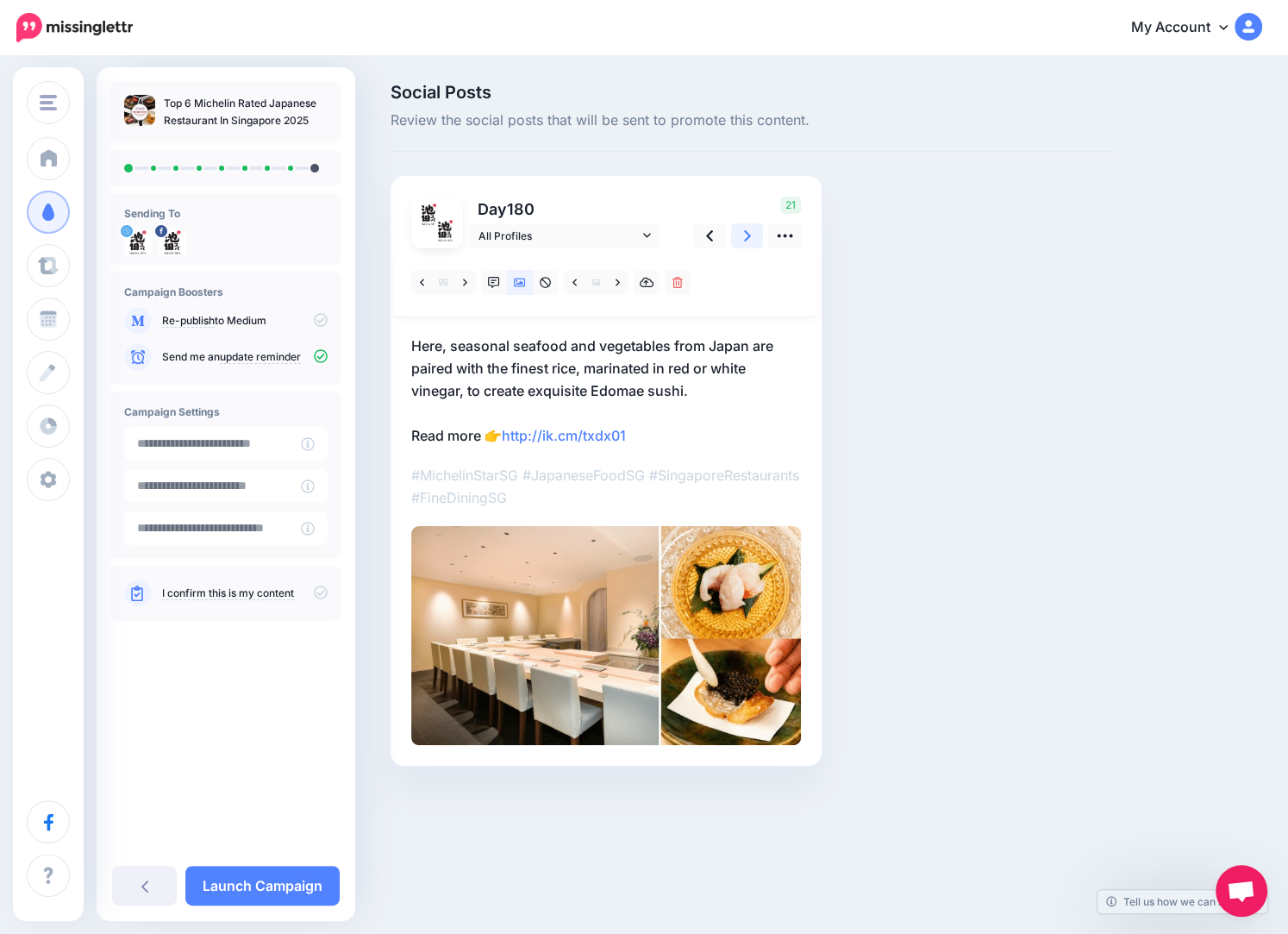 click at bounding box center (747, 235) 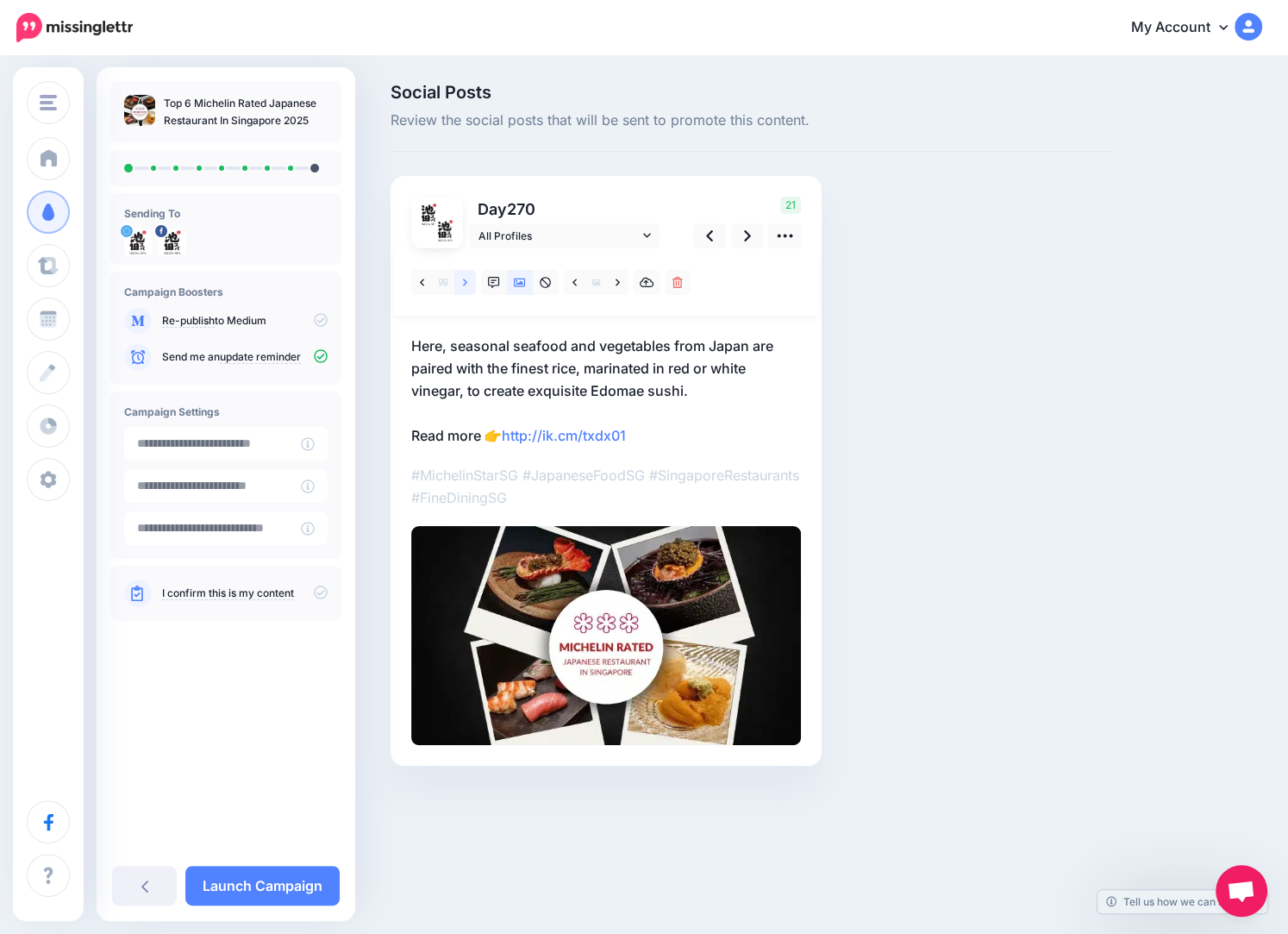 click 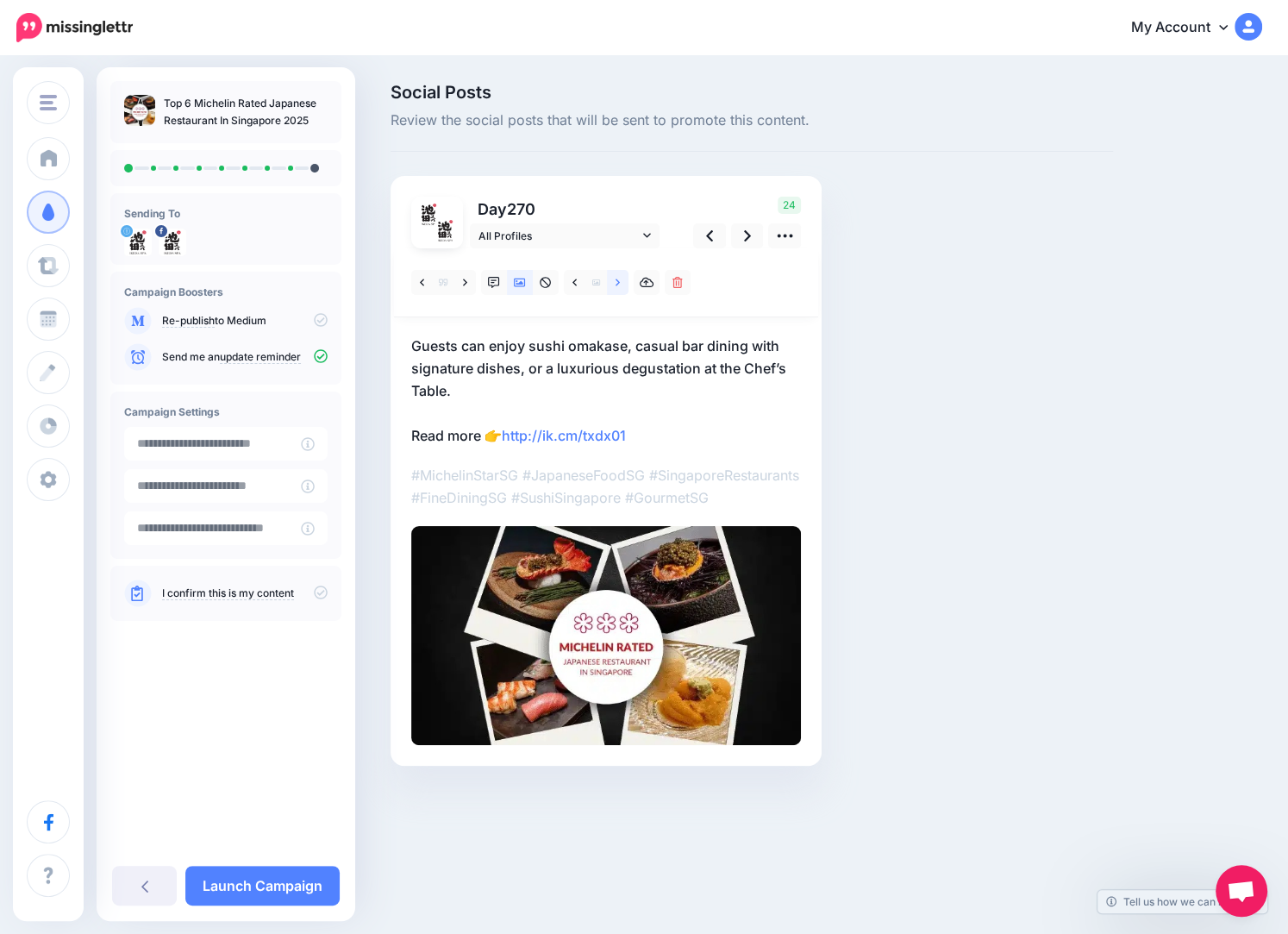click at bounding box center [617, 282] 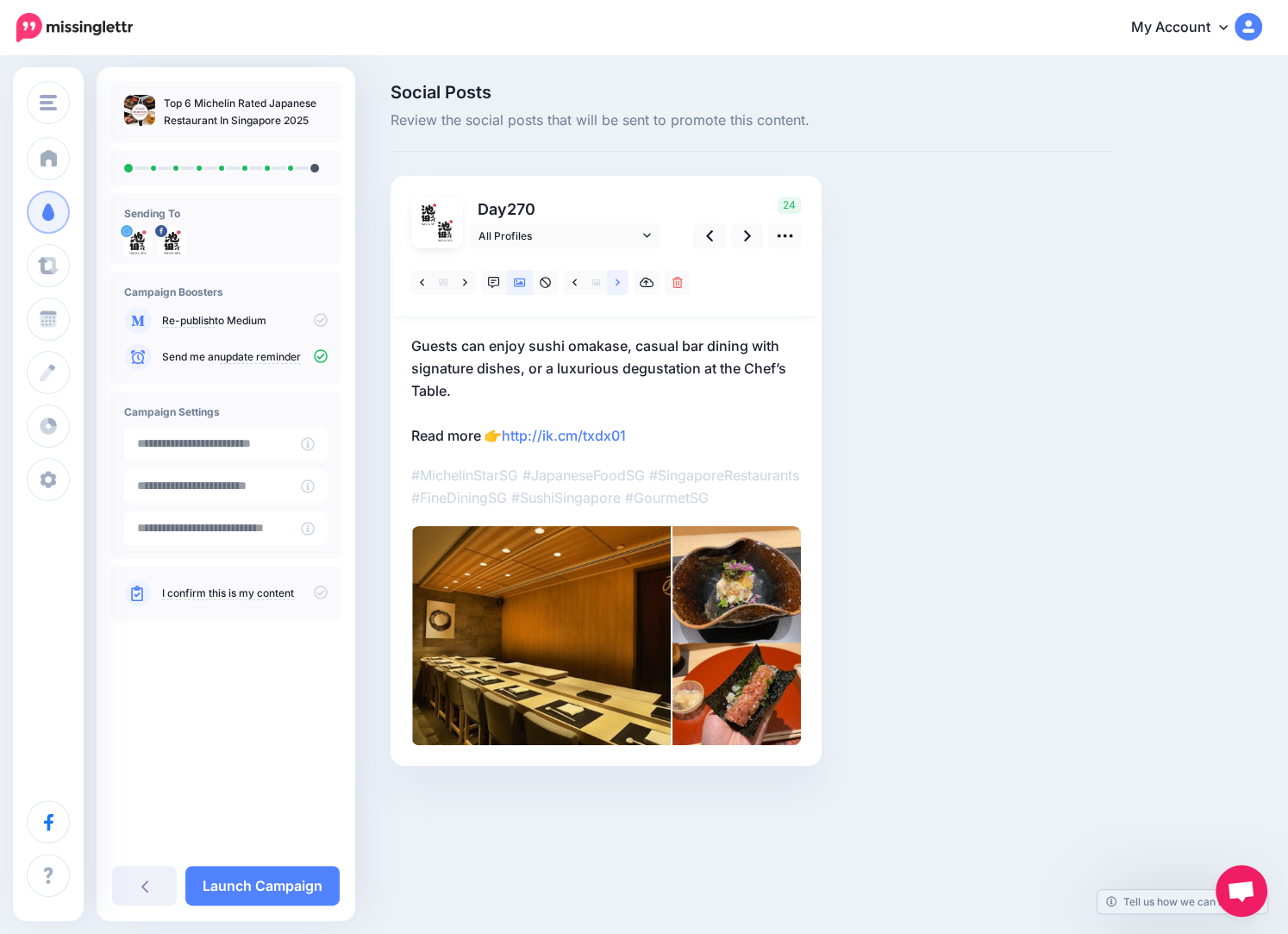 click at bounding box center [617, 282] 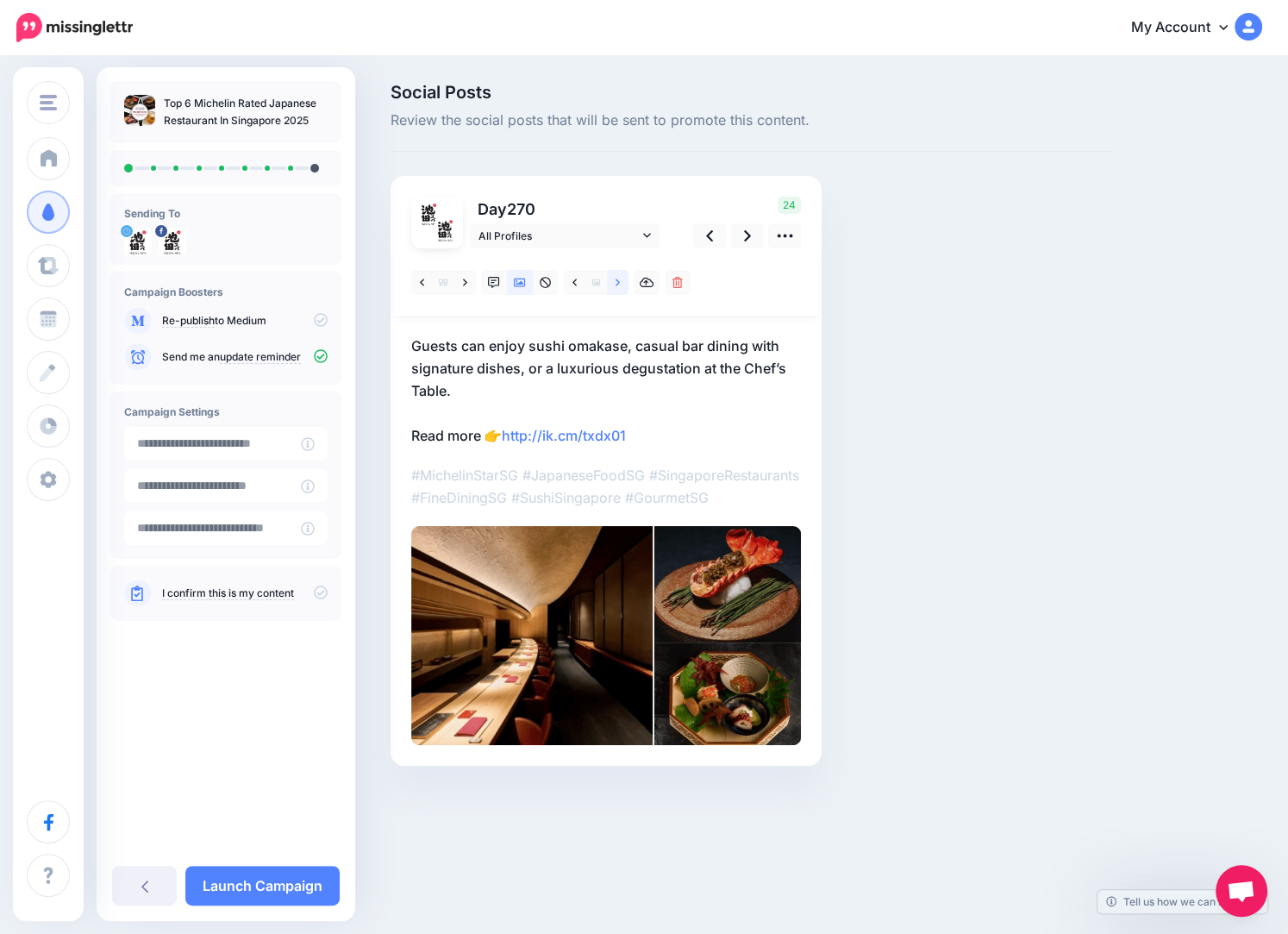 click at bounding box center [617, 282] 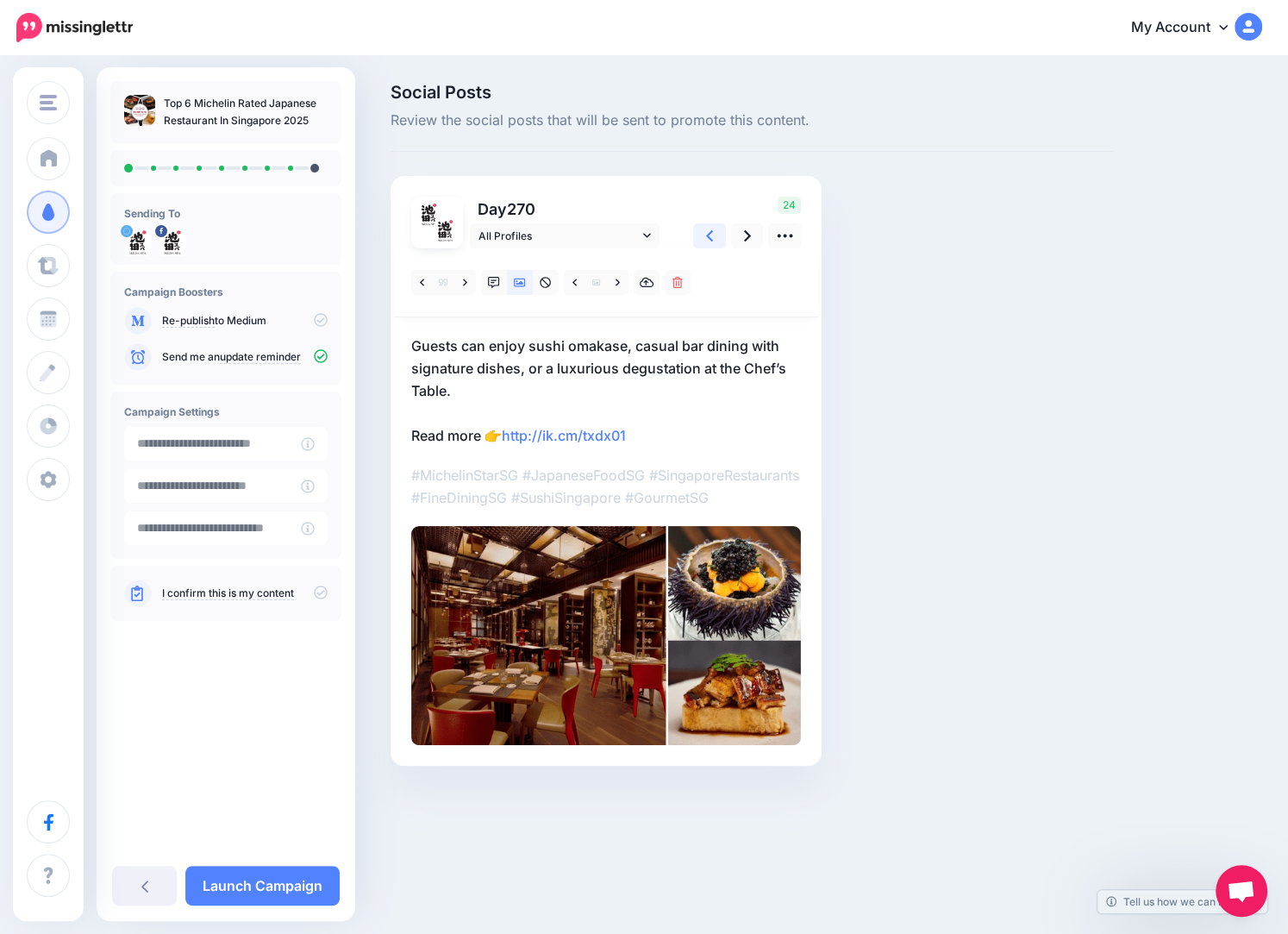 click 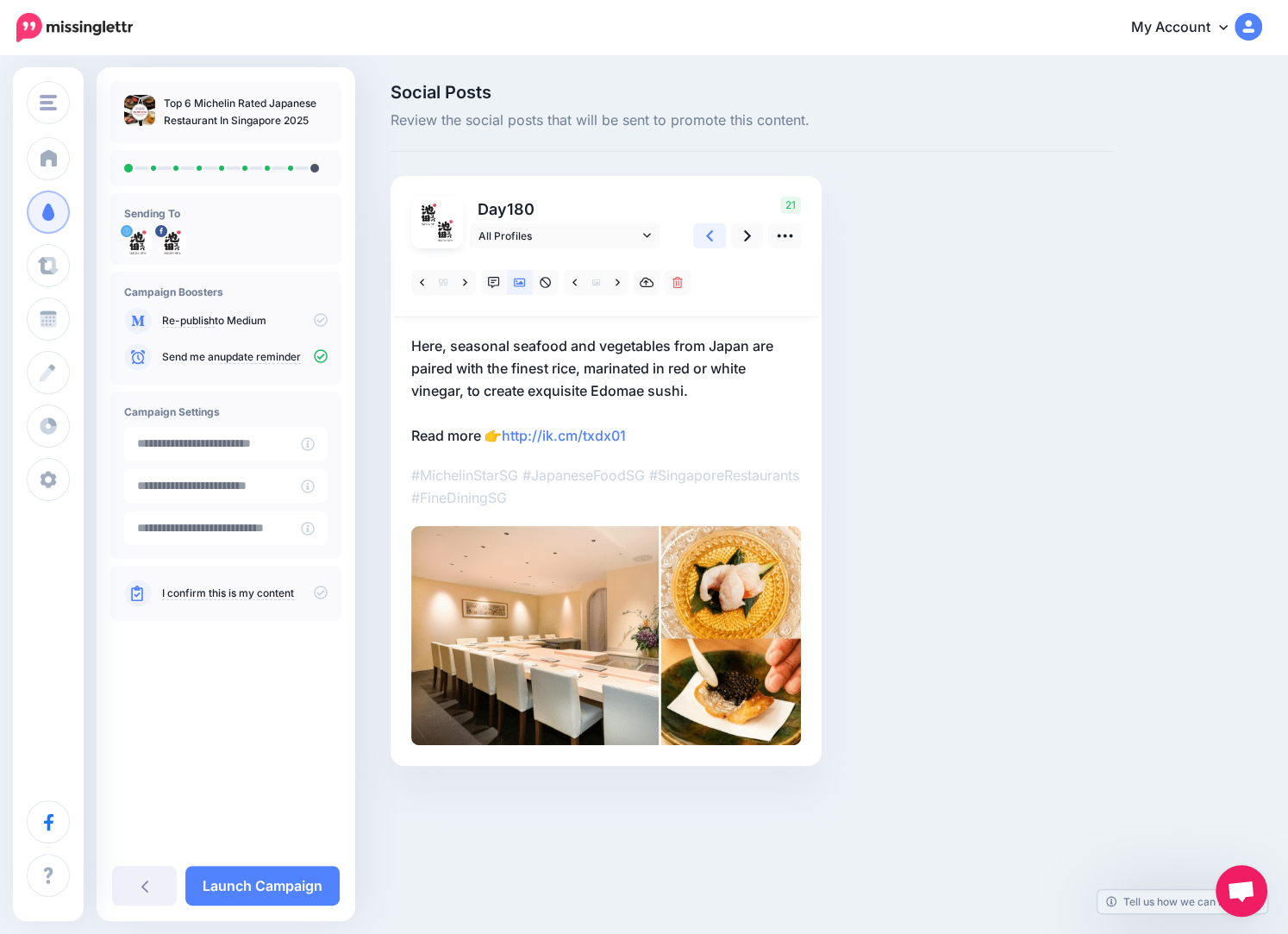 click 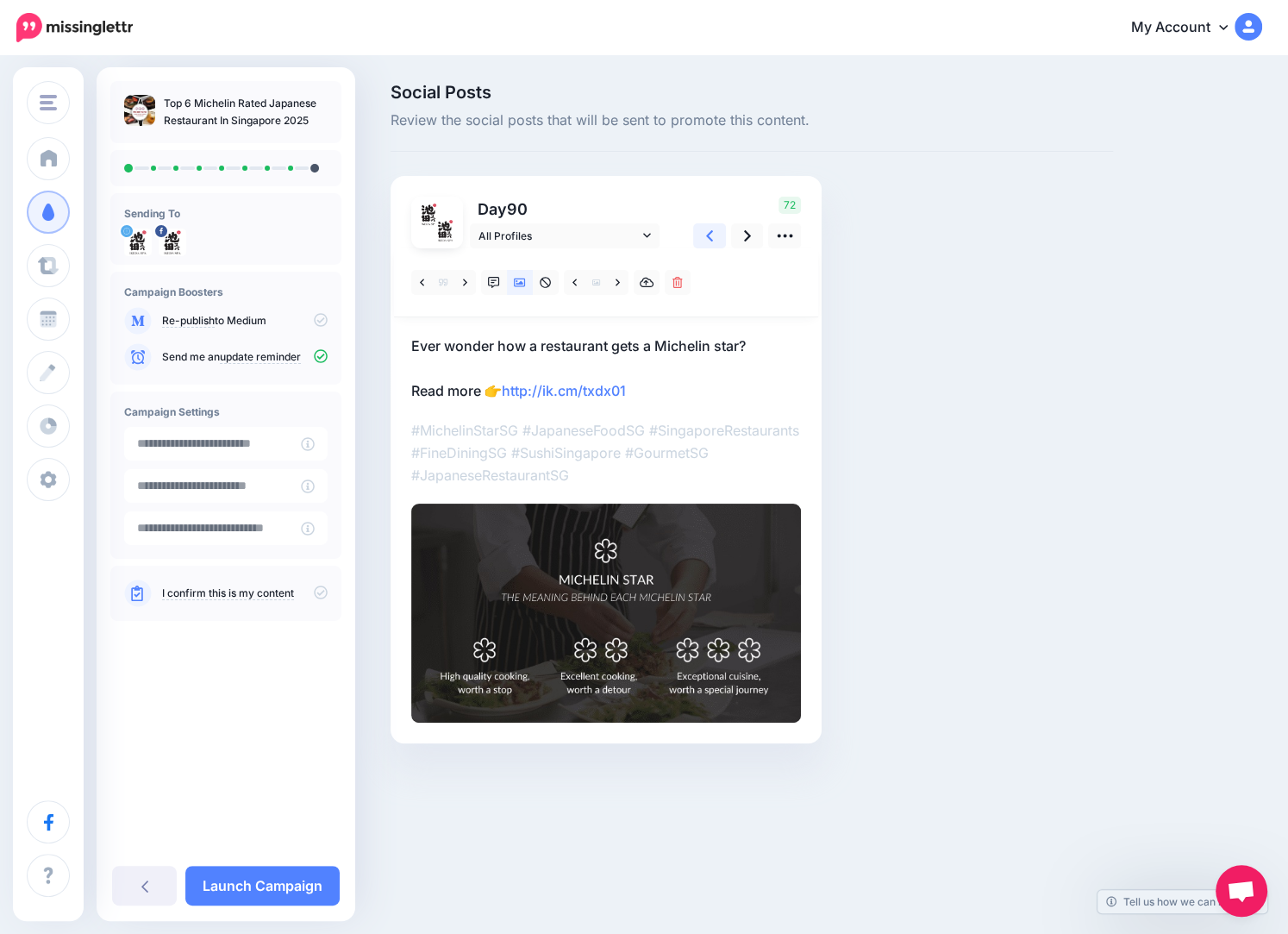 click 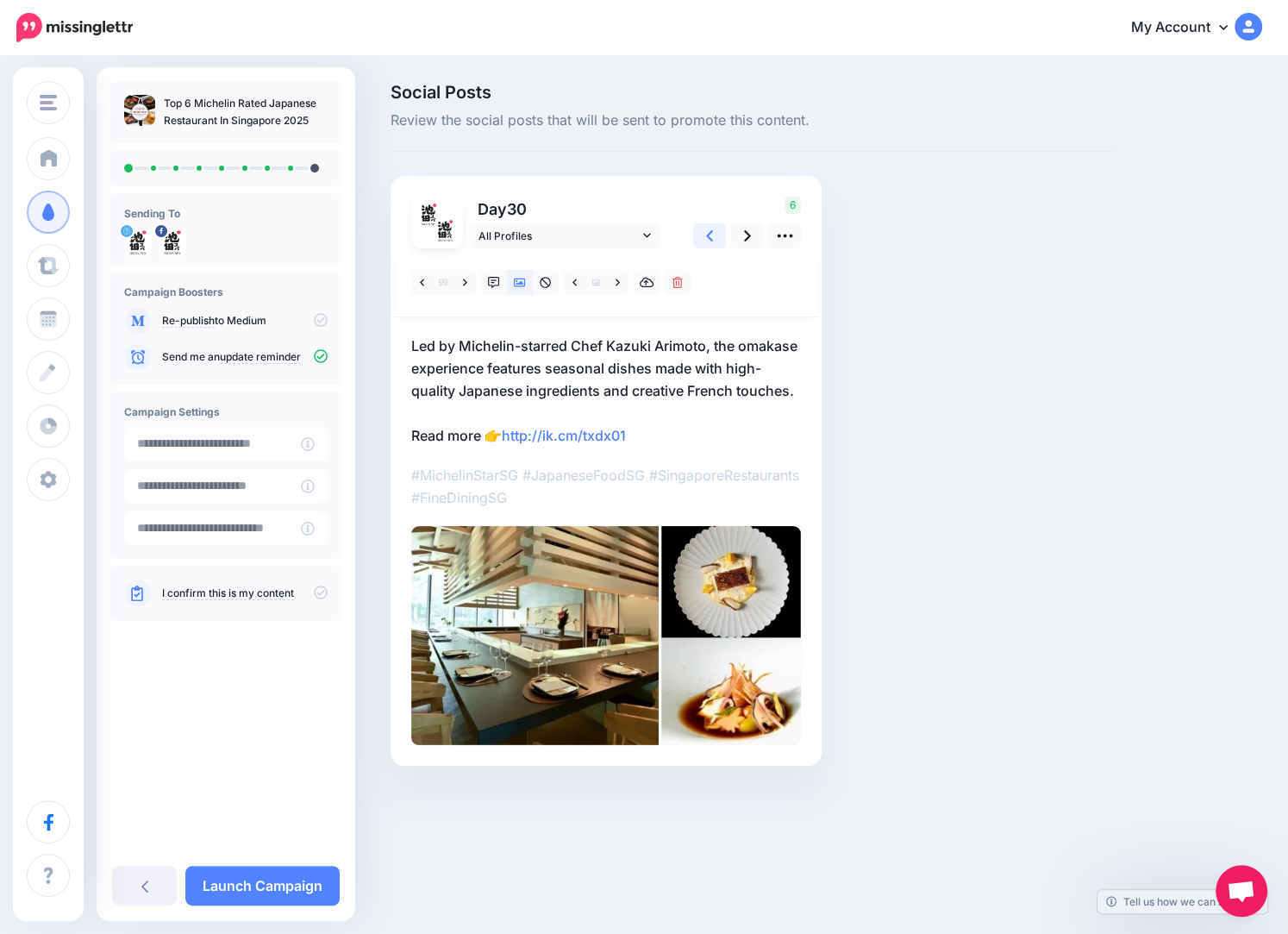 click 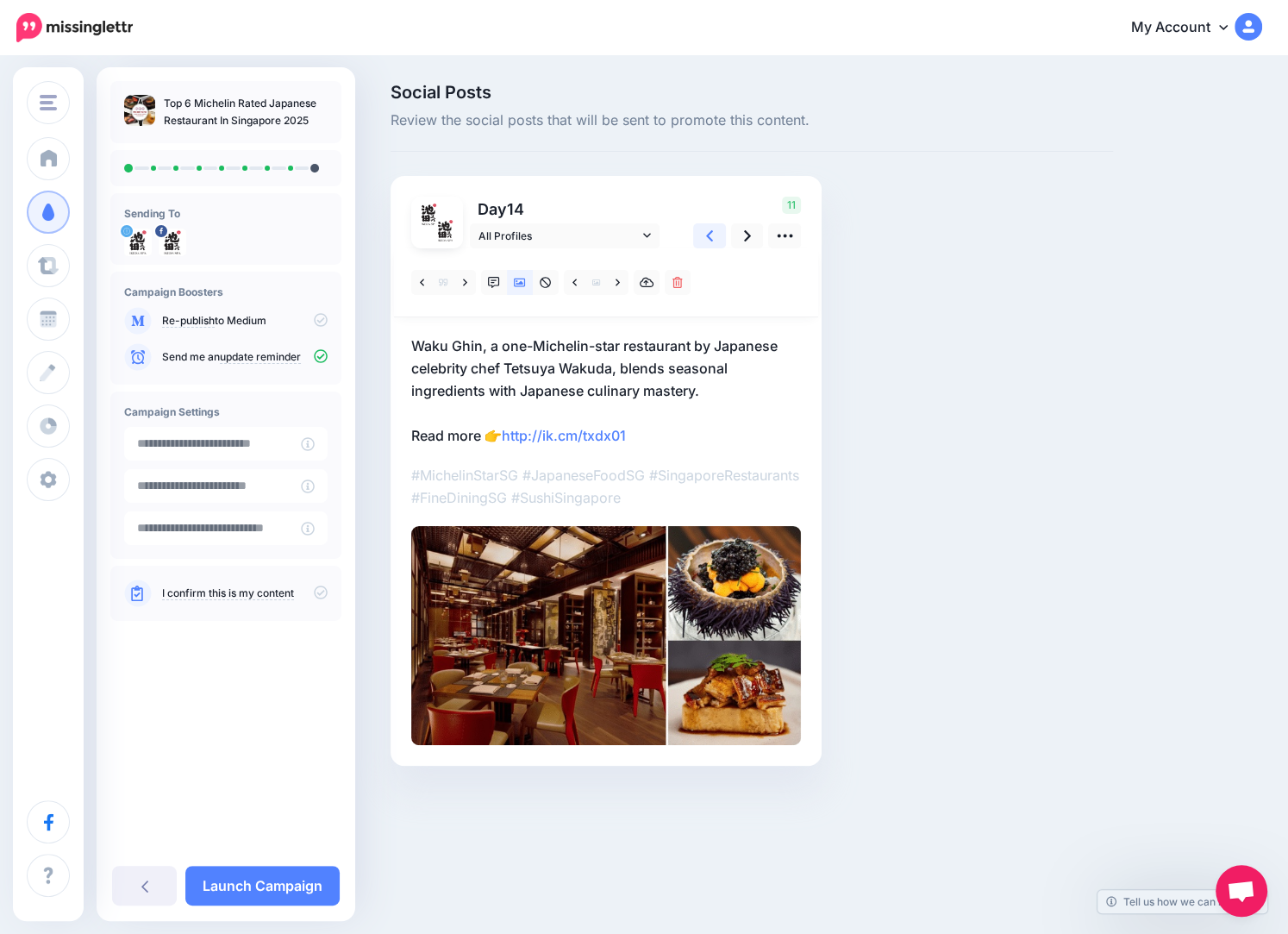 click at bounding box center (710, 235) 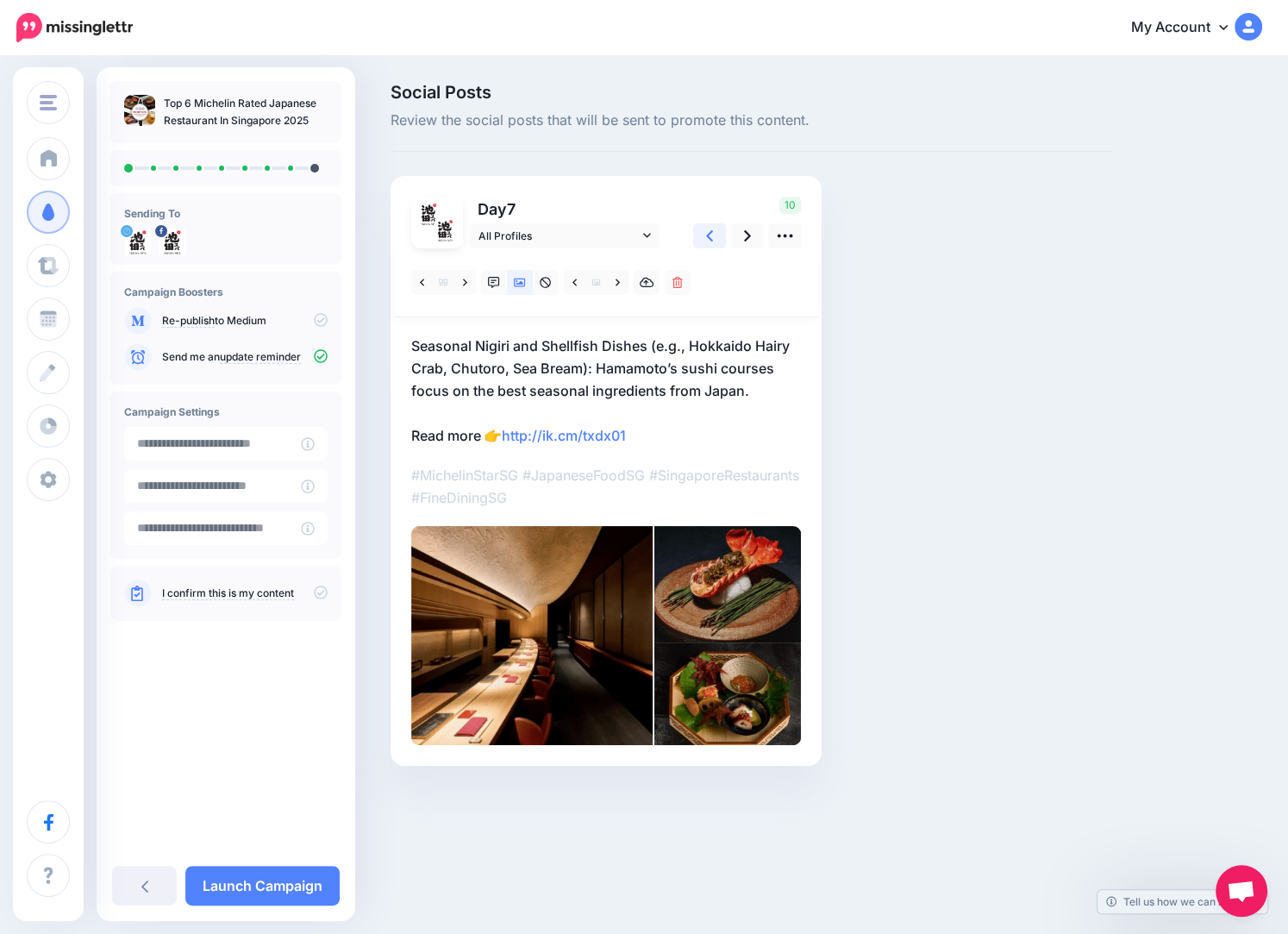 click at bounding box center (710, 235) 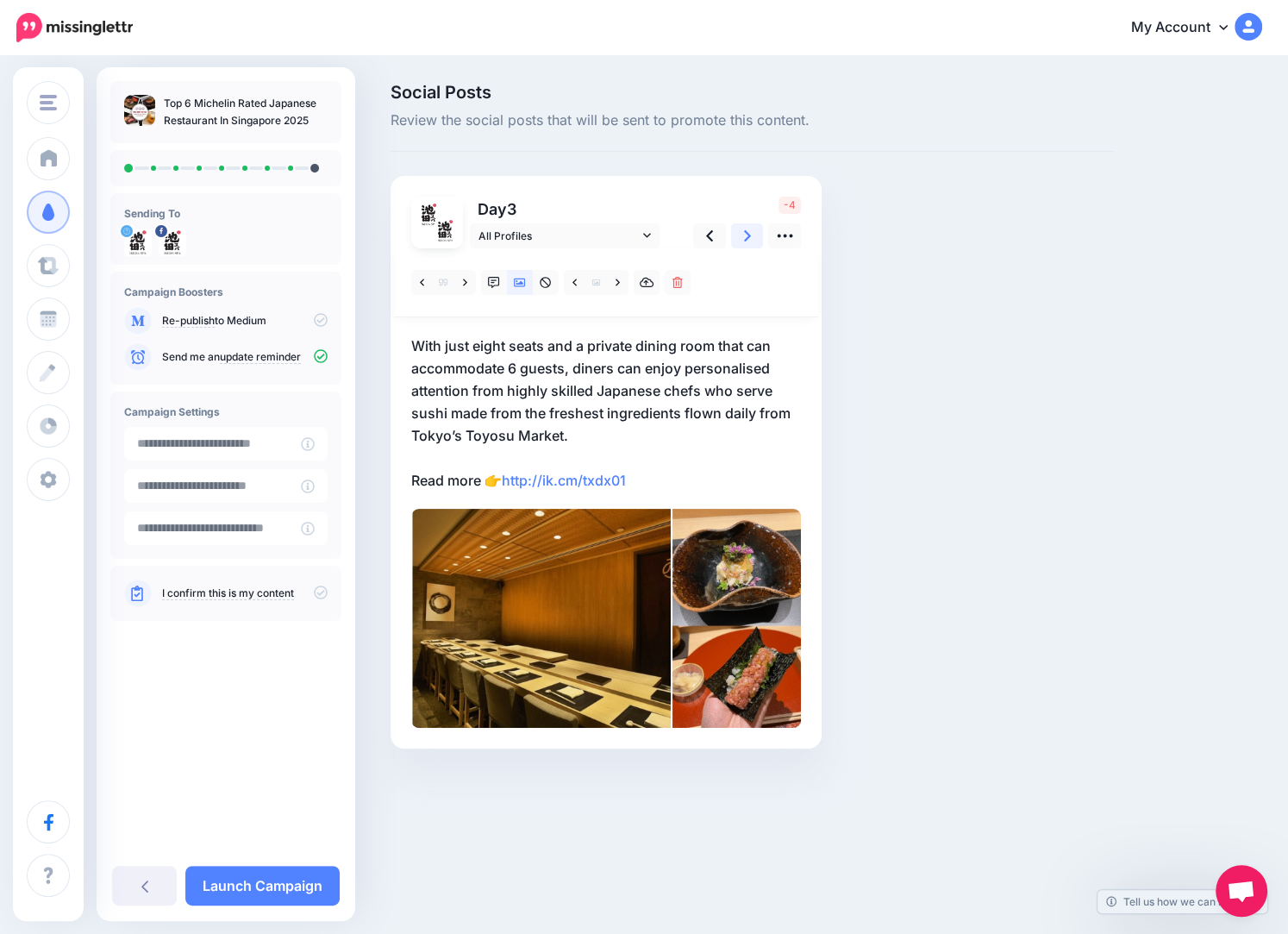 click at bounding box center (747, 235) 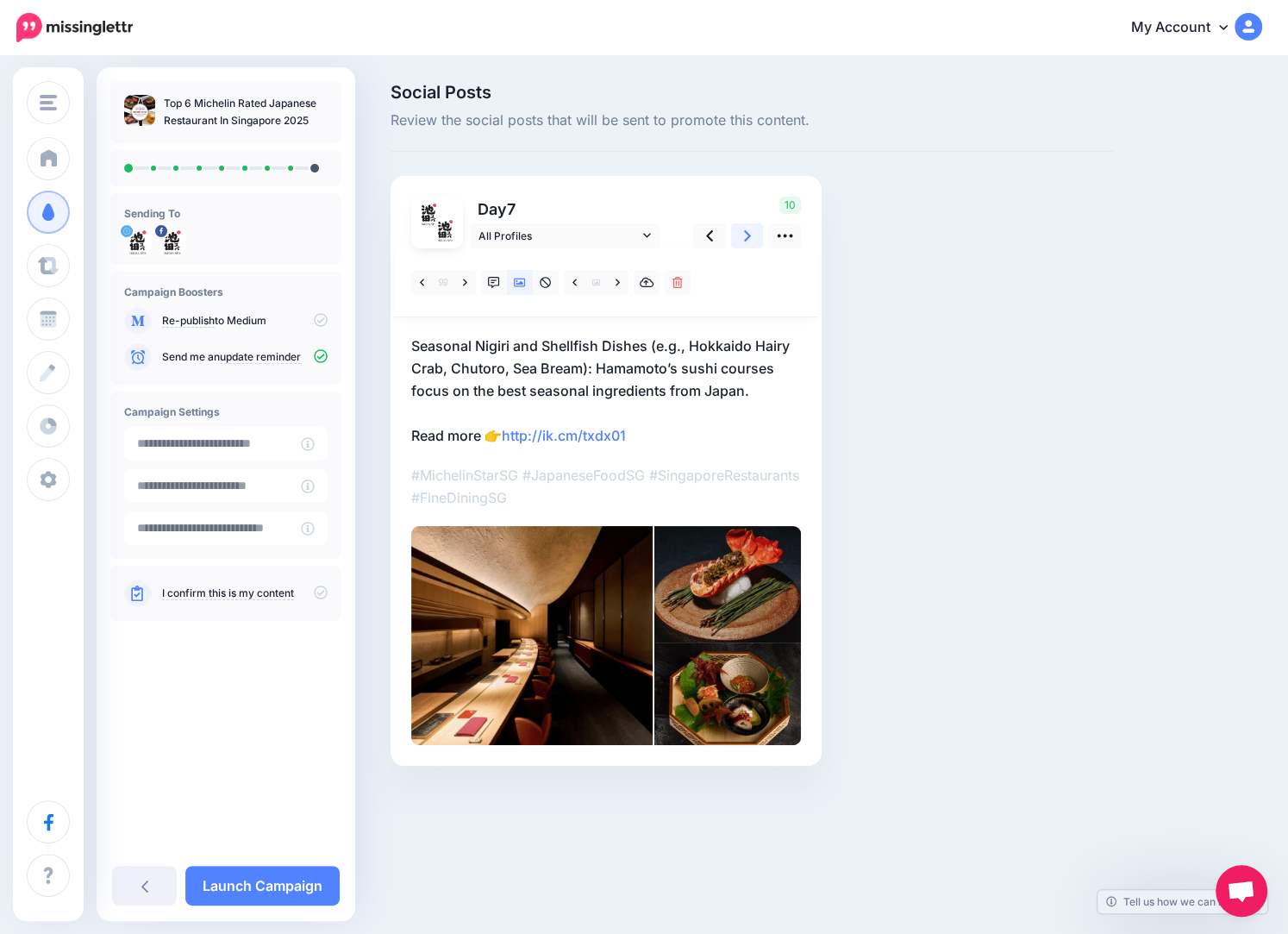 click at bounding box center (747, 235) 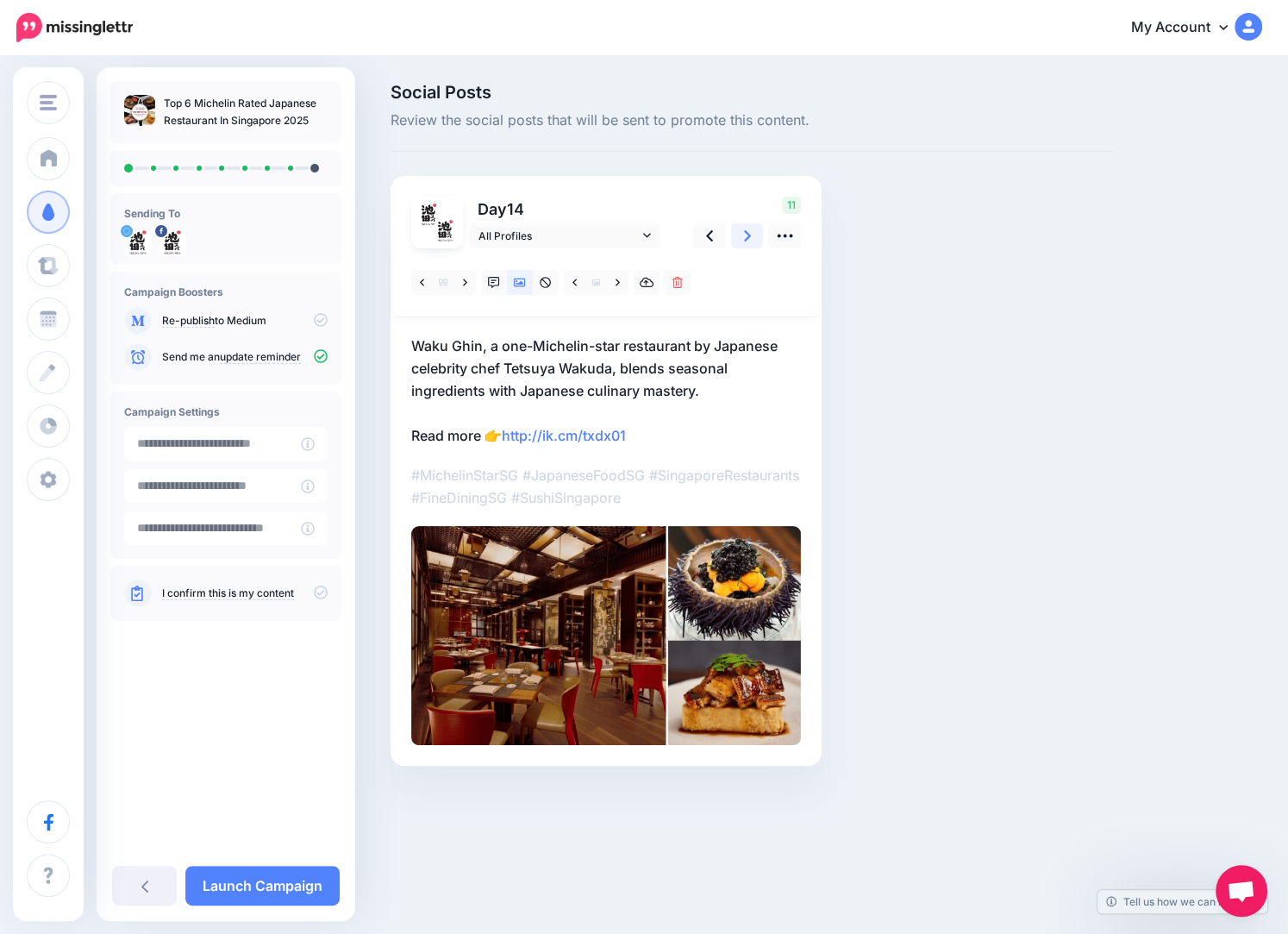 click at bounding box center [747, 235] 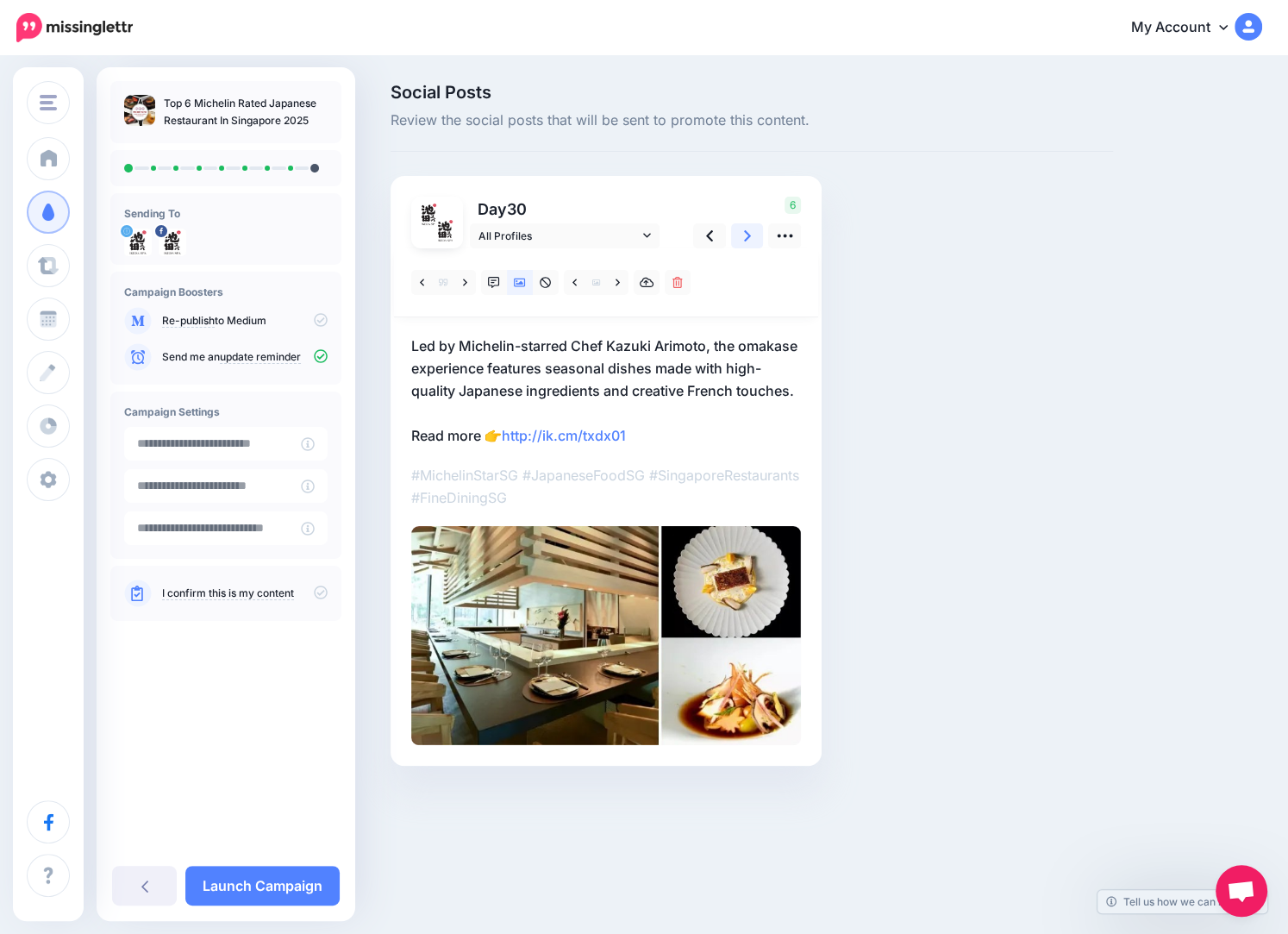 click at bounding box center [747, 235] 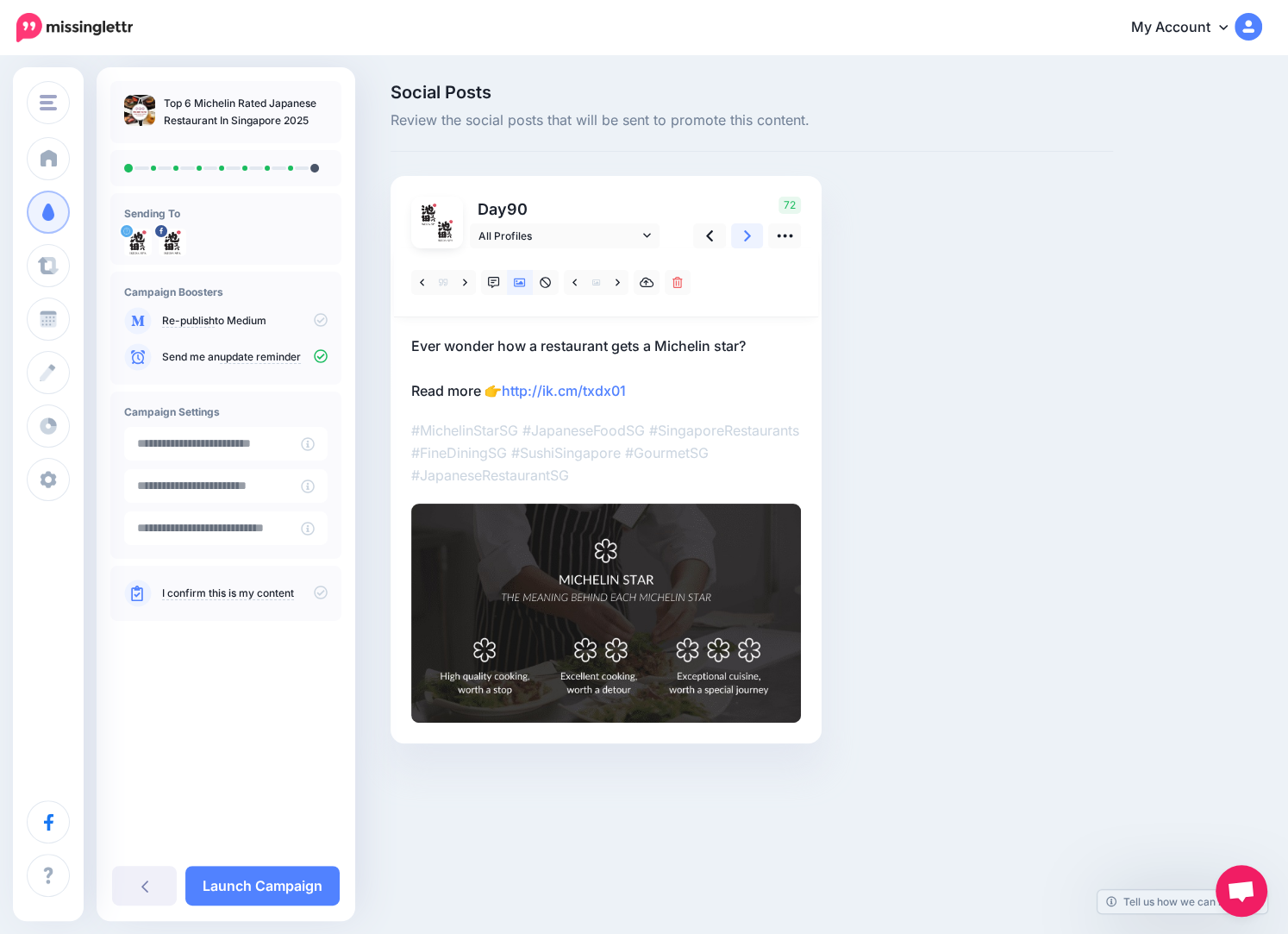 click at bounding box center [747, 235] 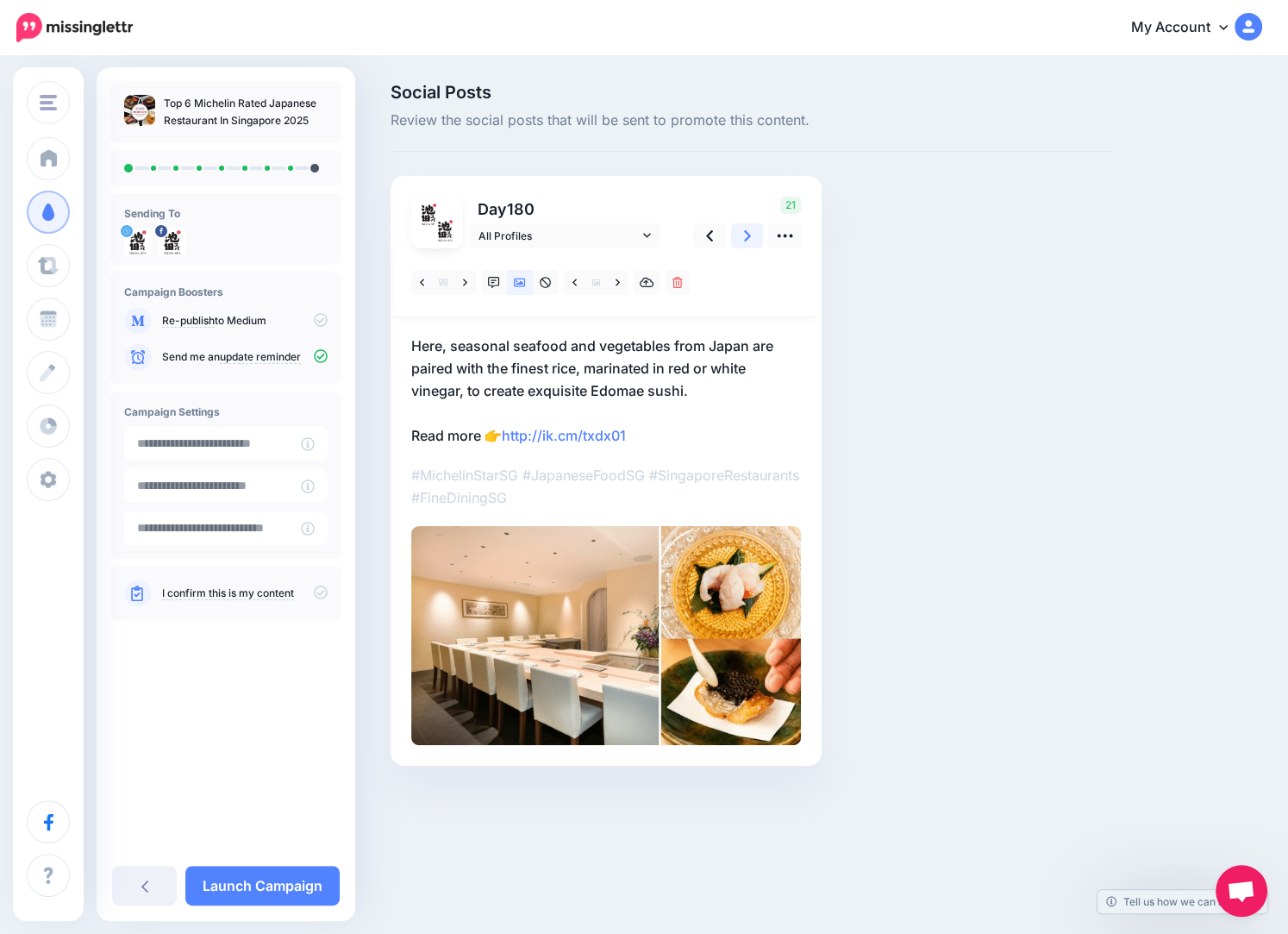 click at bounding box center [747, 235] 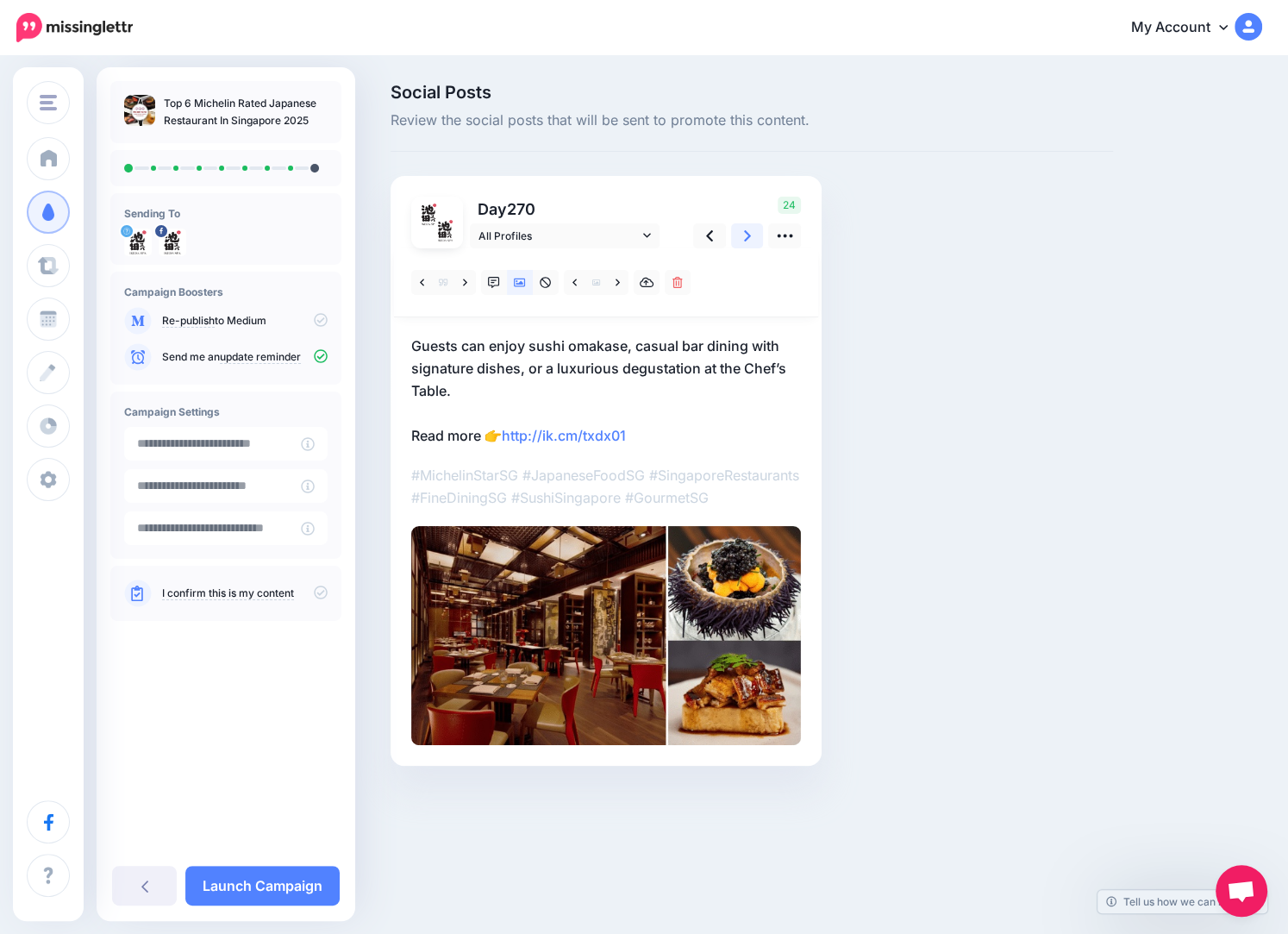 click at bounding box center [747, 235] 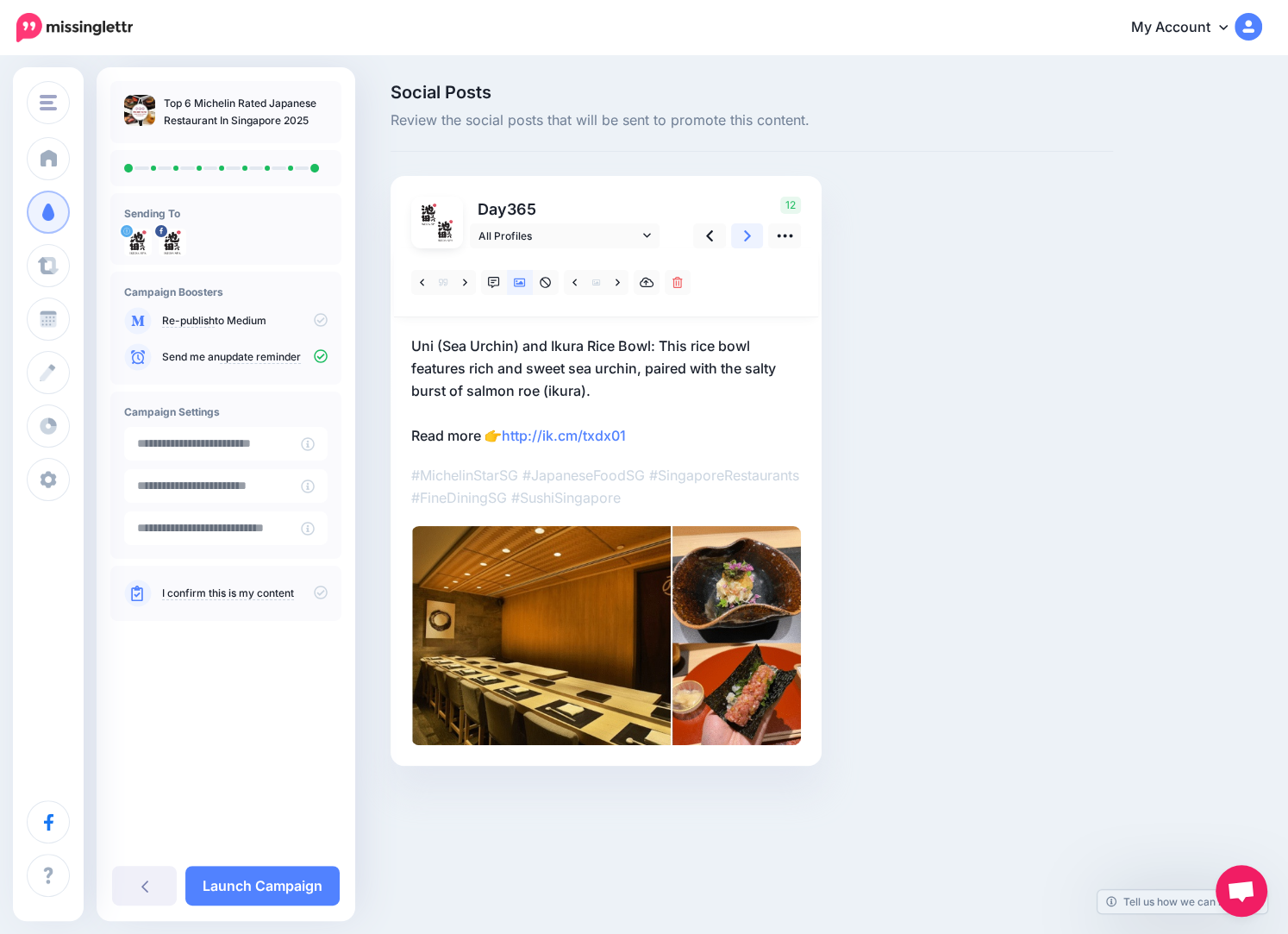 click at bounding box center (747, 235) 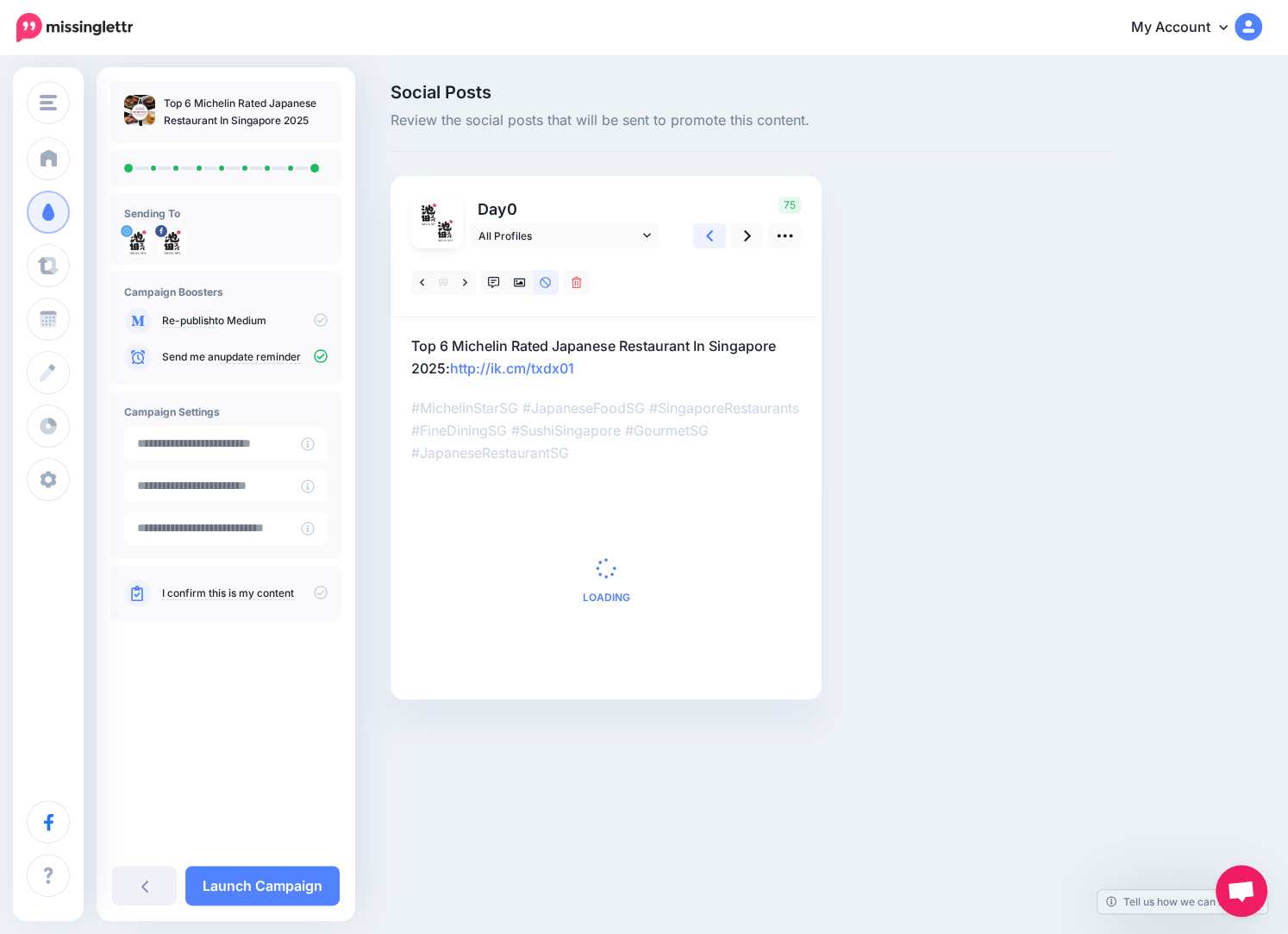 click at bounding box center [710, 235] 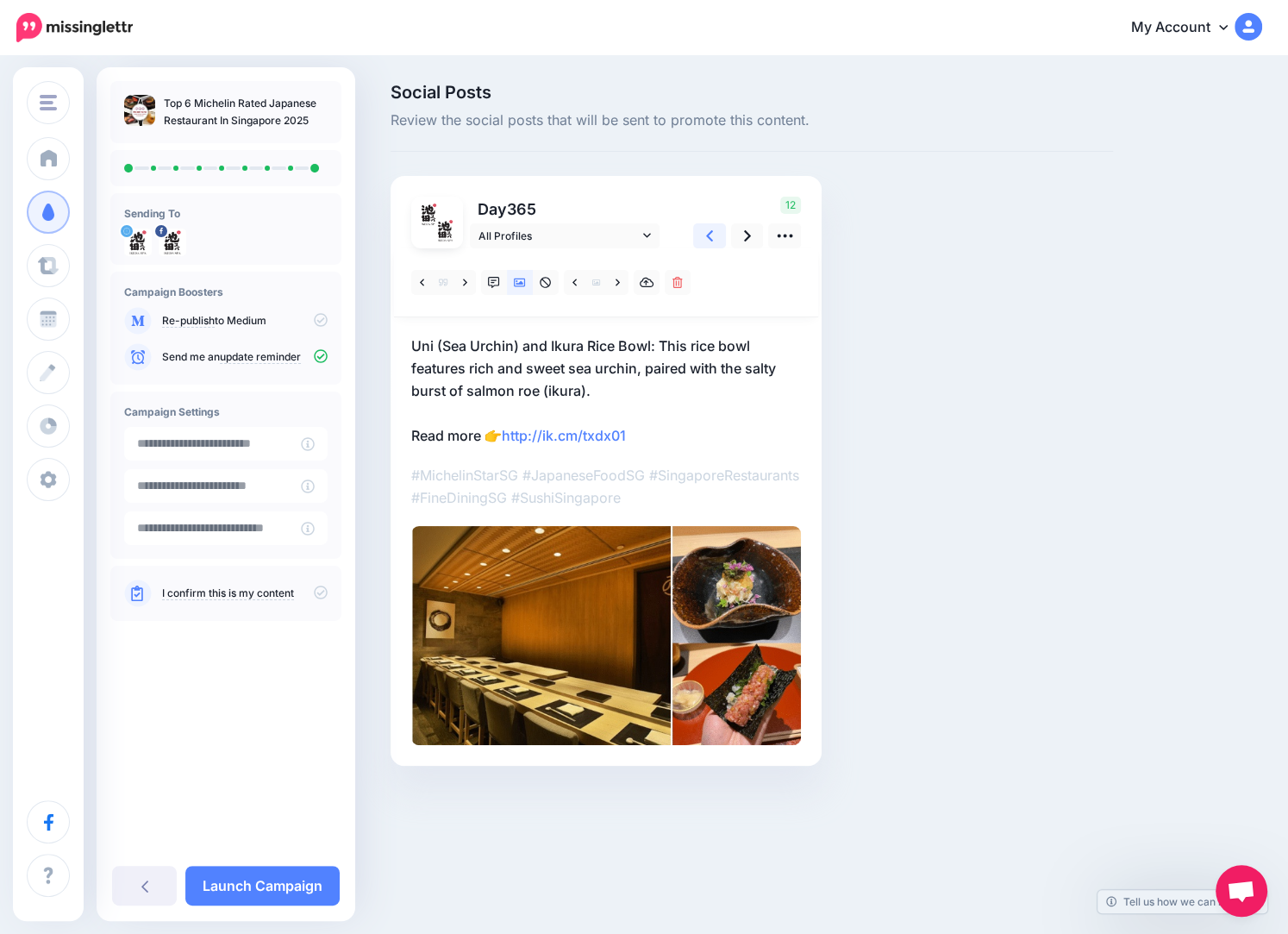 click at bounding box center (710, 235) 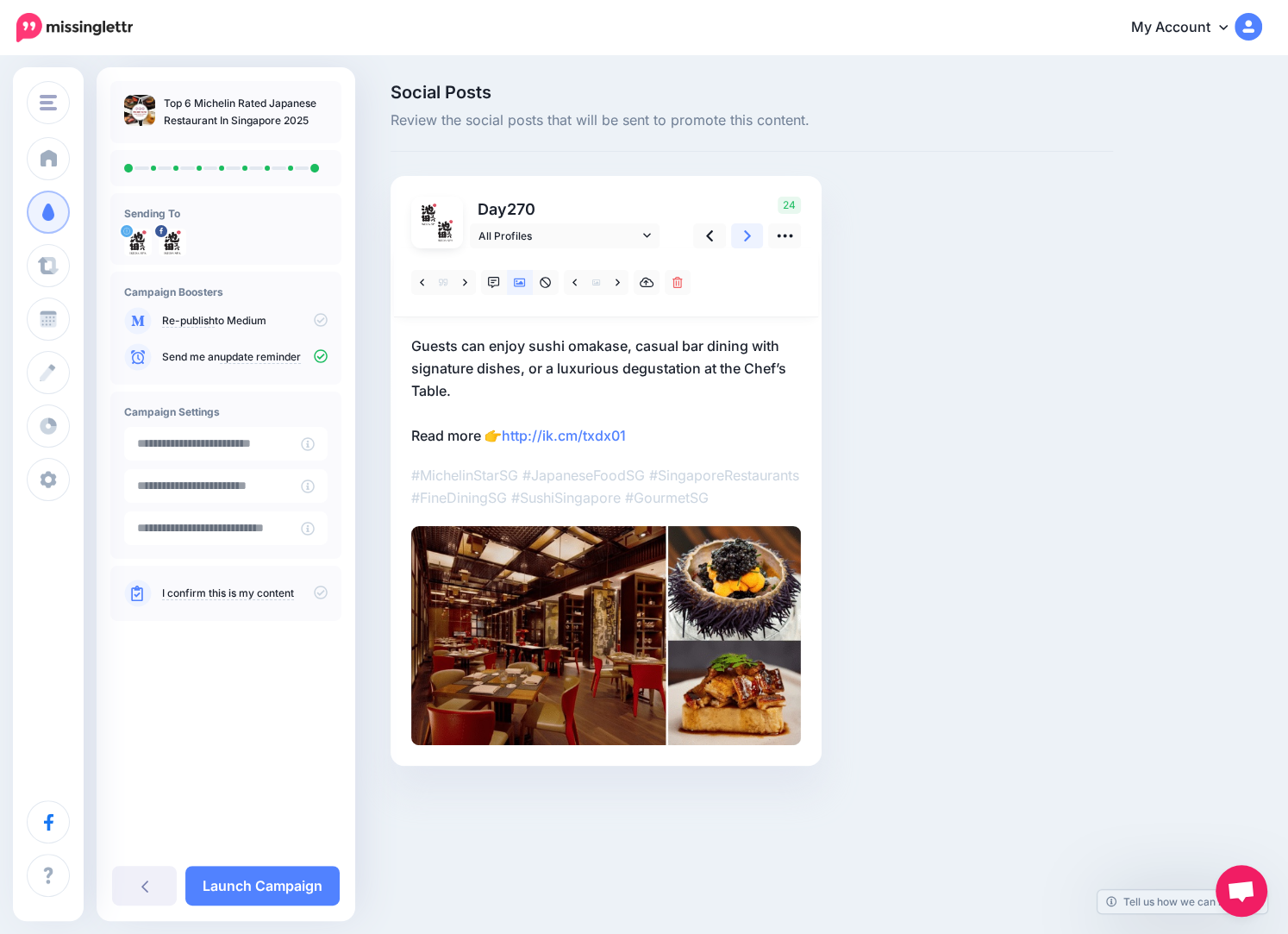 click 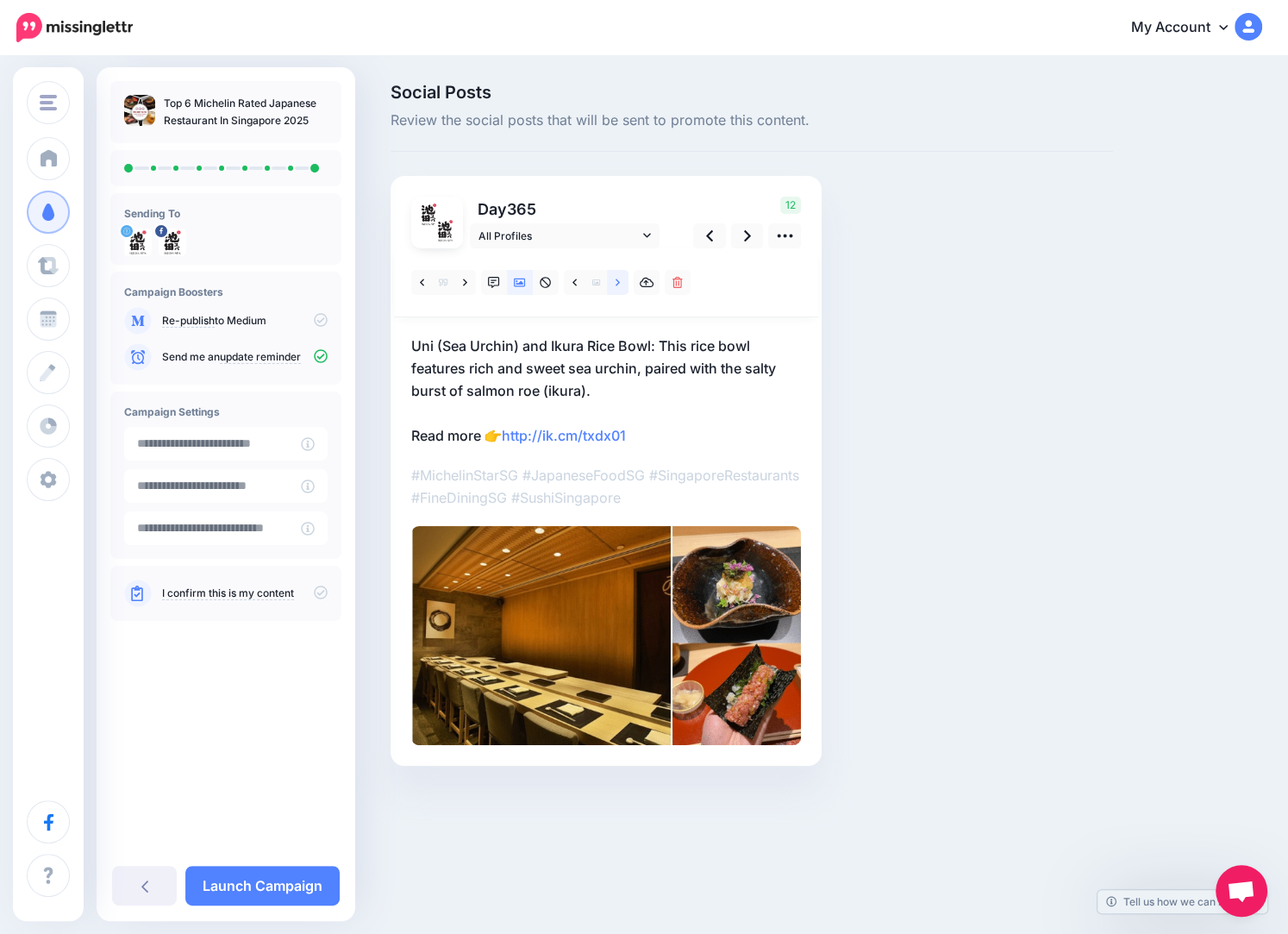 click at bounding box center [617, 282] 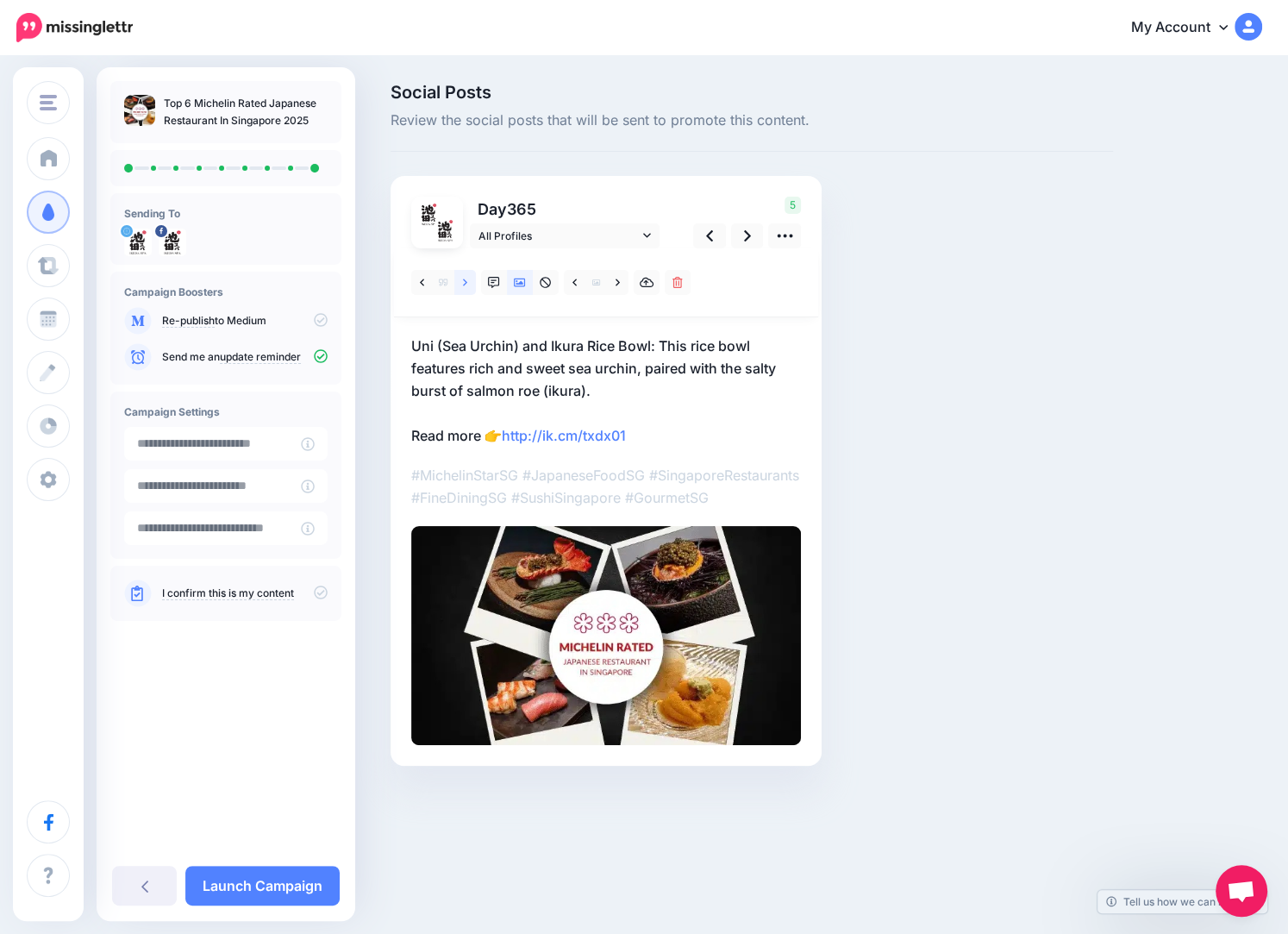 click 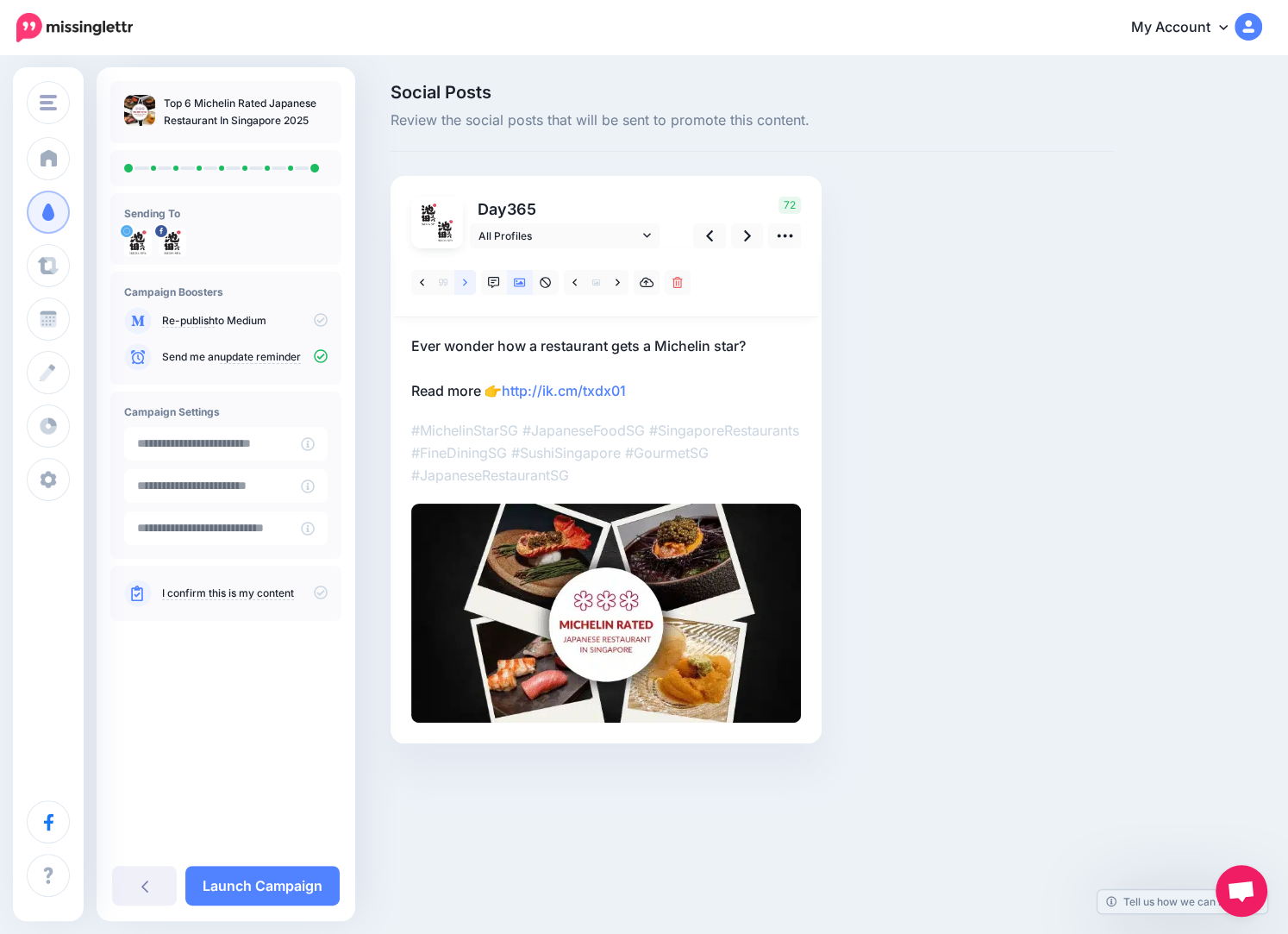 click 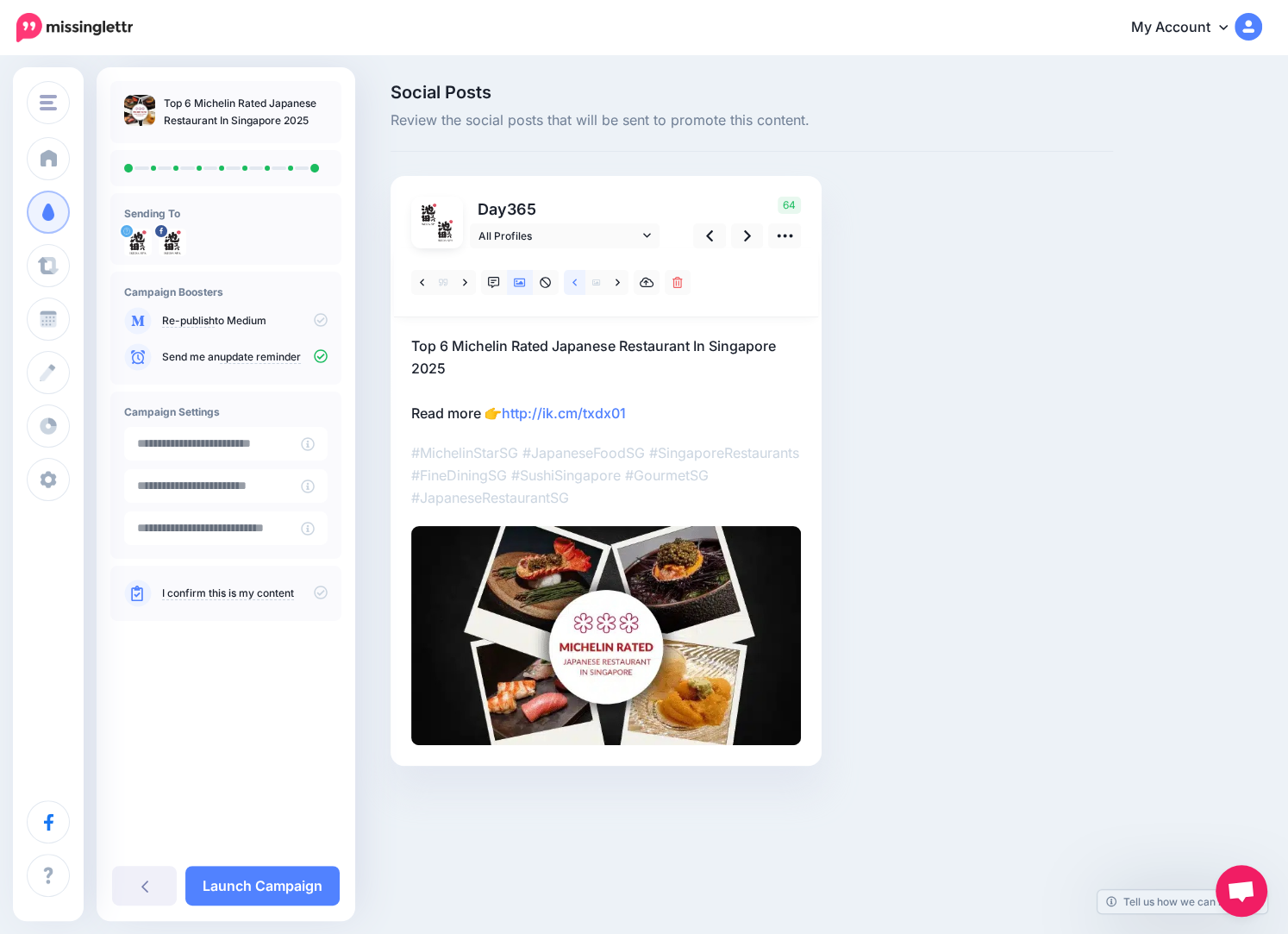 click 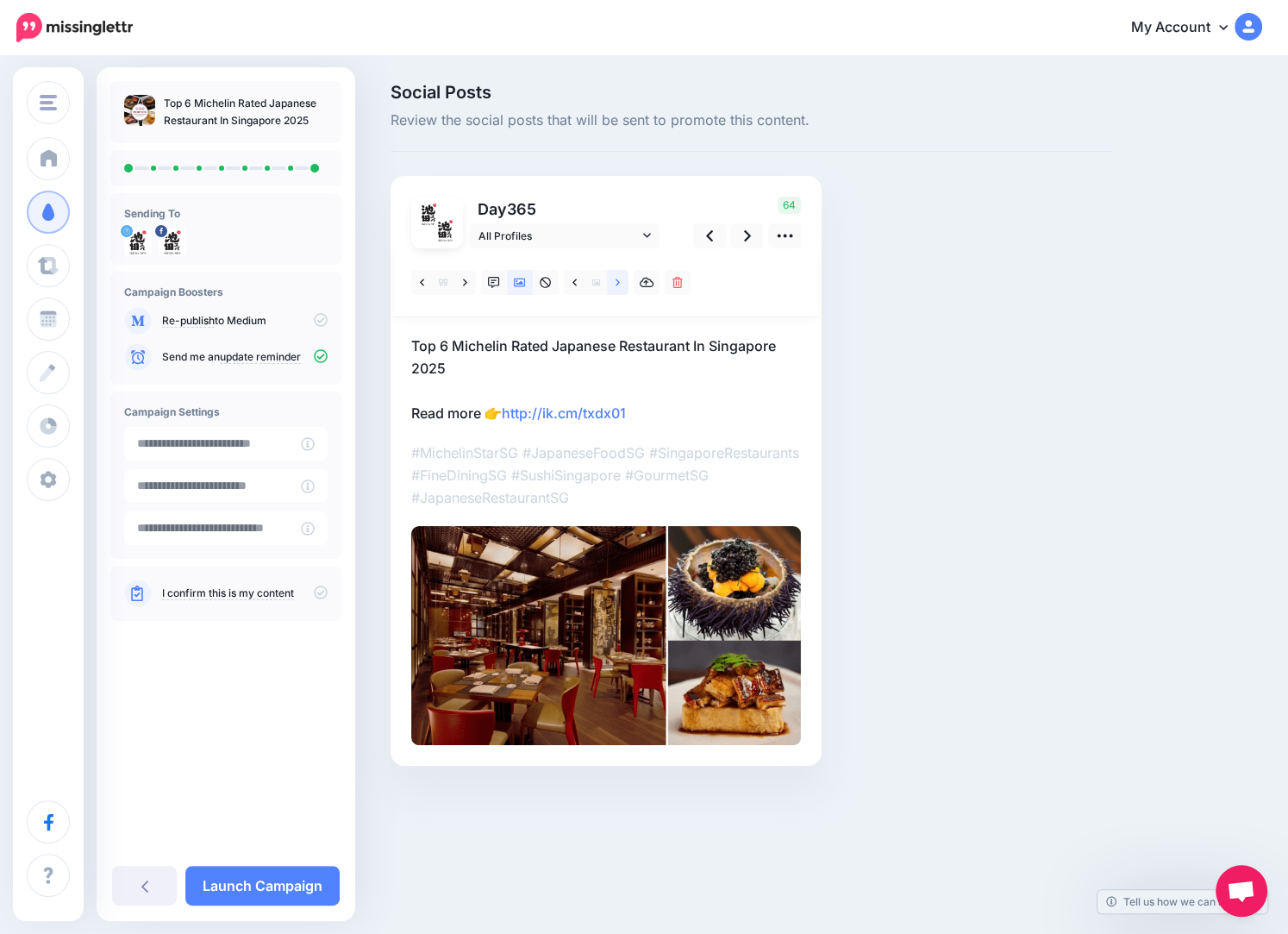 click 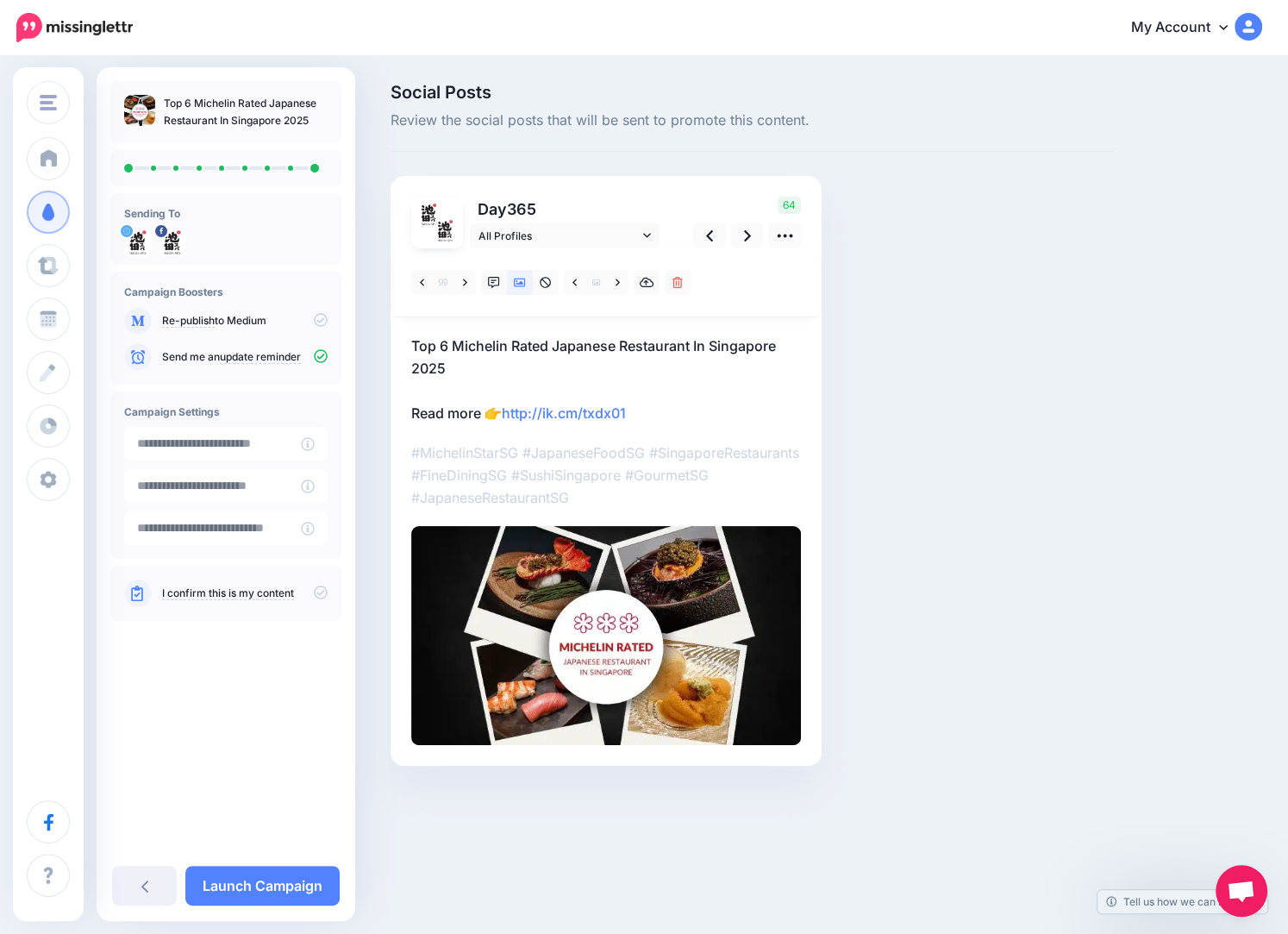 click on "Social Posts
Review the social posts that will be sent to promote this content.
Day  365
64" at bounding box center (752, 450) 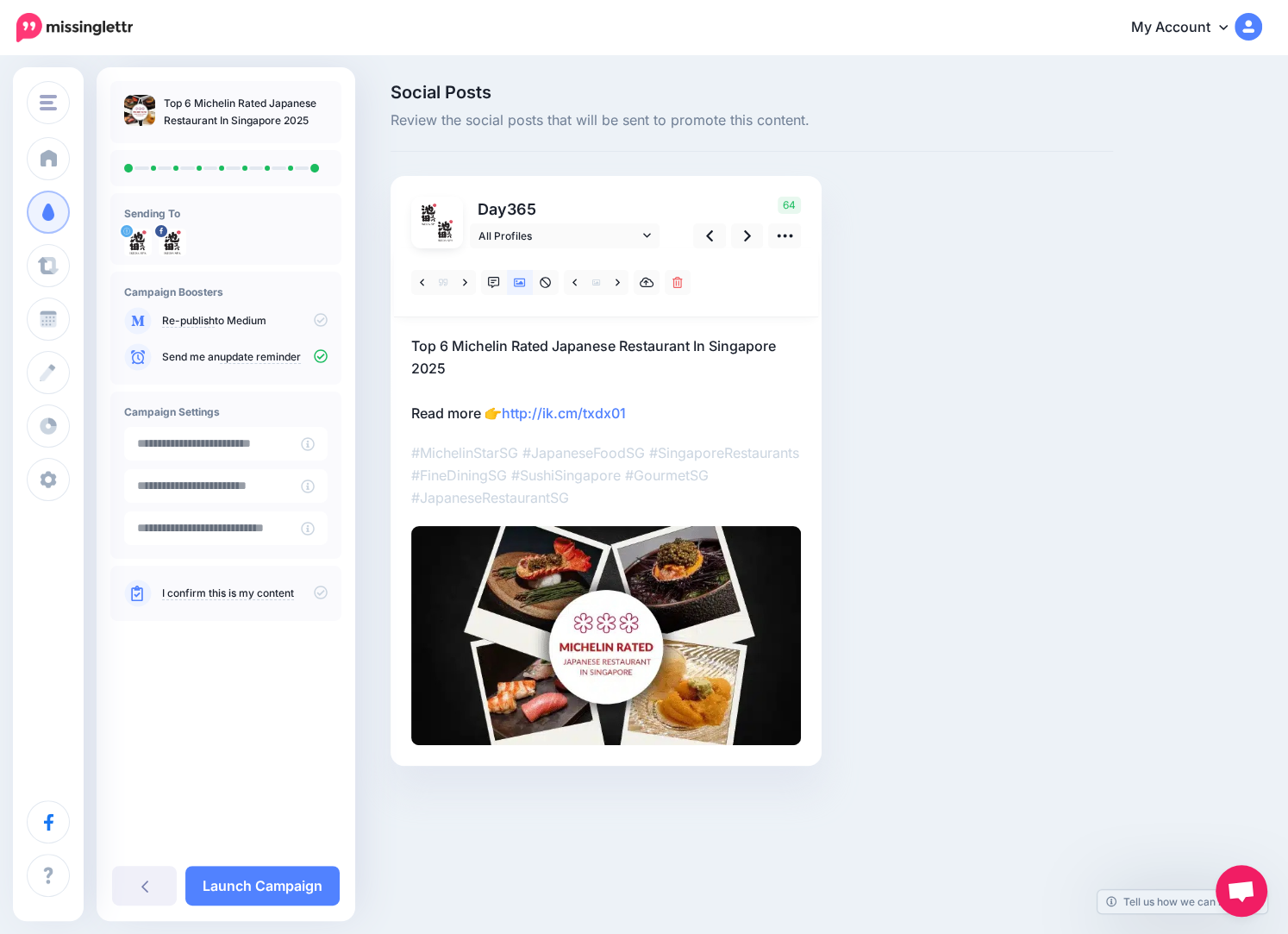 click 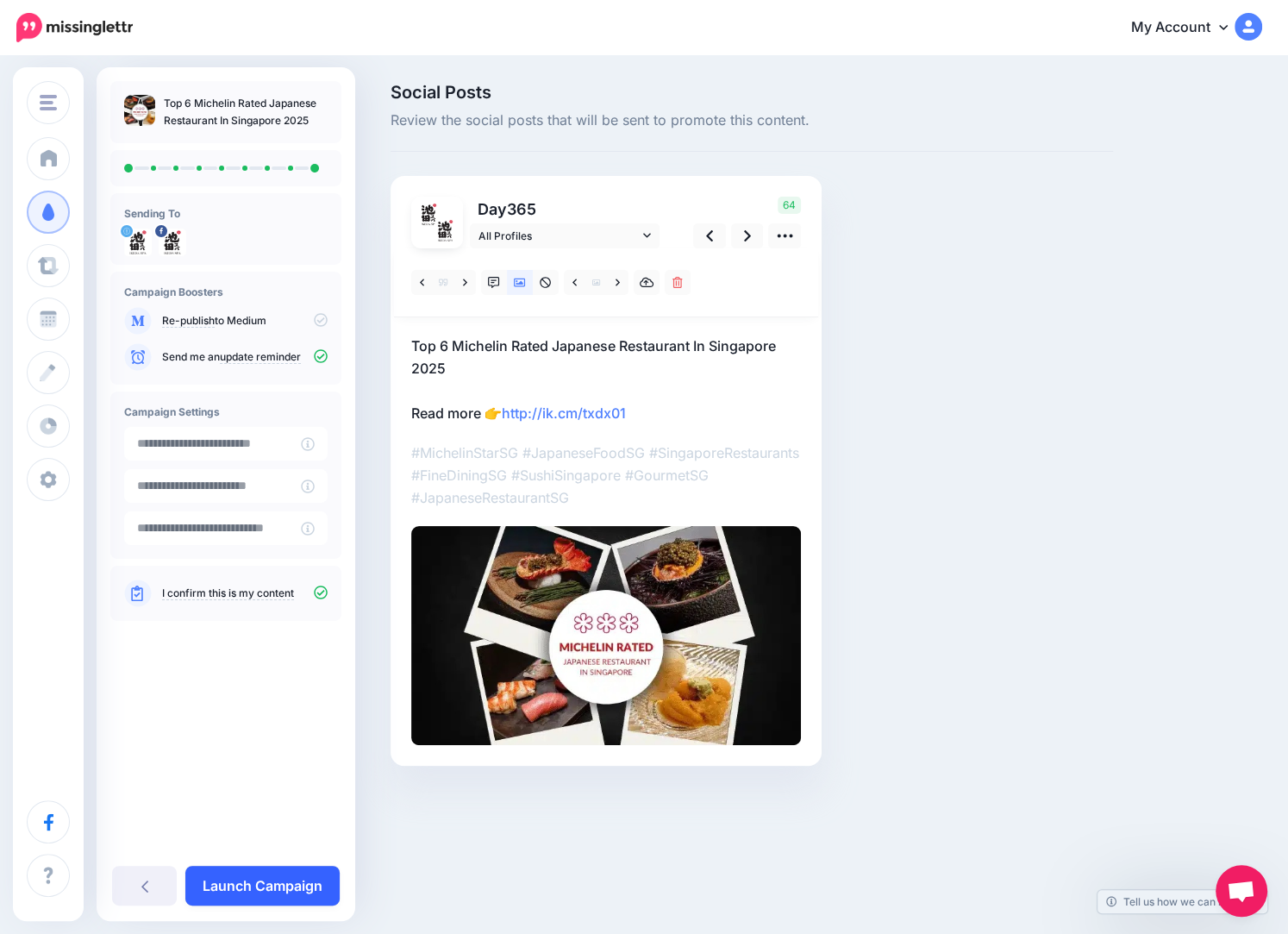 click on "Launch Campaign" at bounding box center [262, 886] 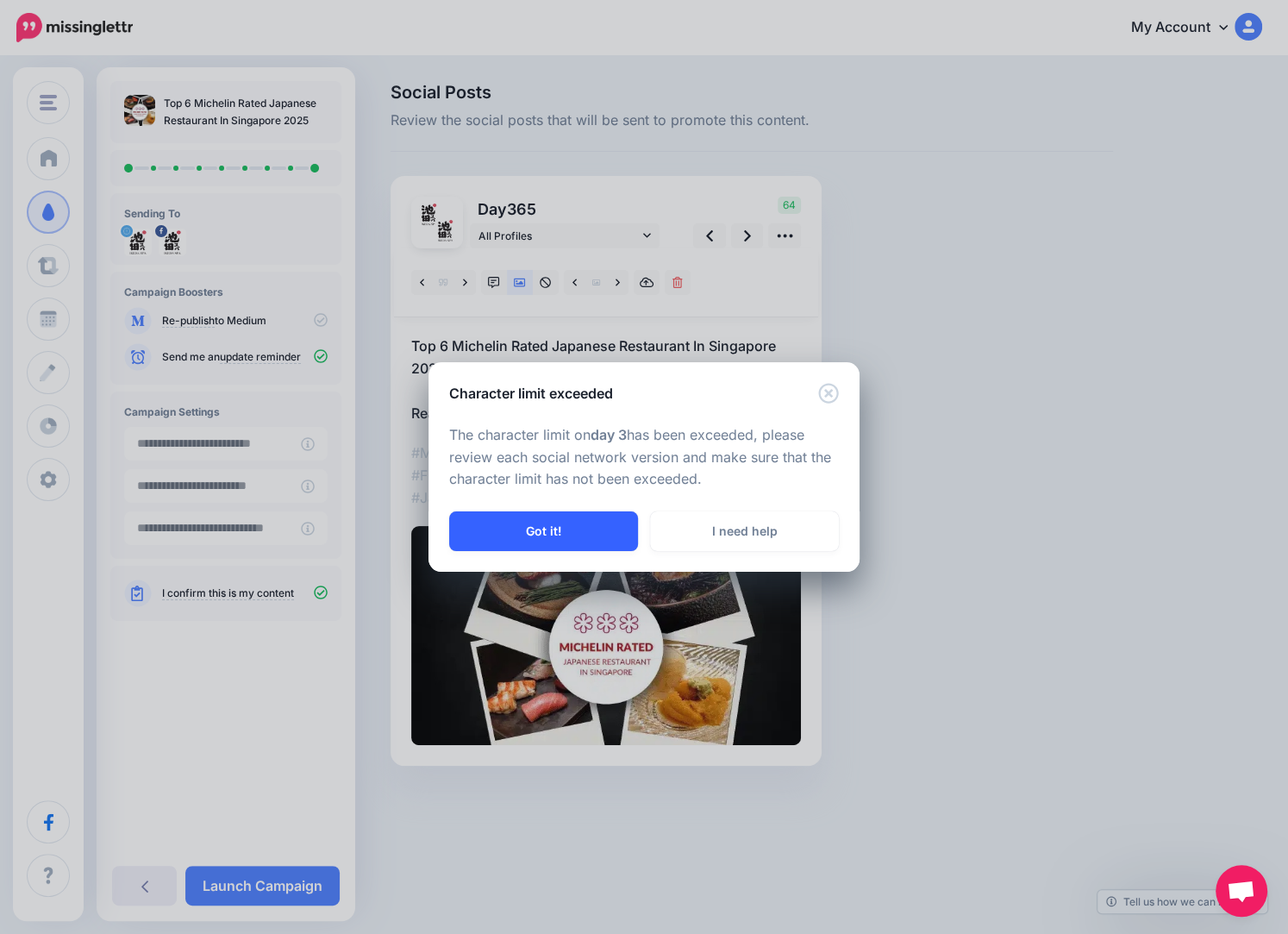 click on "Got it!" at bounding box center (543, 531) 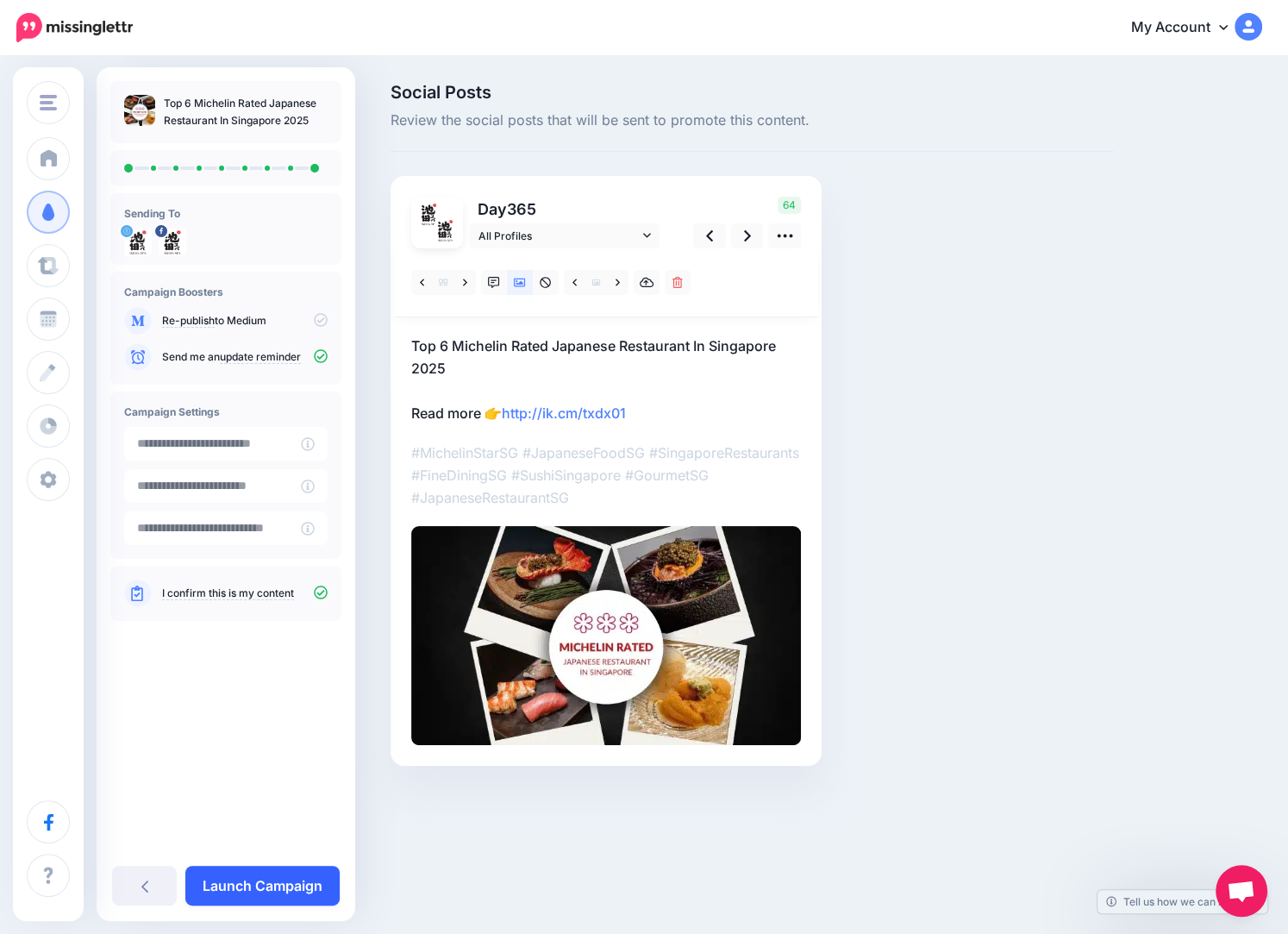 click on "Launch Campaign" at bounding box center [262, 886] 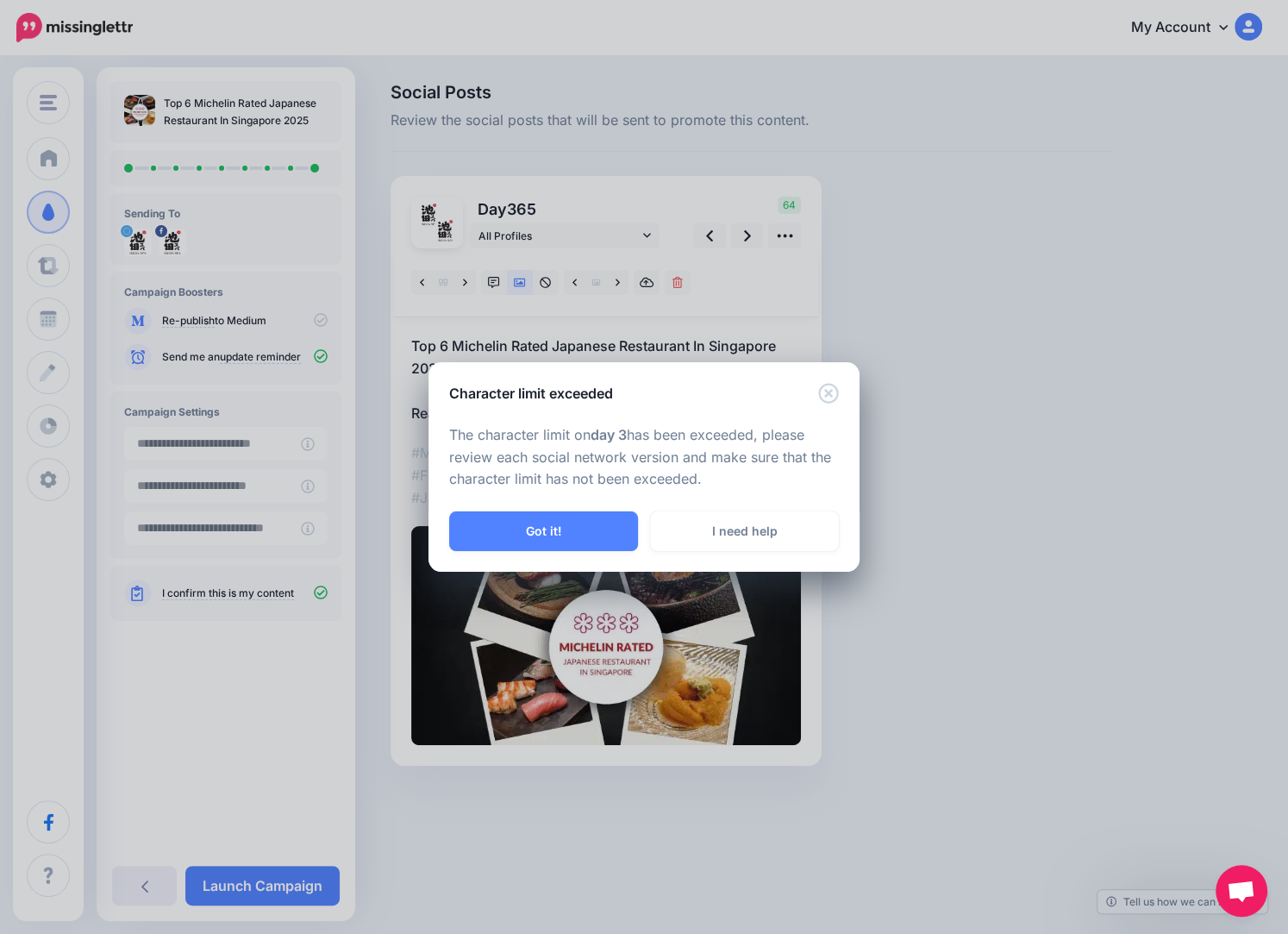 click on "The character limit on  day 3  has been exceeded, please review each social network version and make sure that the character limit has not been exceeded." at bounding box center (644, 458) 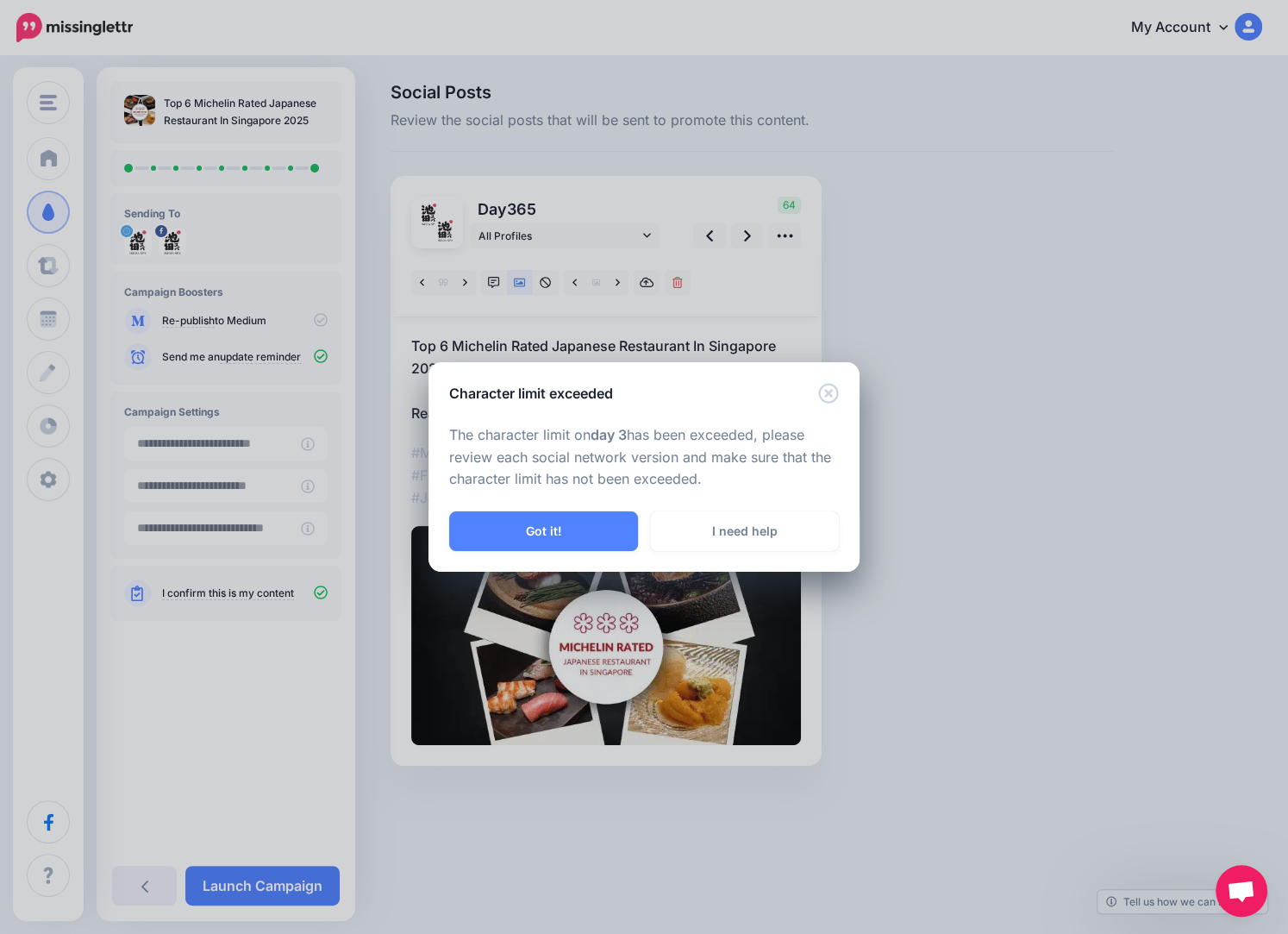 click on "The character limit on  day 3  has been exceeded, please review each social network version and make sure that the character limit has not been exceeded." at bounding box center [644, 458] 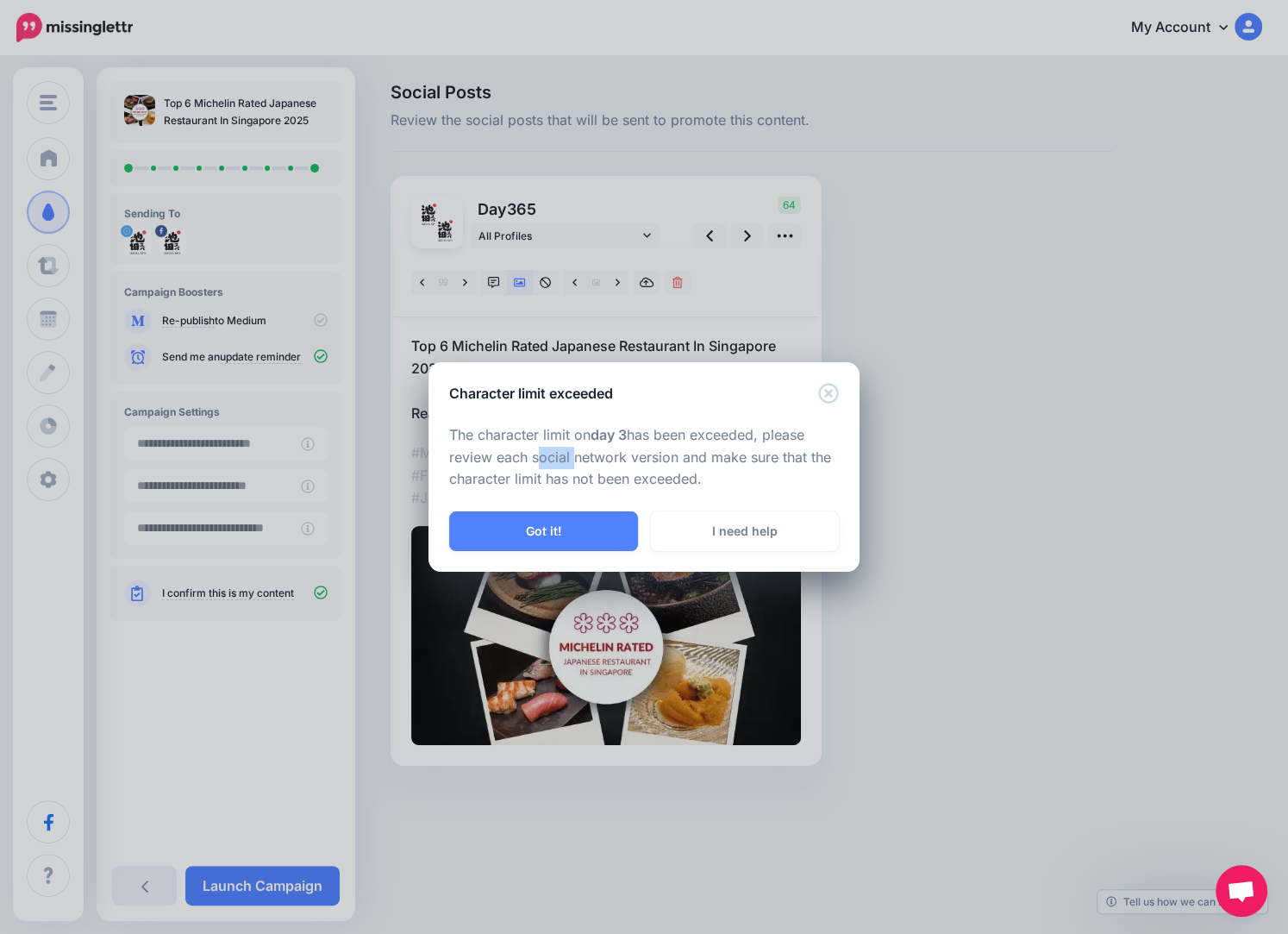 click on "The character limit on  day 3  has been exceeded, please review each social network version and make sure that the character limit has not been exceeded." at bounding box center [644, 458] 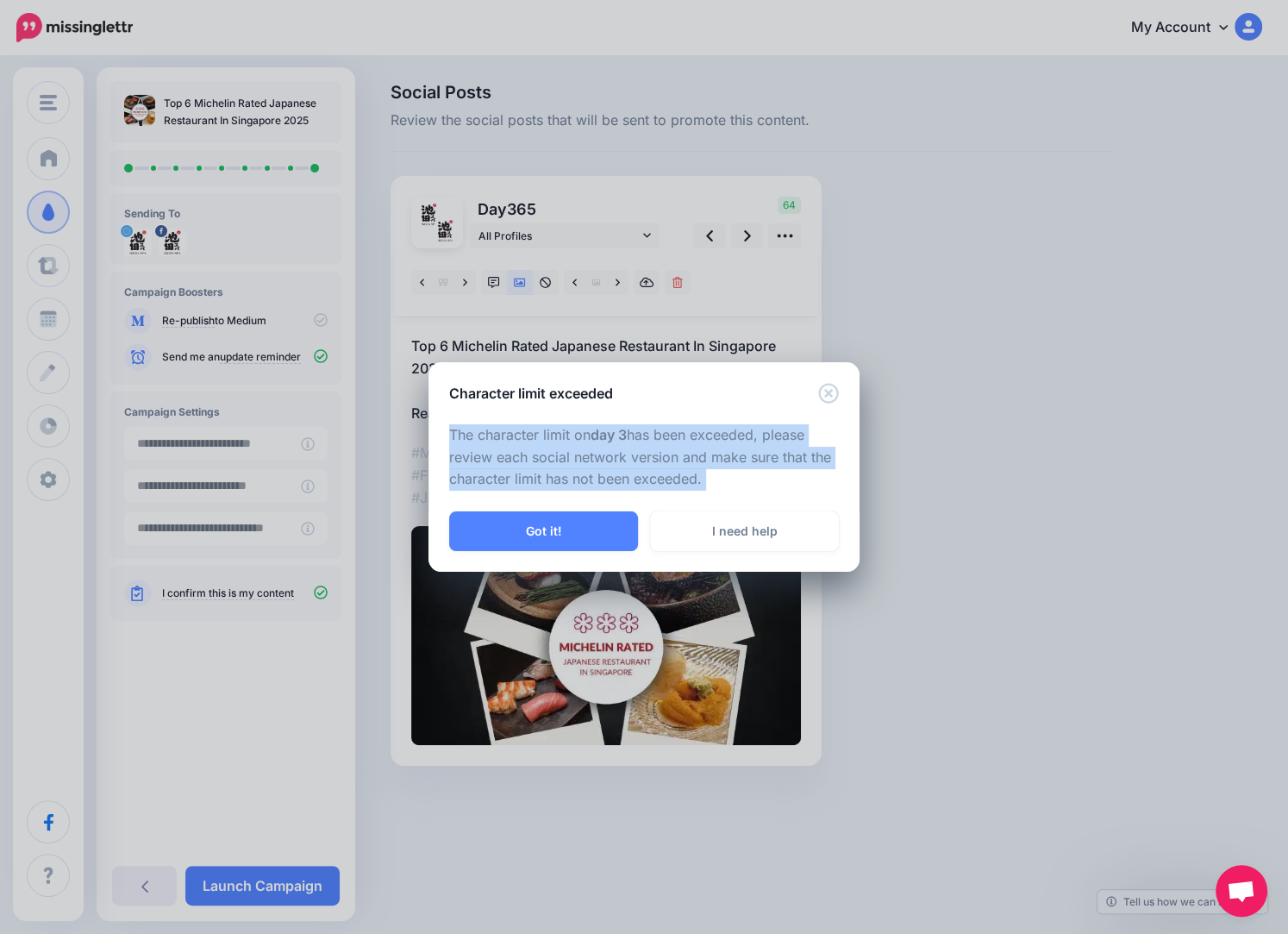 click on "The character limit on  day 3  has been exceeded, please review each social network version and make sure that the character limit has not been exceeded." at bounding box center (644, 458) 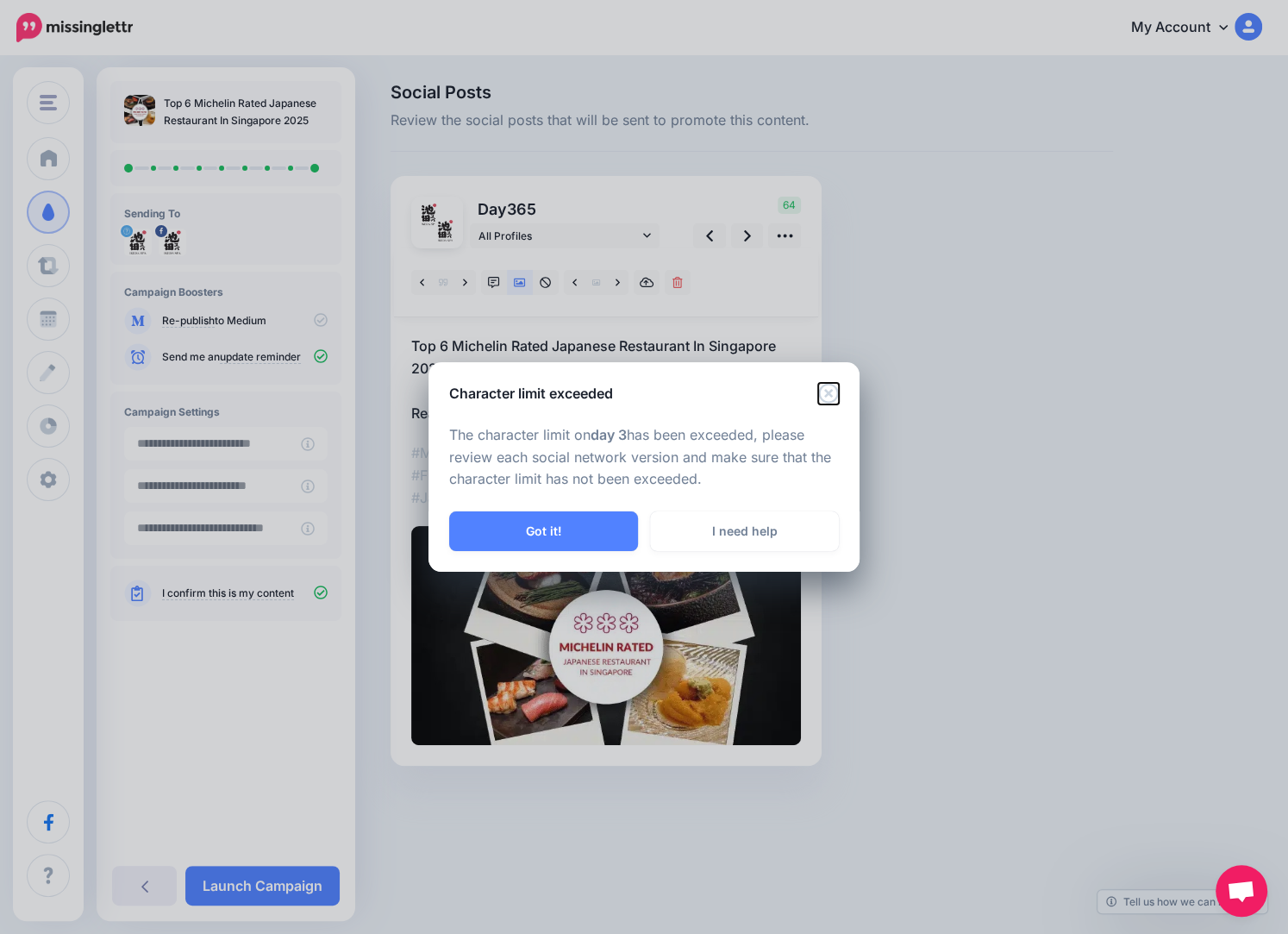 click 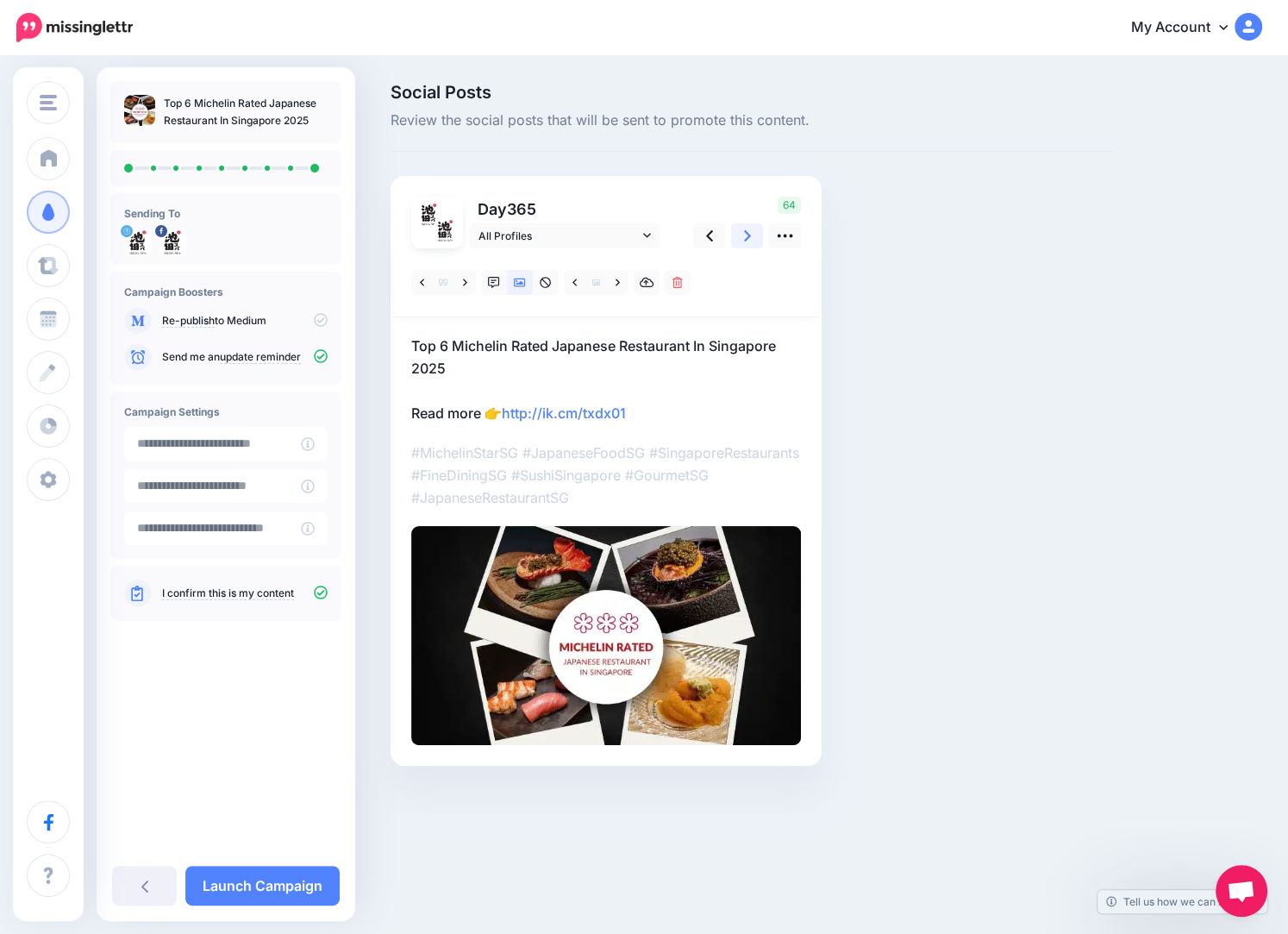click at bounding box center (747, 235) 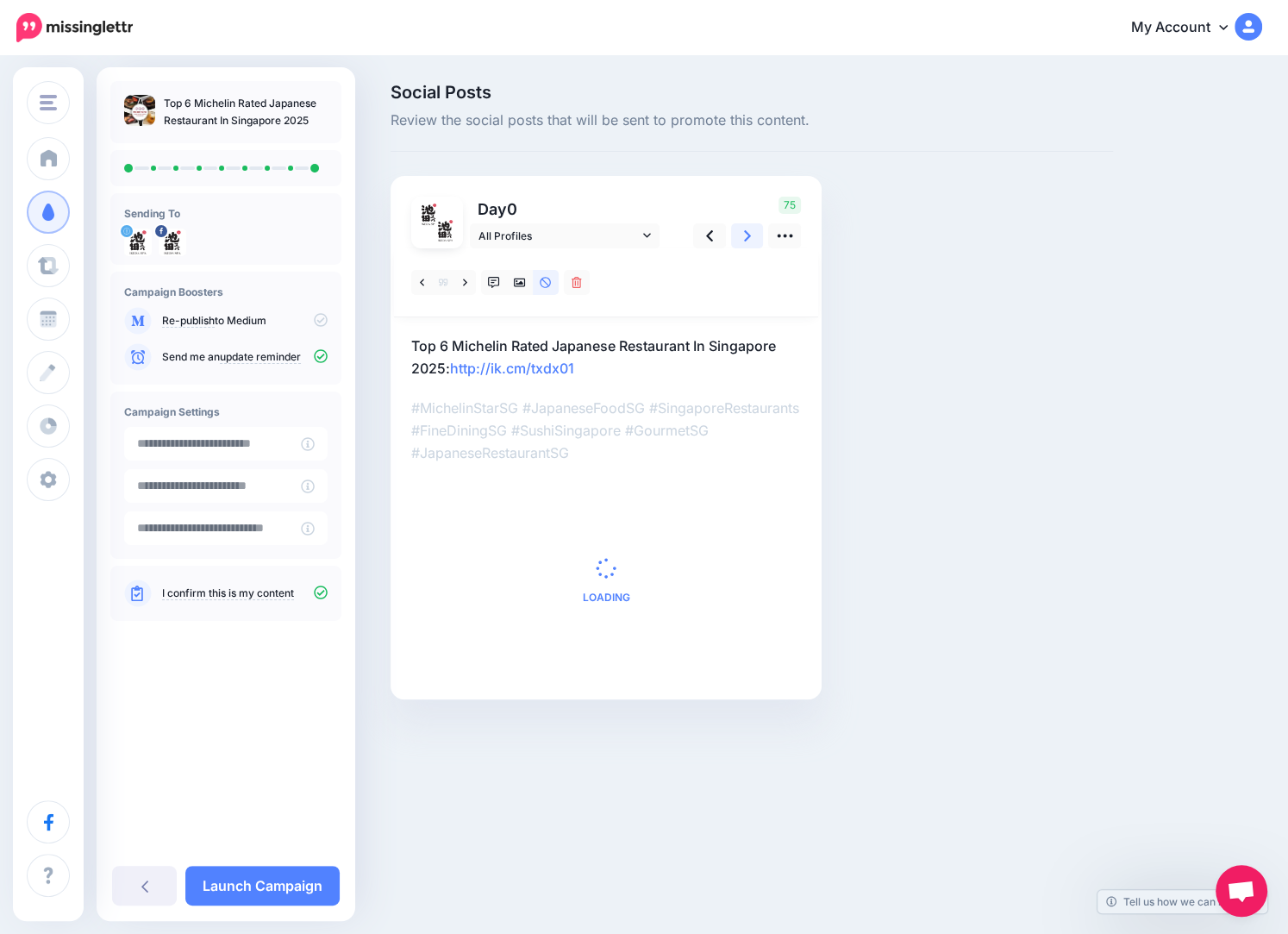 click at bounding box center (747, 235) 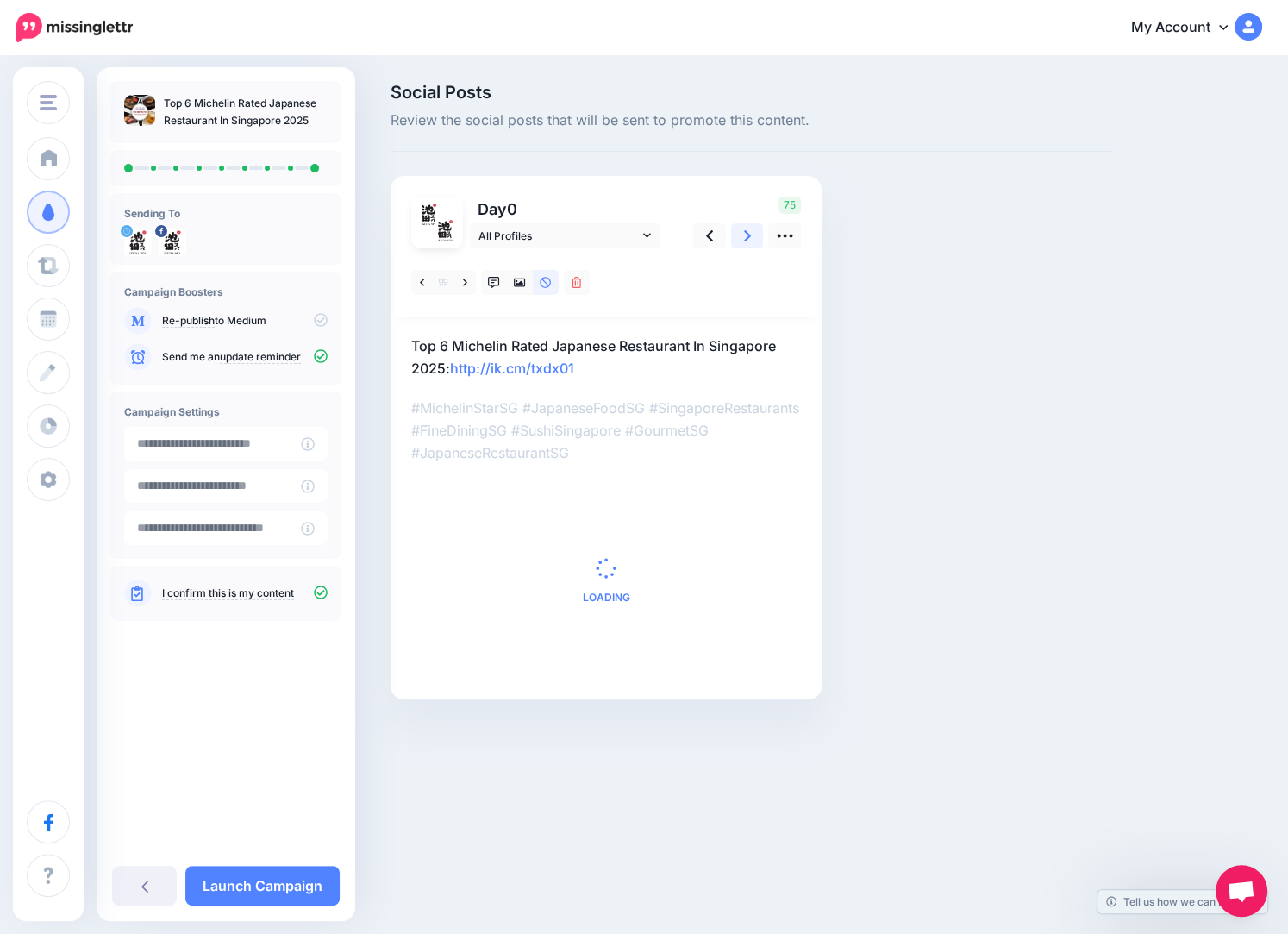 type on "**********" 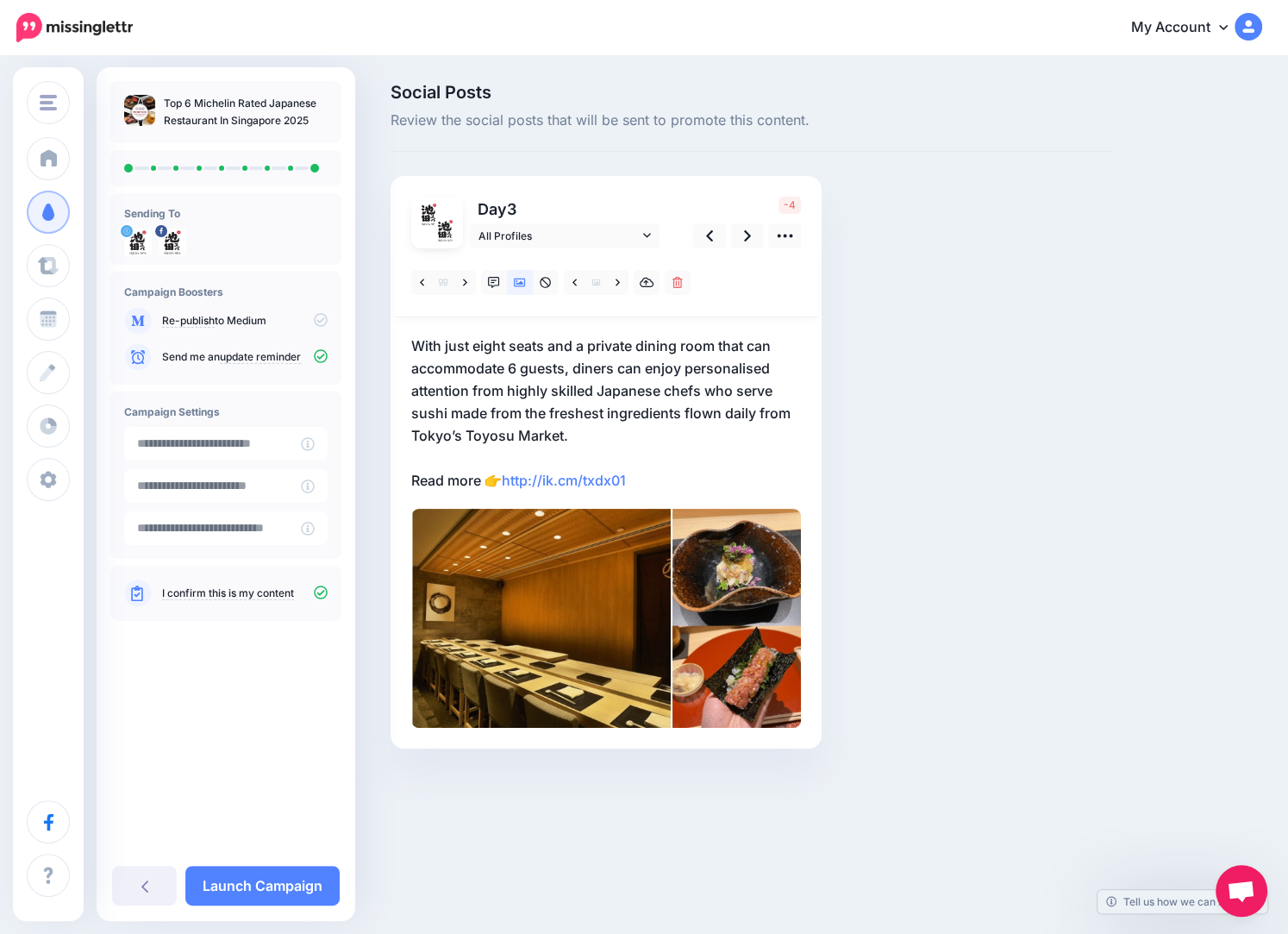 click on "With just eight seats and a private dining room that can accommodate 6 guests, diners can enjoy personalised attention from highly skilled Japanese chefs who serve sushi made from the freshest ingredients flown daily from Tokyo’s Toyosu Market. Read more 👉  http://ik.cm/txdx01" at bounding box center [606, 413] 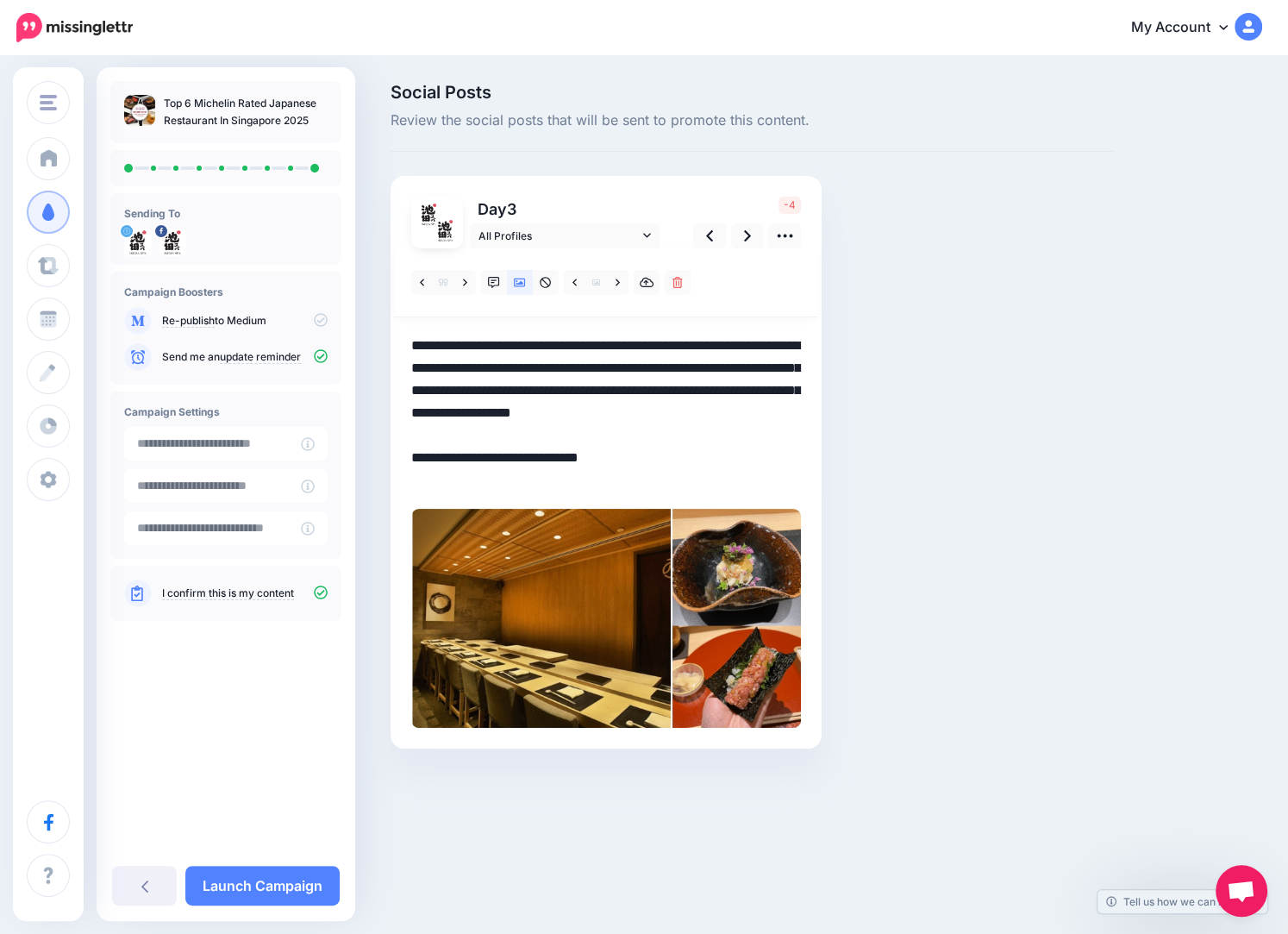 scroll, scrollTop: 0, scrollLeft: 0, axis: both 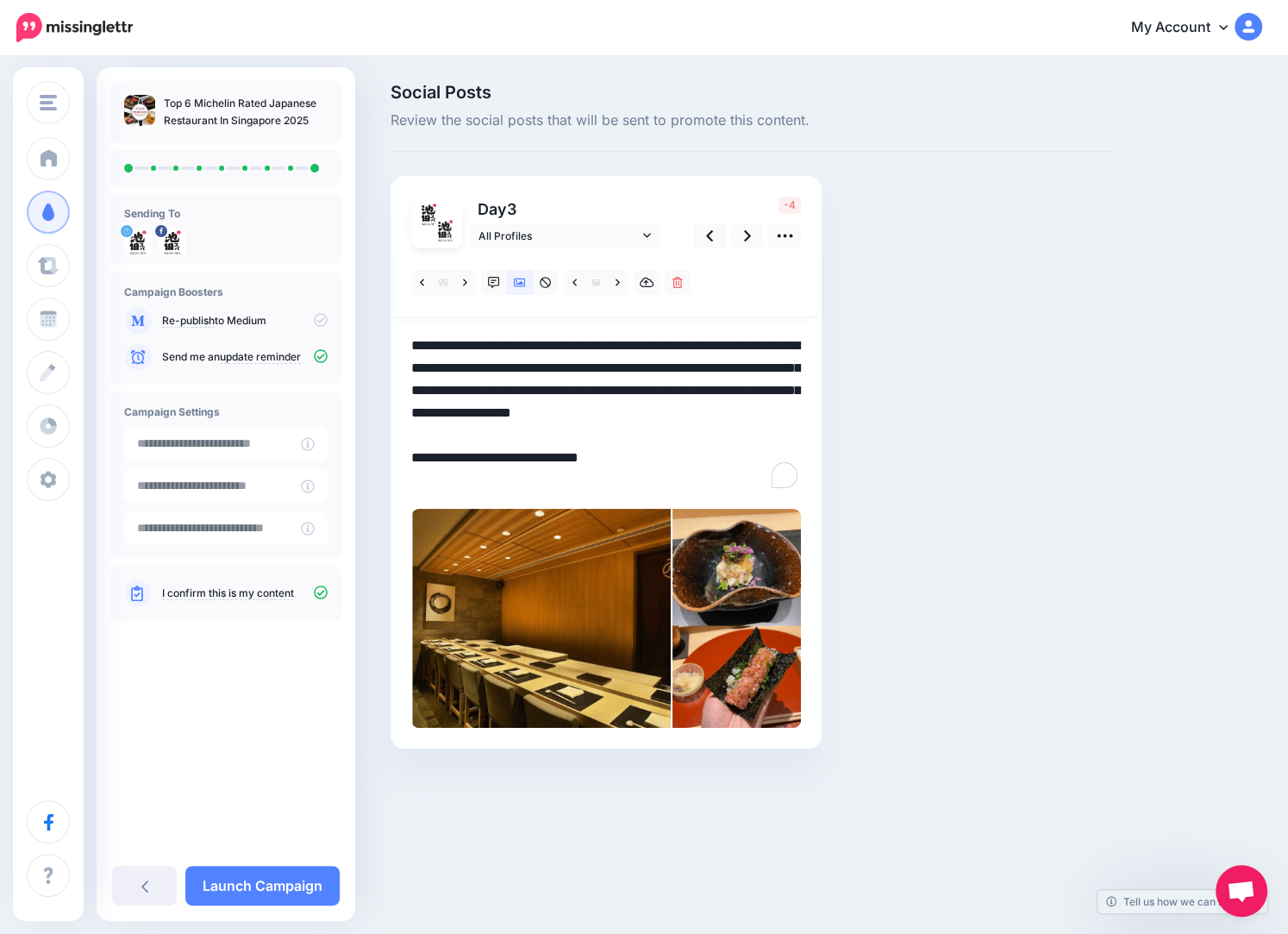 click on "**********" at bounding box center [606, 413] 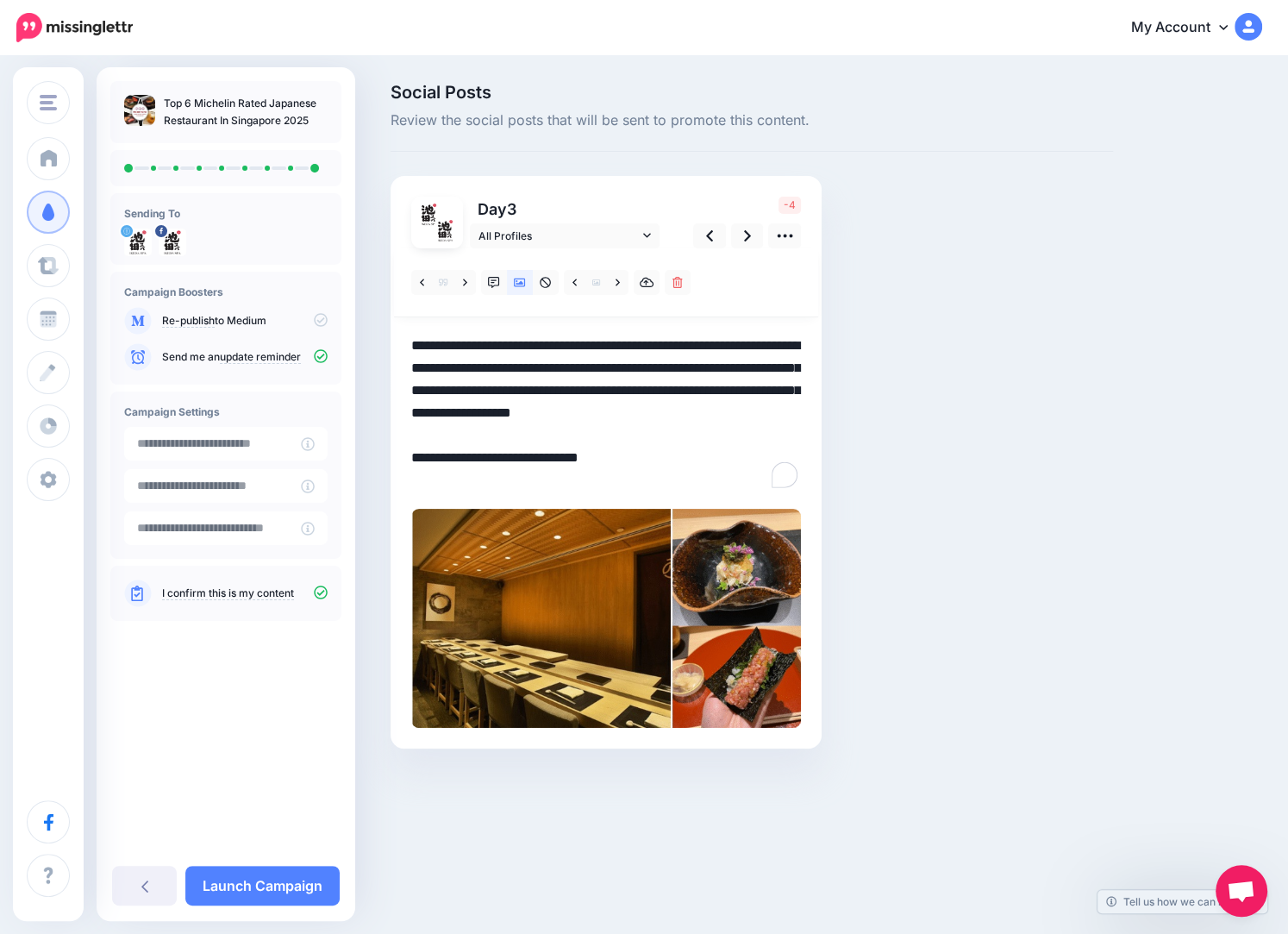 click on "**********" at bounding box center (606, 413) 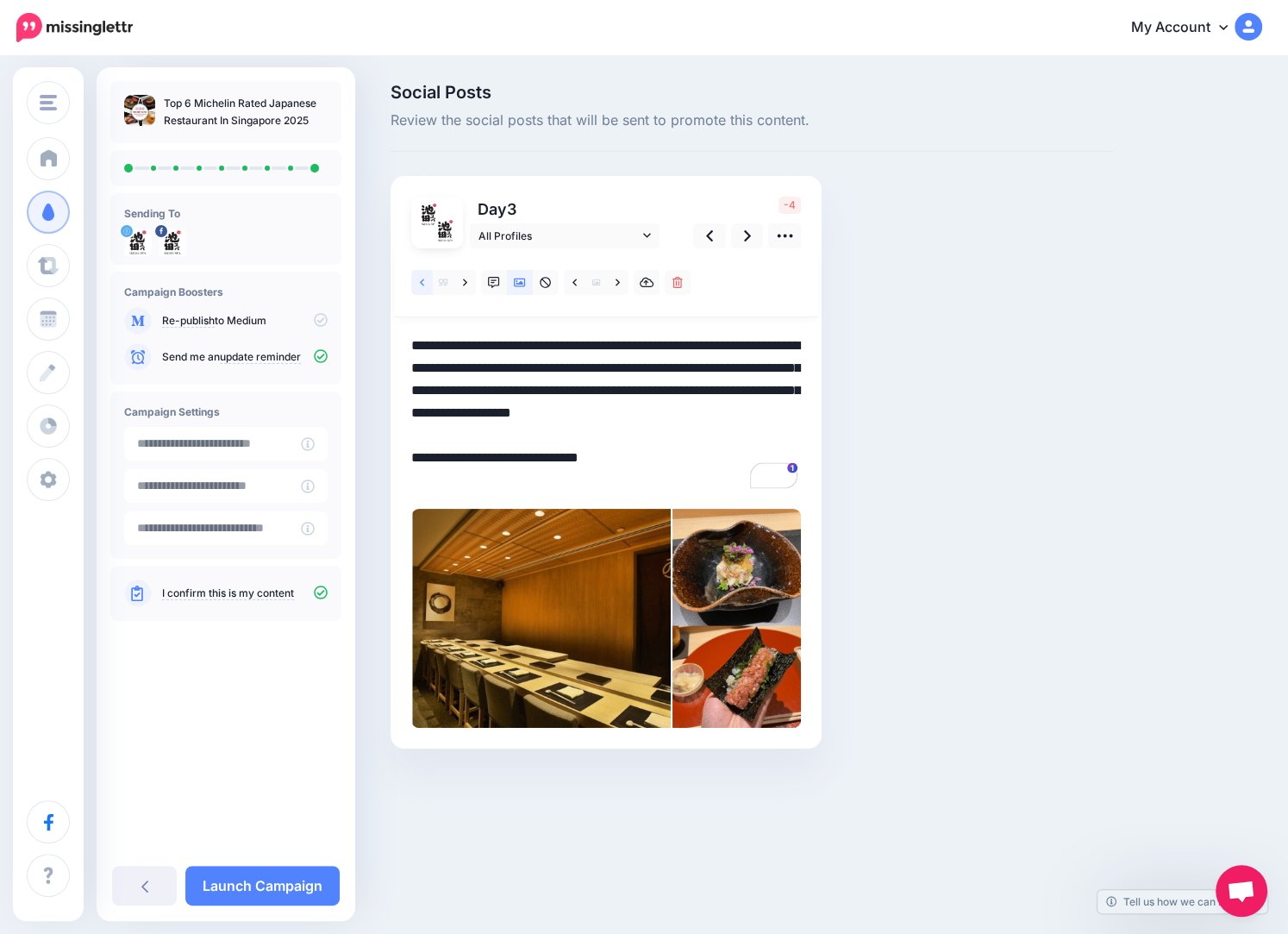 click at bounding box center (422, 282) 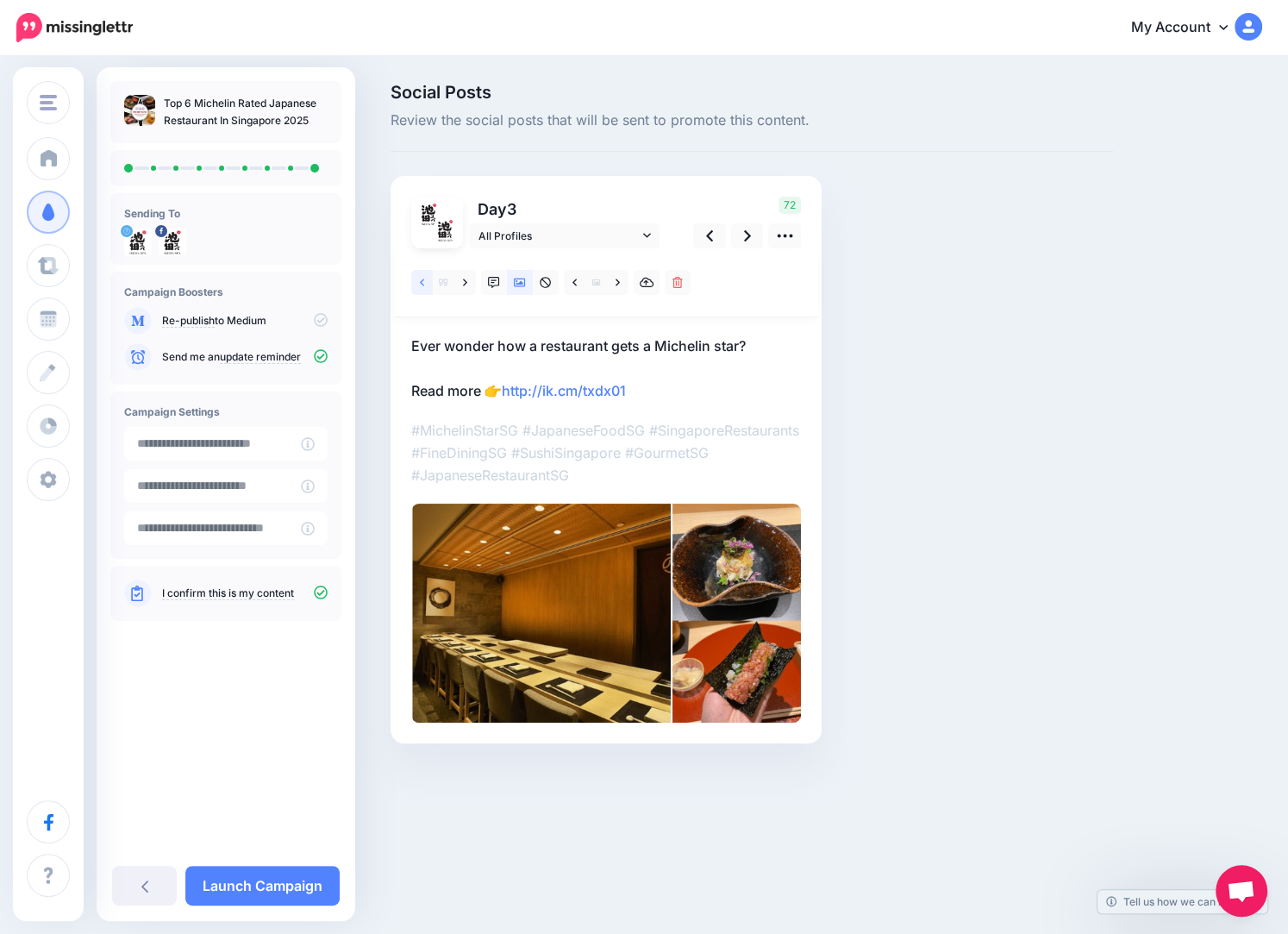 click at bounding box center [422, 282] 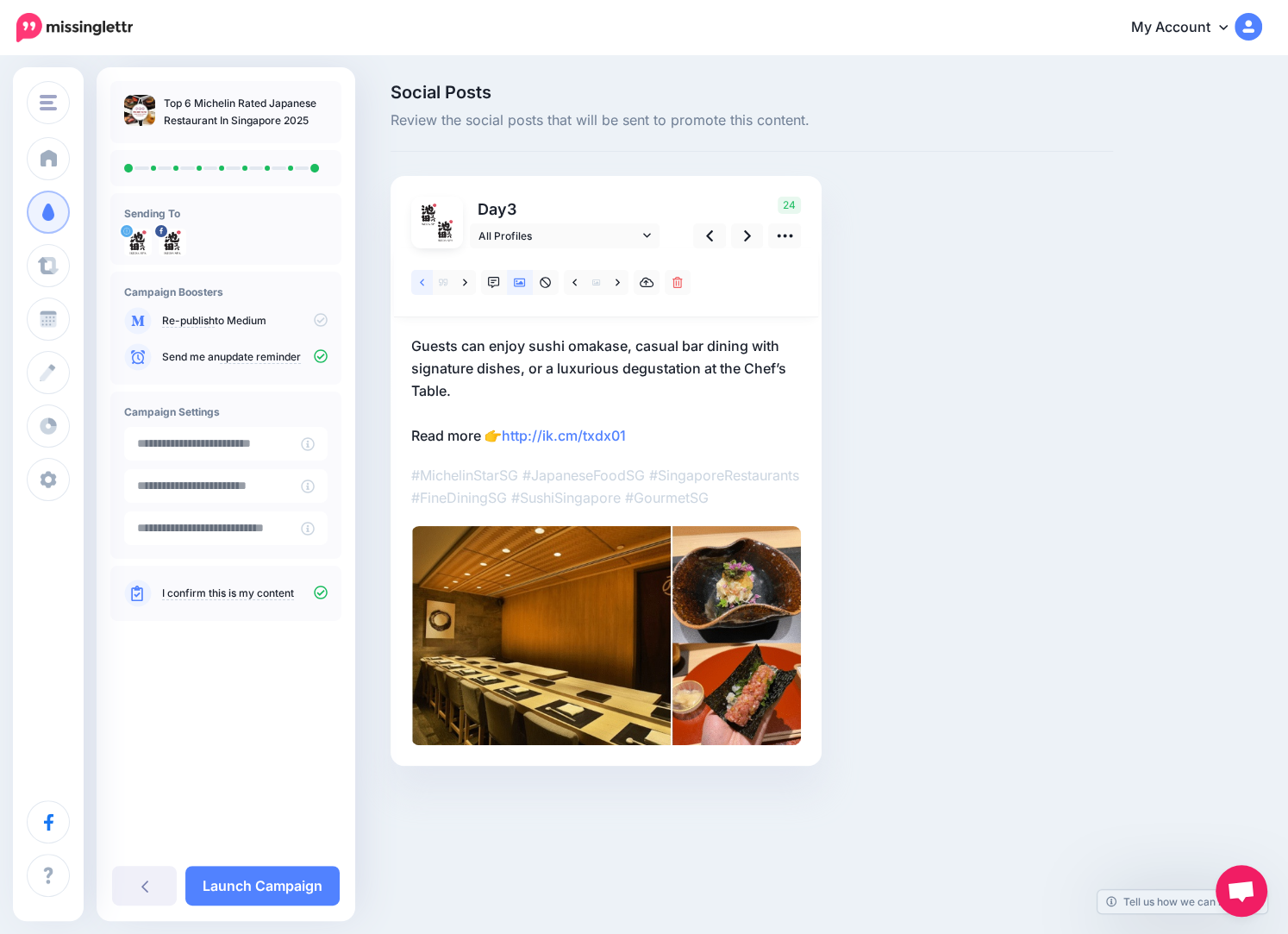 click at bounding box center (422, 282) 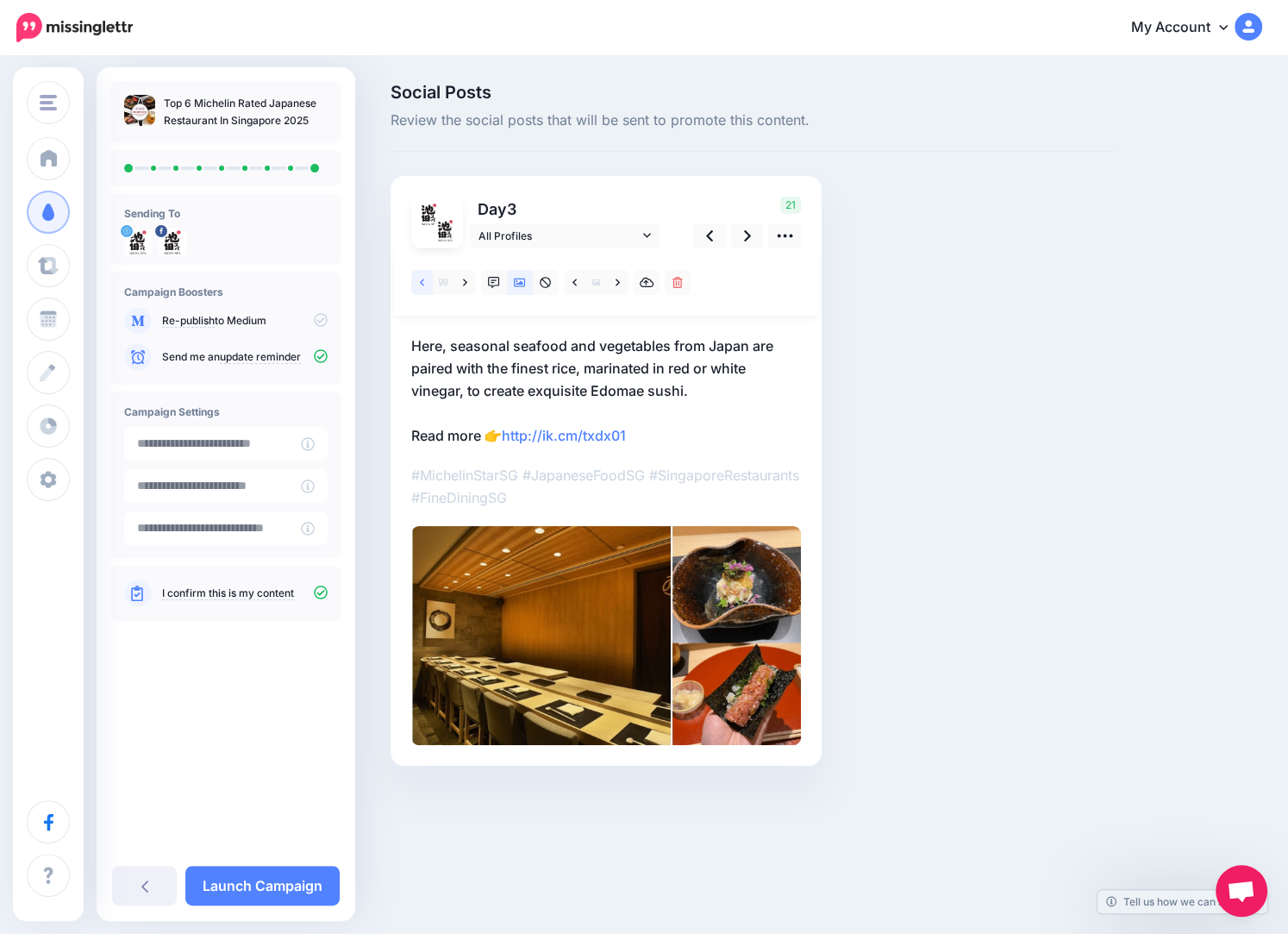 click at bounding box center (422, 282) 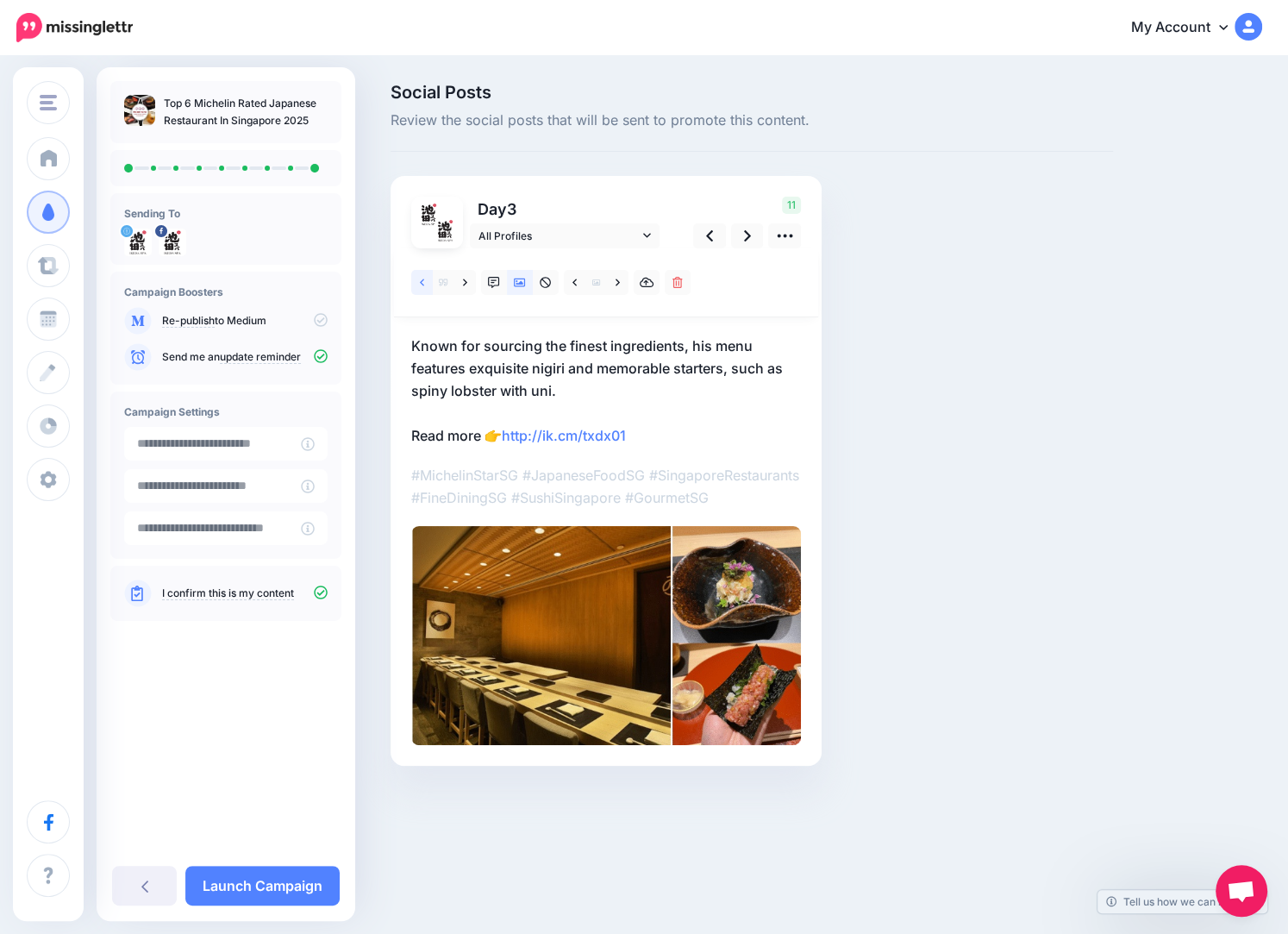 click at bounding box center [422, 282] 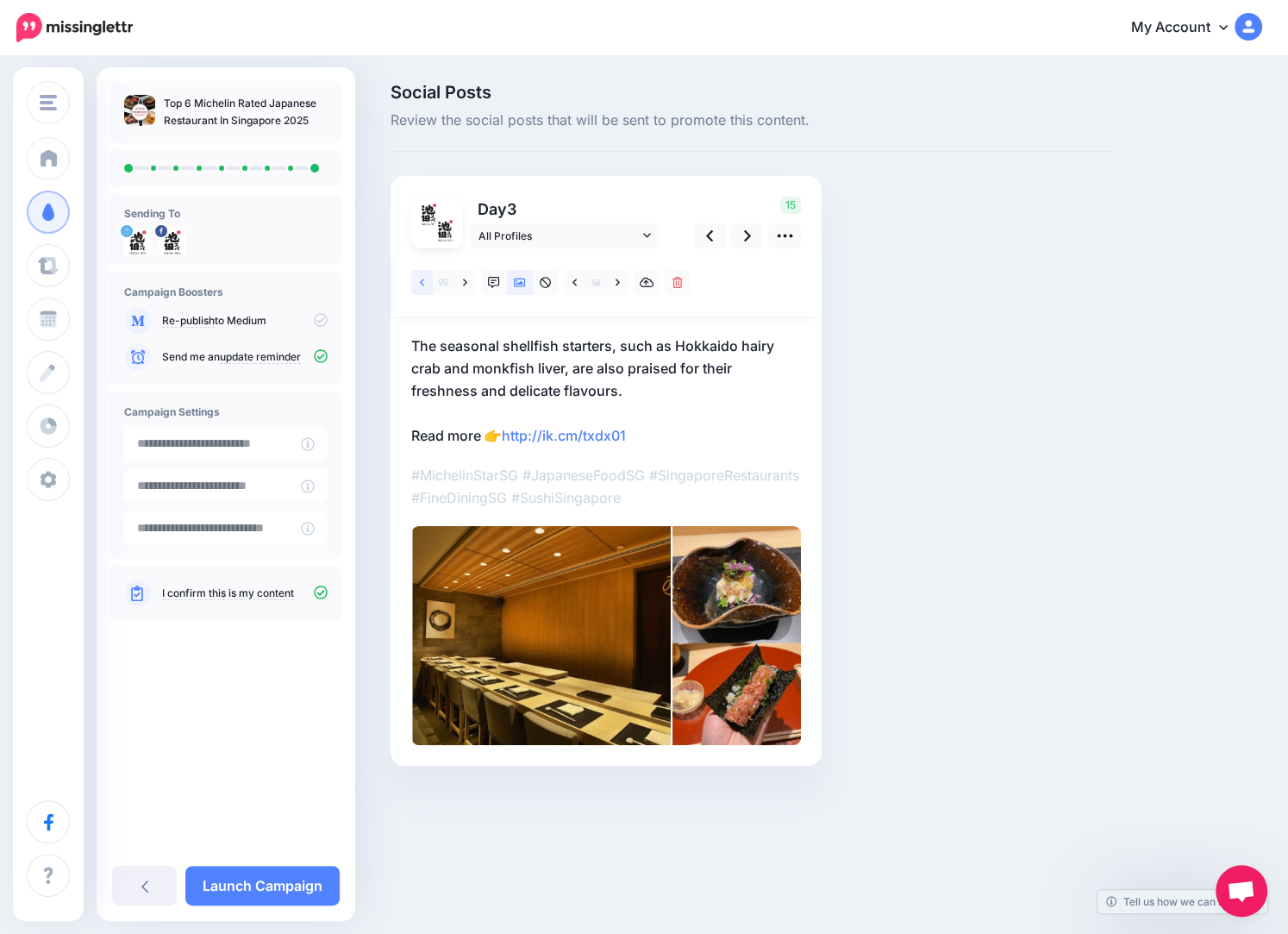 click at bounding box center (422, 282) 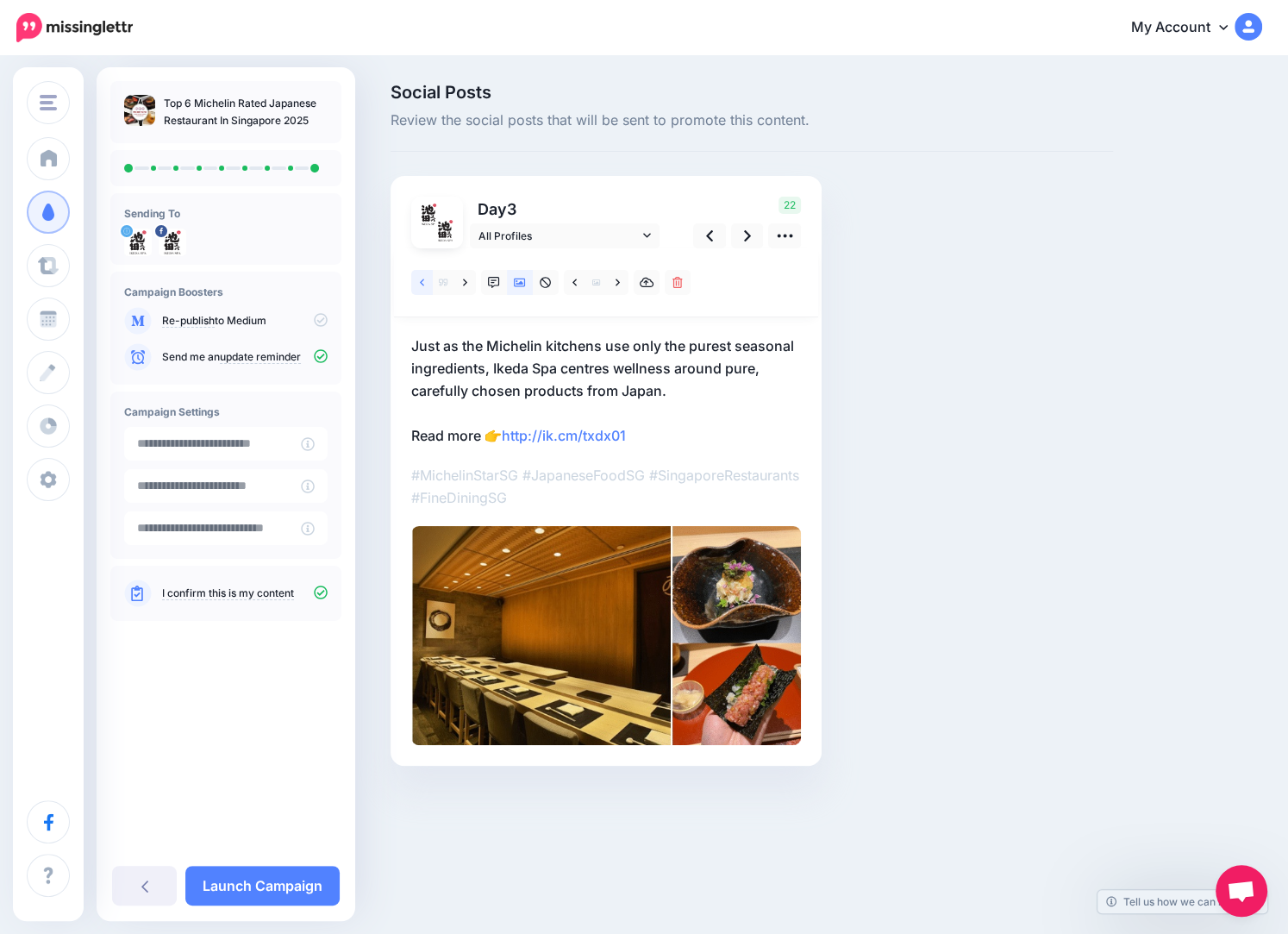 click at bounding box center [422, 282] 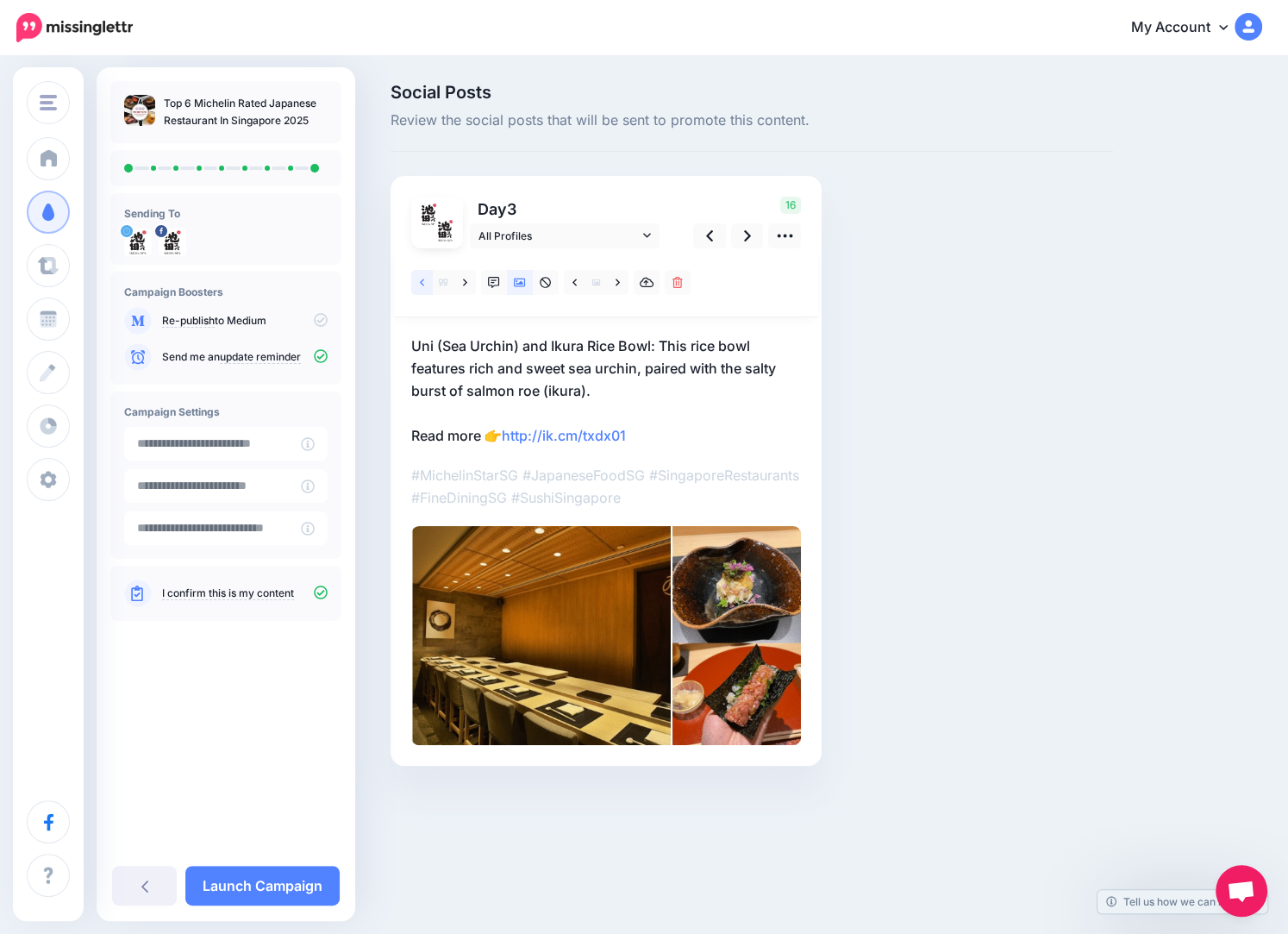 click at bounding box center [422, 282] 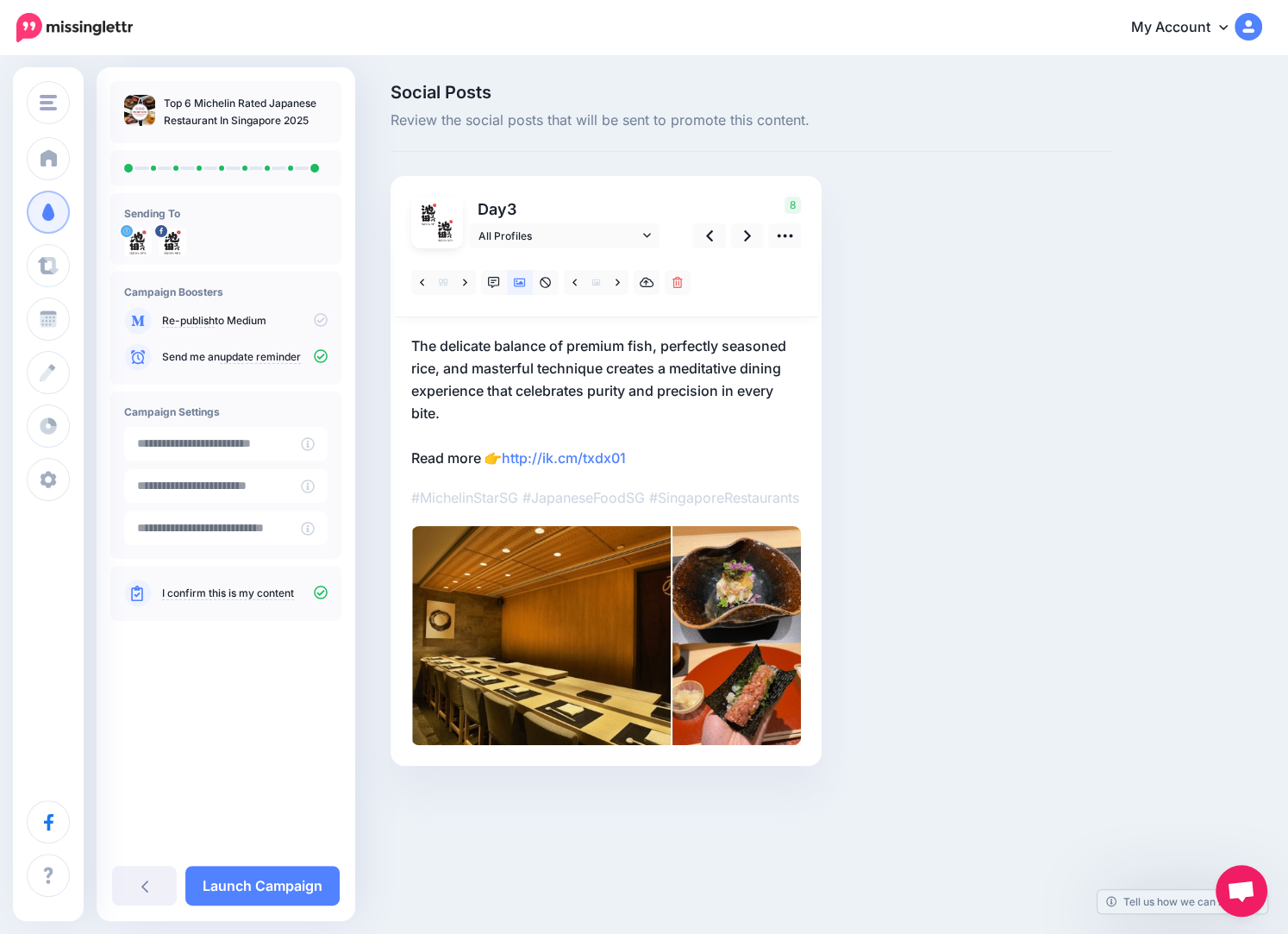 click on "Social Posts
Review the social posts that will be sent to promote this content.
Day  3" at bounding box center [752, 450] 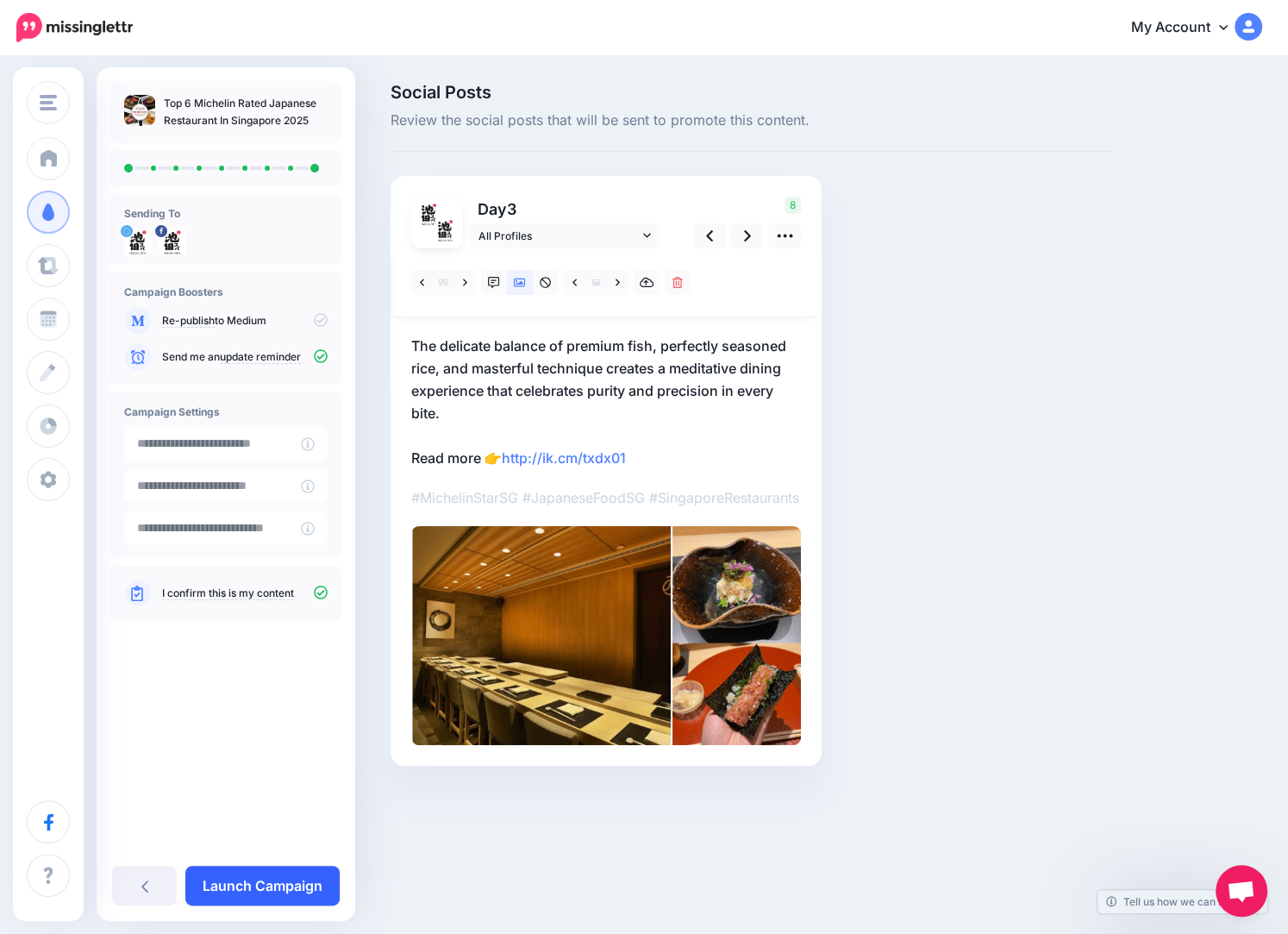click on "Launch Campaign" at bounding box center [262, 886] 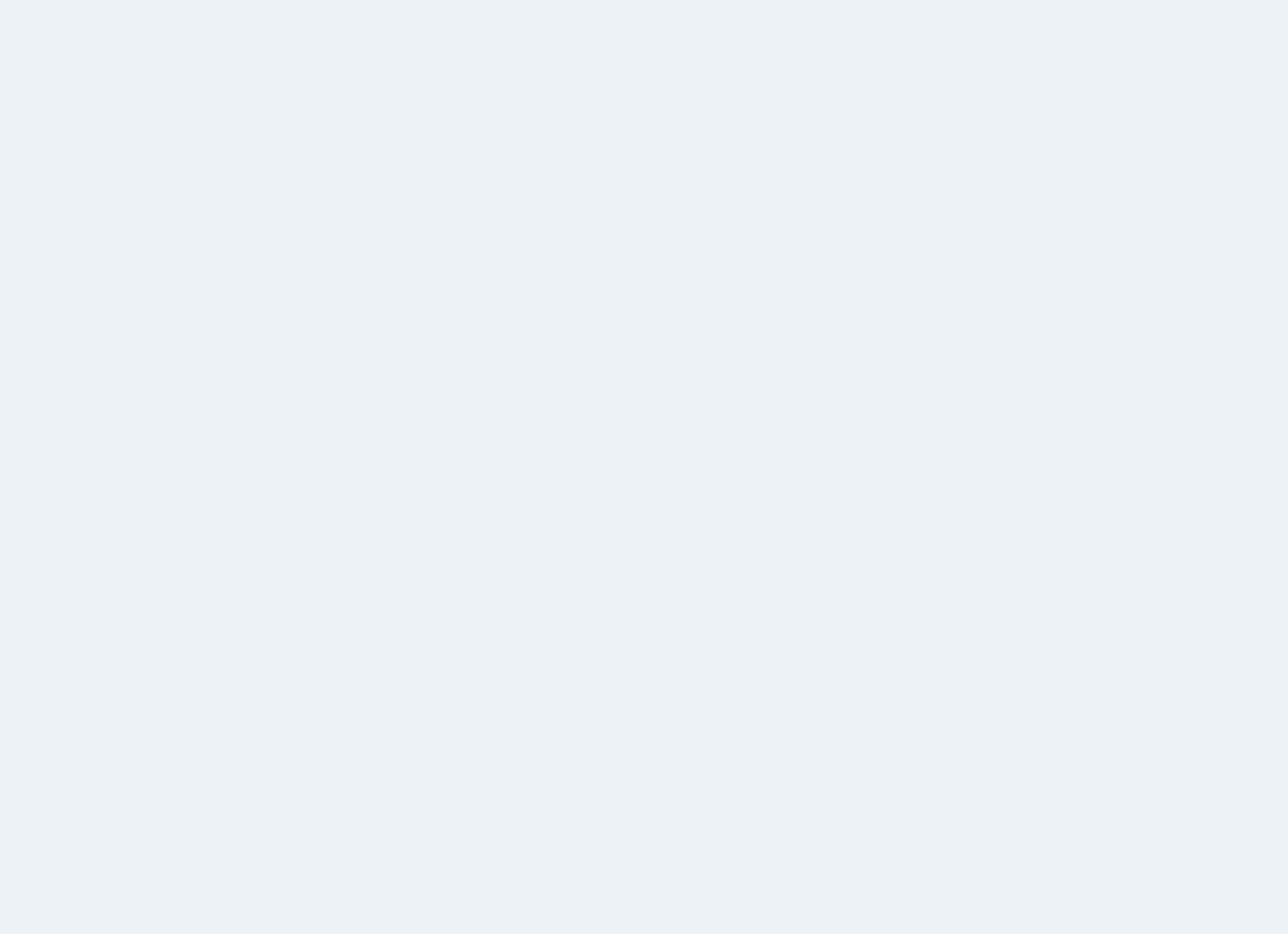scroll, scrollTop: 0, scrollLeft: 0, axis: both 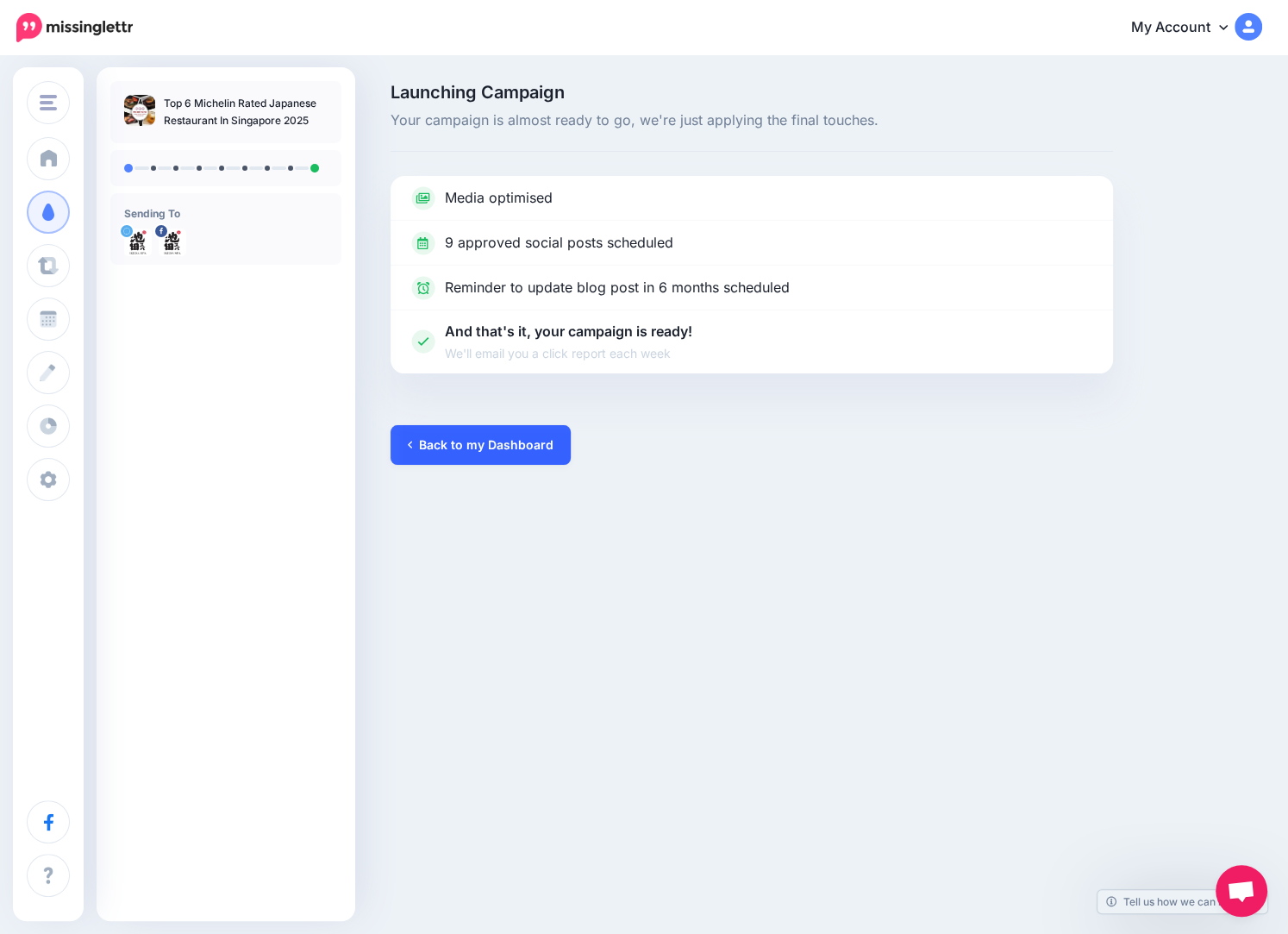 click on "Back to my Dashboard" at bounding box center (480, 445) 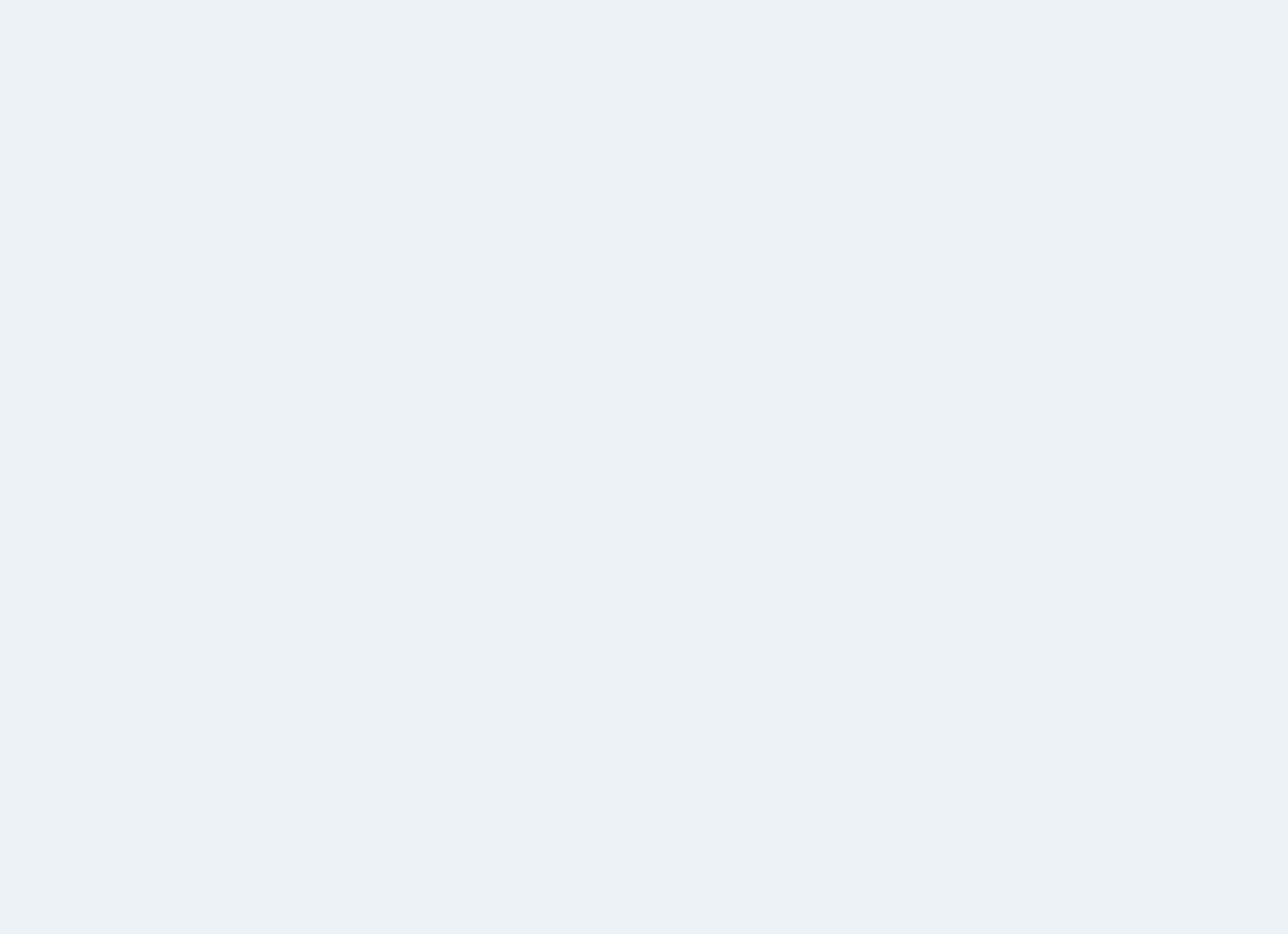 scroll, scrollTop: 0, scrollLeft: 0, axis: both 